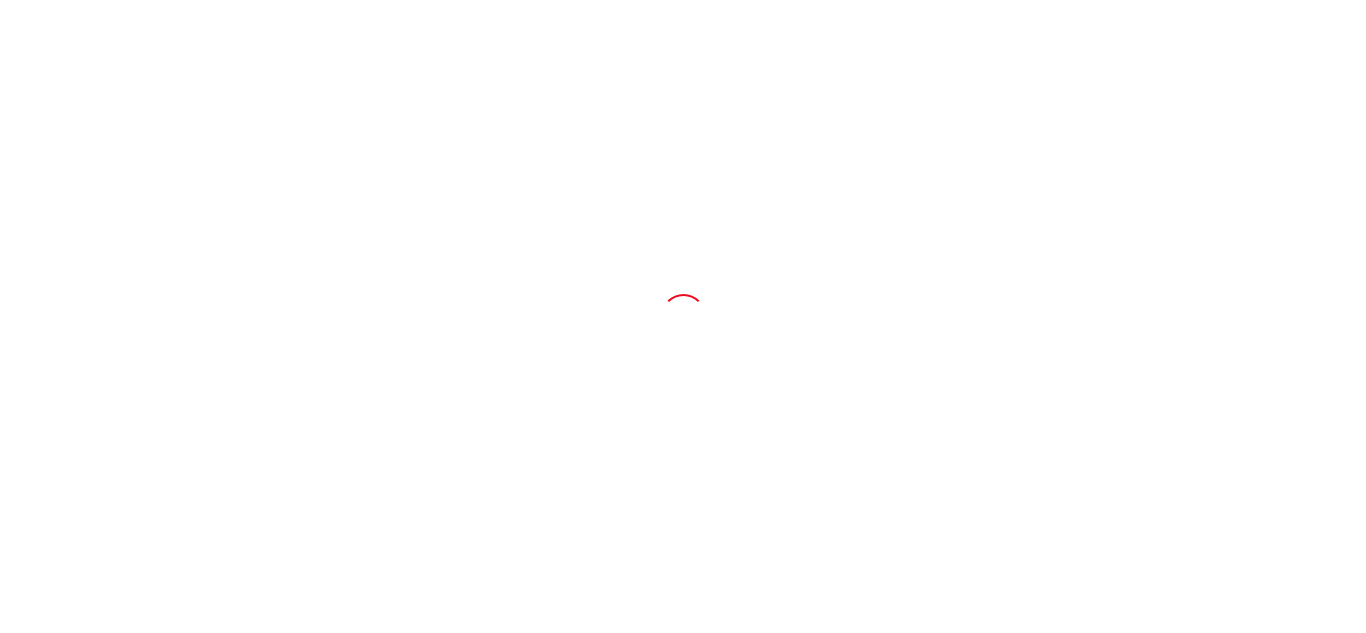 scroll, scrollTop: 0, scrollLeft: 0, axis: both 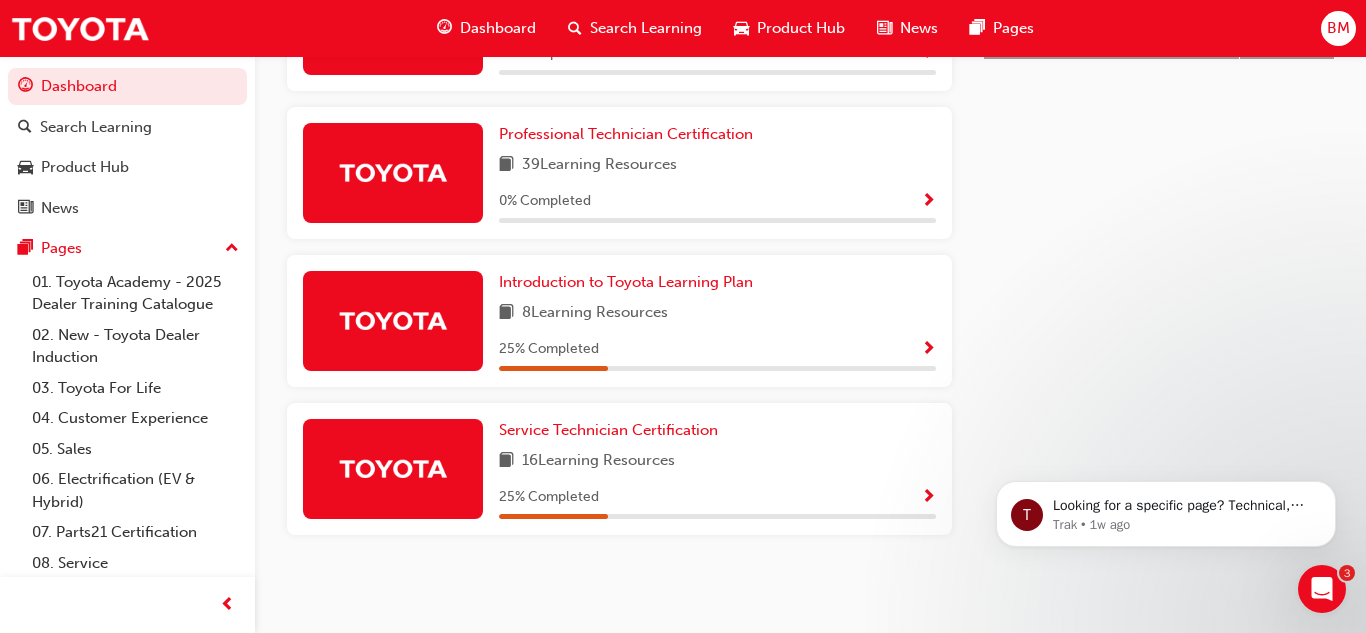 click at bounding box center [393, 469] 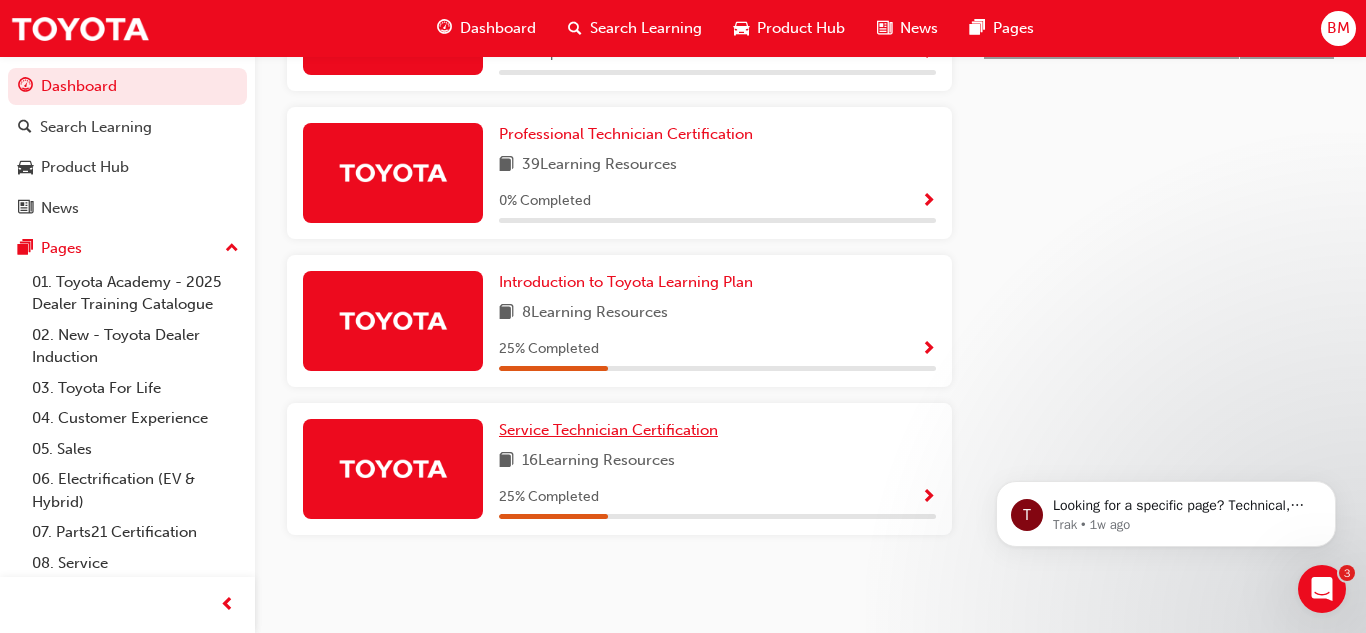 click on "Service Technician Certification" at bounding box center (608, 430) 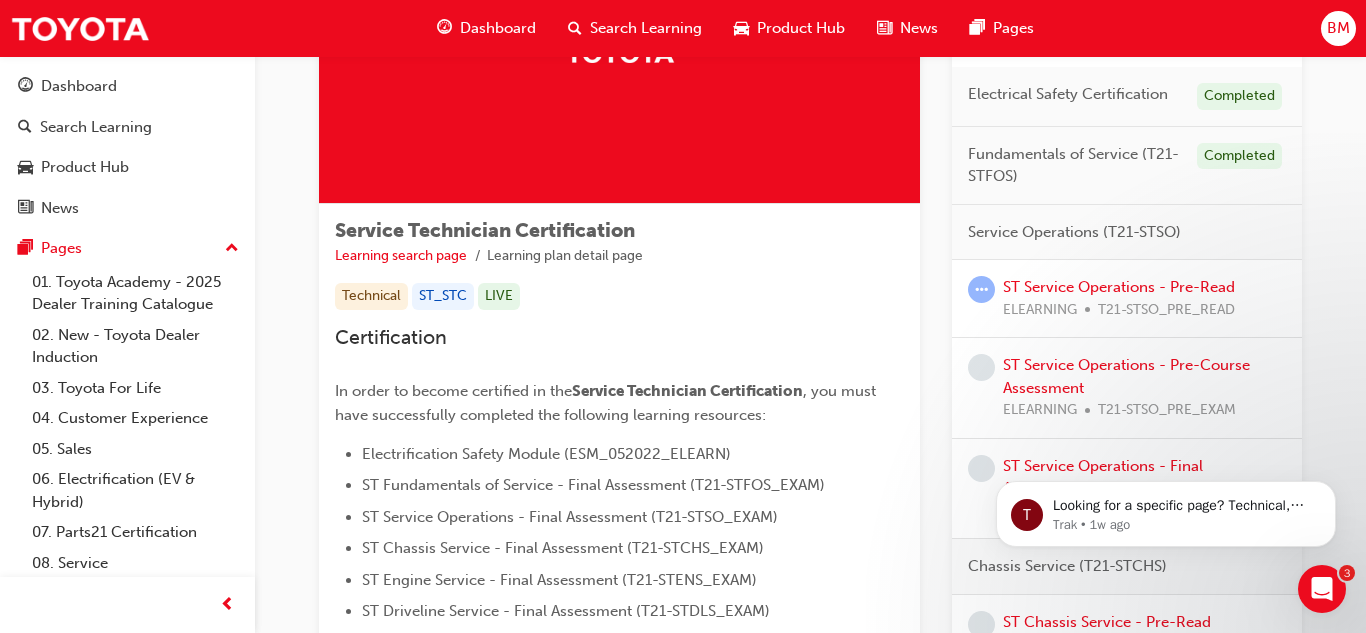 scroll, scrollTop: 240, scrollLeft: 0, axis: vertical 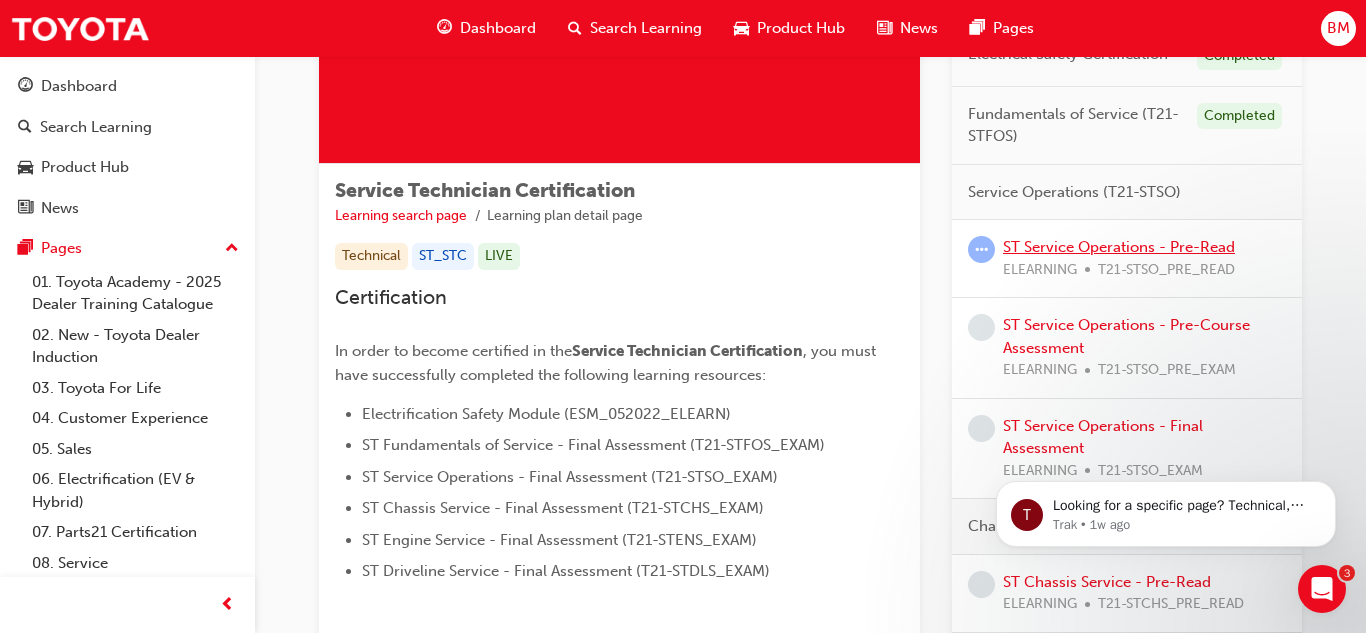 click on "ST Service Operations - Pre-Read" at bounding box center [1119, 247] 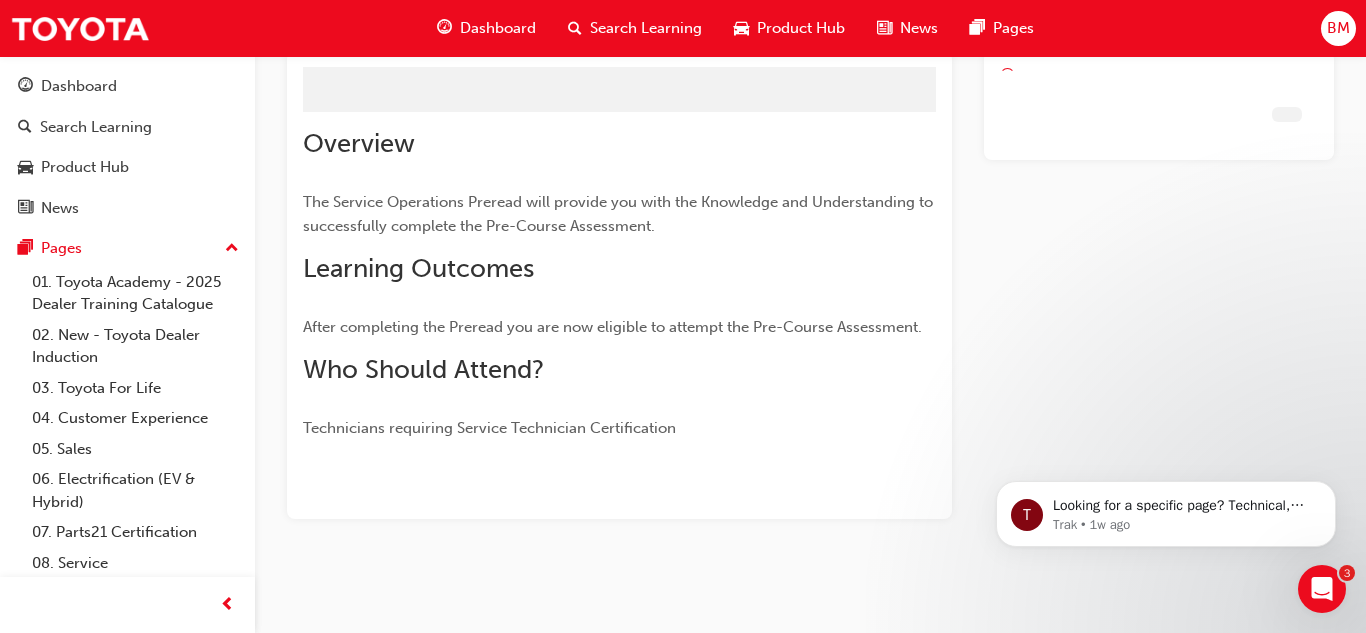 scroll, scrollTop: 0, scrollLeft: 0, axis: both 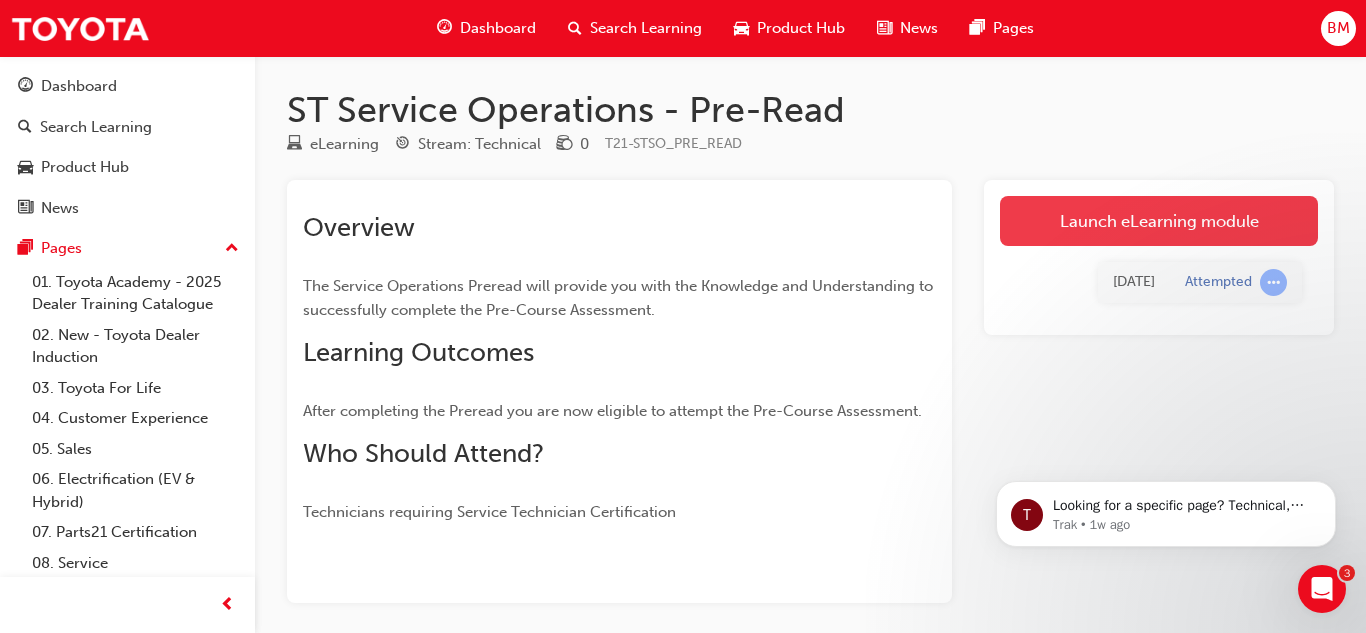 click on "Launch eLearning module" at bounding box center (1159, 221) 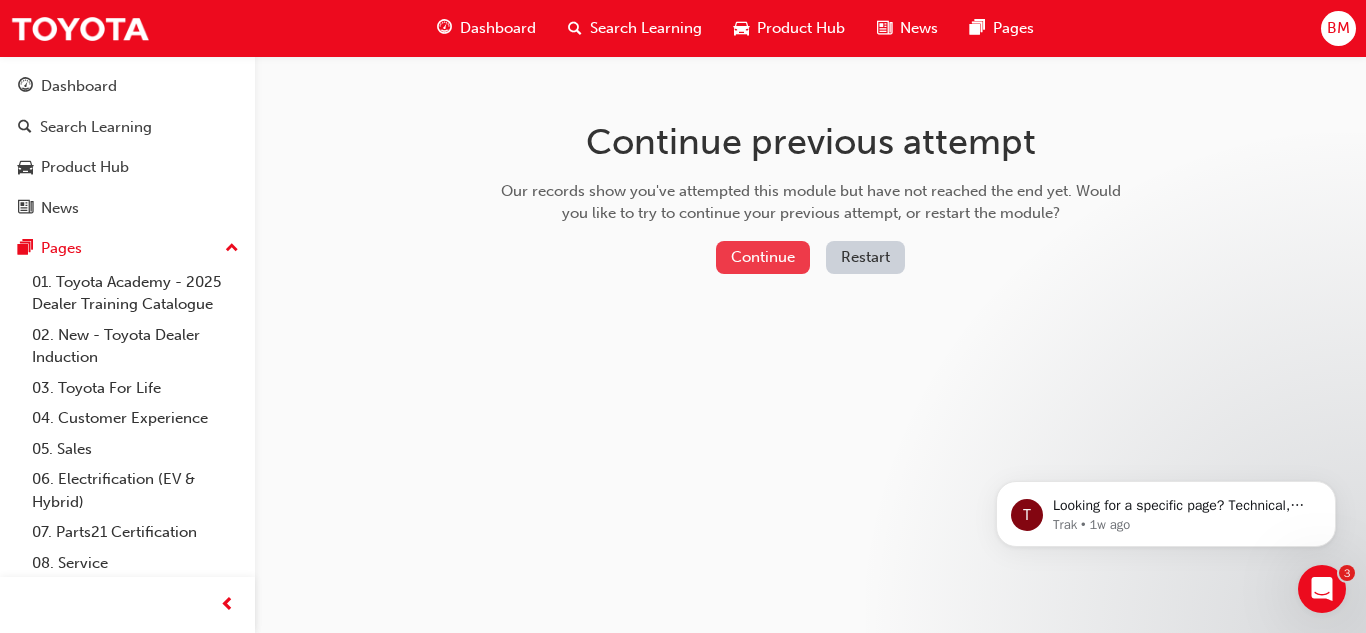 click on "Continue" at bounding box center [763, 257] 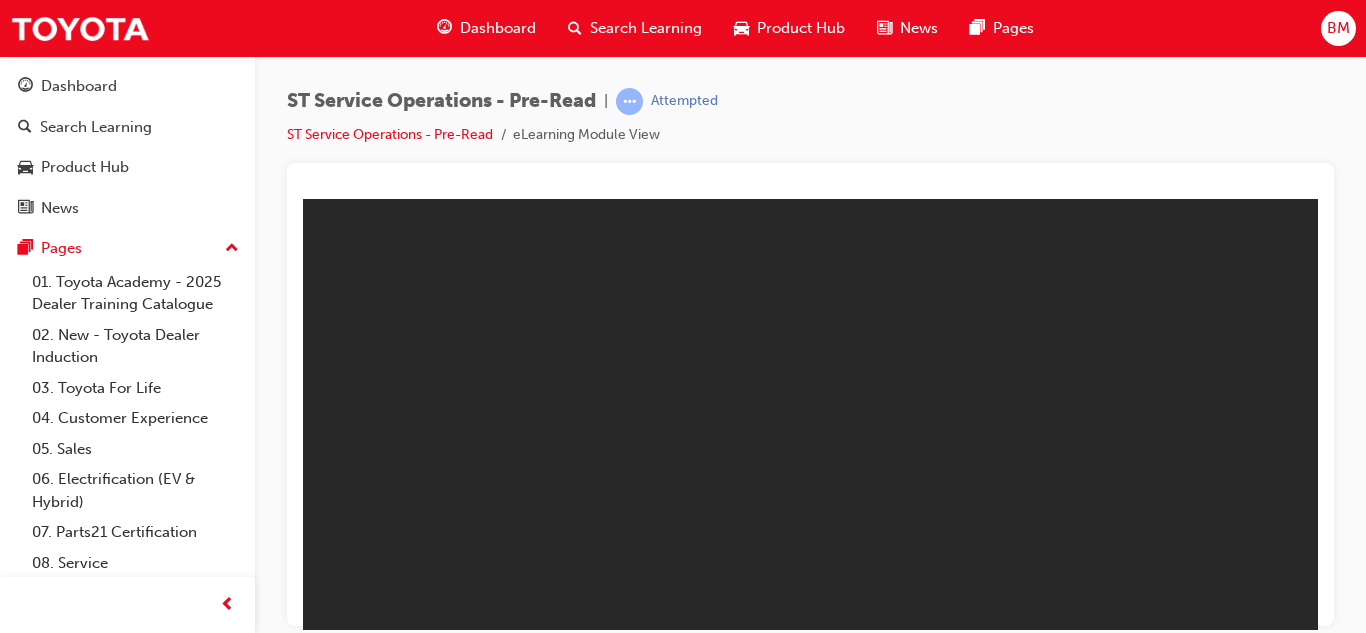 scroll, scrollTop: 0, scrollLeft: 0, axis: both 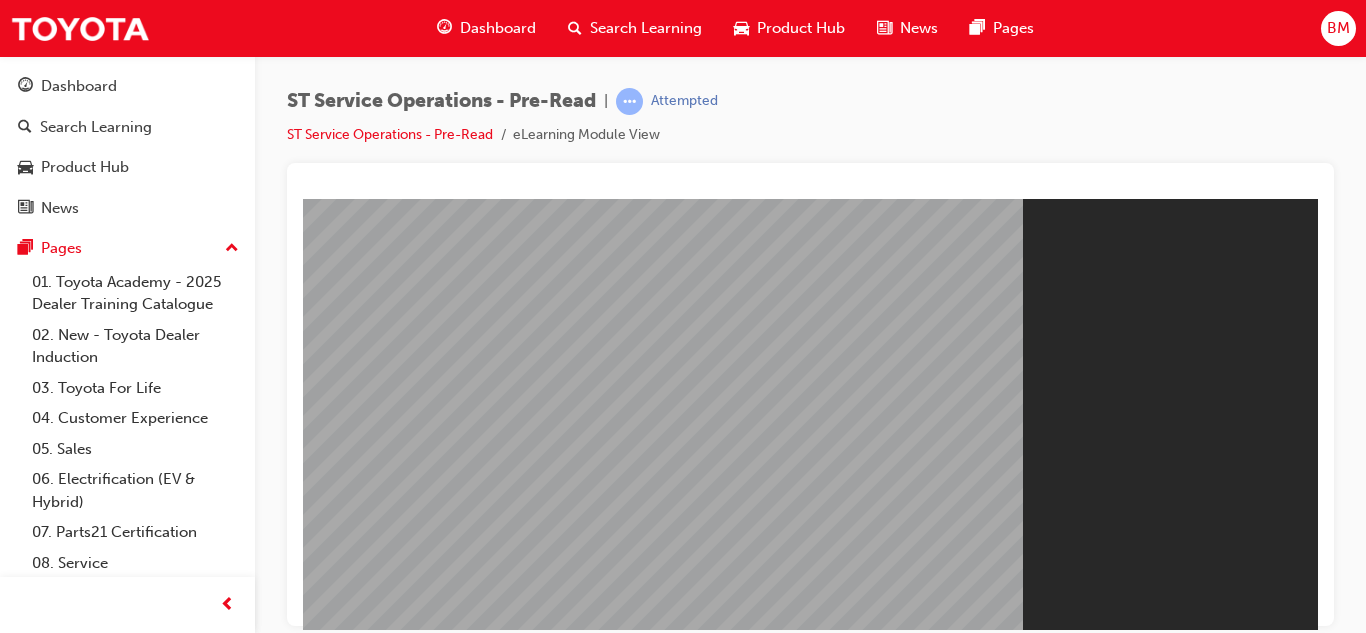 type 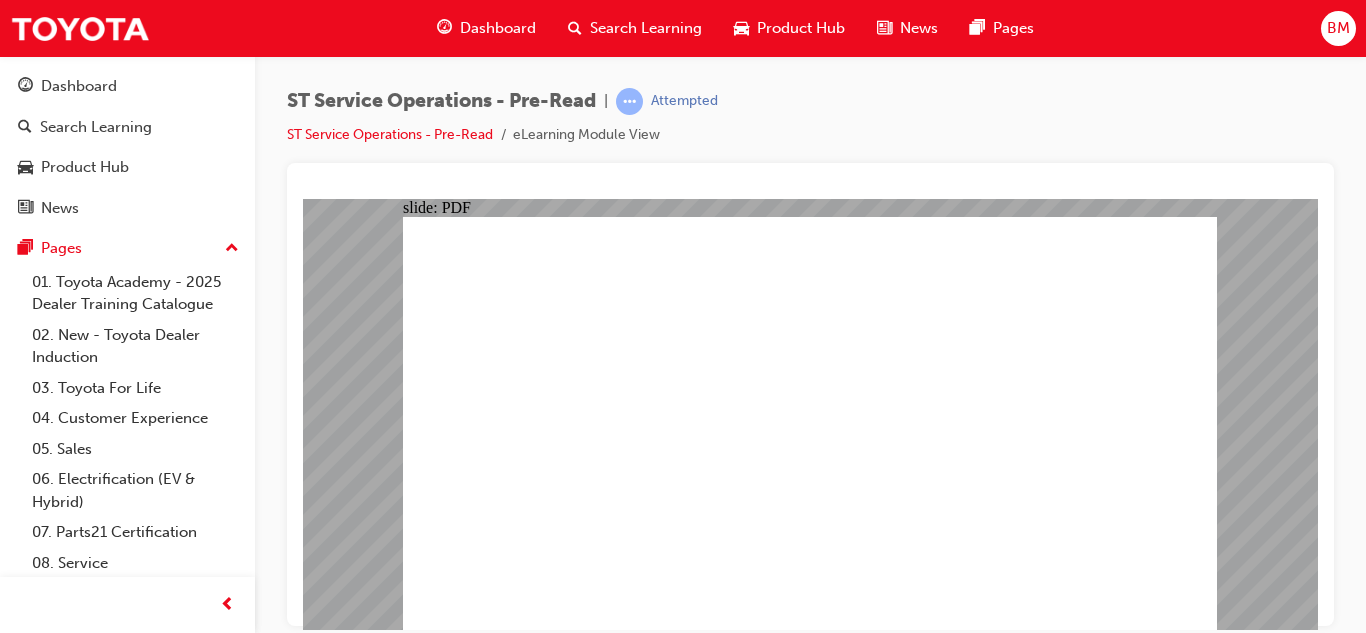 click 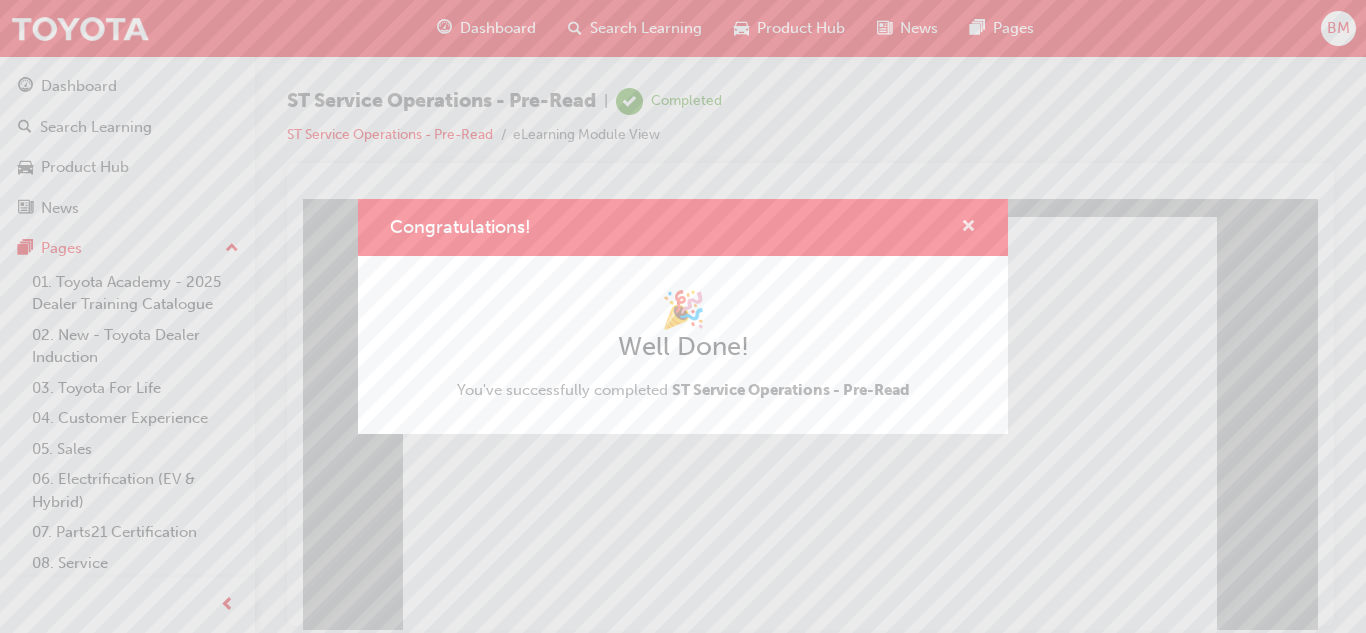 click at bounding box center (968, 228) 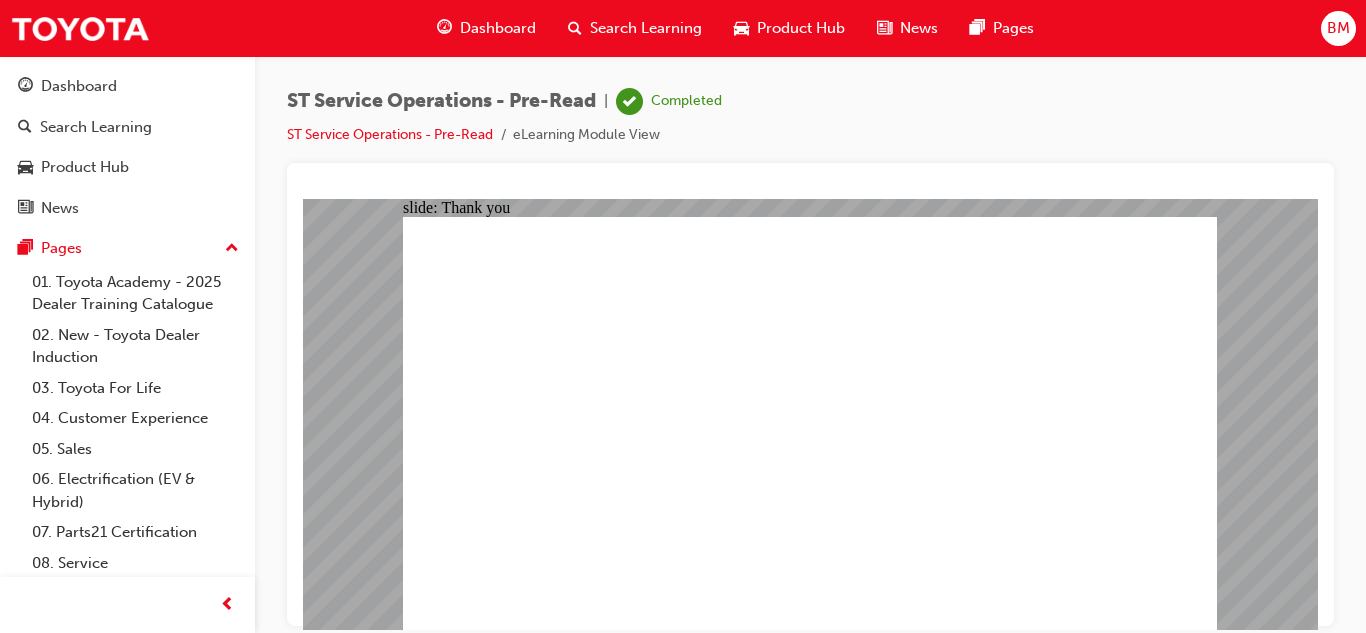 click 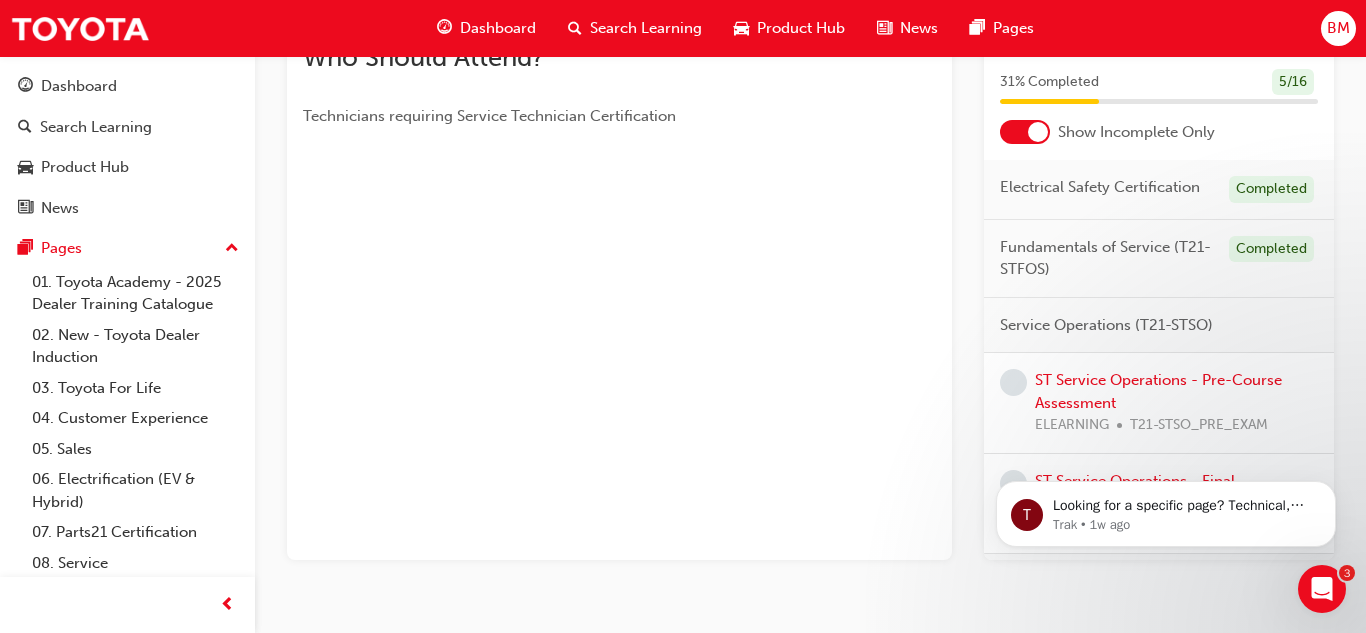 scroll, scrollTop: 400, scrollLeft: 0, axis: vertical 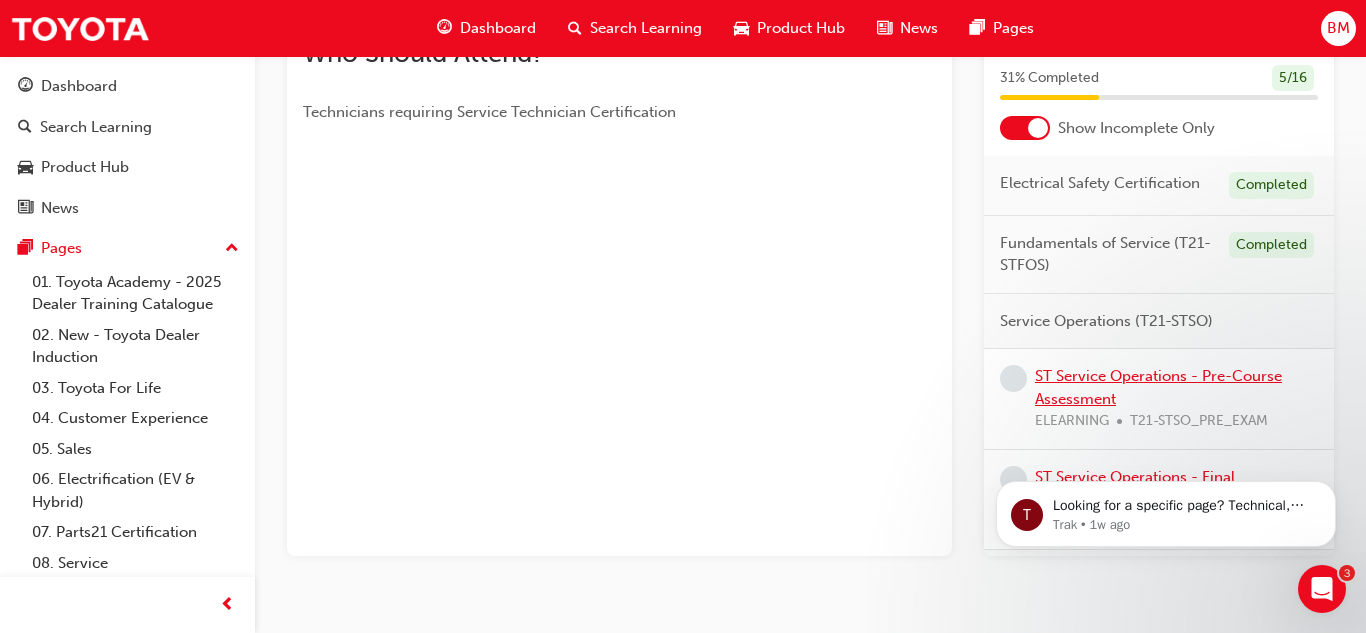 click on "ST Service Operations - Pre-Course Assessment" at bounding box center [1158, 387] 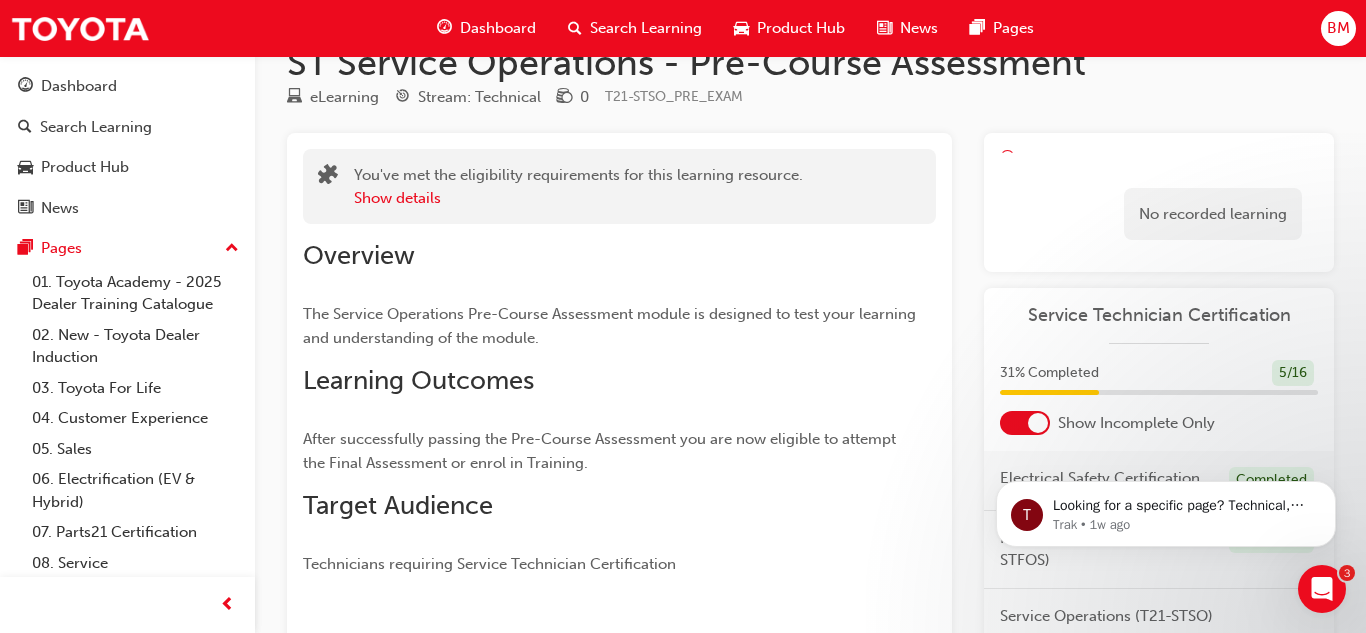 scroll, scrollTop: 0, scrollLeft: 0, axis: both 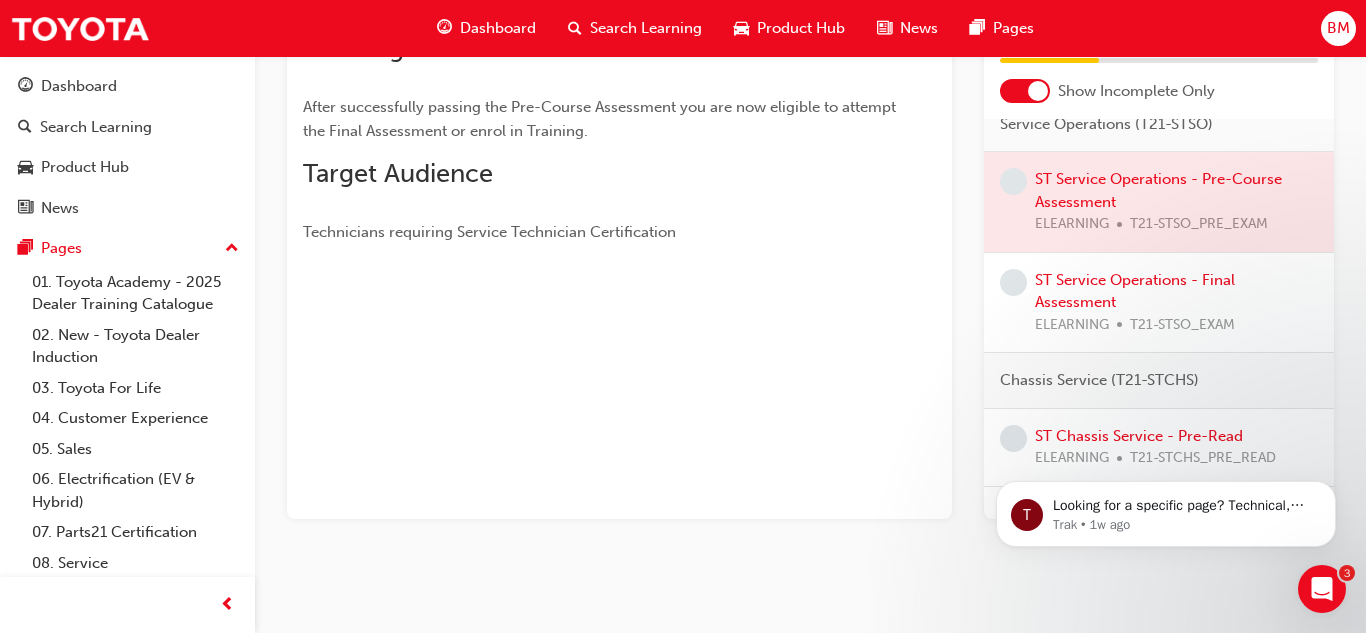 click at bounding box center (1159, 202) 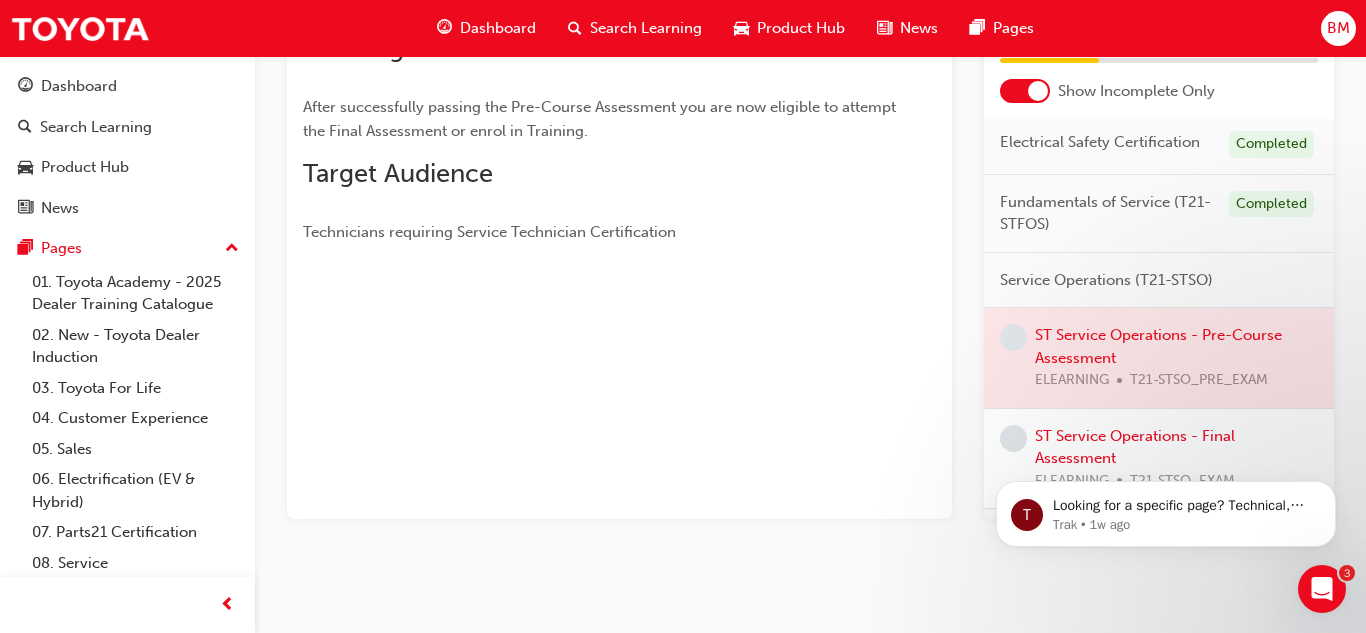scroll, scrollTop: 0, scrollLeft: 0, axis: both 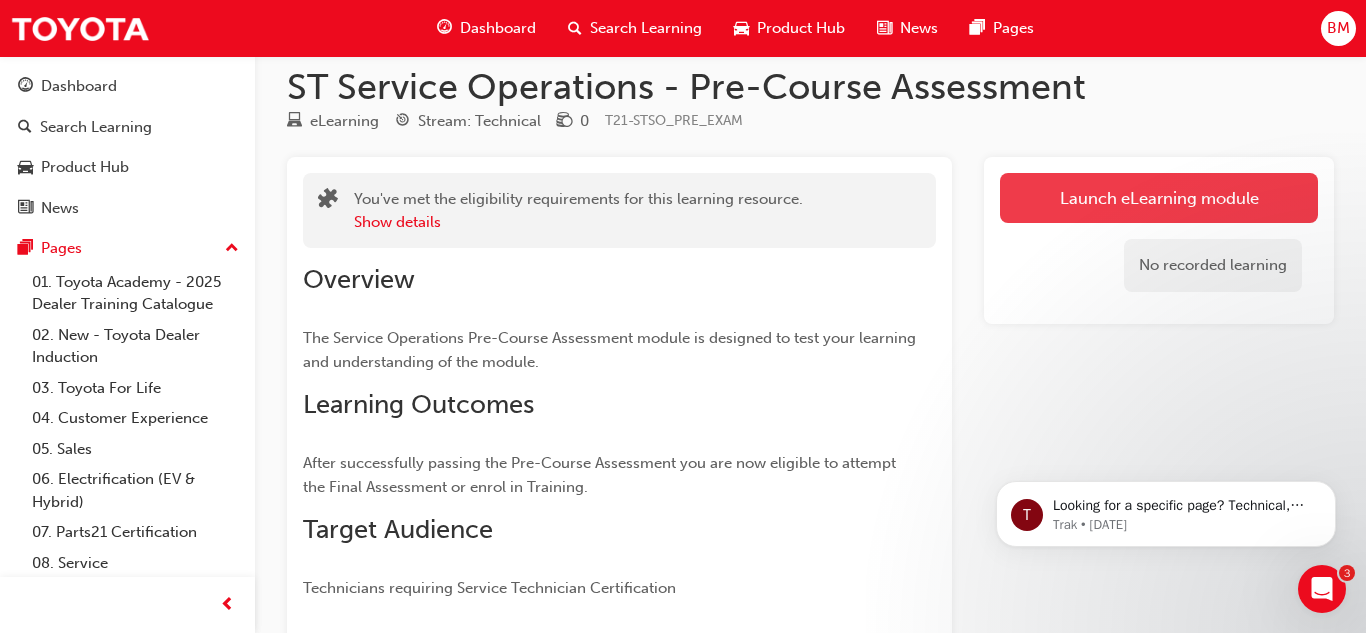click on "Launch eLearning module" at bounding box center [1159, 198] 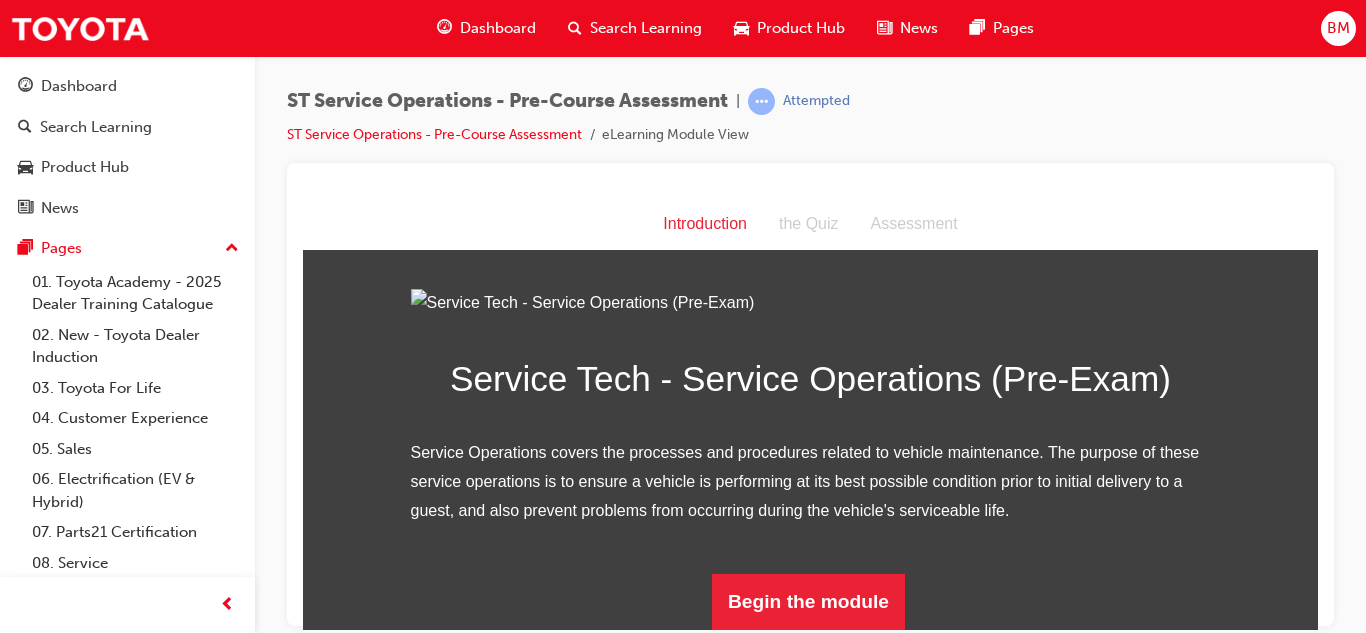scroll, scrollTop: 236, scrollLeft: 0, axis: vertical 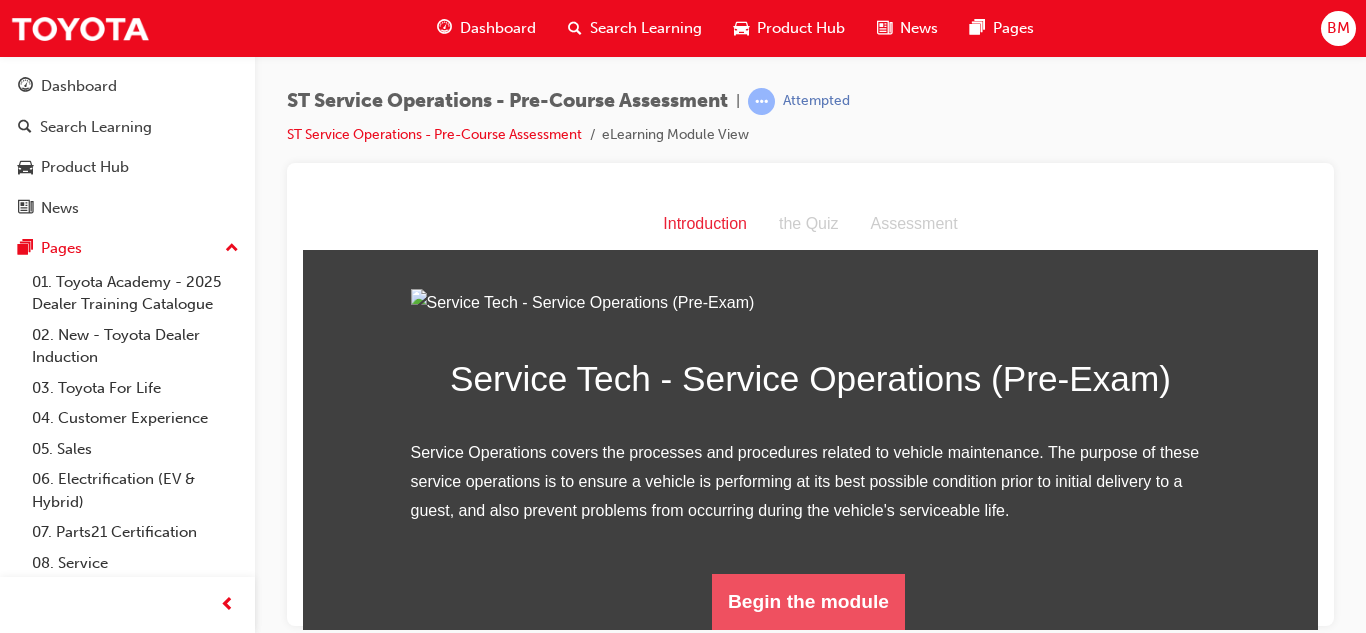click on "Begin the module" at bounding box center (808, 601) 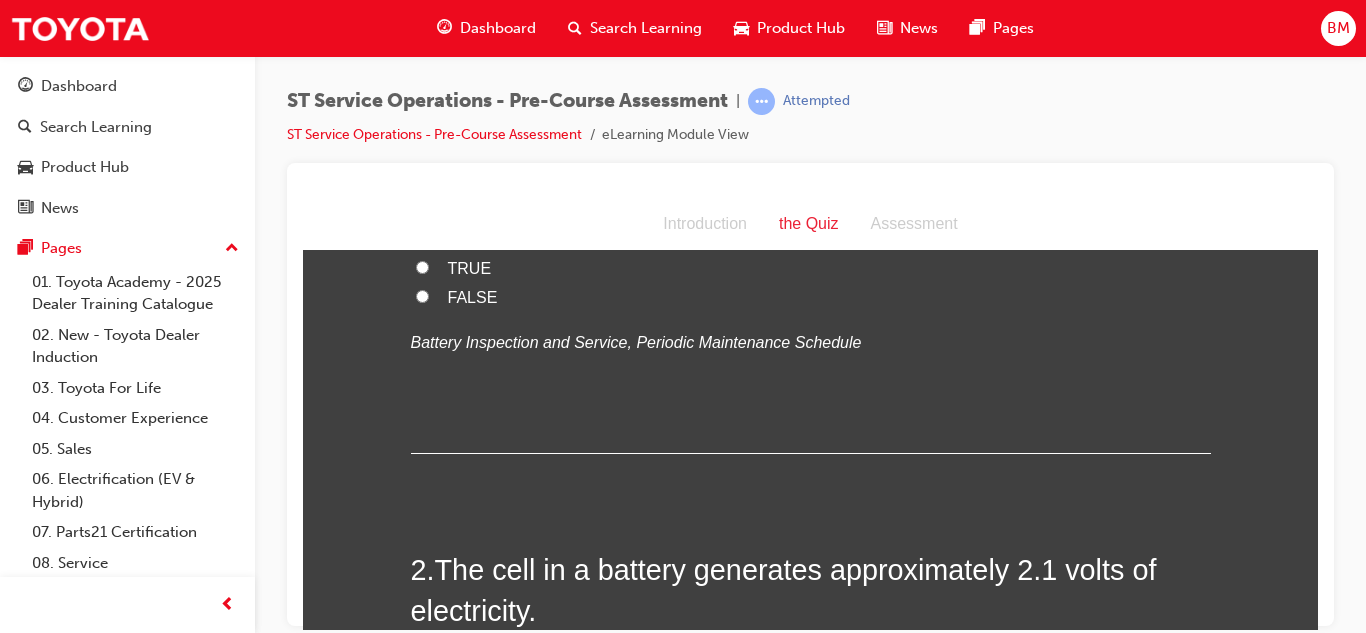 scroll, scrollTop: 0, scrollLeft: 0, axis: both 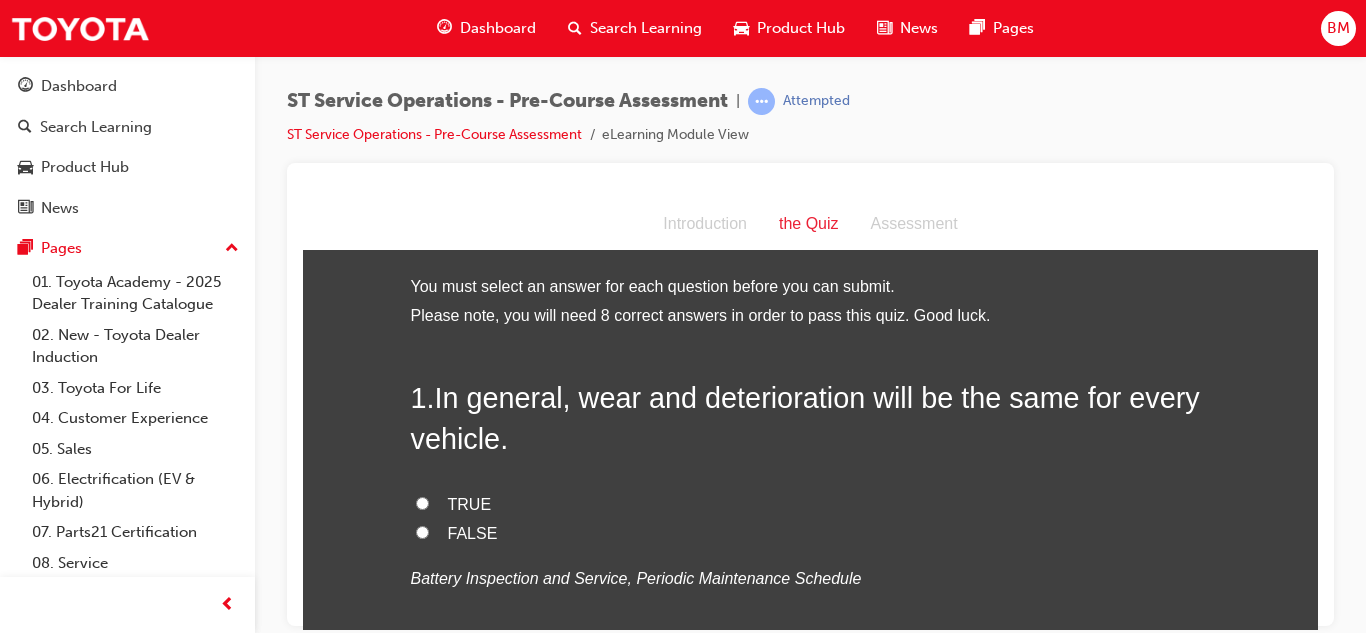 click on "TRUE" at bounding box center (811, 504) 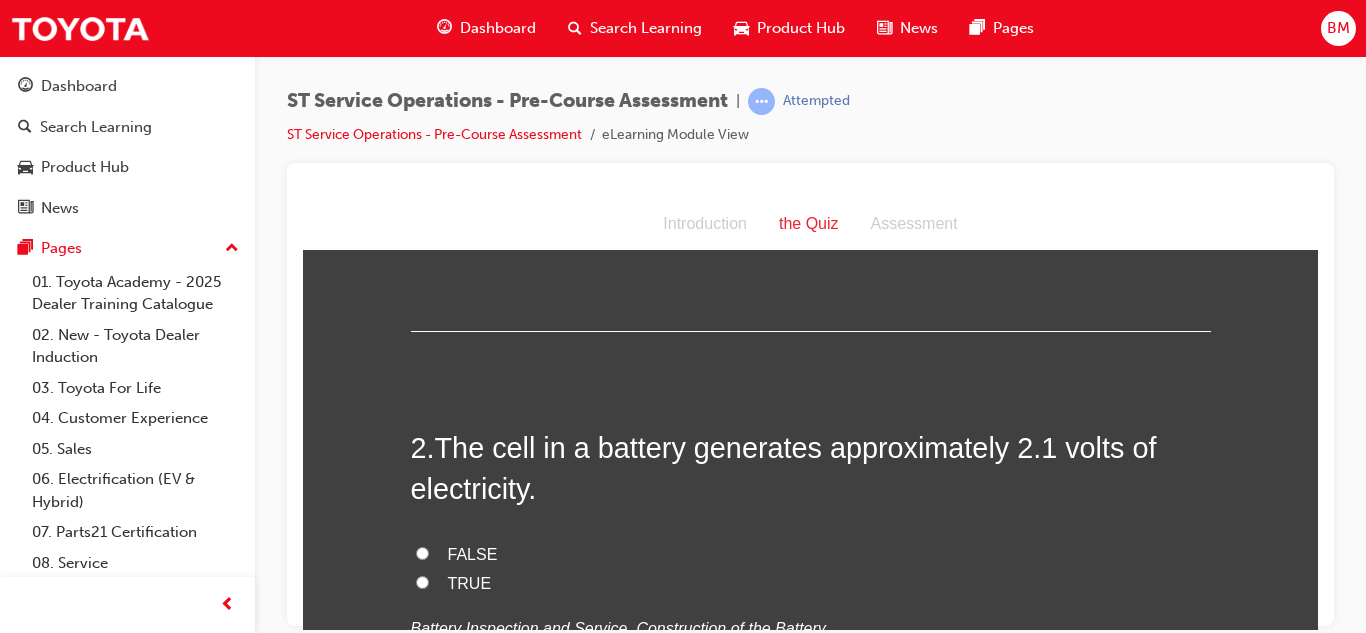 scroll, scrollTop: 355, scrollLeft: 0, axis: vertical 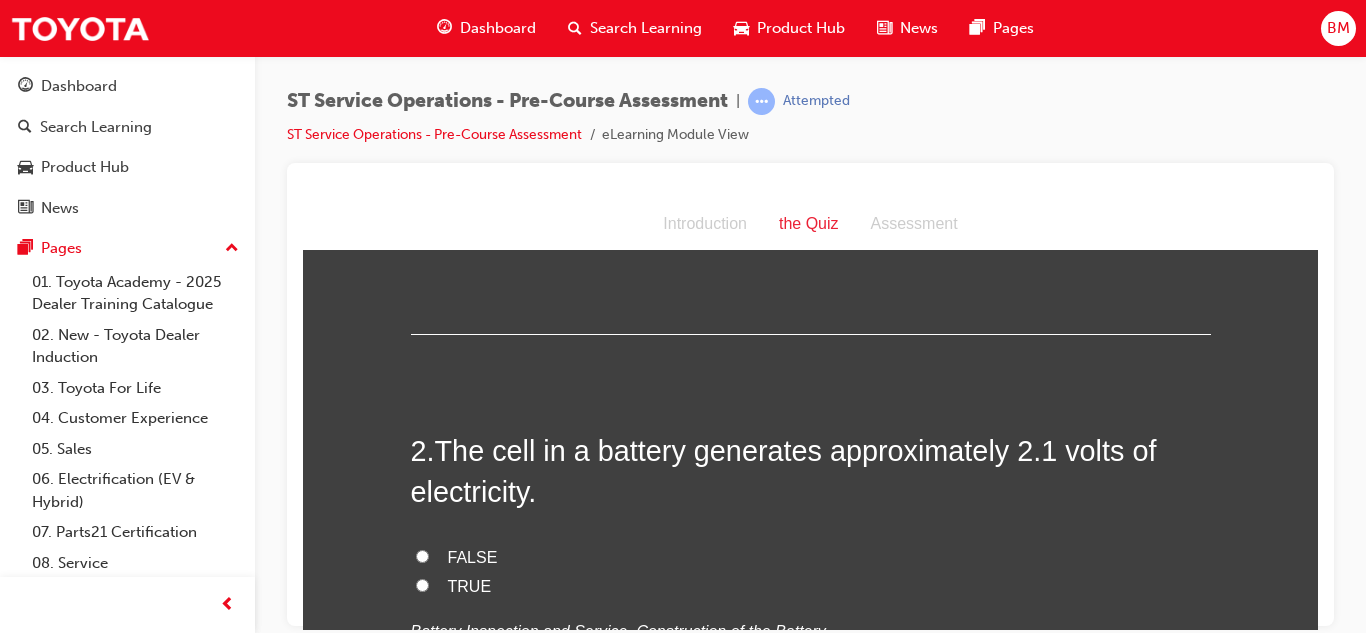click on "FALSE" at bounding box center [811, 557] 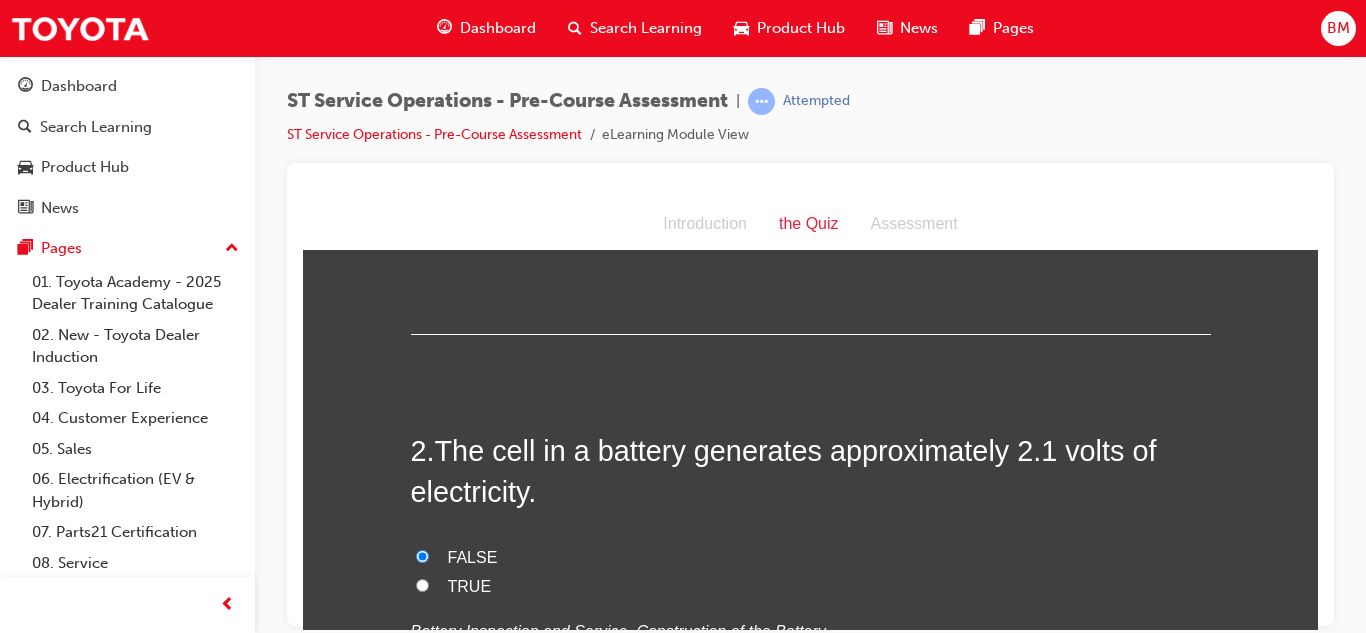 click on "TRUE" at bounding box center [422, 584] 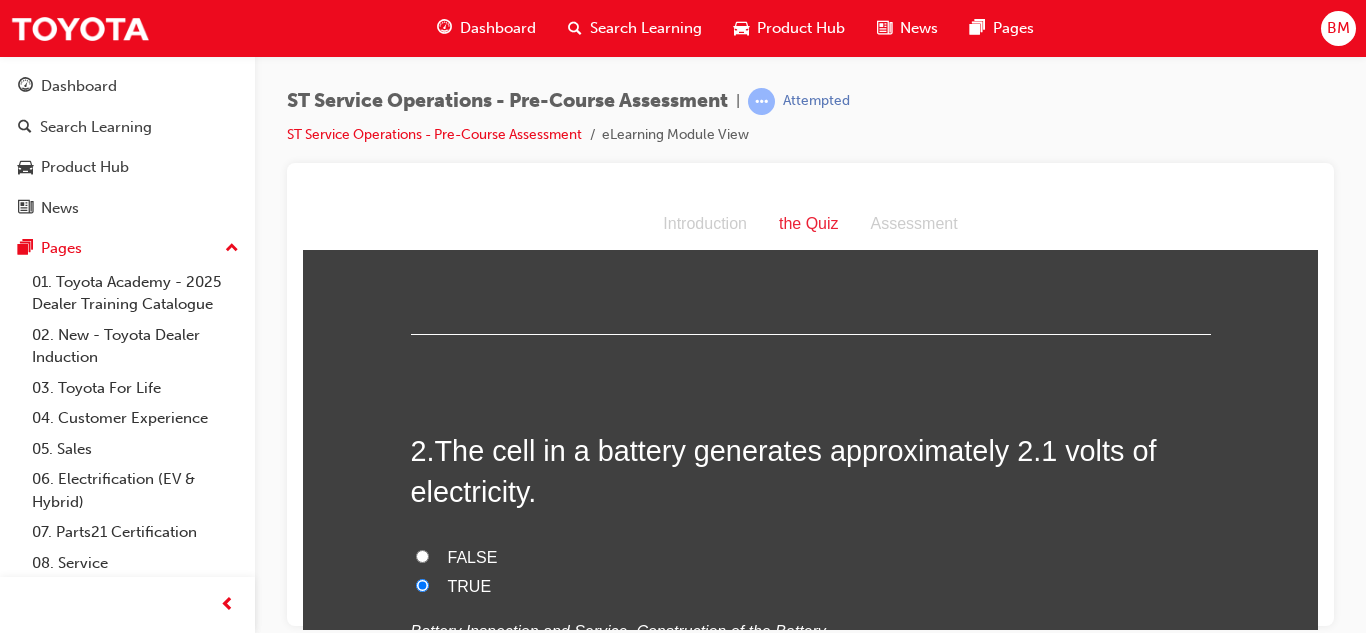 click on "FALSE" at bounding box center [422, 555] 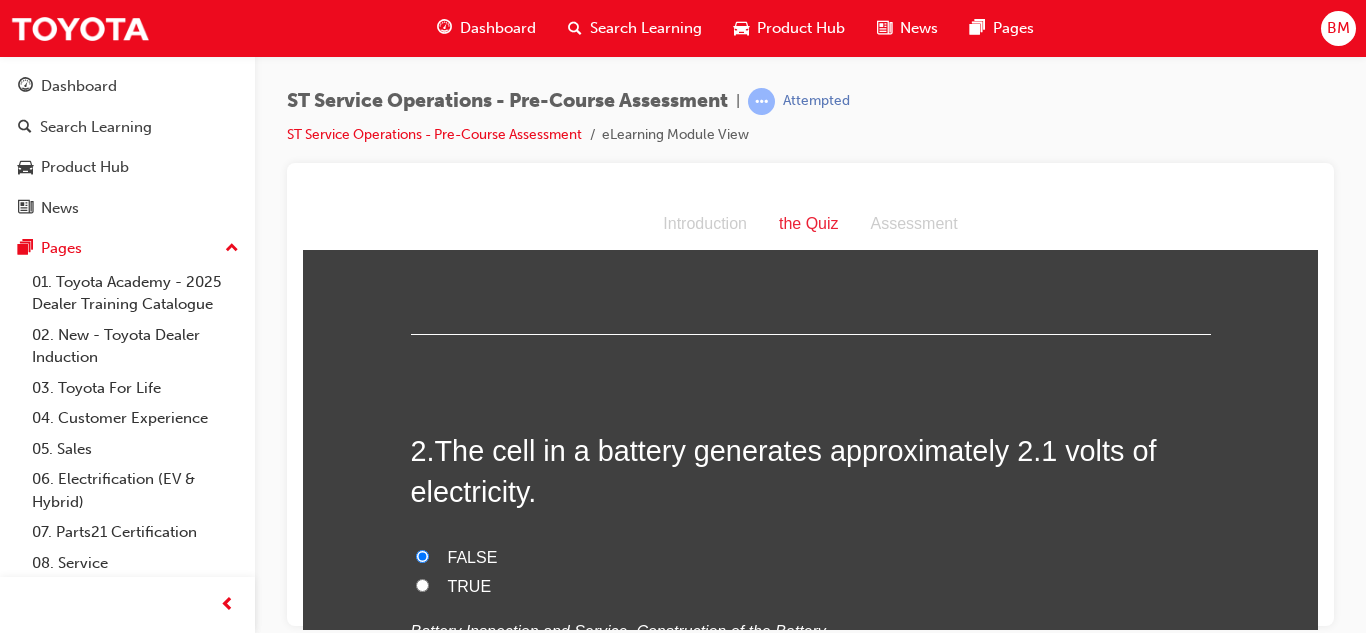click on "TRUE" at bounding box center (422, 584) 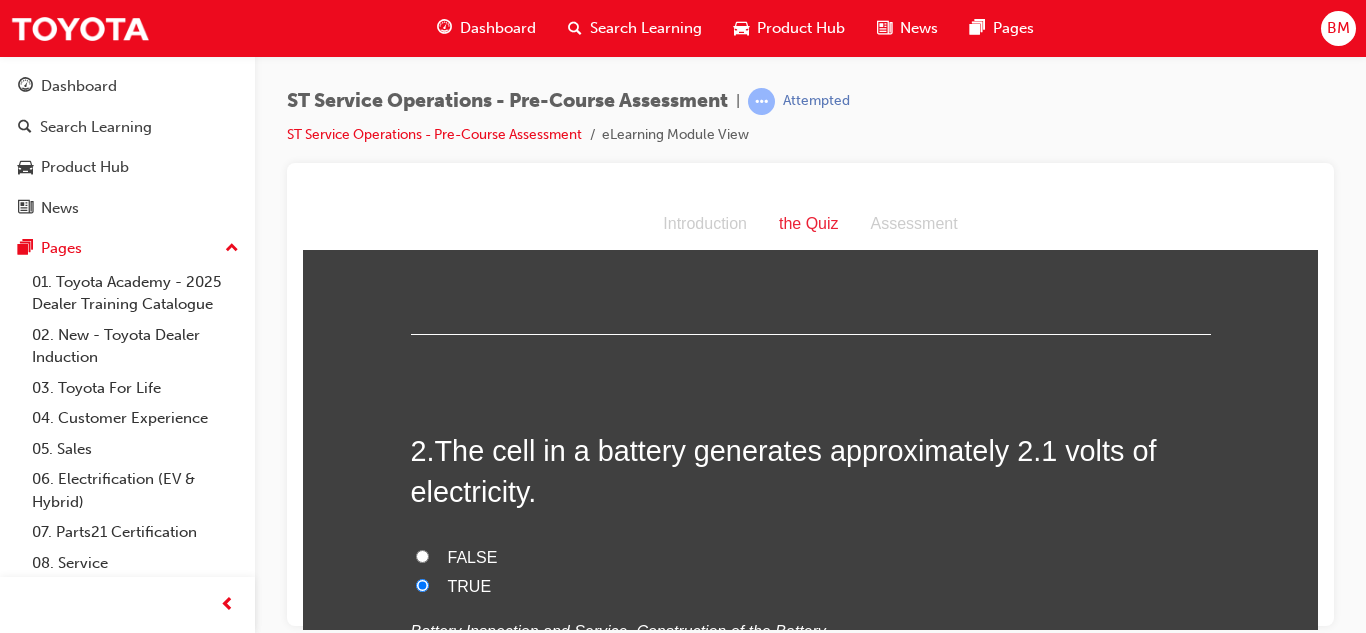 click on "FALSE" at bounding box center [422, 555] 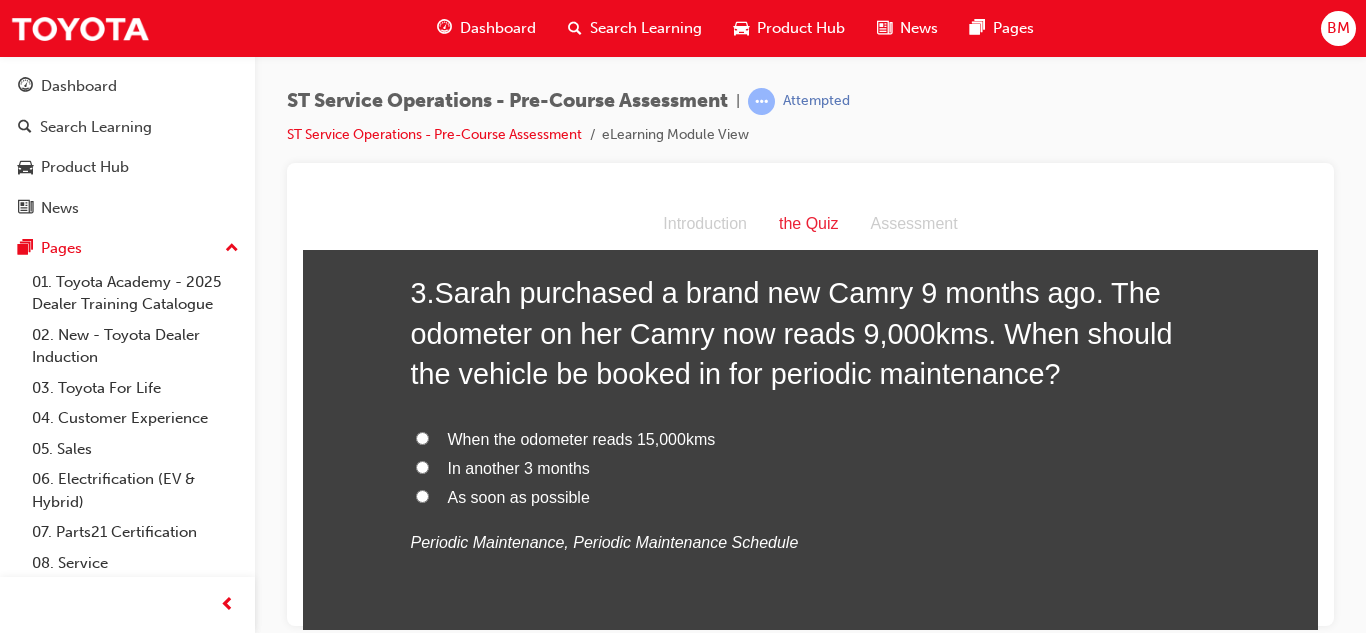 scroll, scrollTop: 919, scrollLeft: 0, axis: vertical 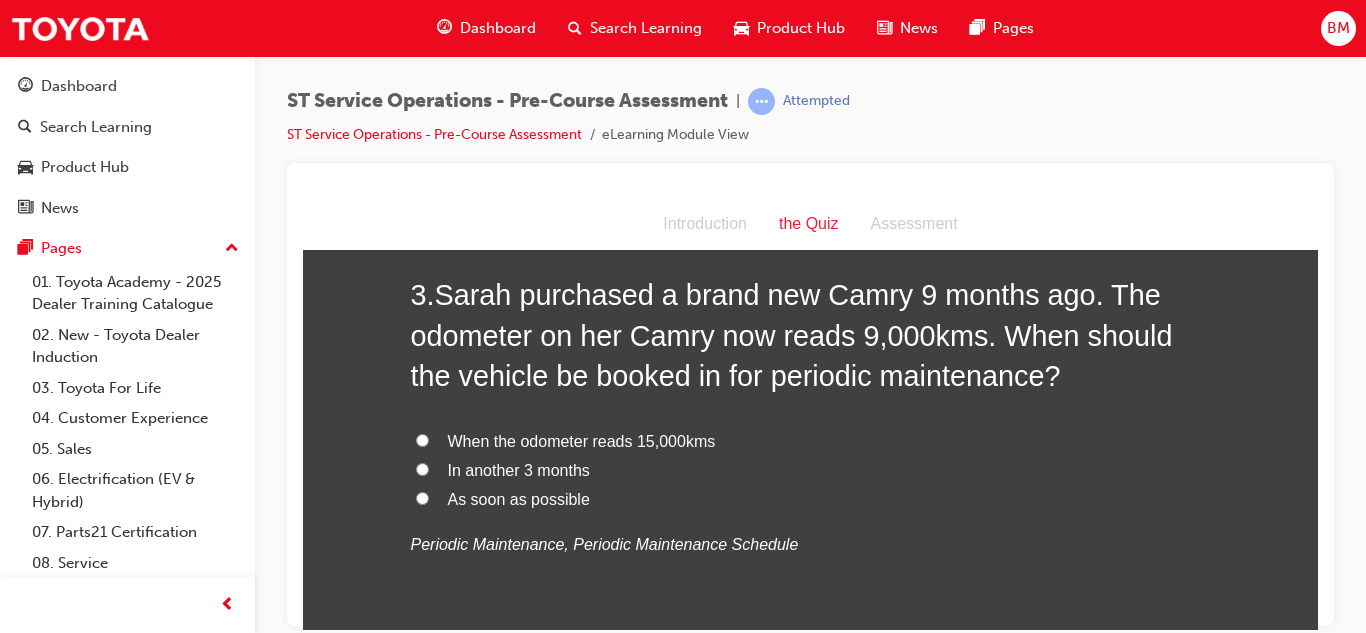 click on "As soon as possible" at bounding box center [422, 497] 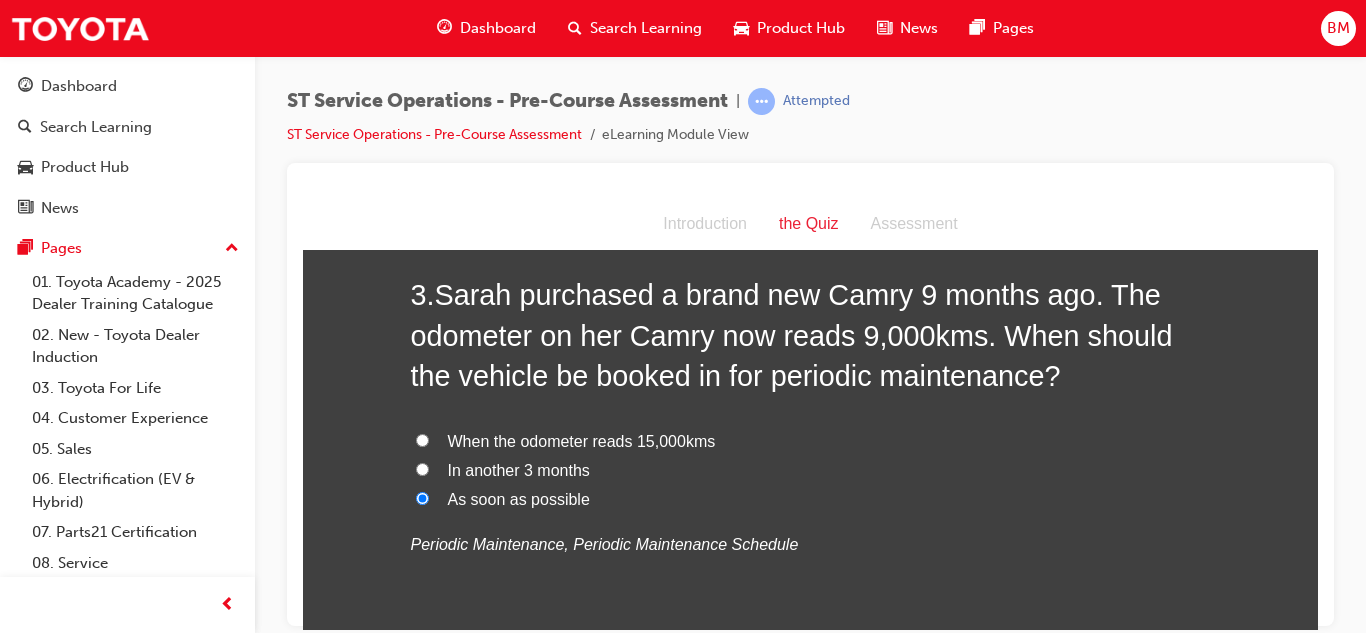 click on "When the odometer reads 15,000kms" at bounding box center (422, 439) 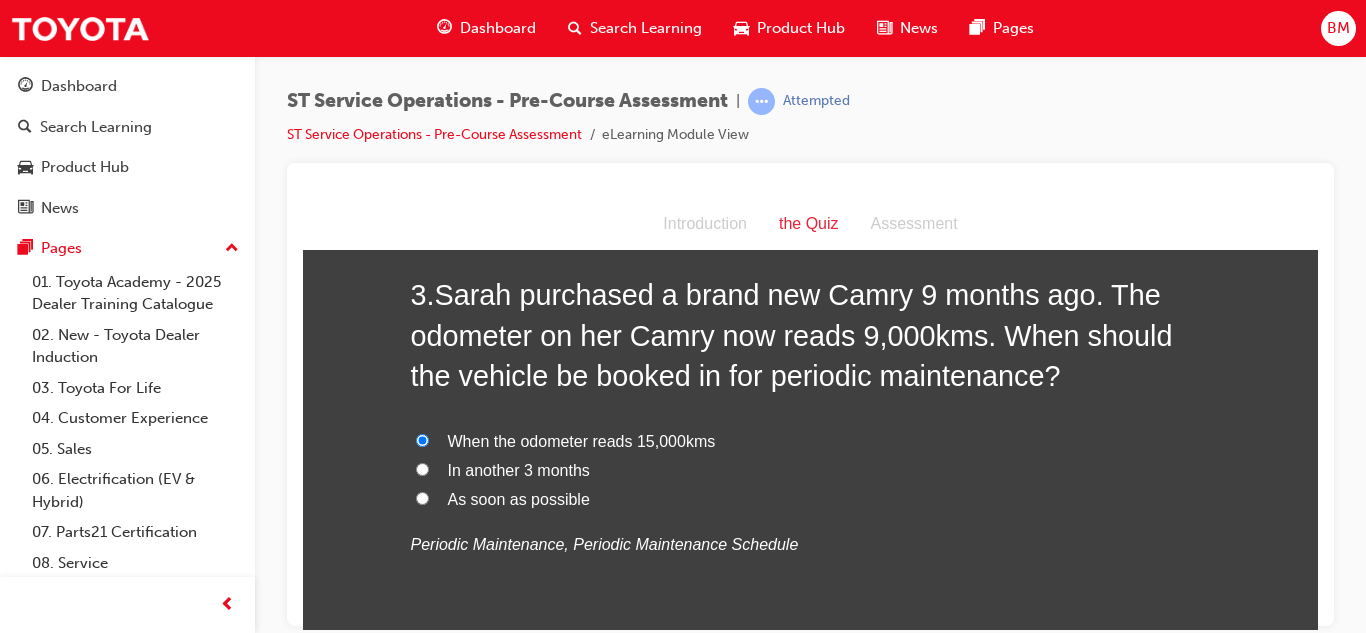 click on "In another 3 months" at bounding box center (422, 468) 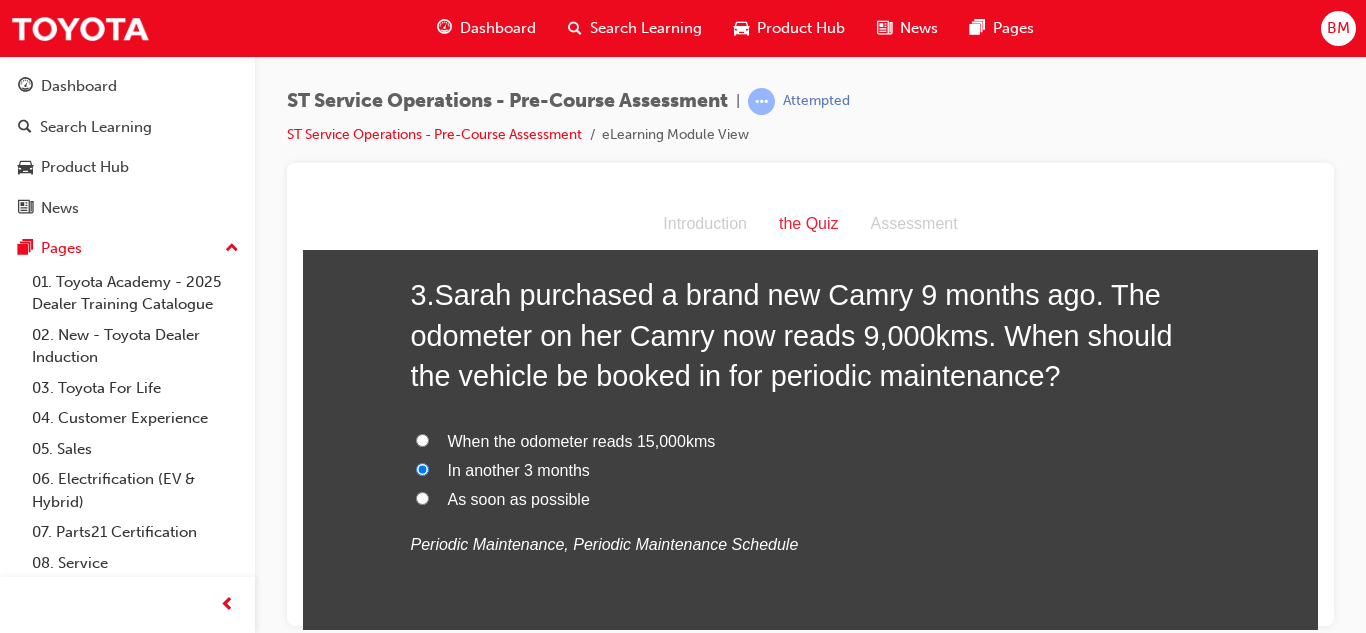 click on "As soon as possible" at bounding box center (422, 497) 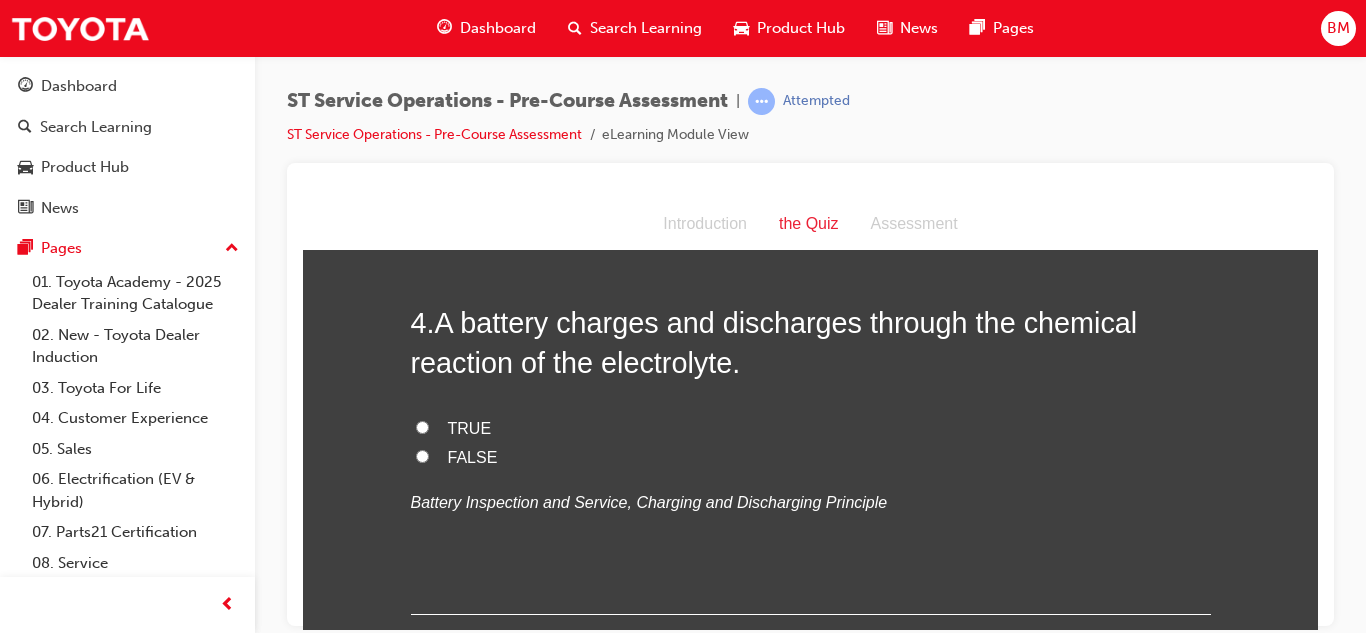scroll, scrollTop: 1376, scrollLeft: 0, axis: vertical 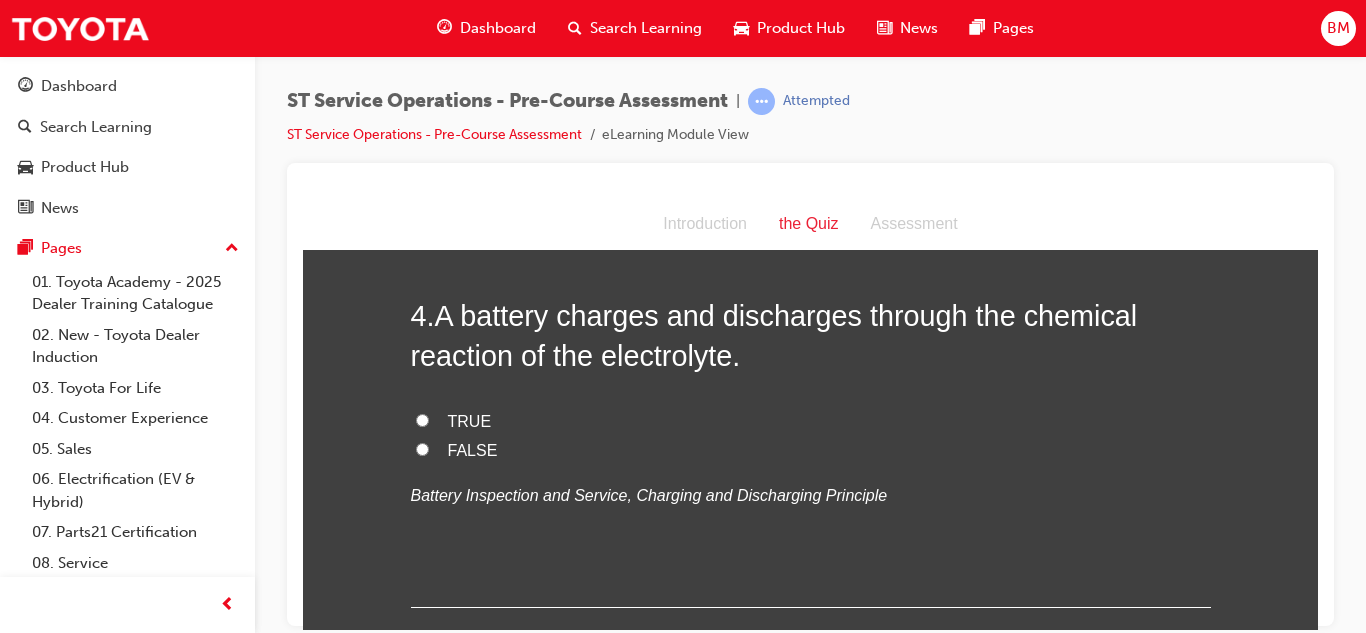 click on "TRUE" at bounding box center [811, 421] 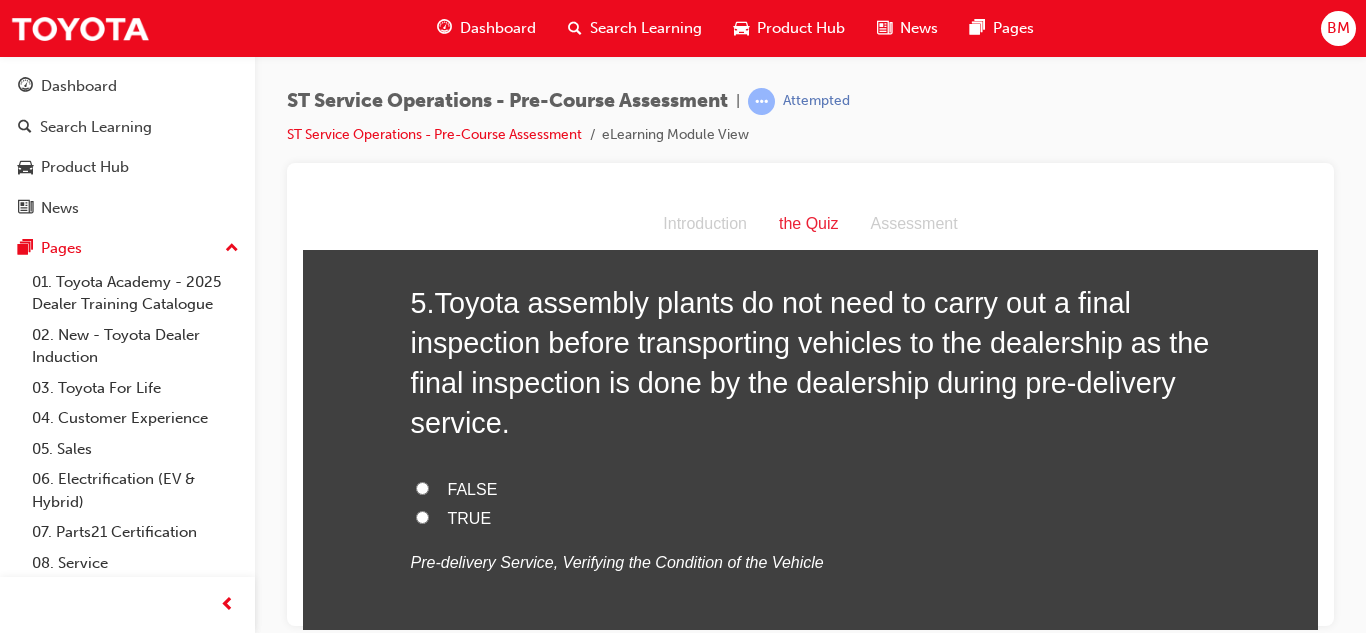 scroll, scrollTop: 1802, scrollLeft: 0, axis: vertical 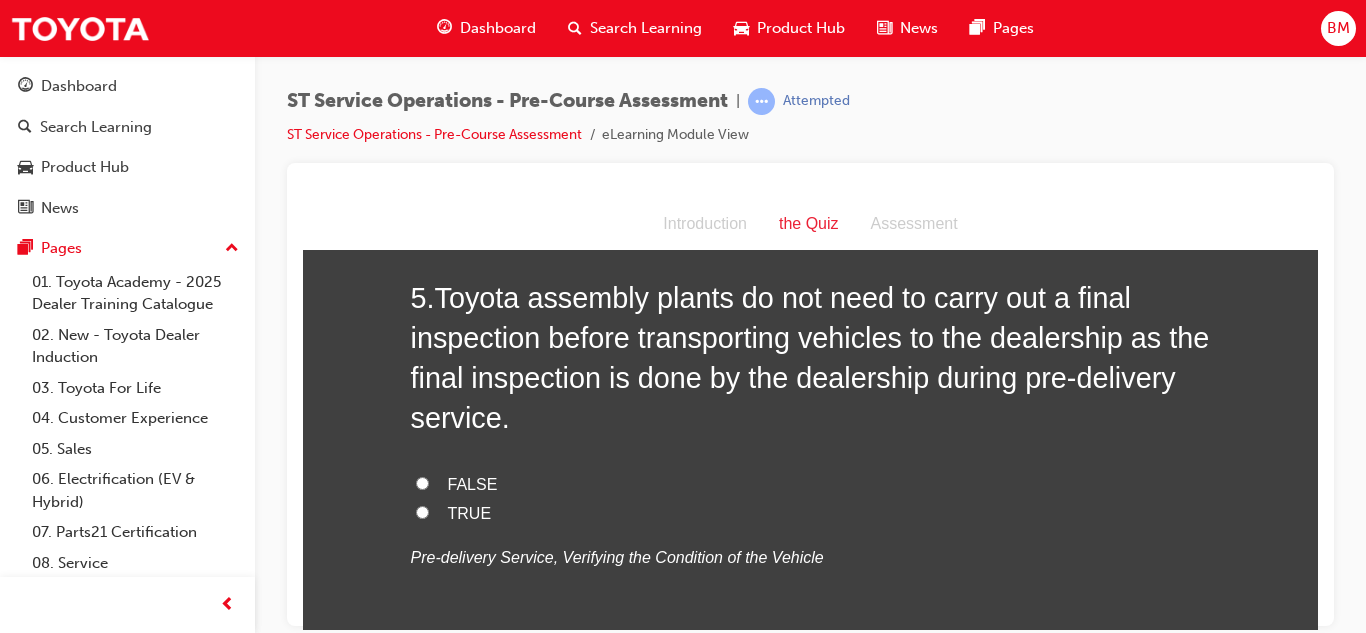 click on "FALSE" at bounding box center [811, 484] 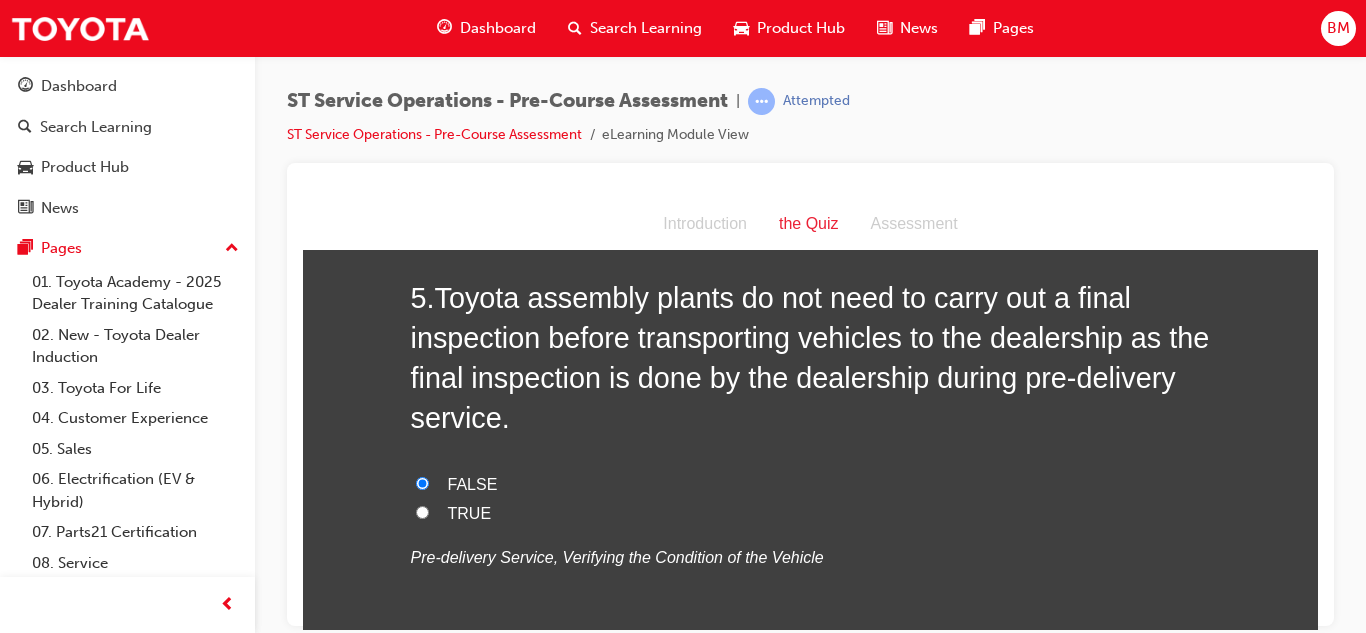 click on "FALSE" at bounding box center [811, 484] 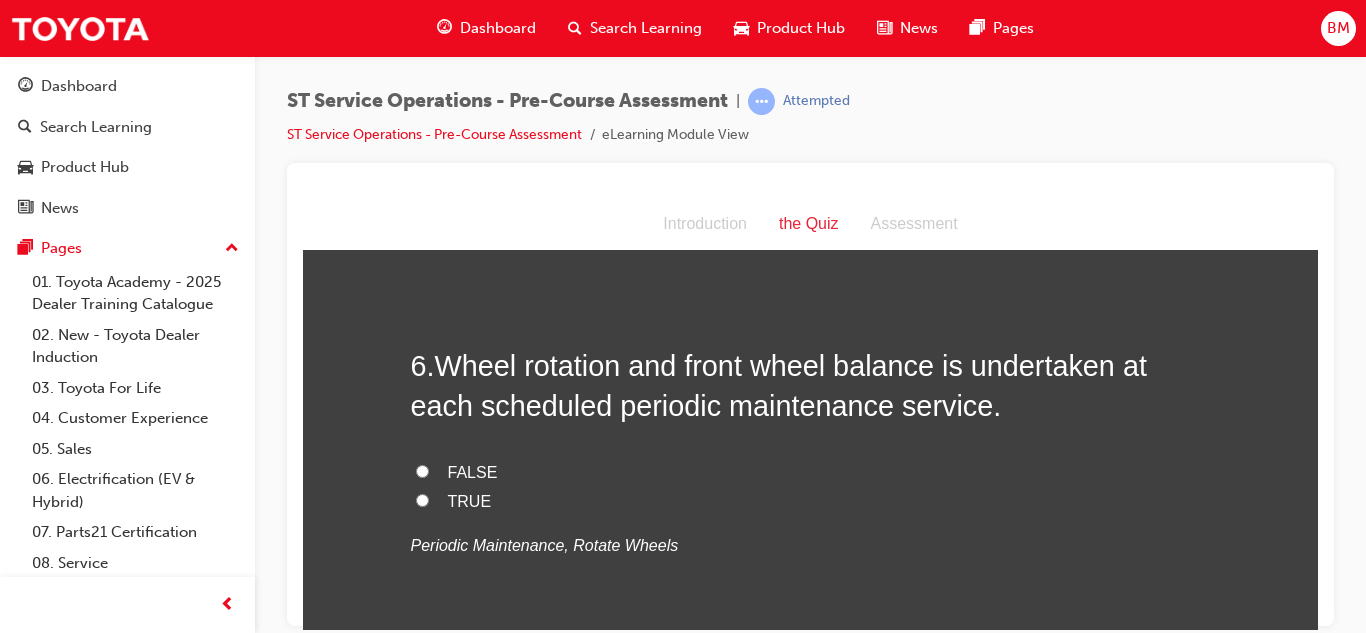 scroll, scrollTop: 2225, scrollLeft: 0, axis: vertical 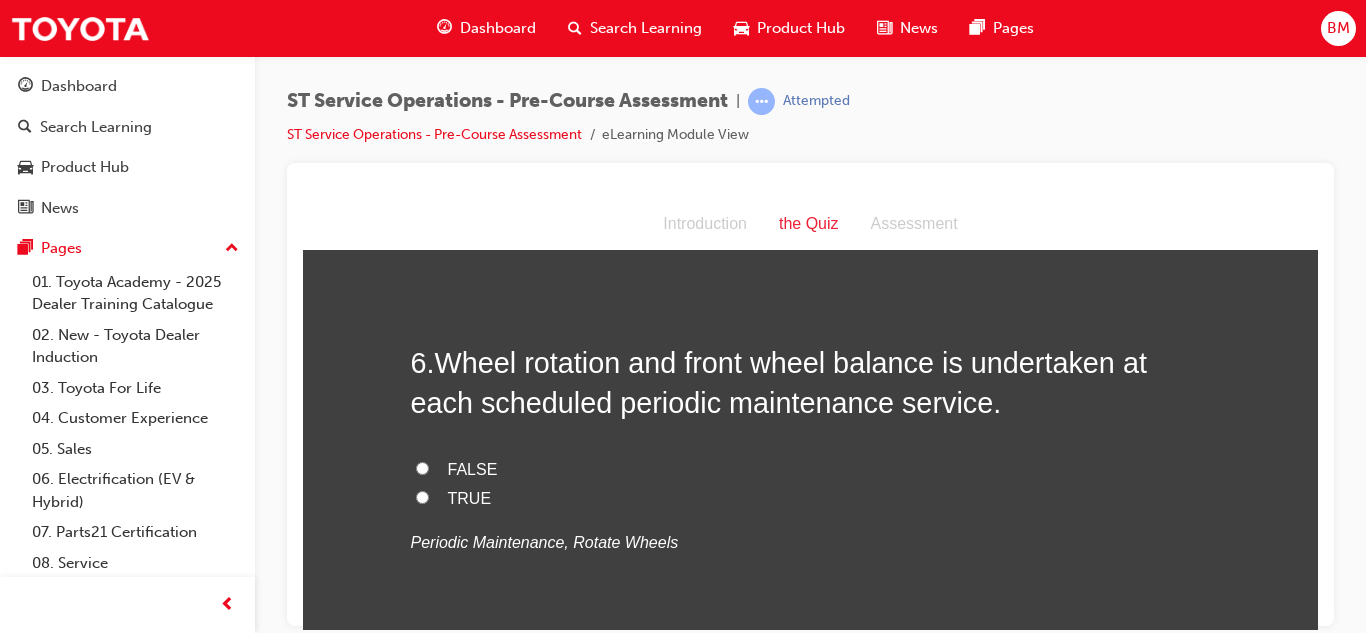 click on "TRUE" at bounding box center [422, 496] 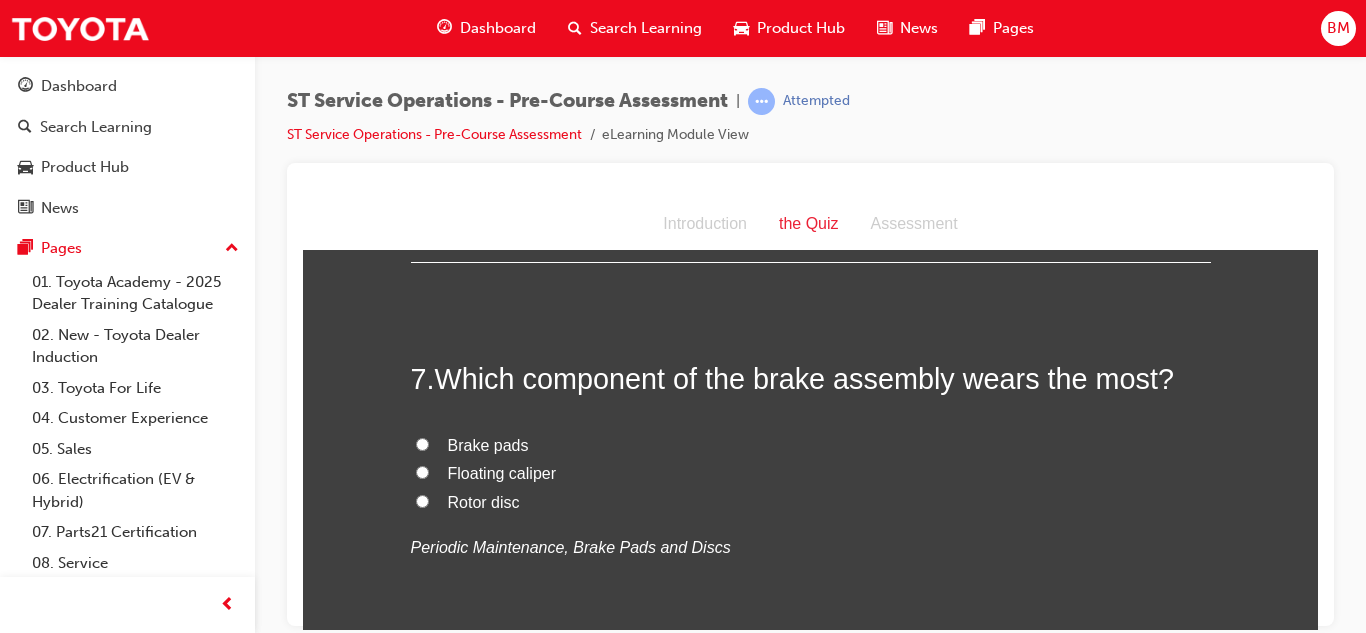 scroll, scrollTop: 2619, scrollLeft: 0, axis: vertical 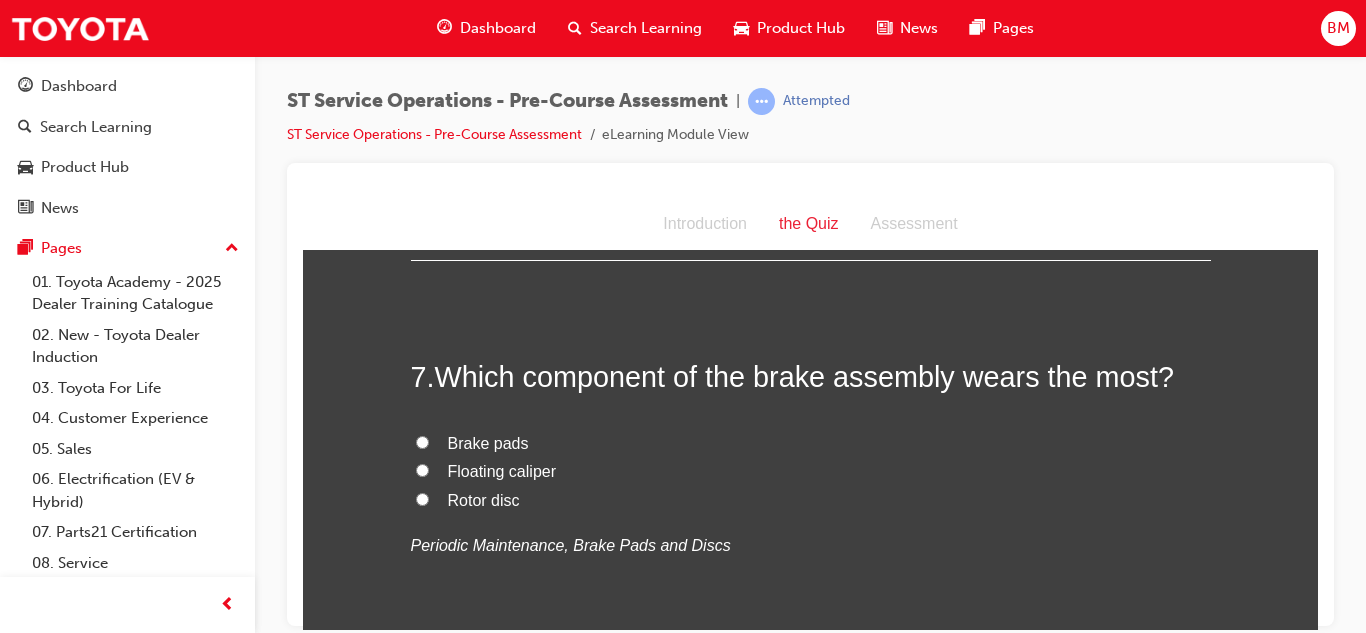 click on "Brake pads" at bounding box center (811, 443) 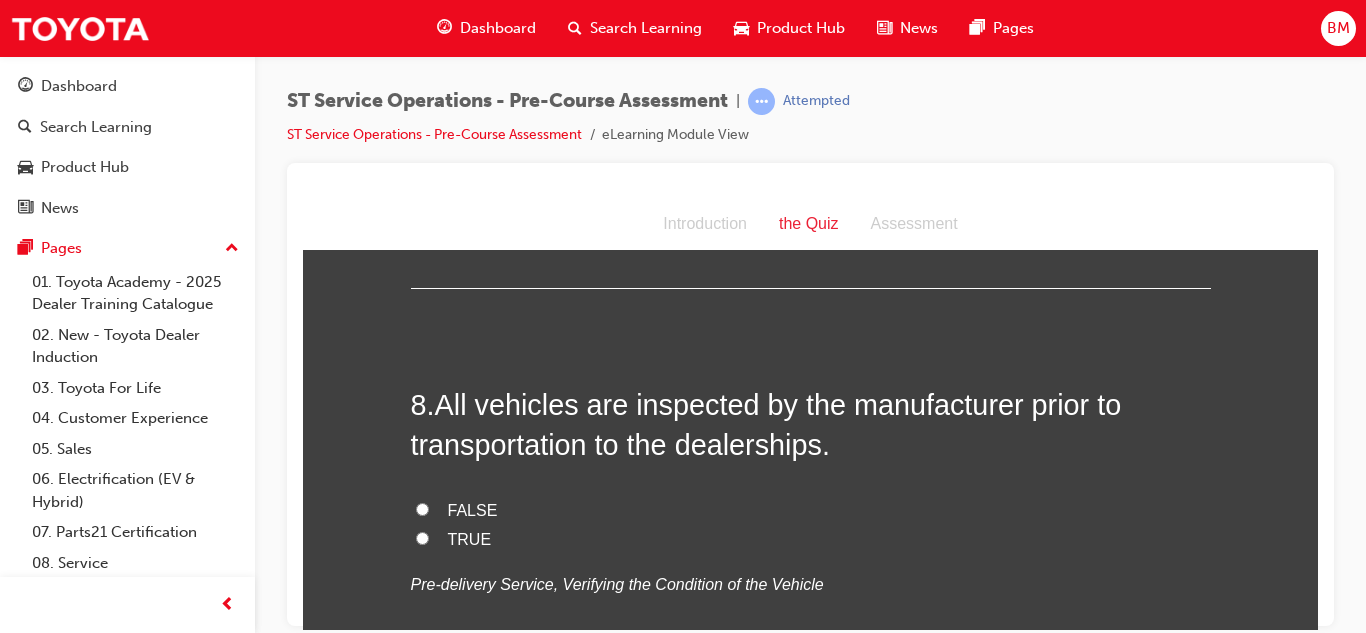 scroll, scrollTop: 2990, scrollLeft: 0, axis: vertical 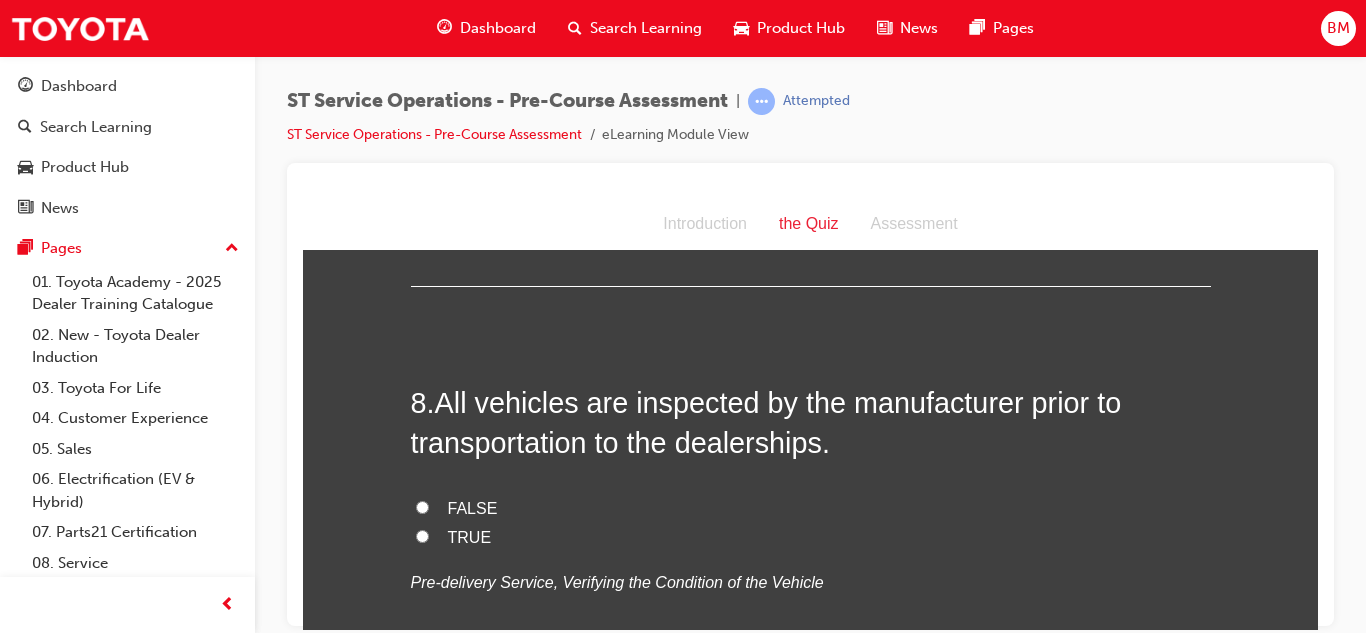 click on "TRUE" at bounding box center (811, 537) 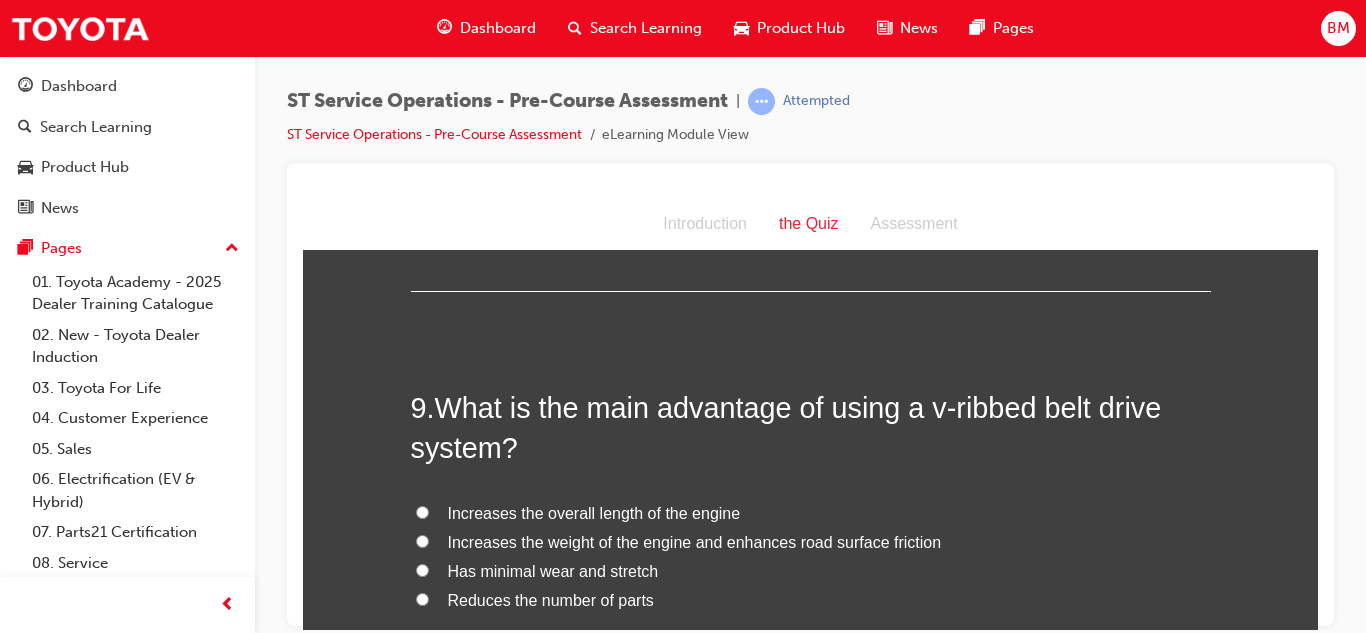 scroll, scrollTop: 3397, scrollLeft: 0, axis: vertical 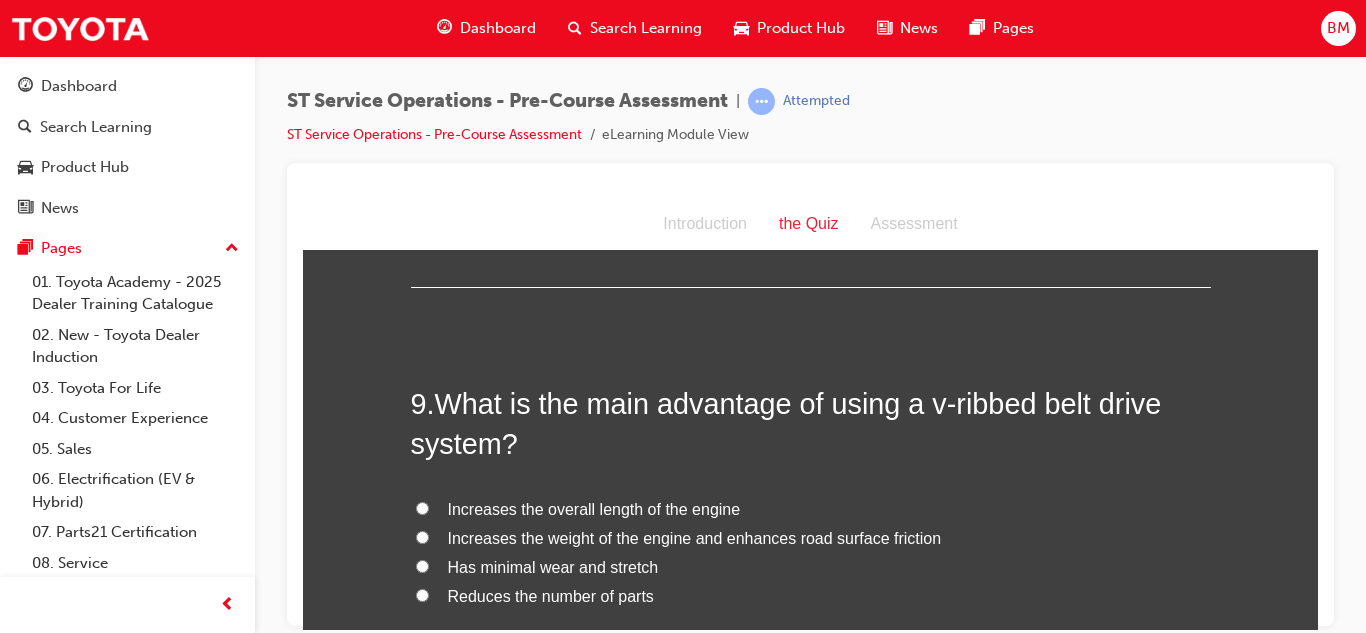 click on "Increases the weight of the engine and enhances road surface friction" at bounding box center [695, 537] 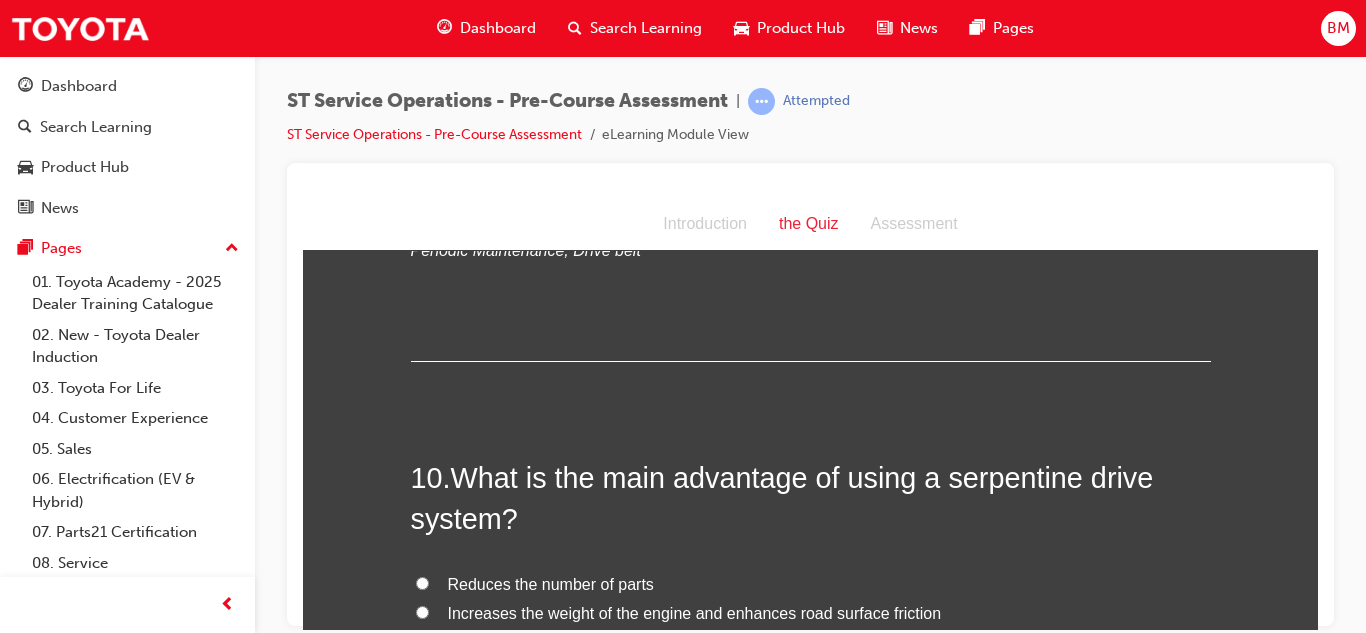 scroll, scrollTop: 3796, scrollLeft: 0, axis: vertical 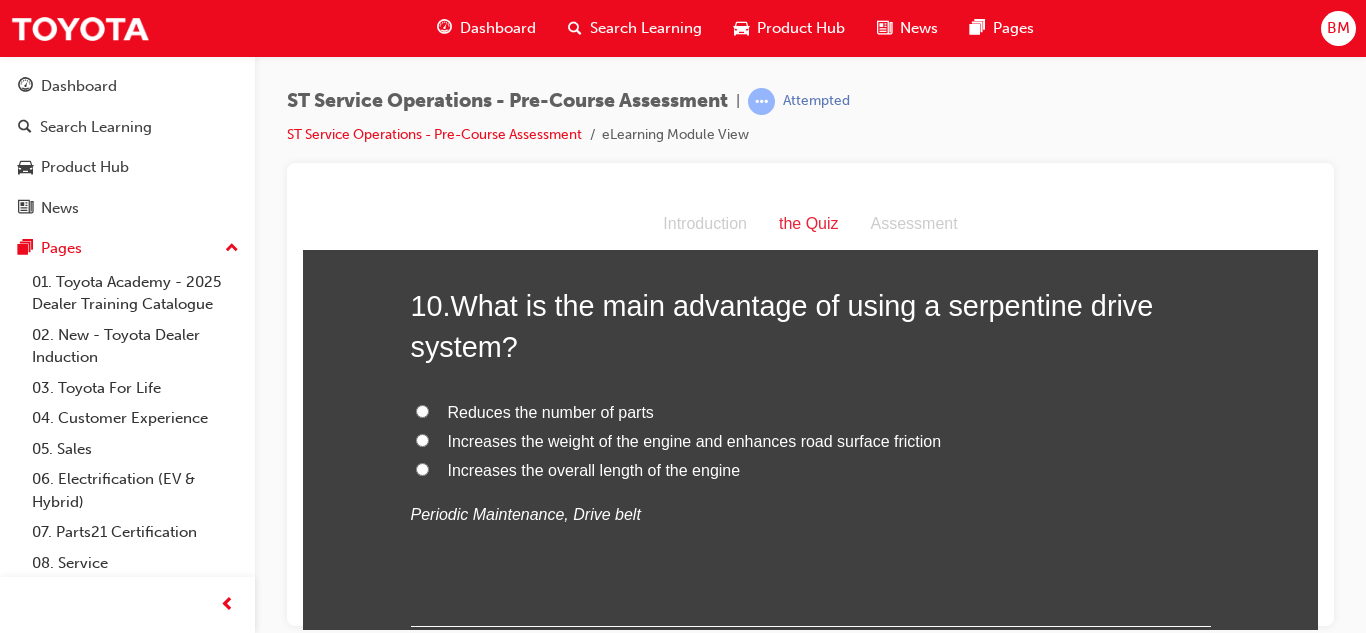 click on "Increases the overall length of the engine" at bounding box center (811, 470) 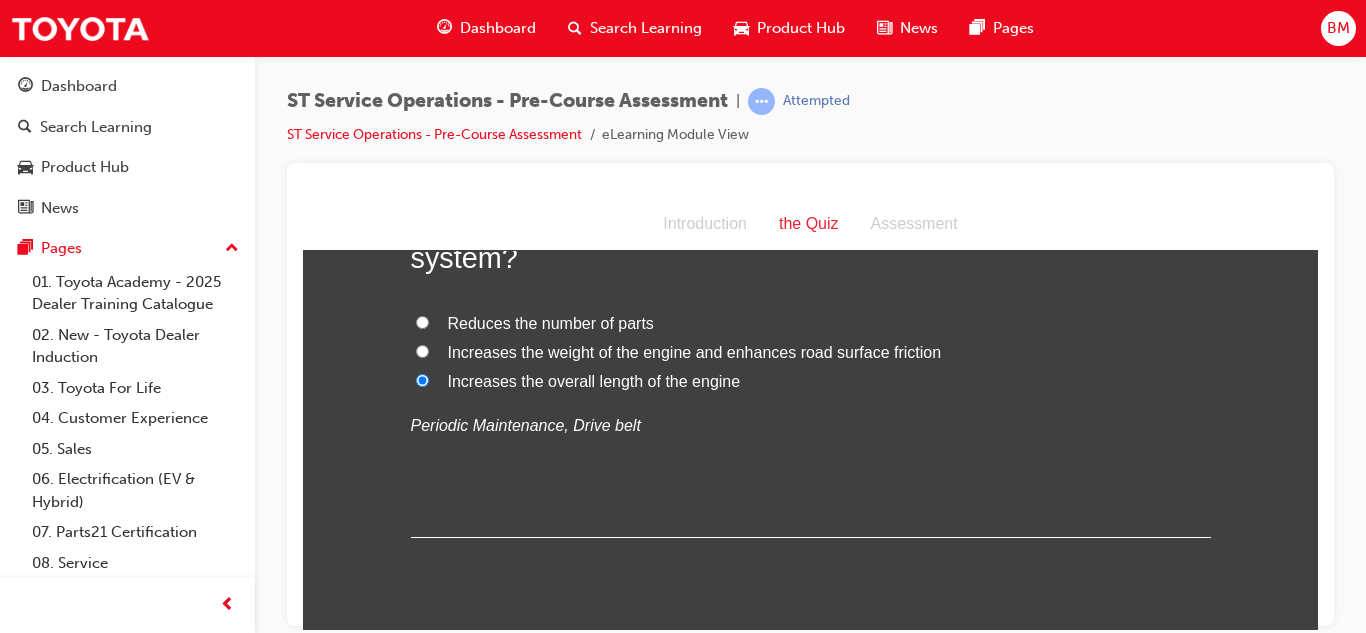 scroll, scrollTop: 4108, scrollLeft: 0, axis: vertical 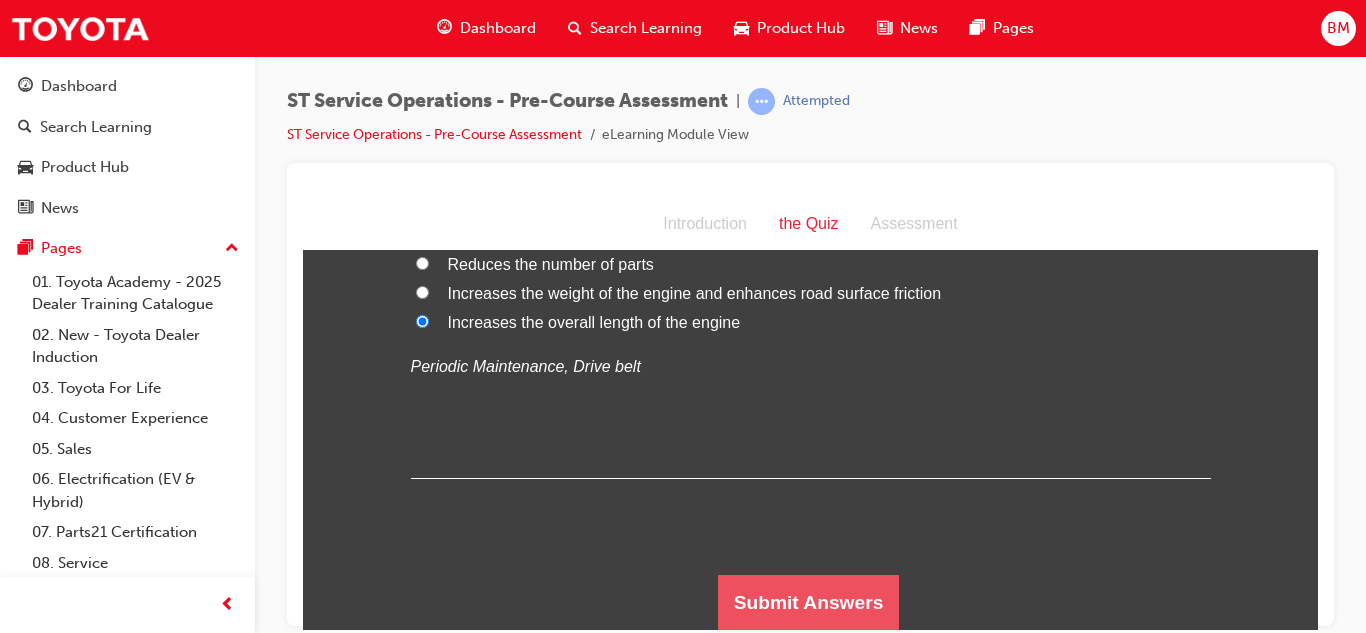 click on "Submit Answers" at bounding box center [809, 602] 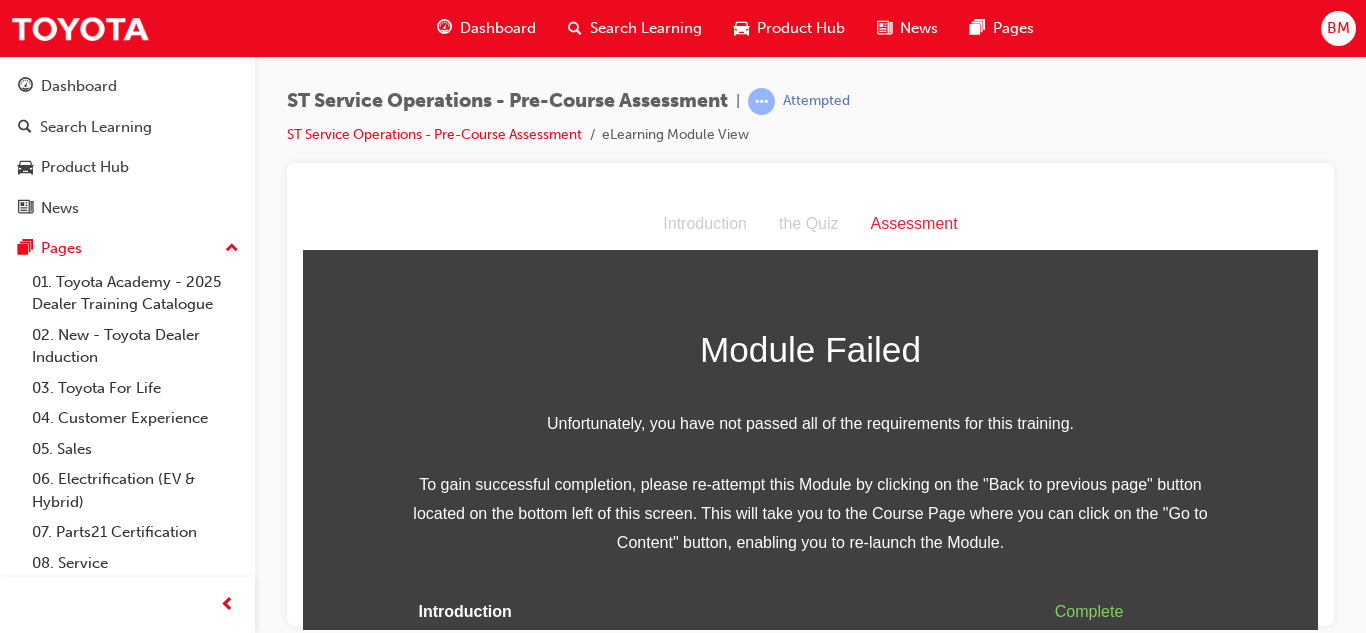 scroll, scrollTop: 93, scrollLeft: 0, axis: vertical 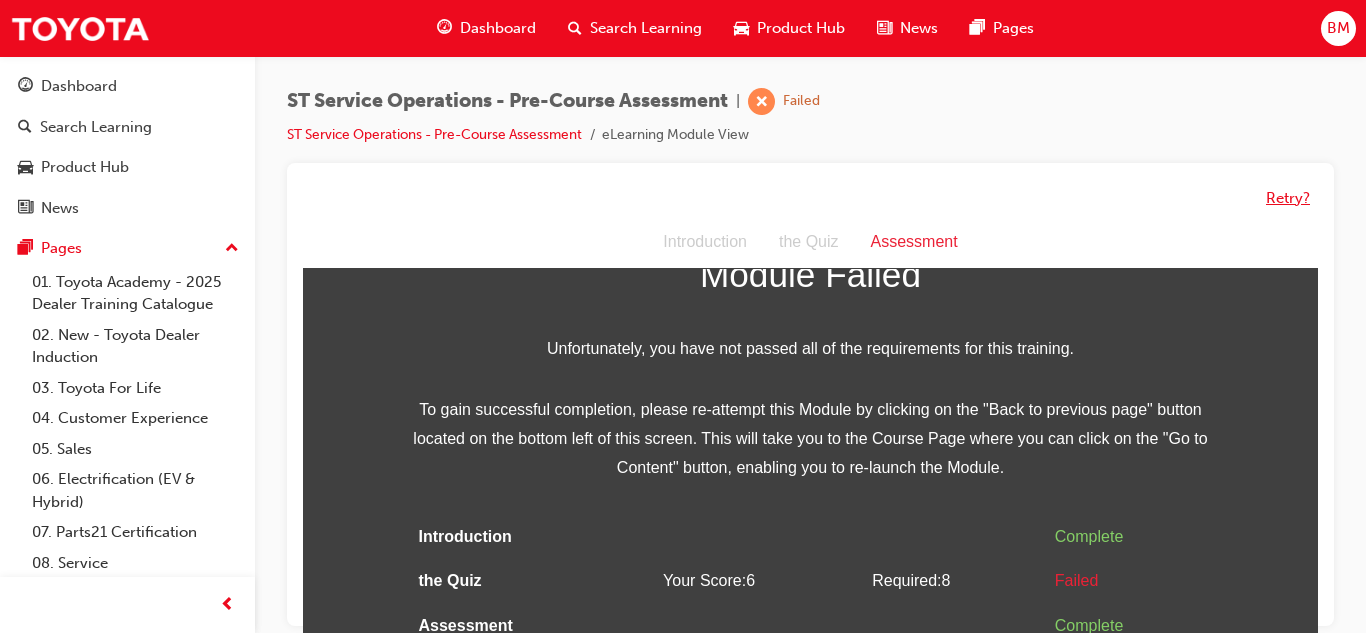 click on "Retry?" at bounding box center [1288, 198] 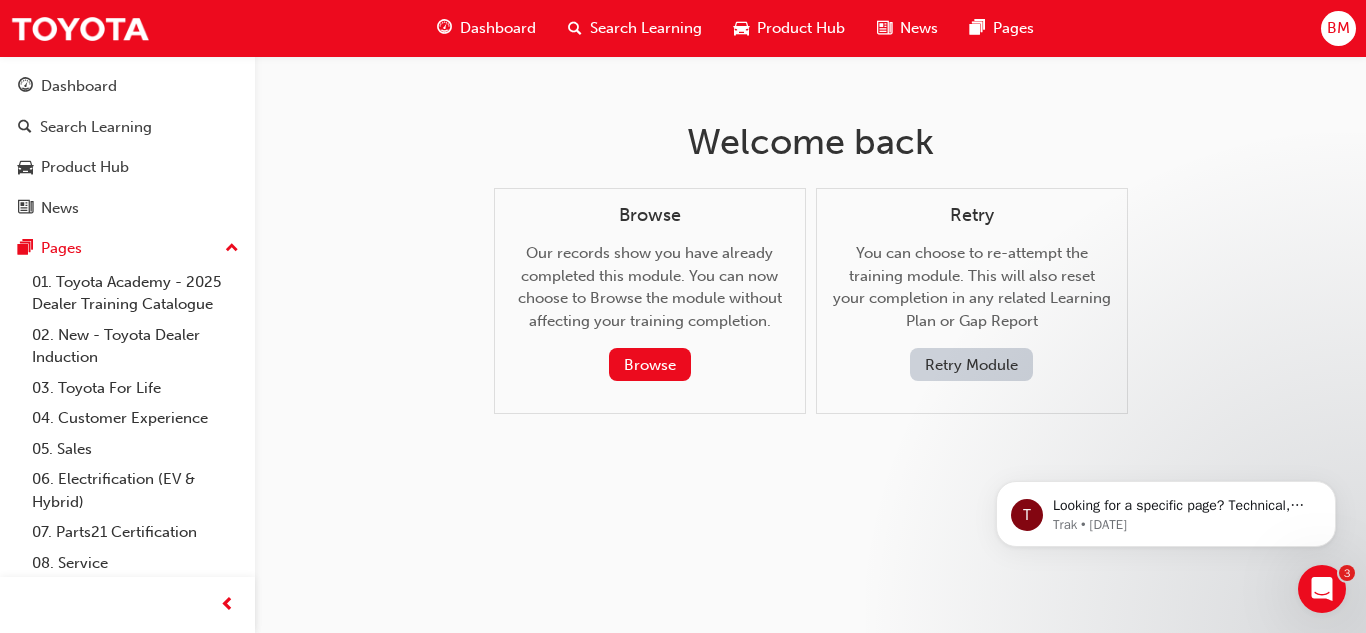 click on "Retry Module" at bounding box center [971, 364] 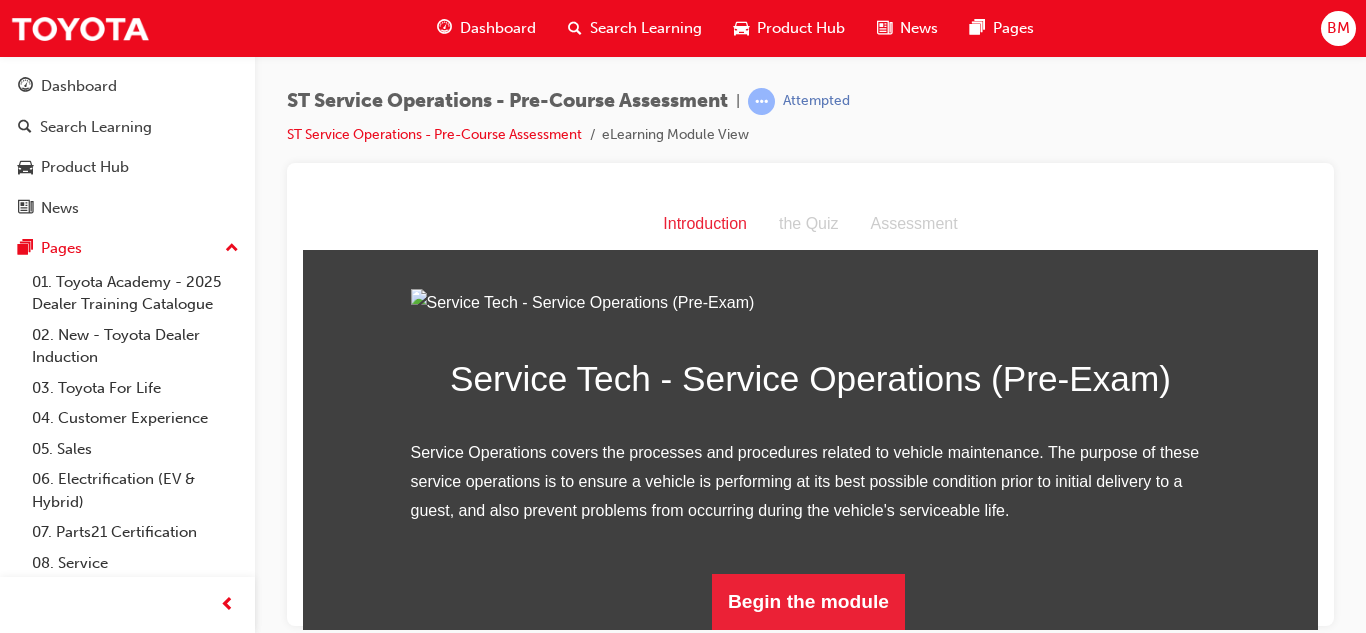 scroll, scrollTop: 236, scrollLeft: 0, axis: vertical 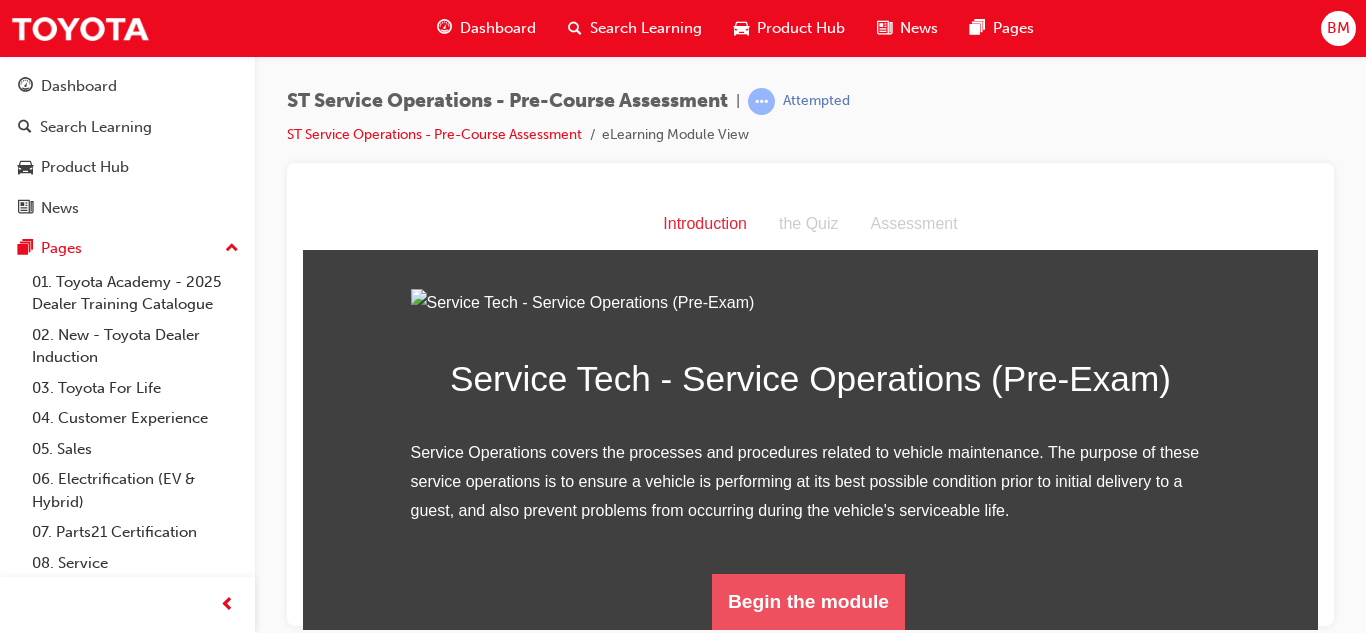 click on "Begin the module" at bounding box center [808, 601] 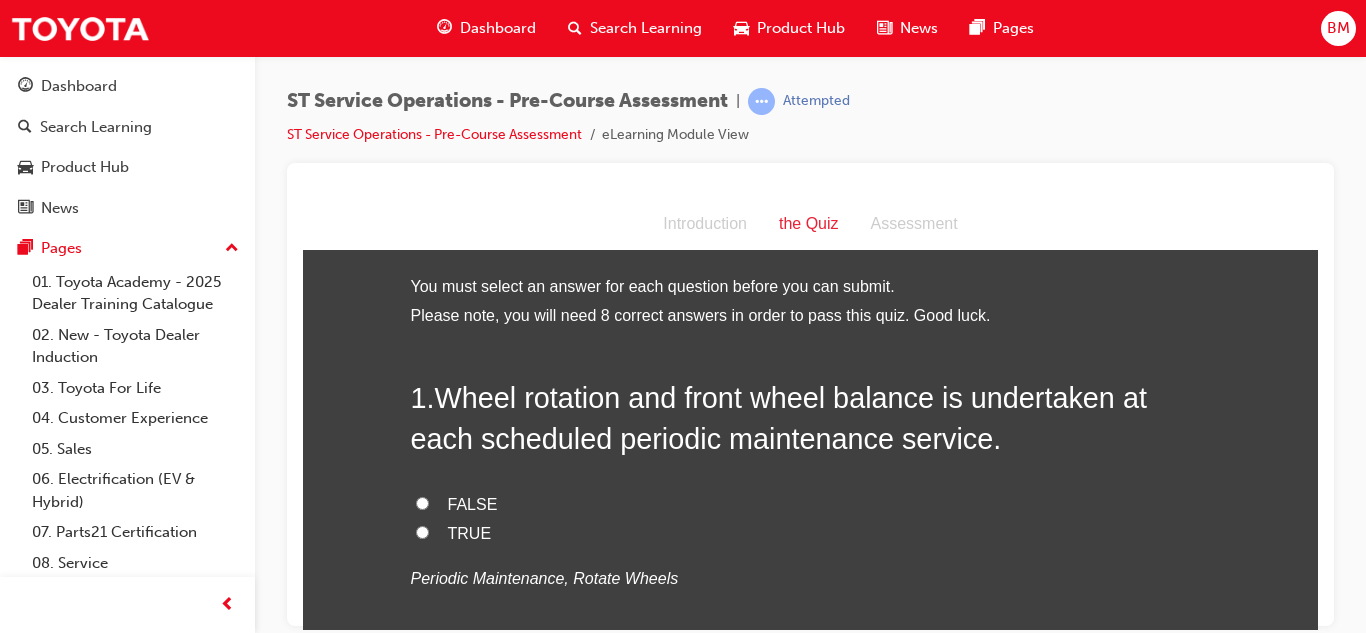 click on "TRUE" at bounding box center [470, 532] 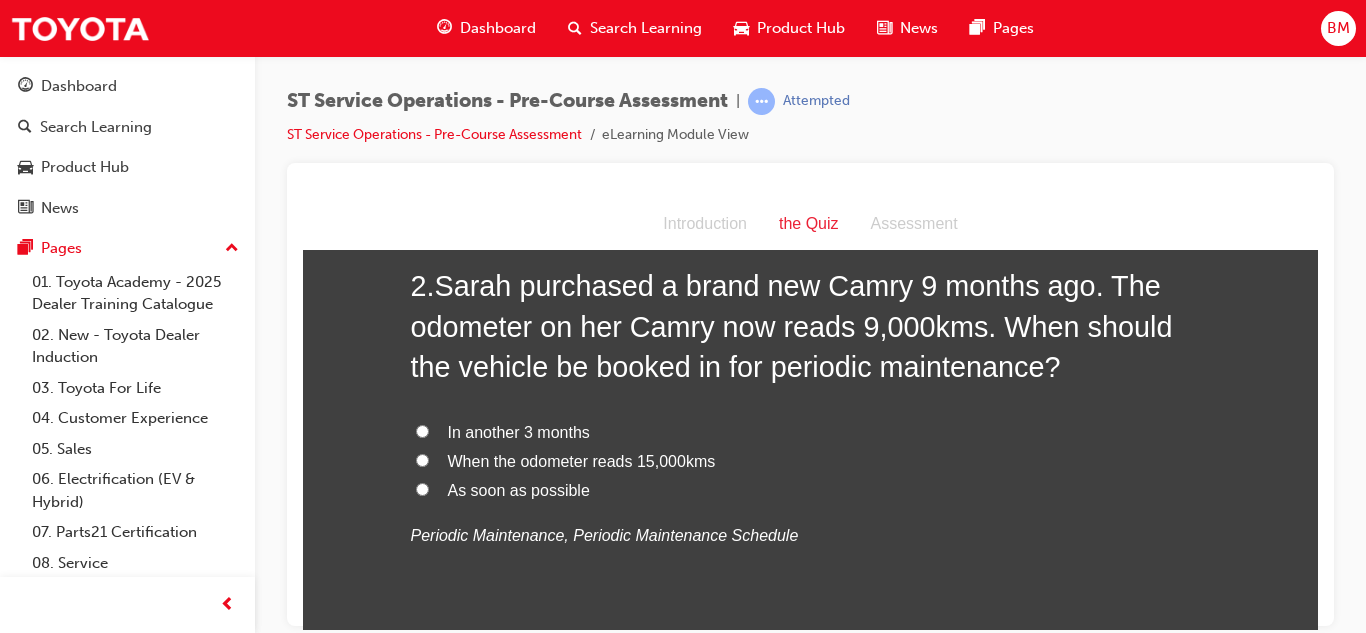 scroll, scrollTop: 526, scrollLeft: 0, axis: vertical 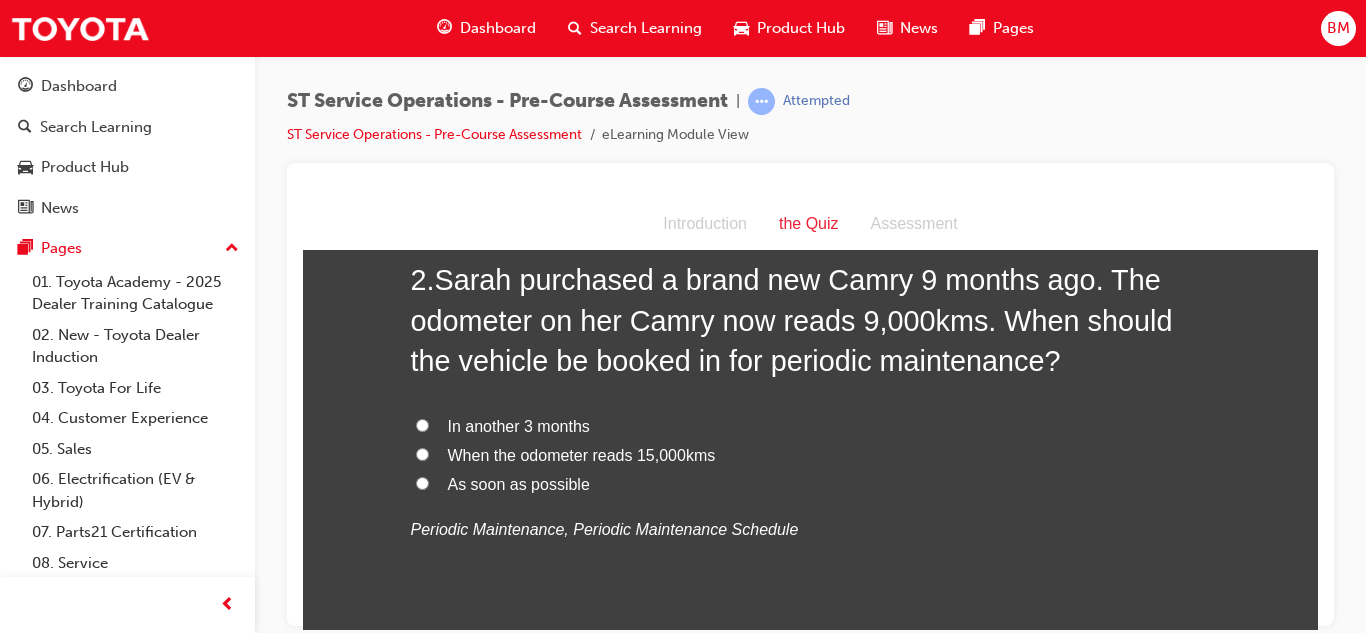 click on "As soon as possible" at bounding box center [811, 484] 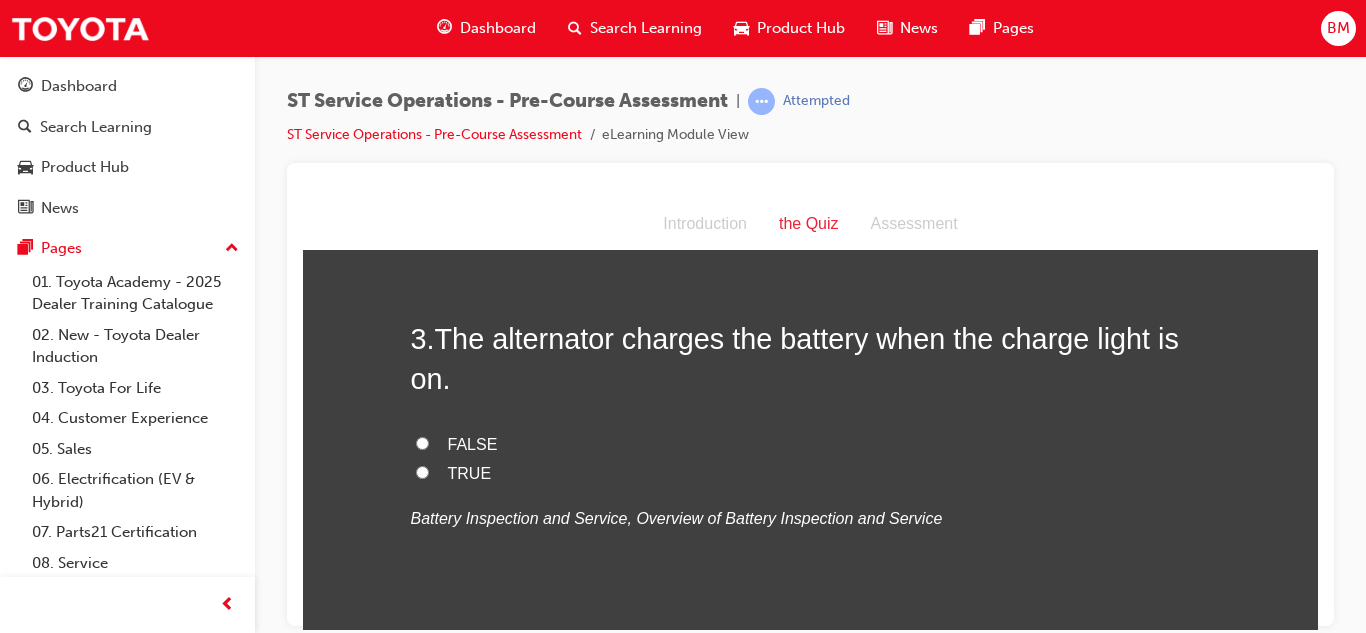 scroll, scrollTop: 946, scrollLeft: 0, axis: vertical 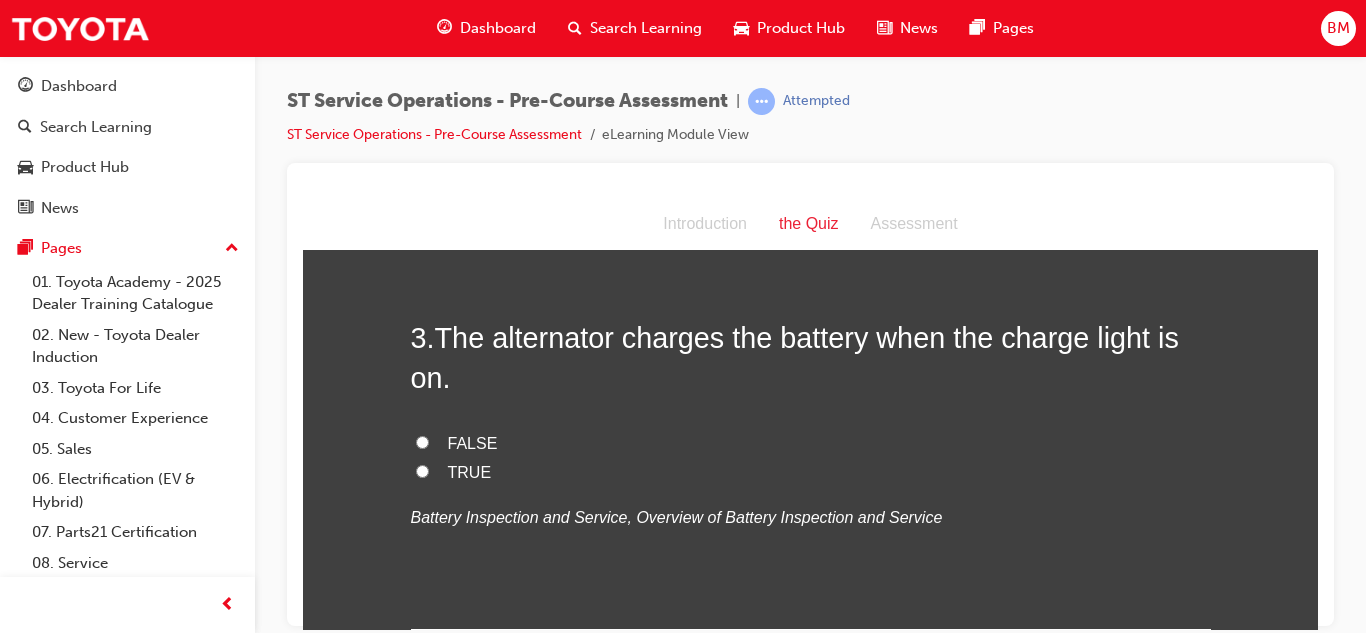 click on "FALSE" at bounding box center (811, 443) 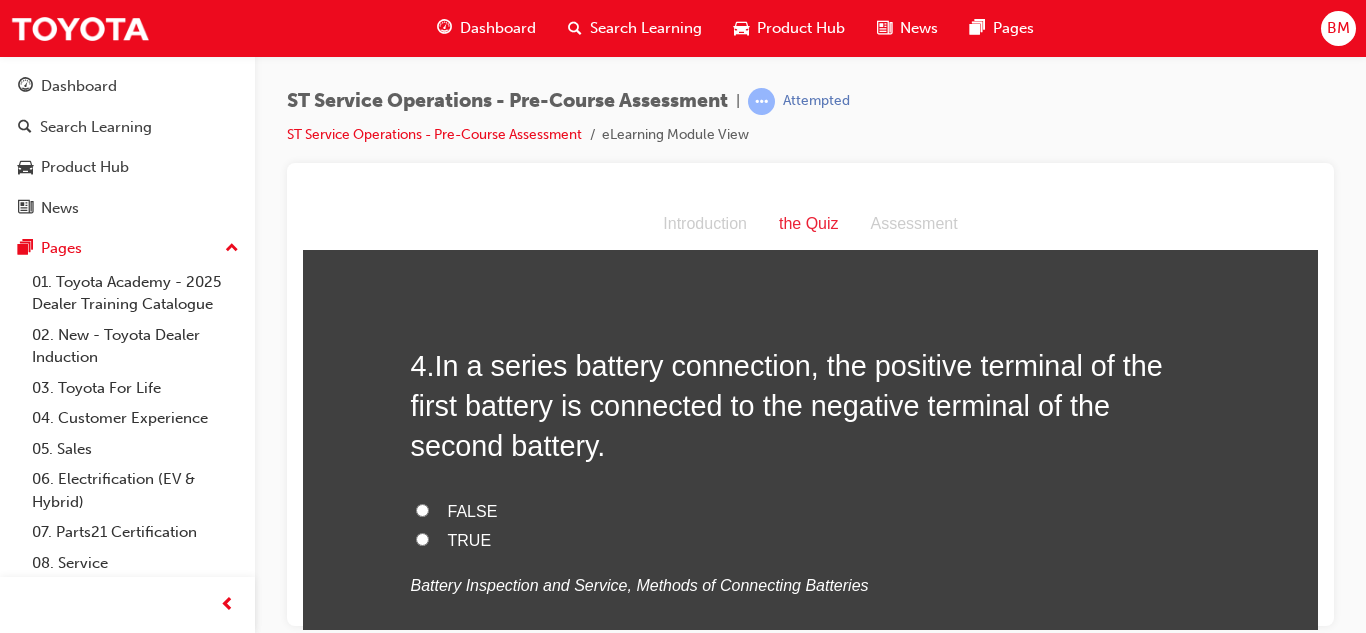 scroll, scrollTop: 1328, scrollLeft: 0, axis: vertical 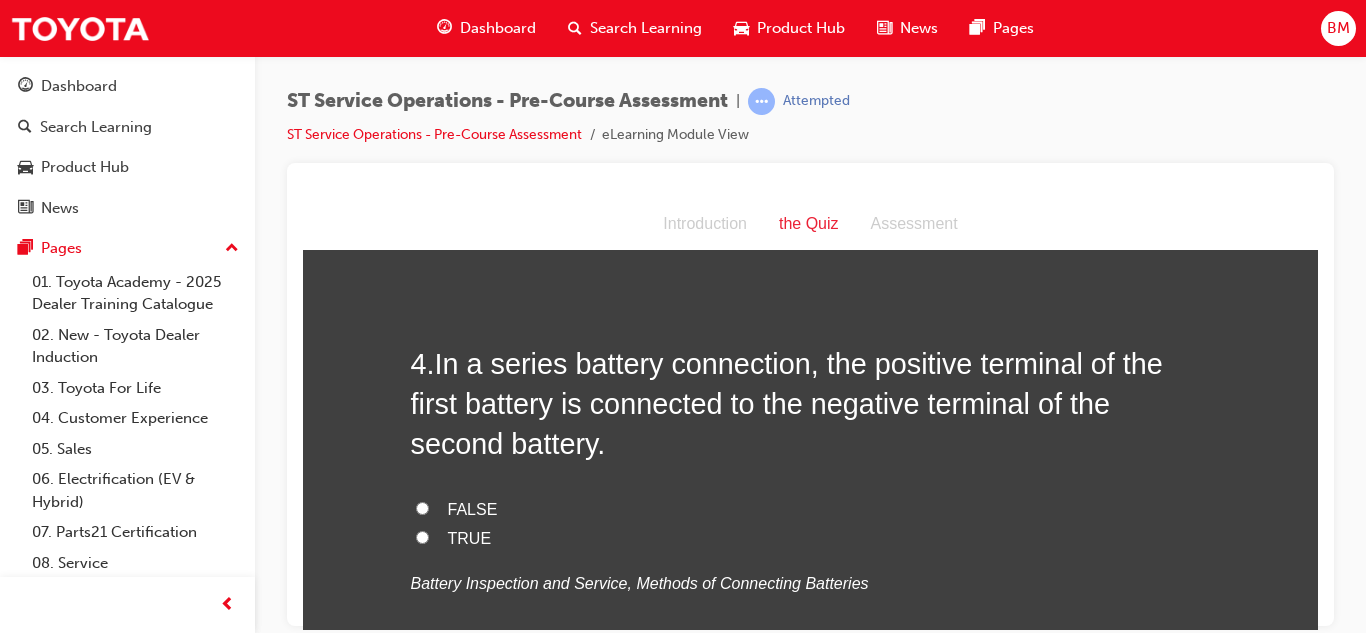 click on "TRUE" at bounding box center [470, 537] 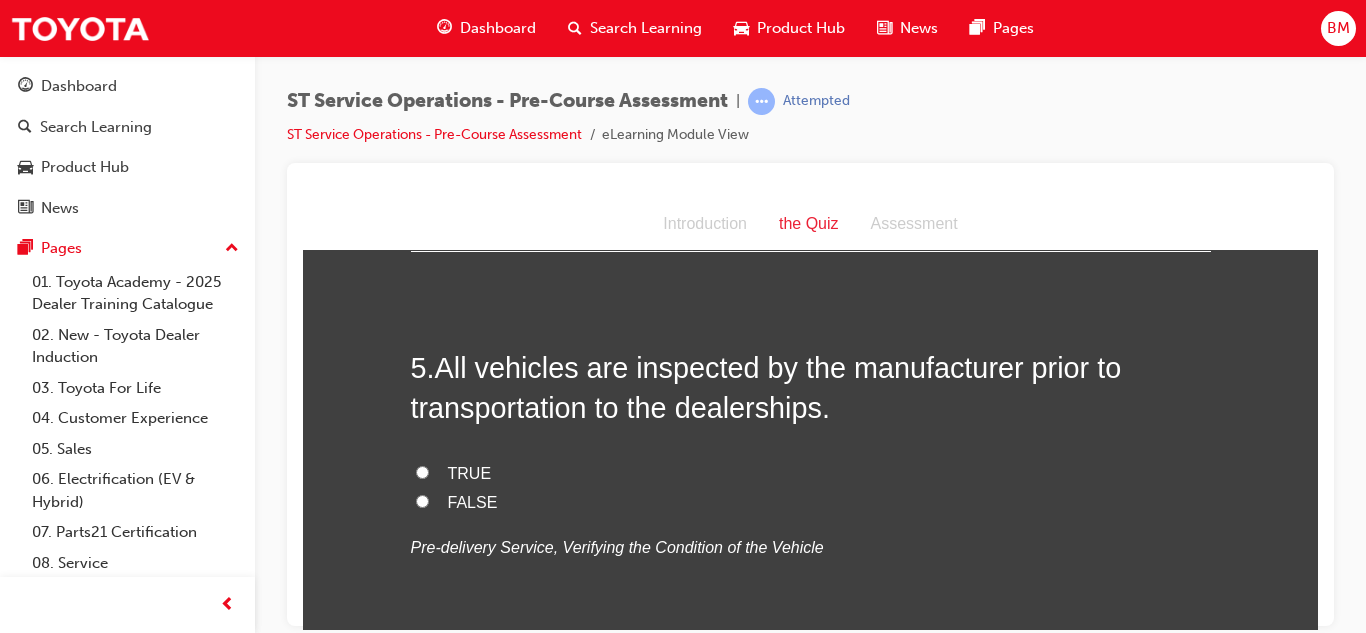 scroll, scrollTop: 1771, scrollLeft: 0, axis: vertical 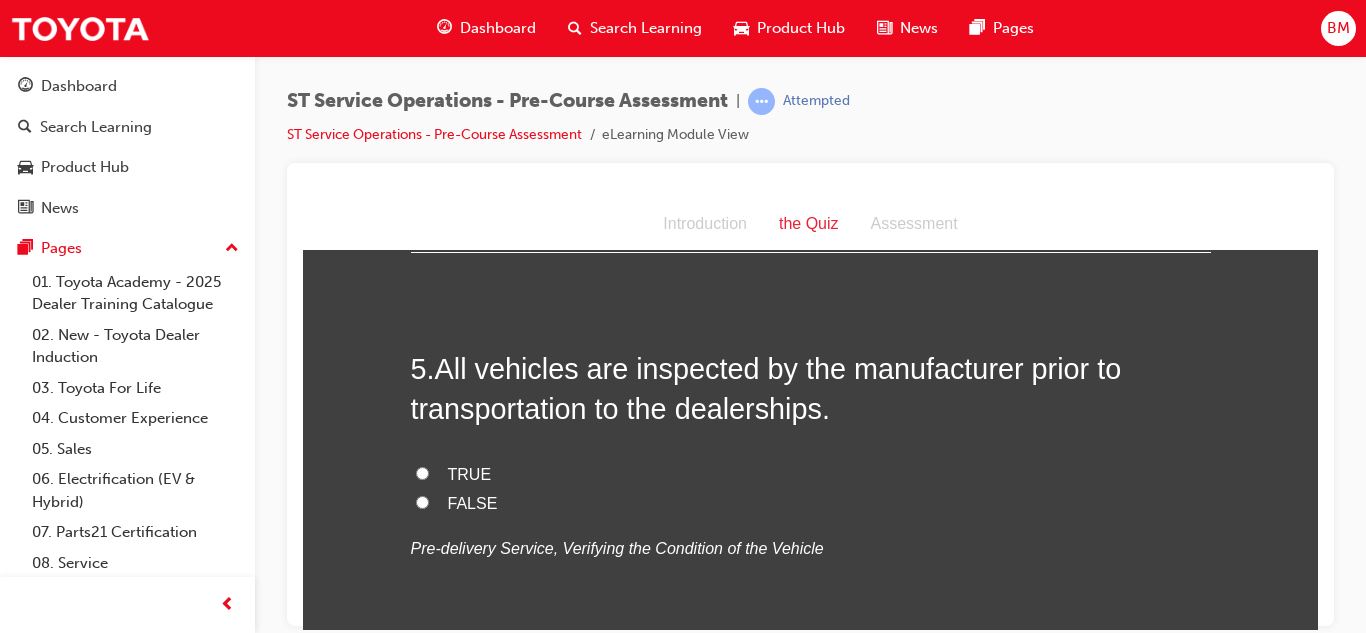 click on "TRUE" at bounding box center [422, 472] 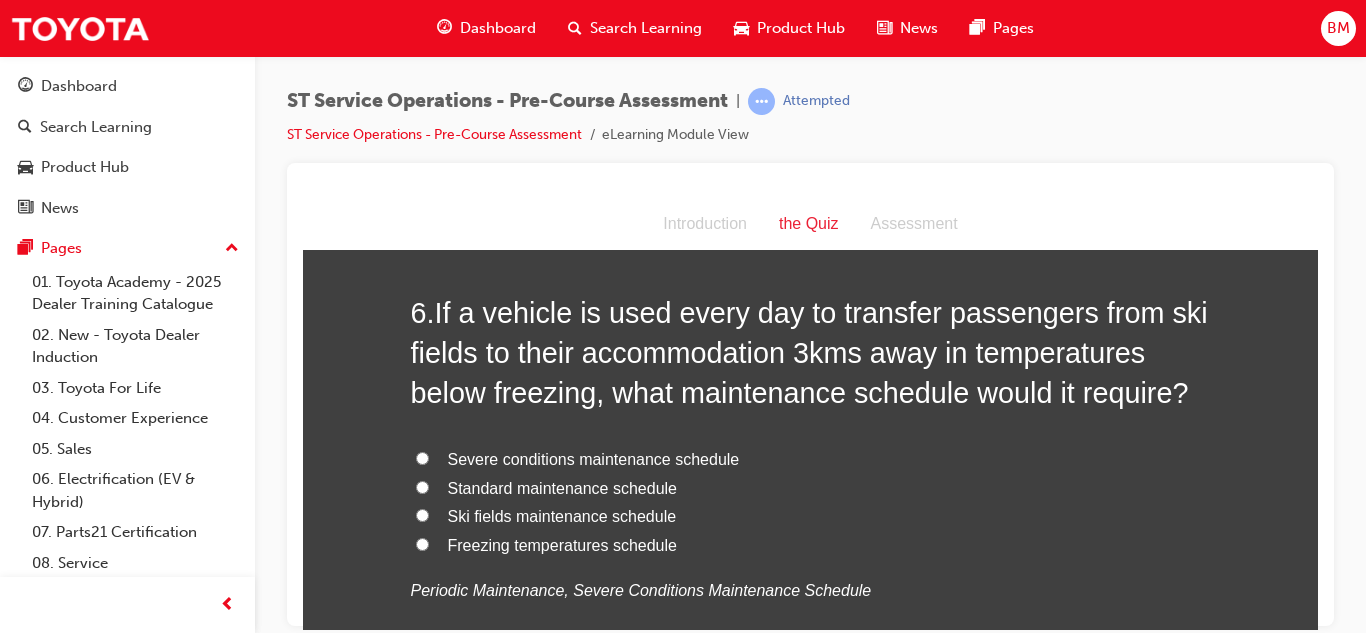 scroll, scrollTop: 2236, scrollLeft: 0, axis: vertical 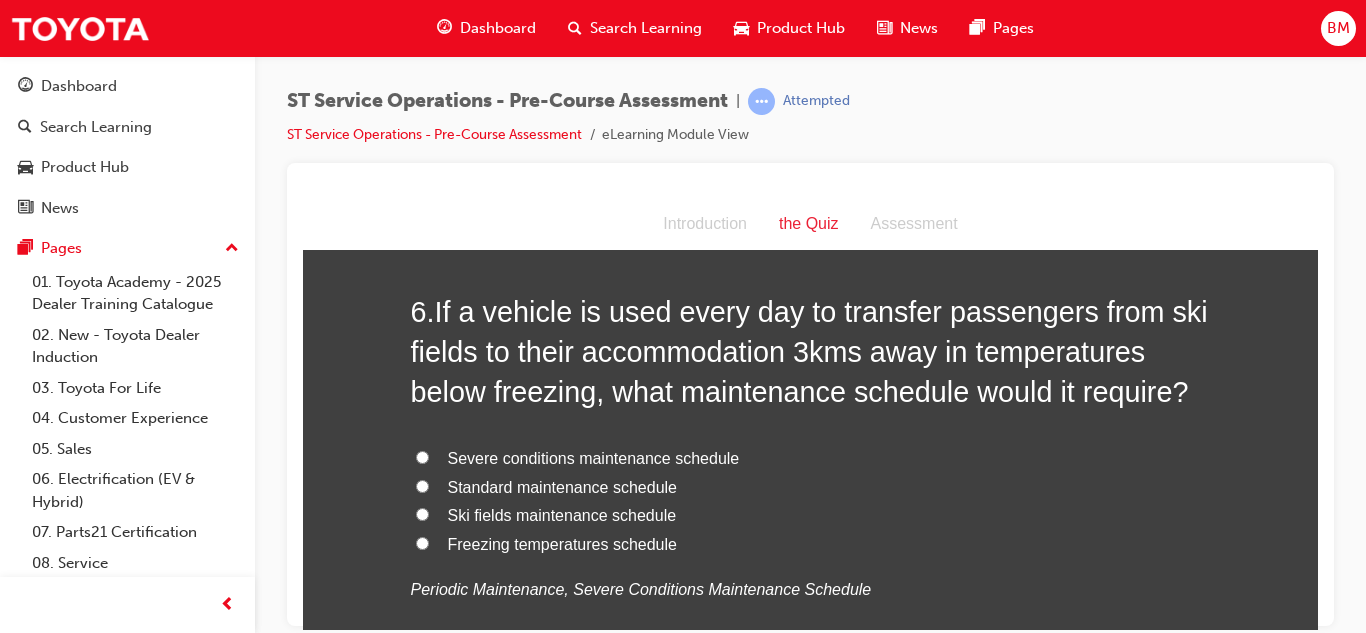 click on "Severe conditions maintenance schedule" at bounding box center [594, 457] 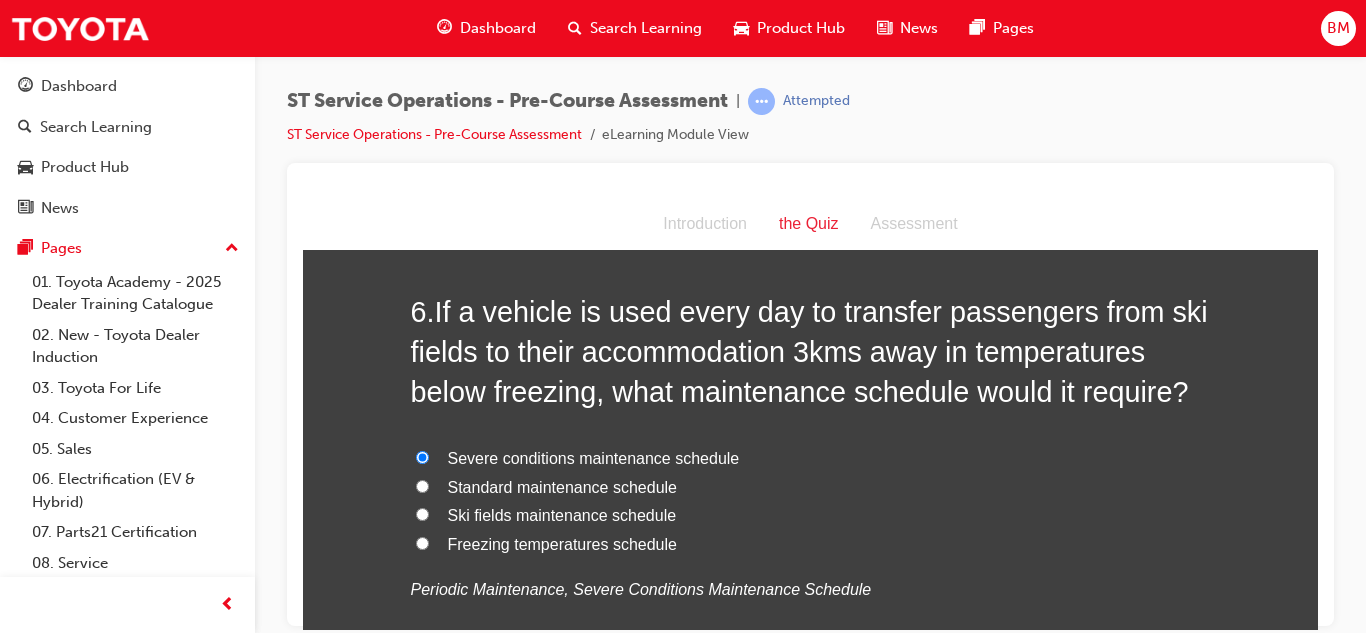click on "Severe conditions maintenance schedule" at bounding box center (594, 457) 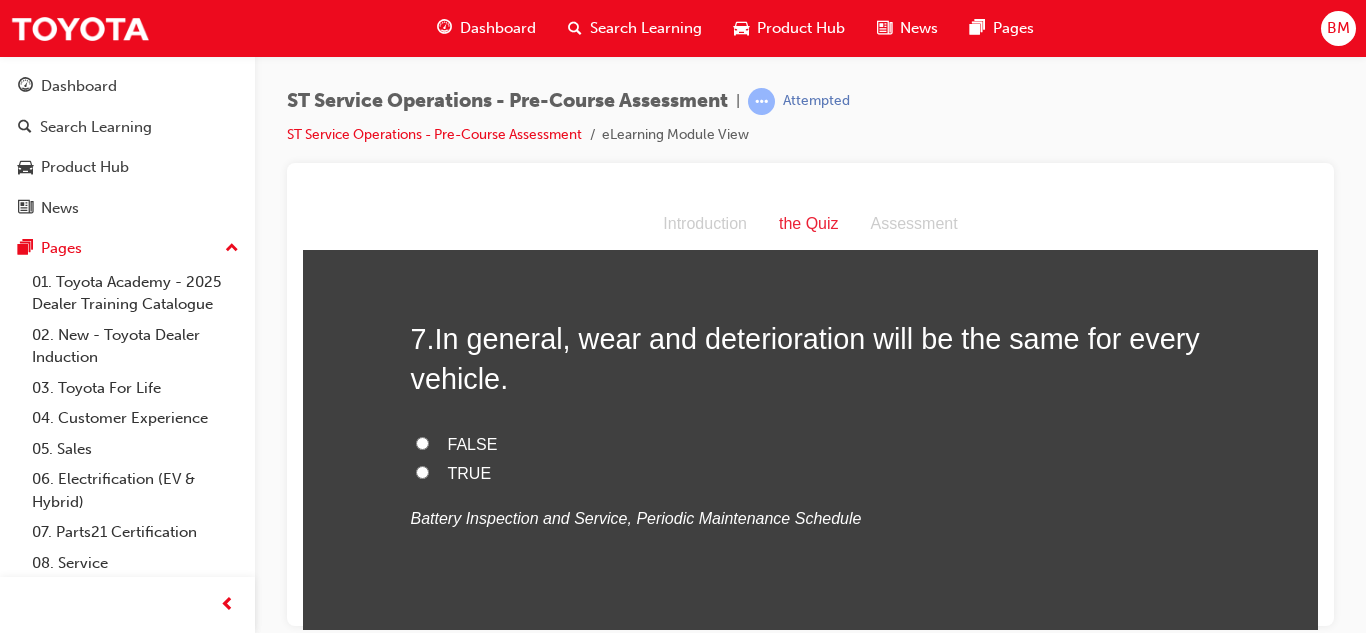 scroll, scrollTop: 2717, scrollLeft: 0, axis: vertical 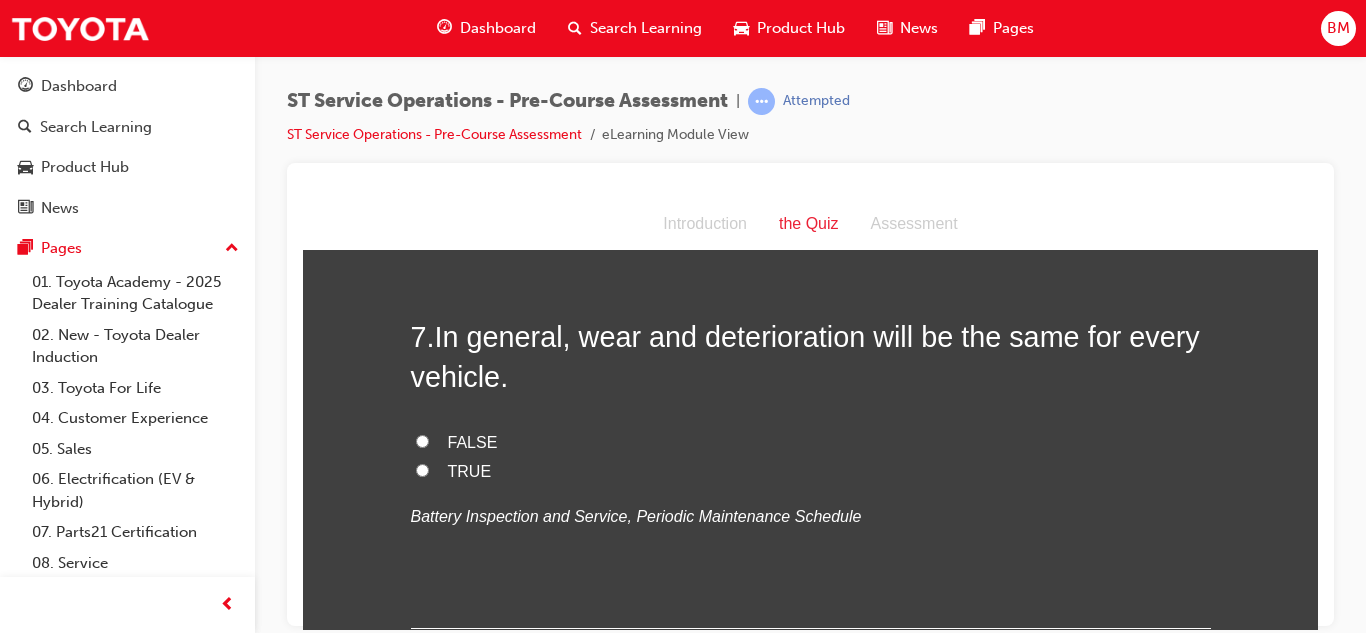 click on "TRUE" at bounding box center (811, 471) 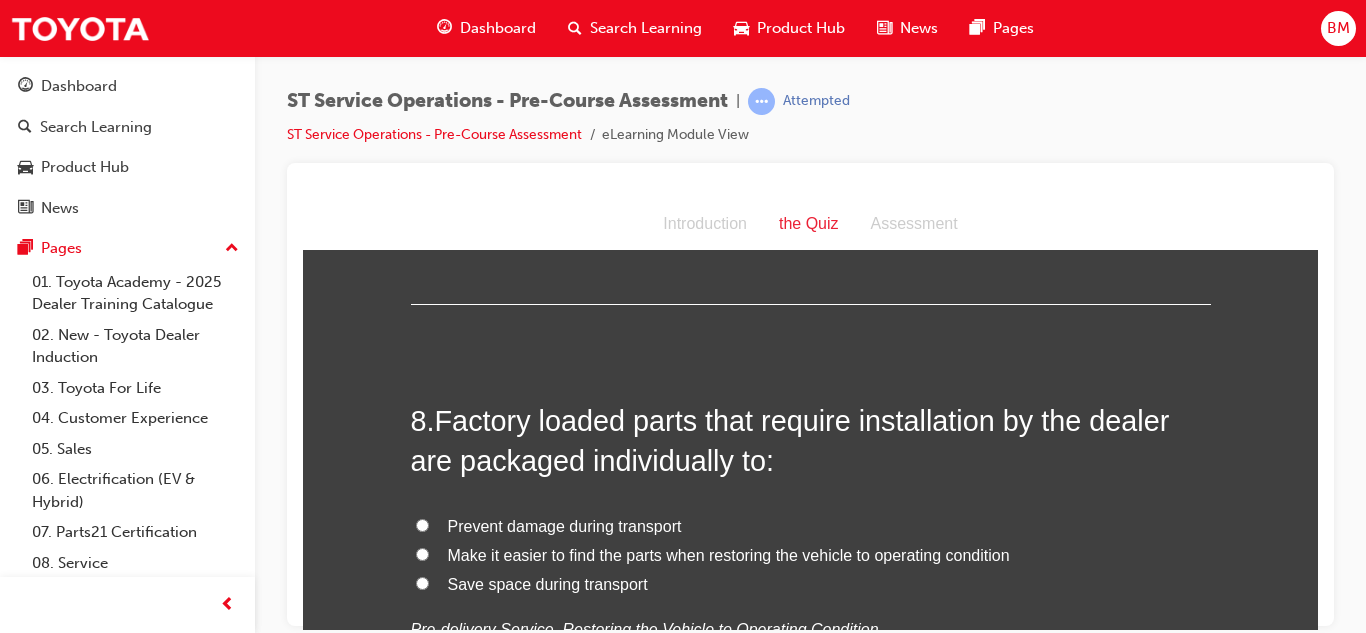 scroll, scrollTop: 3046, scrollLeft: 0, axis: vertical 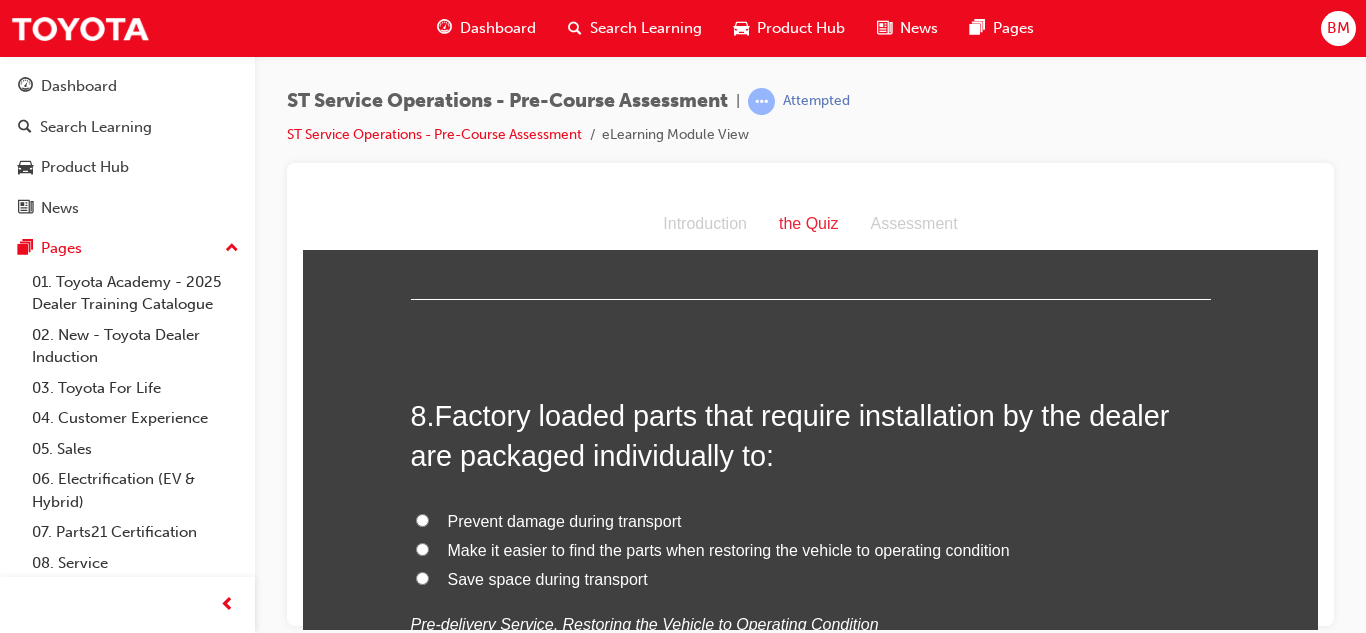 click on "Make it easier to find the parts when restoring the vehicle to operating condition" at bounding box center [729, 549] 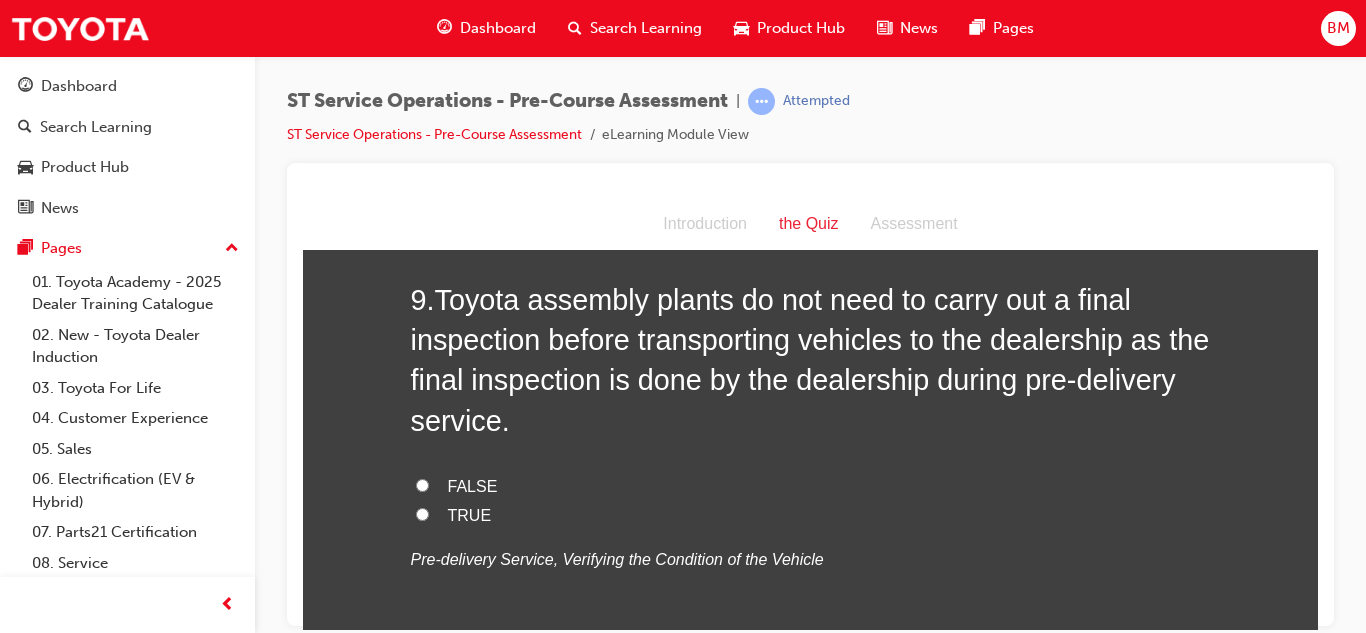 scroll, scrollTop: 3600, scrollLeft: 0, axis: vertical 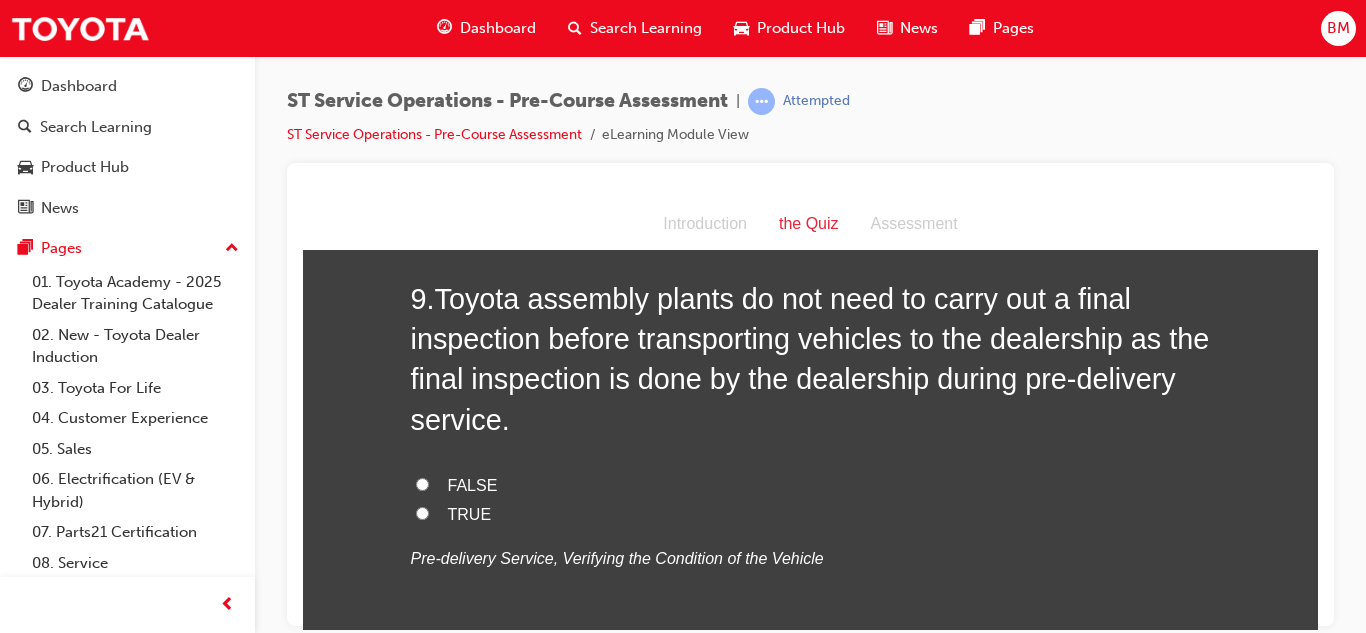 click on "FALSE" at bounding box center (811, 485) 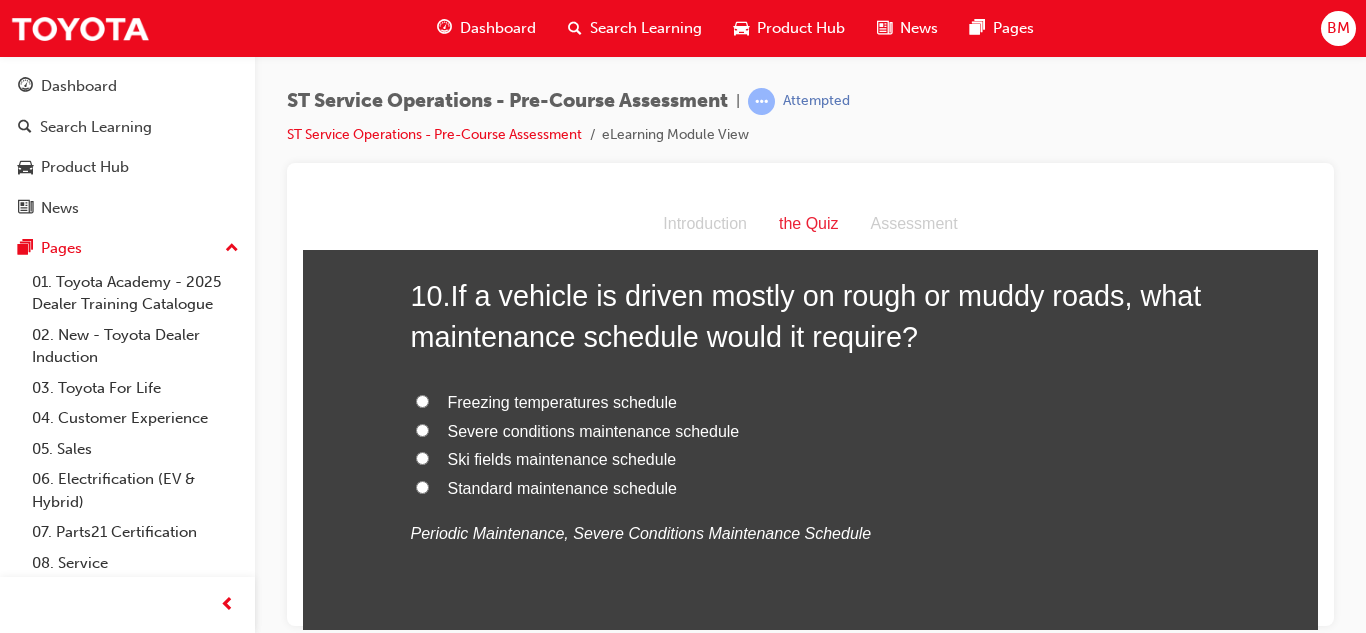 scroll, scrollTop: 4095, scrollLeft: 0, axis: vertical 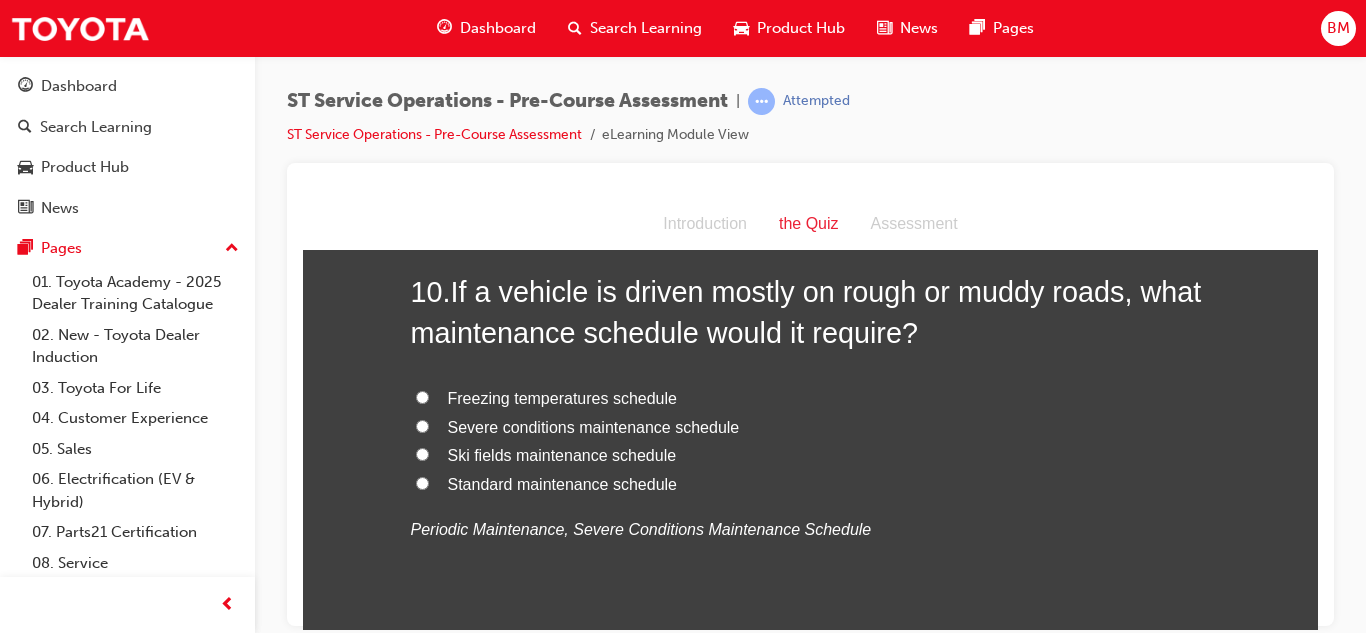 click on "Severe conditions maintenance schedule" at bounding box center [594, 426] 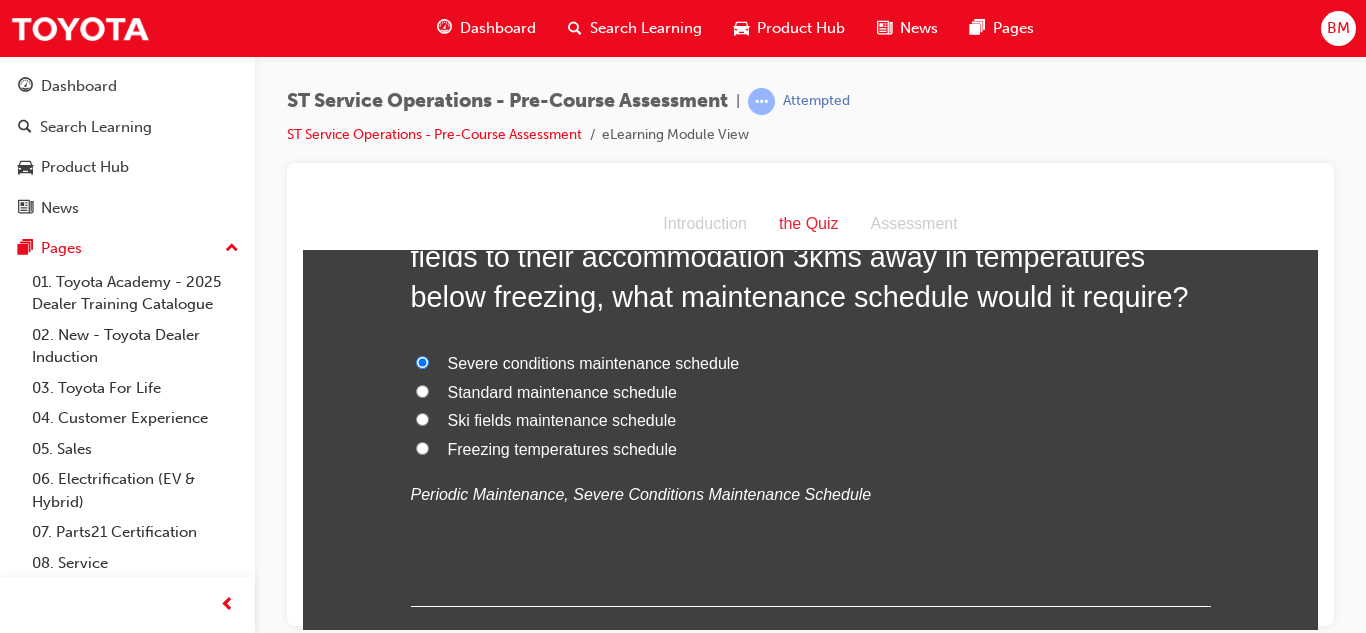 scroll, scrollTop: 2327, scrollLeft: 0, axis: vertical 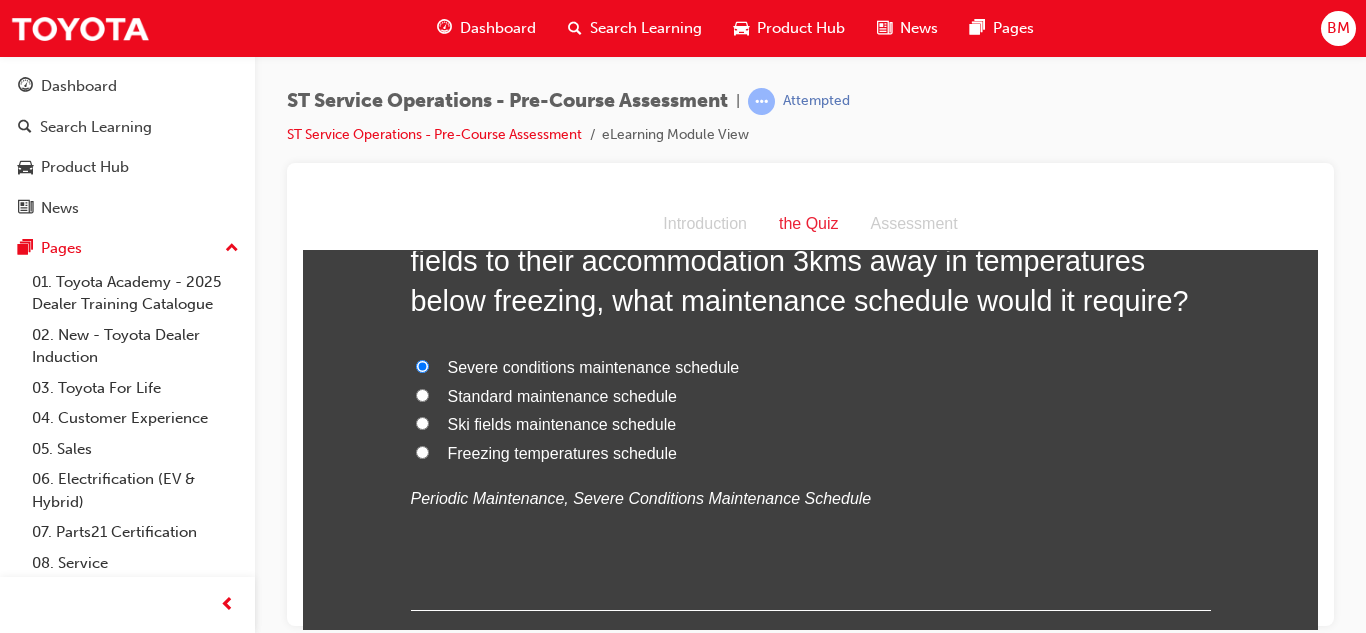 click on "Ski fields maintenance schedule" at bounding box center (562, 423) 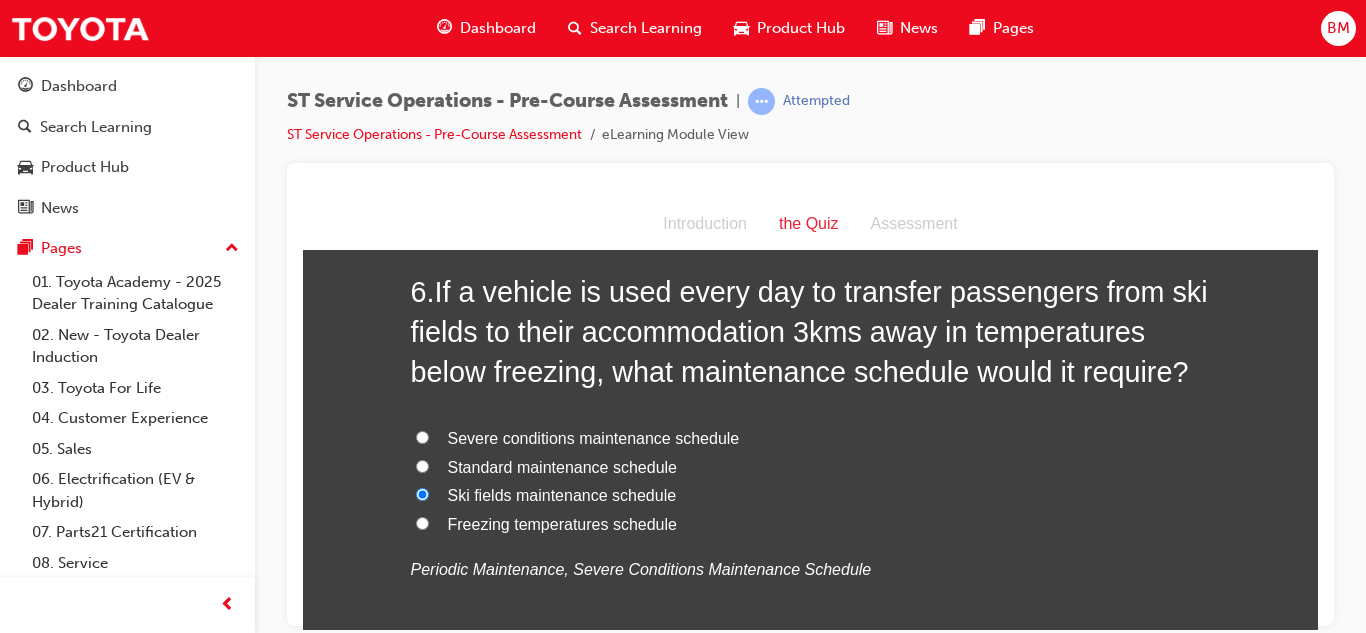 scroll, scrollTop: 2261, scrollLeft: 0, axis: vertical 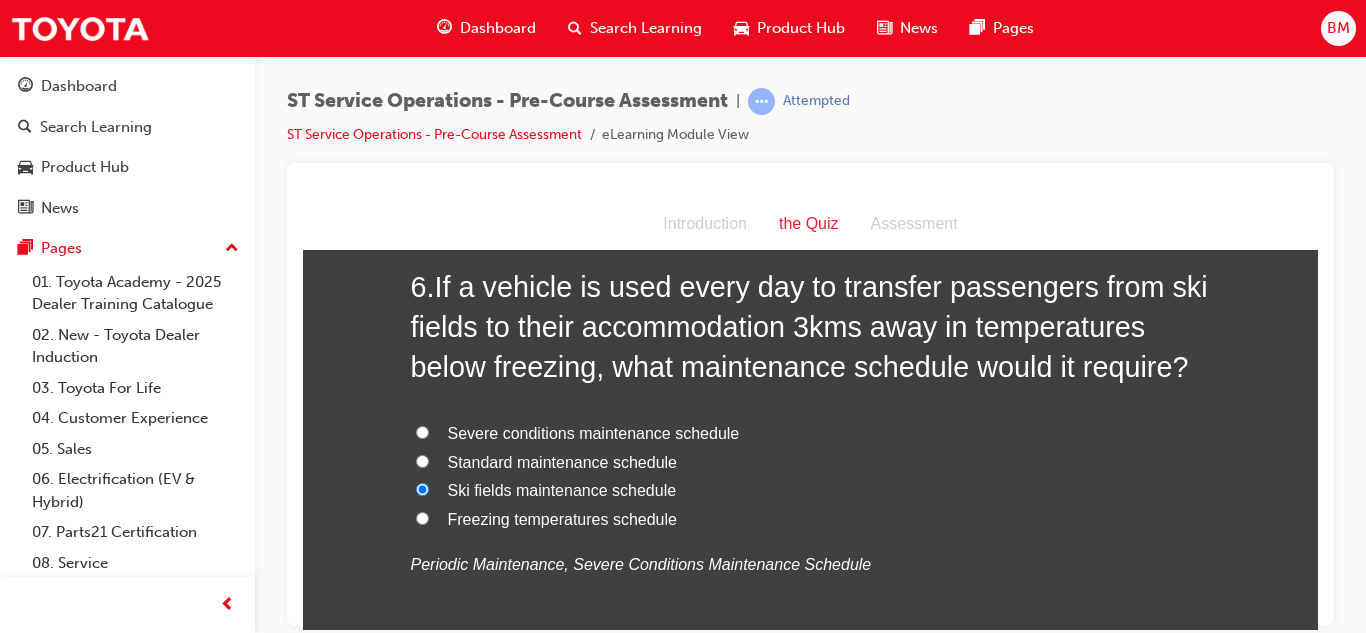 click on "Severe conditions maintenance schedule" at bounding box center [594, 432] 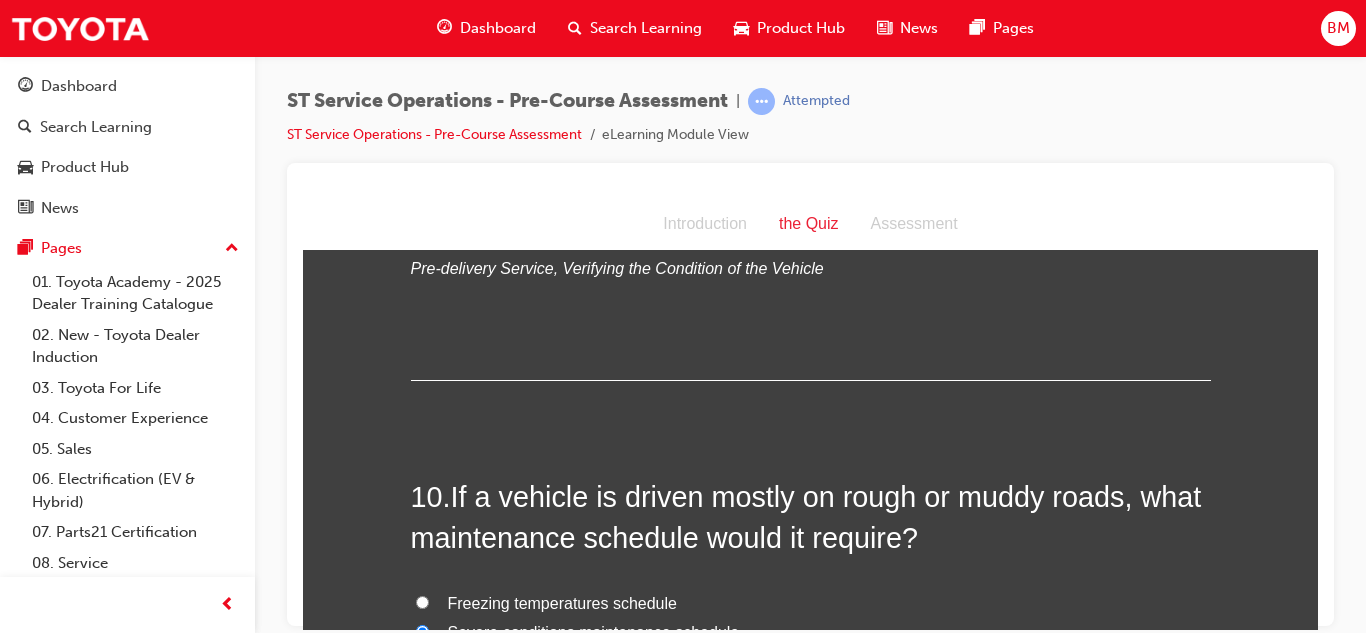 scroll, scrollTop: 4258, scrollLeft: 0, axis: vertical 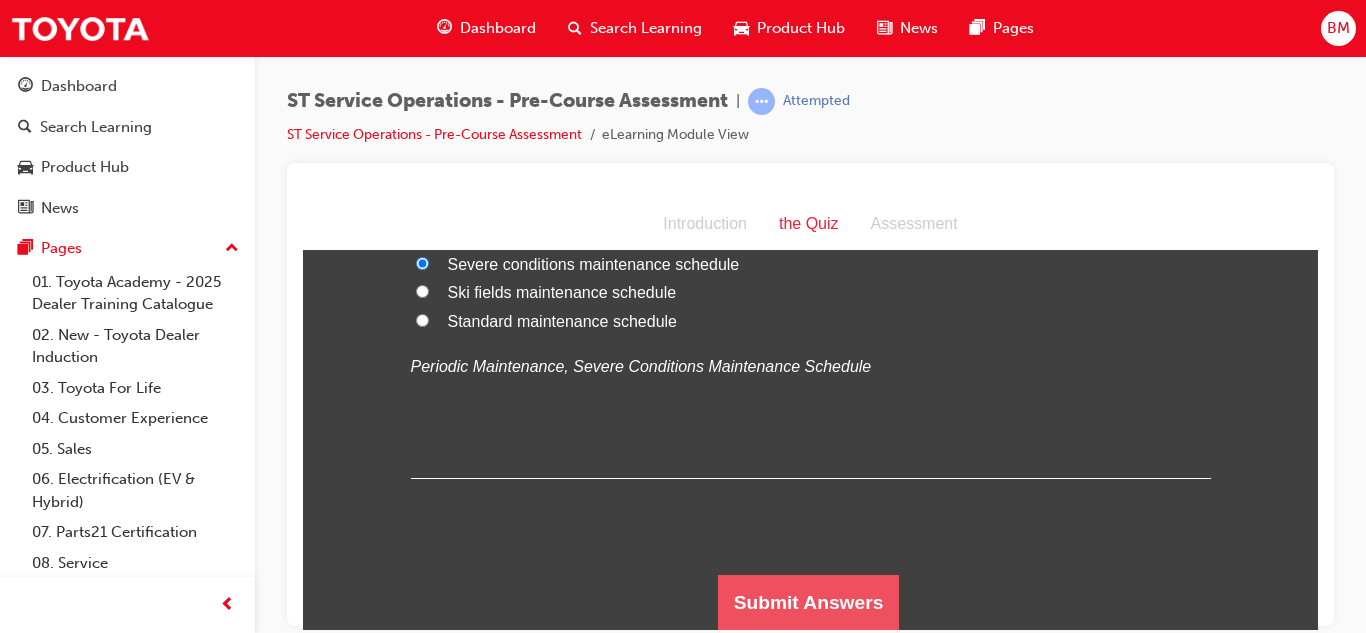 click on "Submit Answers" at bounding box center [809, 602] 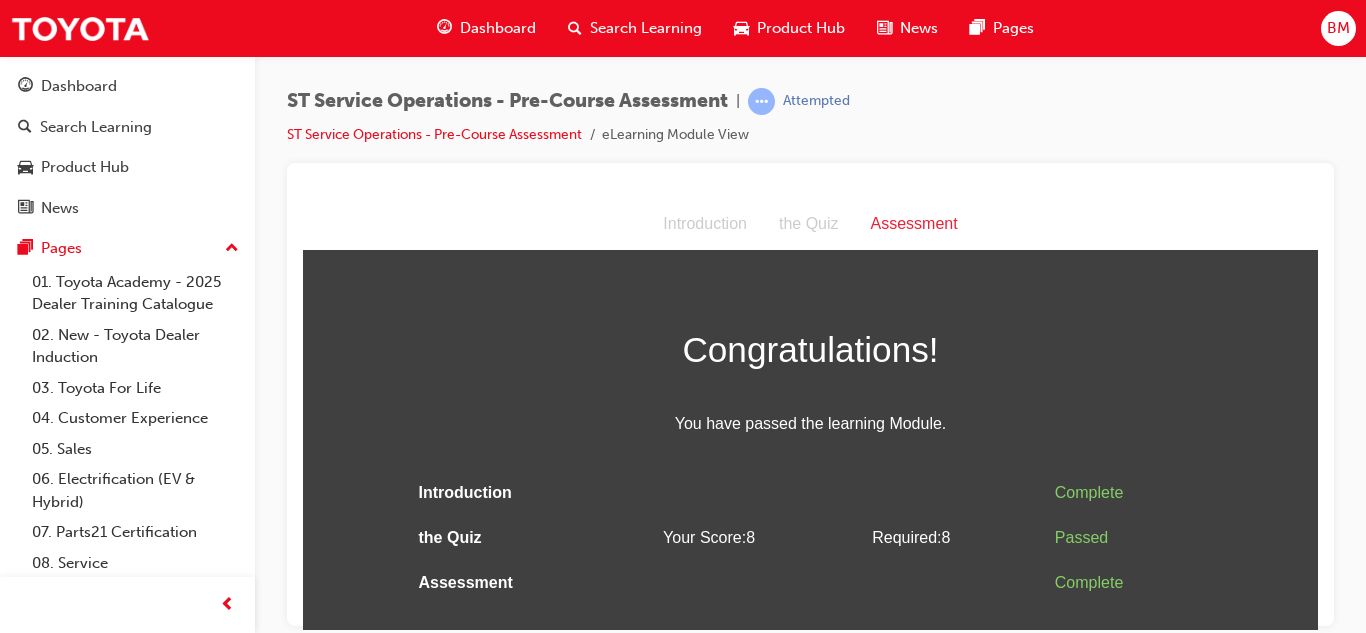 scroll, scrollTop: 0, scrollLeft: 0, axis: both 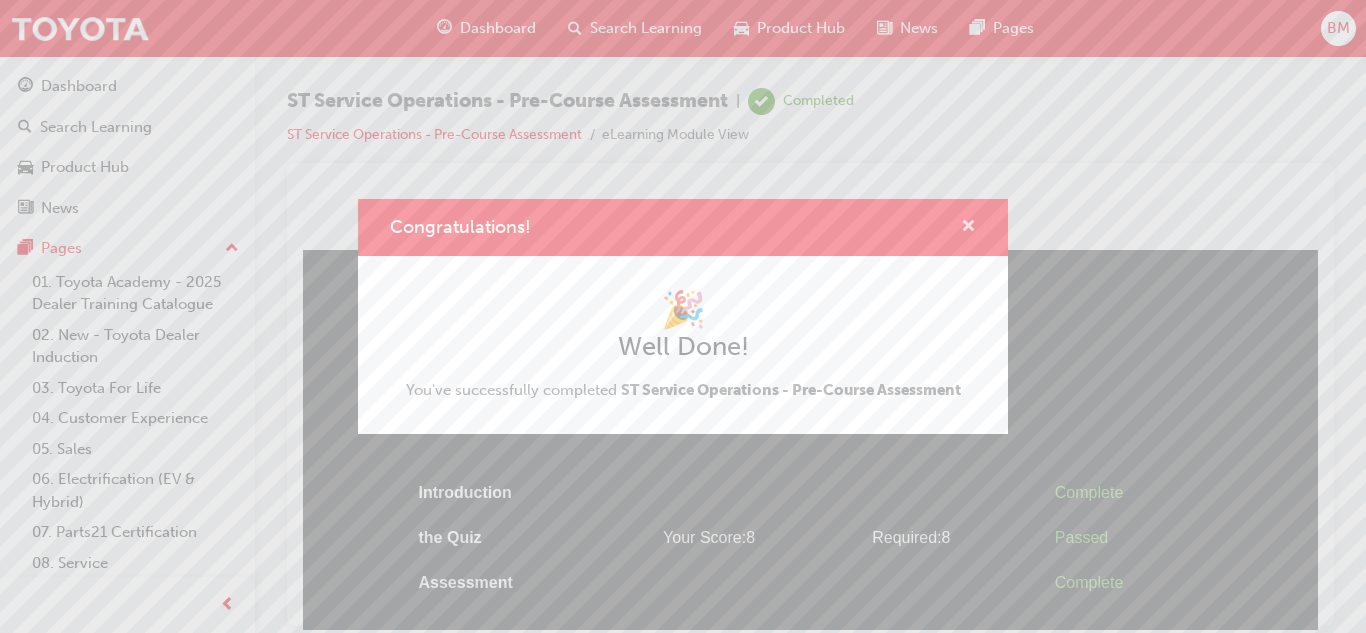 click at bounding box center [968, 228] 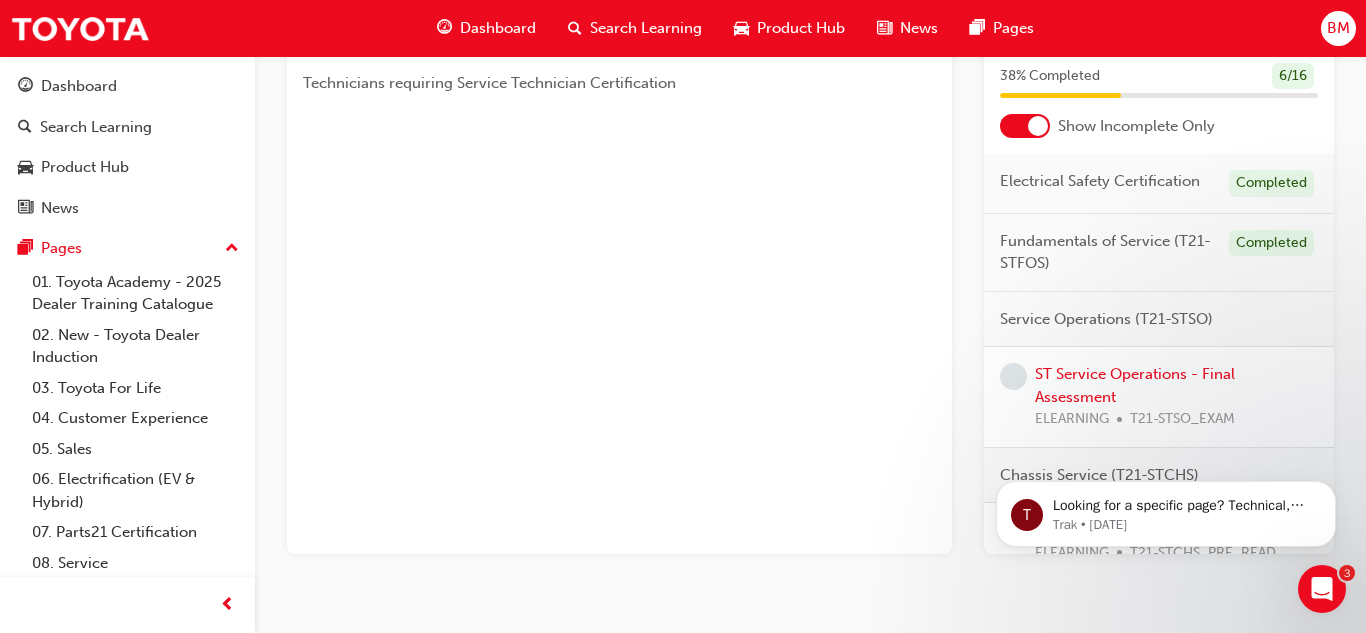 scroll, scrollTop: 563, scrollLeft: 0, axis: vertical 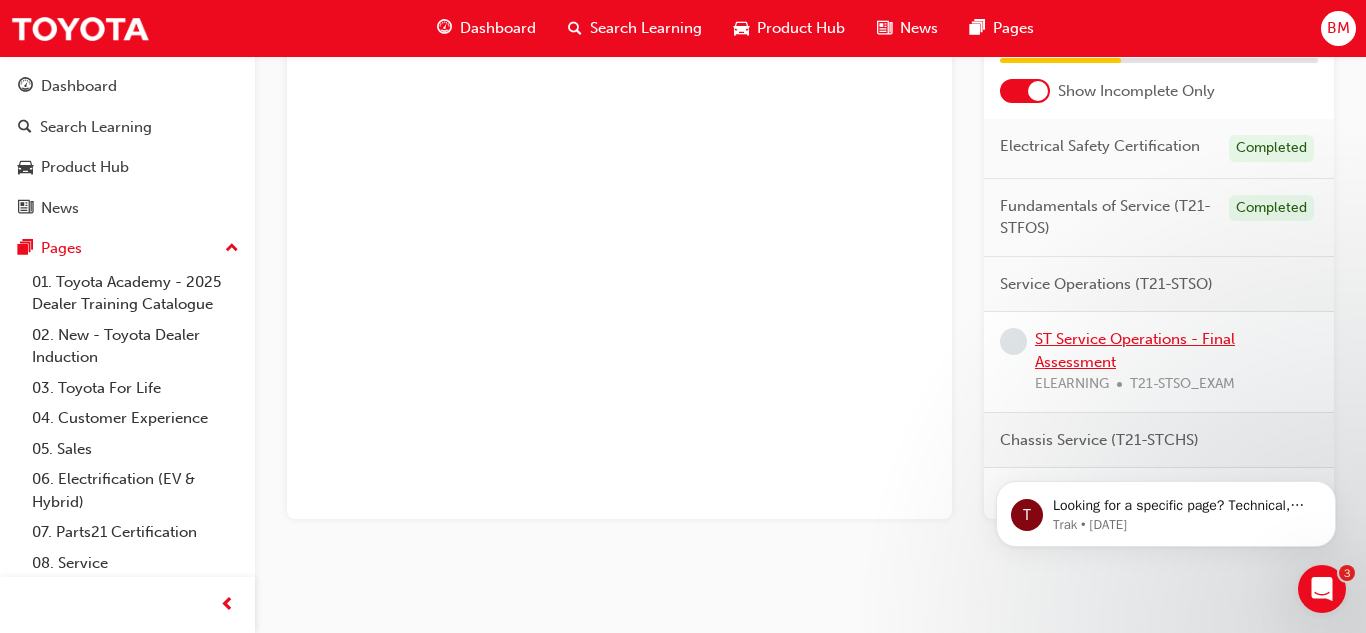 click on "ST Service Operations - Final Assessment" at bounding box center [1135, 350] 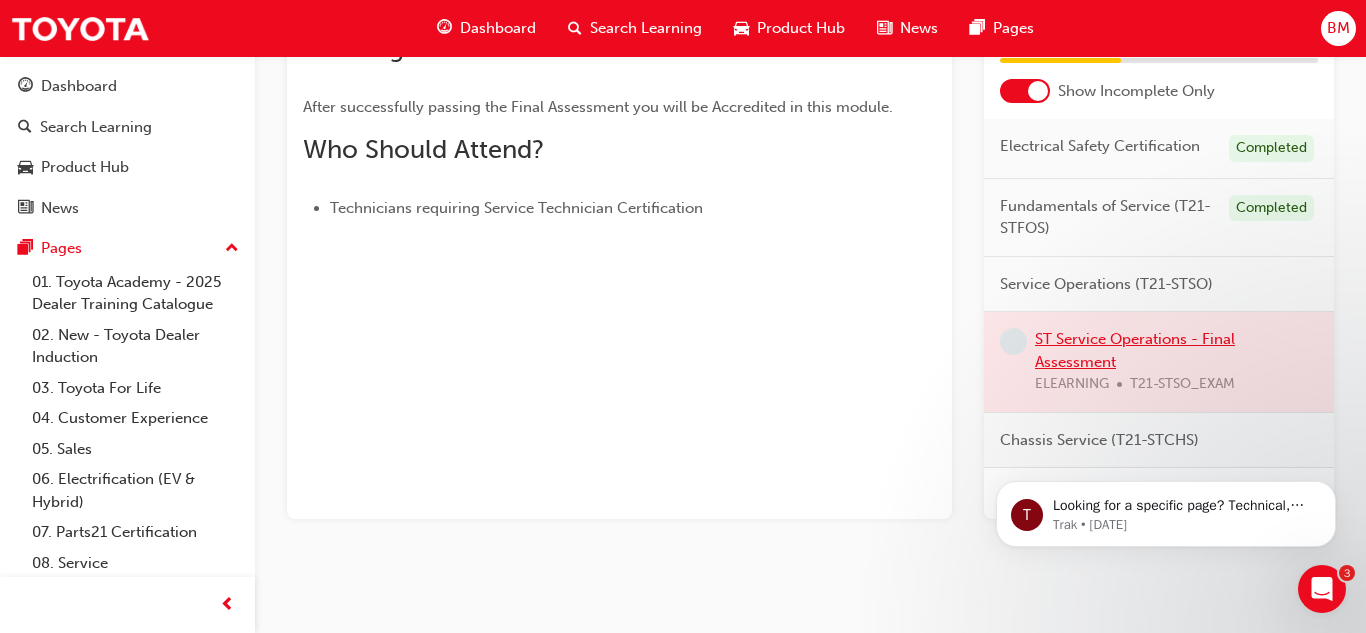 scroll, scrollTop: 0, scrollLeft: 0, axis: both 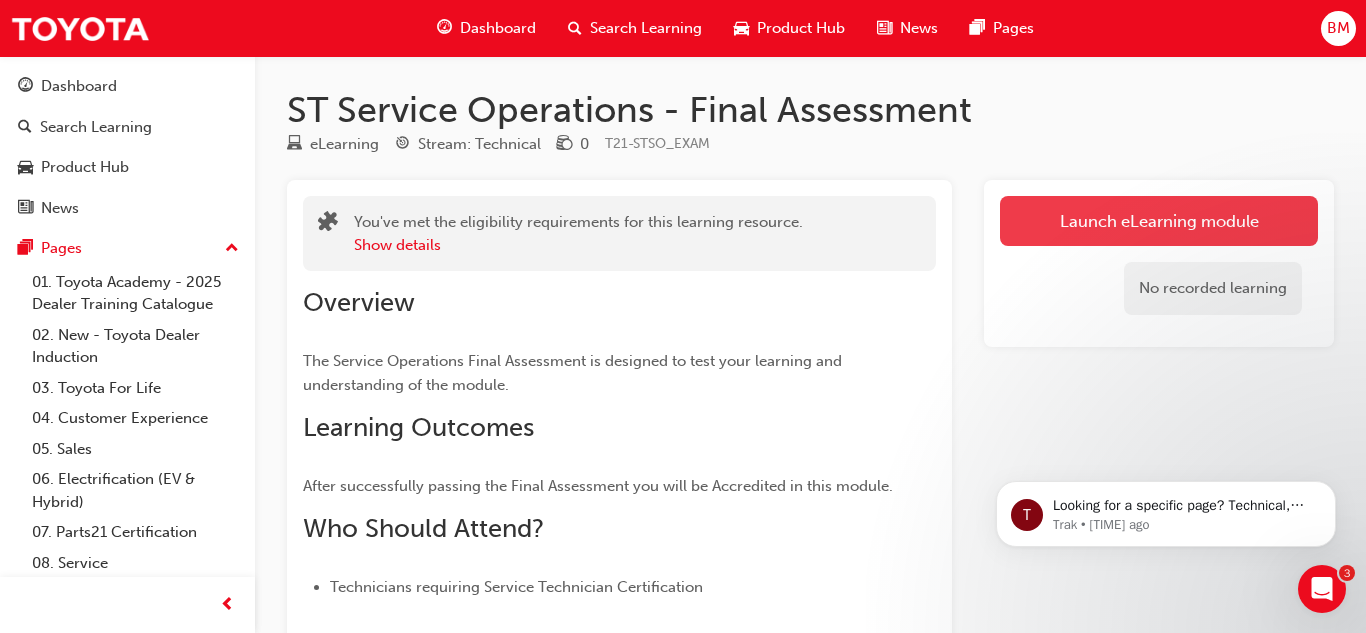 click on "Launch eLearning module" at bounding box center [1159, 221] 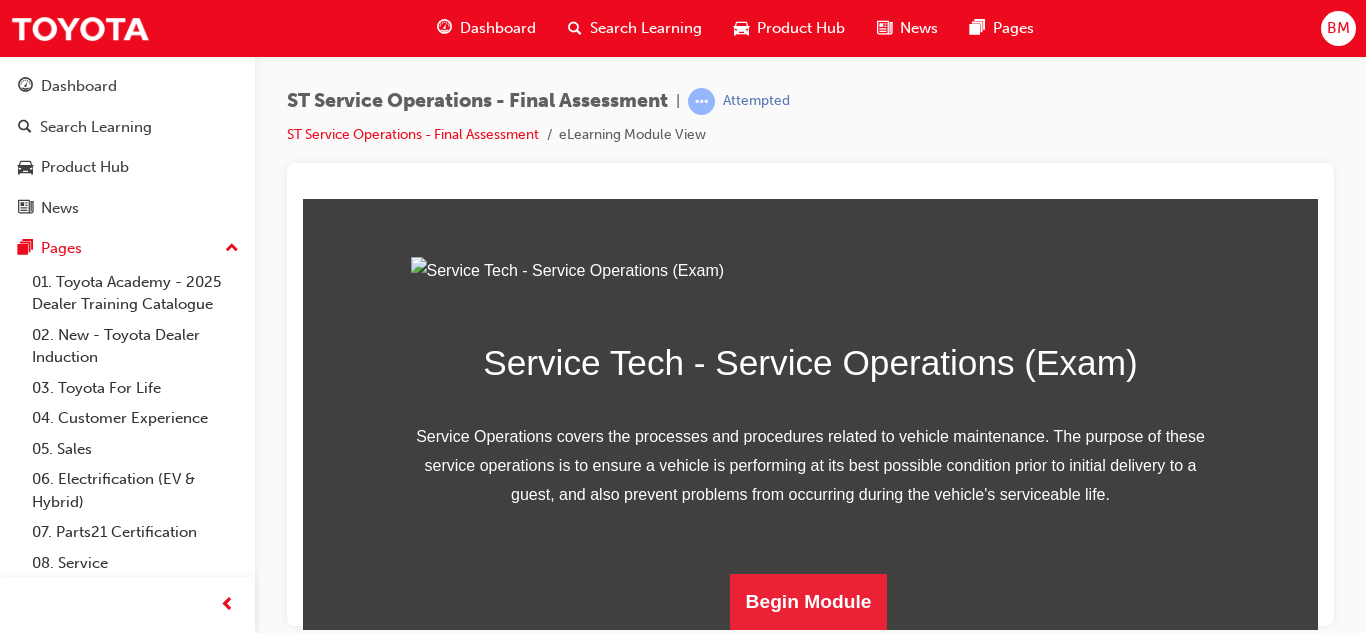 scroll, scrollTop: 349, scrollLeft: 0, axis: vertical 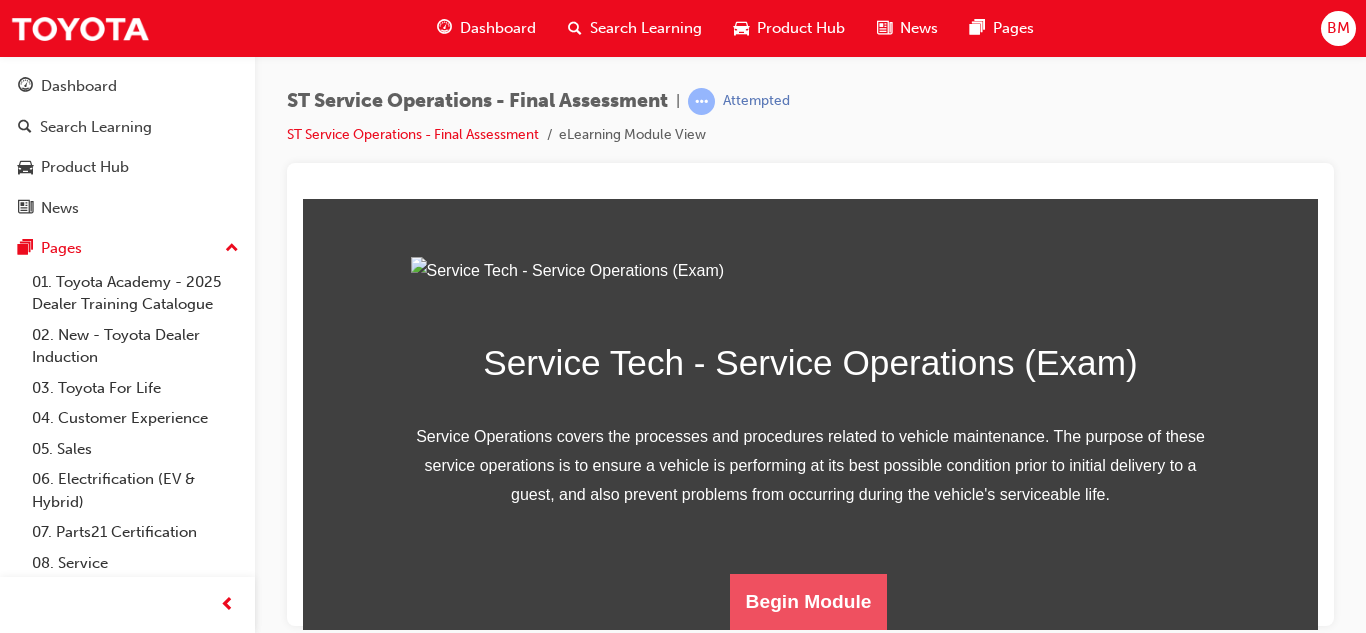 click on "Begin Module" at bounding box center [809, 601] 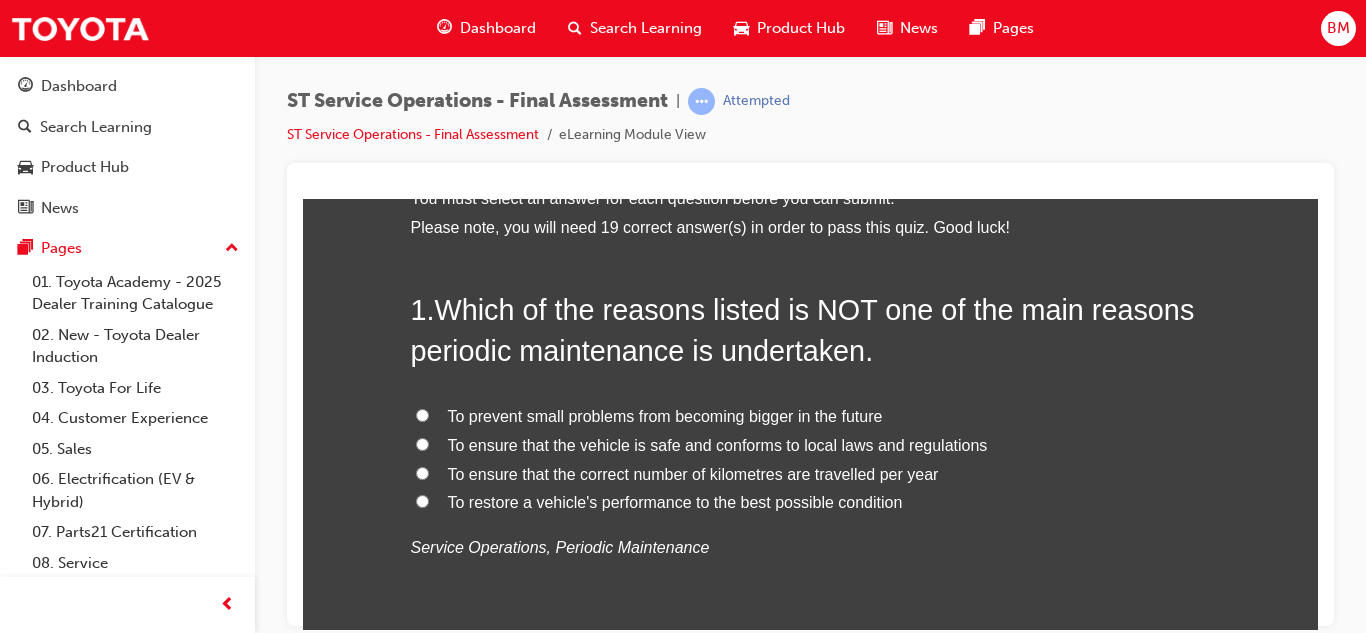 scroll, scrollTop: 123, scrollLeft: 0, axis: vertical 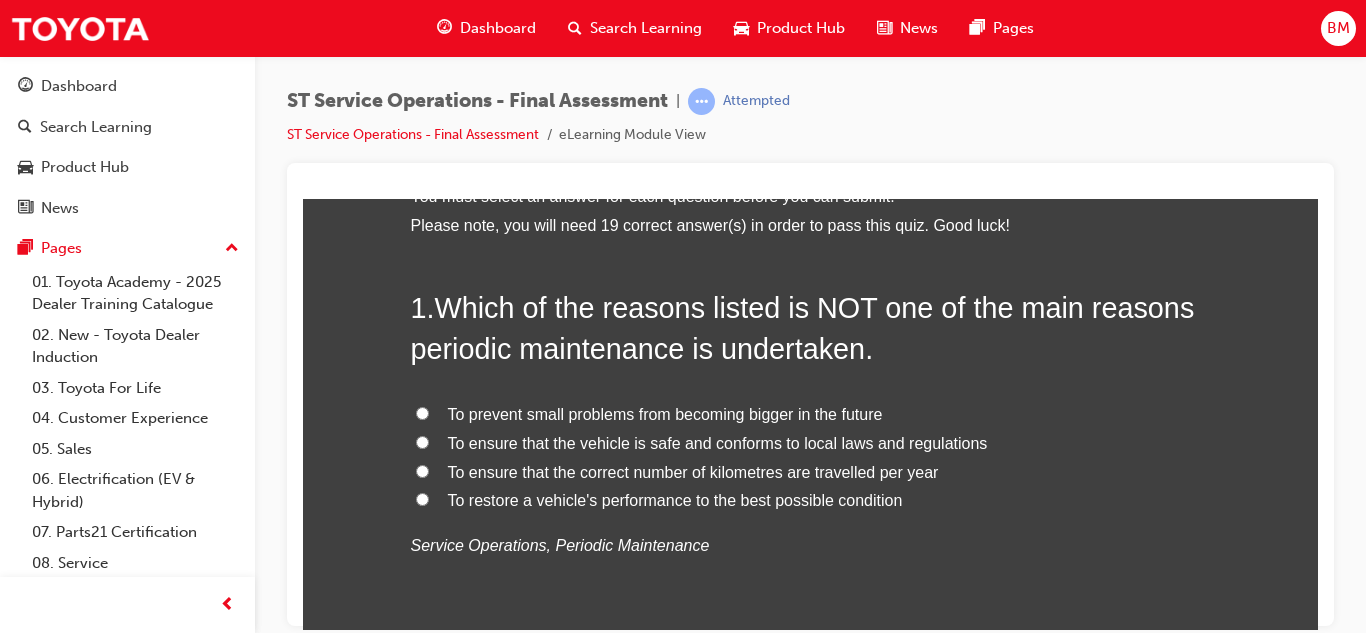 click on "To ensure that the correct number of kilometres are travelled per year" at bounding box center (693, 471) 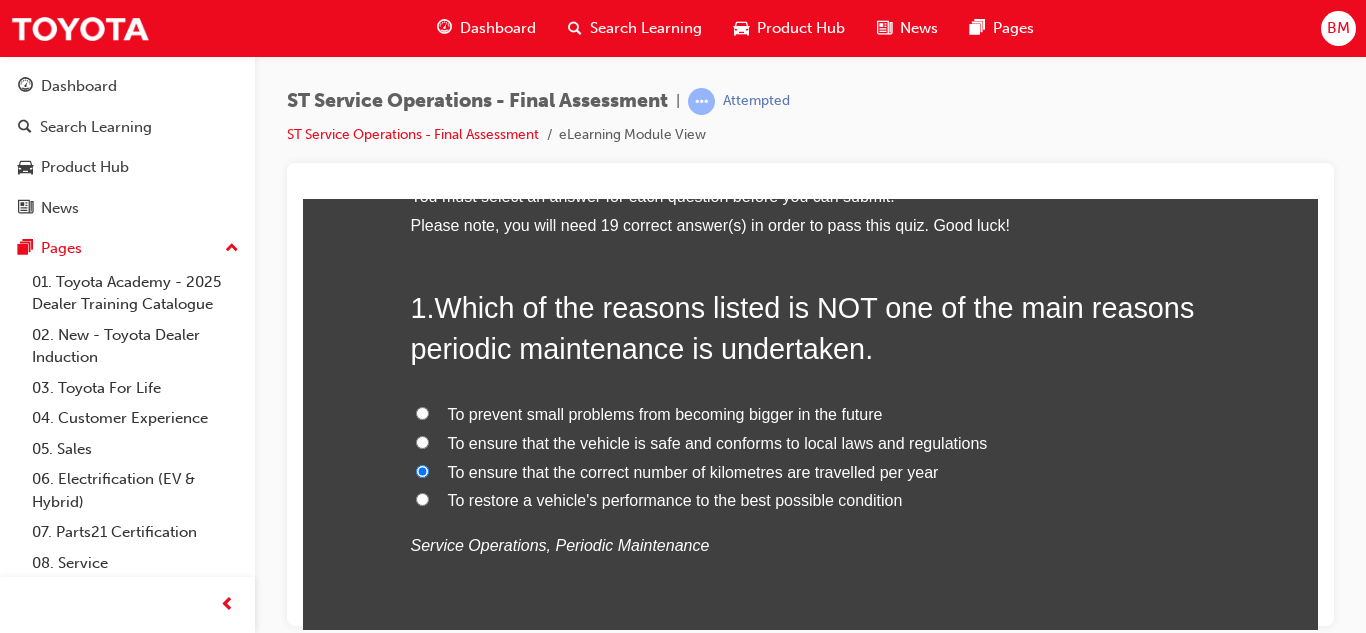 radio on "true" 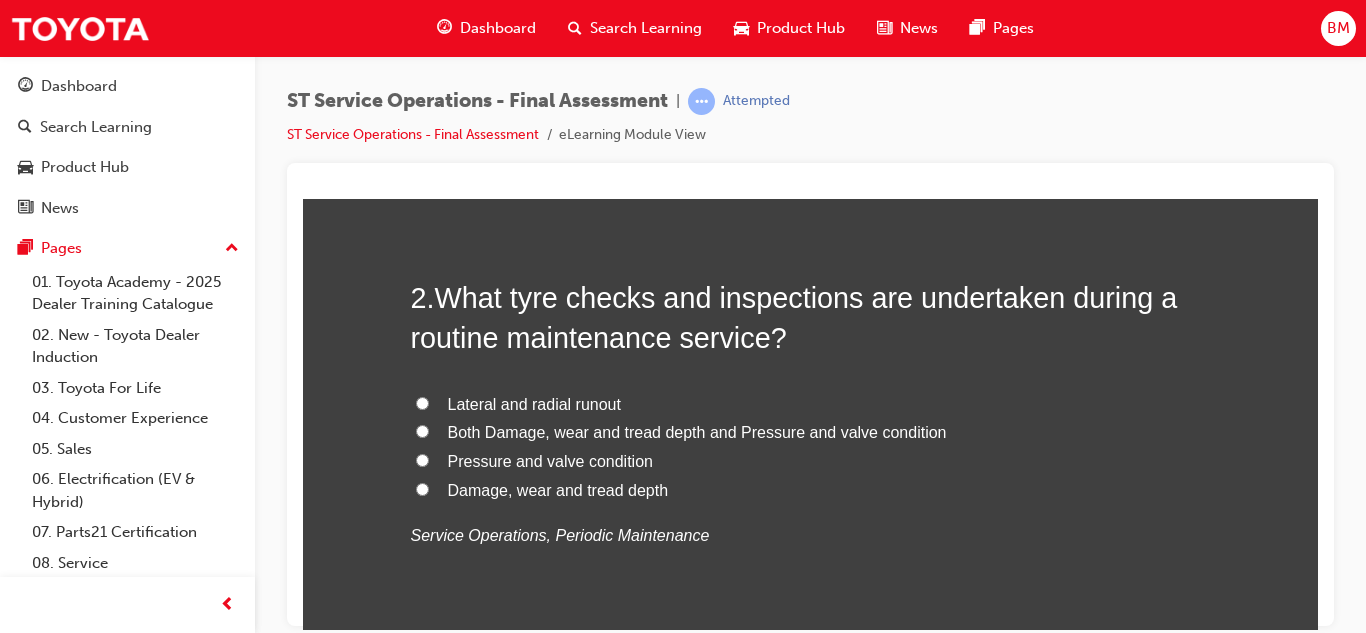 scroll, scrollTop: 603, scrollLeft: 0, axis: vertical 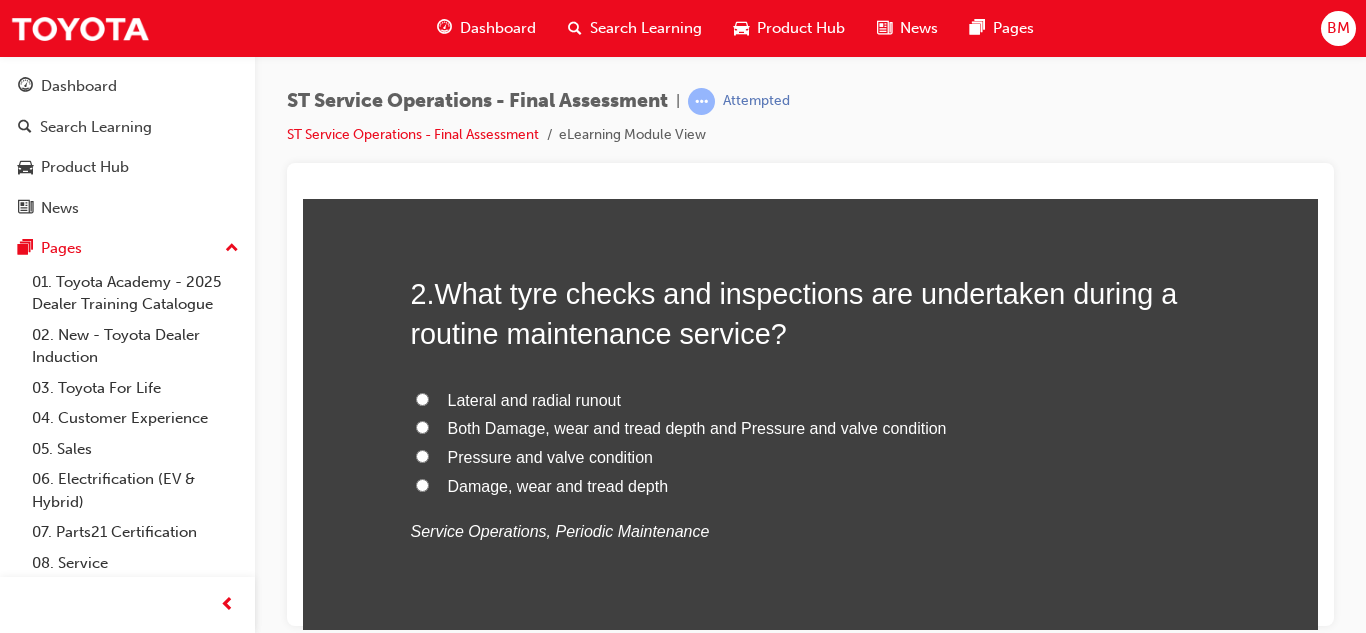 click on "Both Damage, wear and tread depth and Pressure and valve condition" at bounding box center (697, 427) 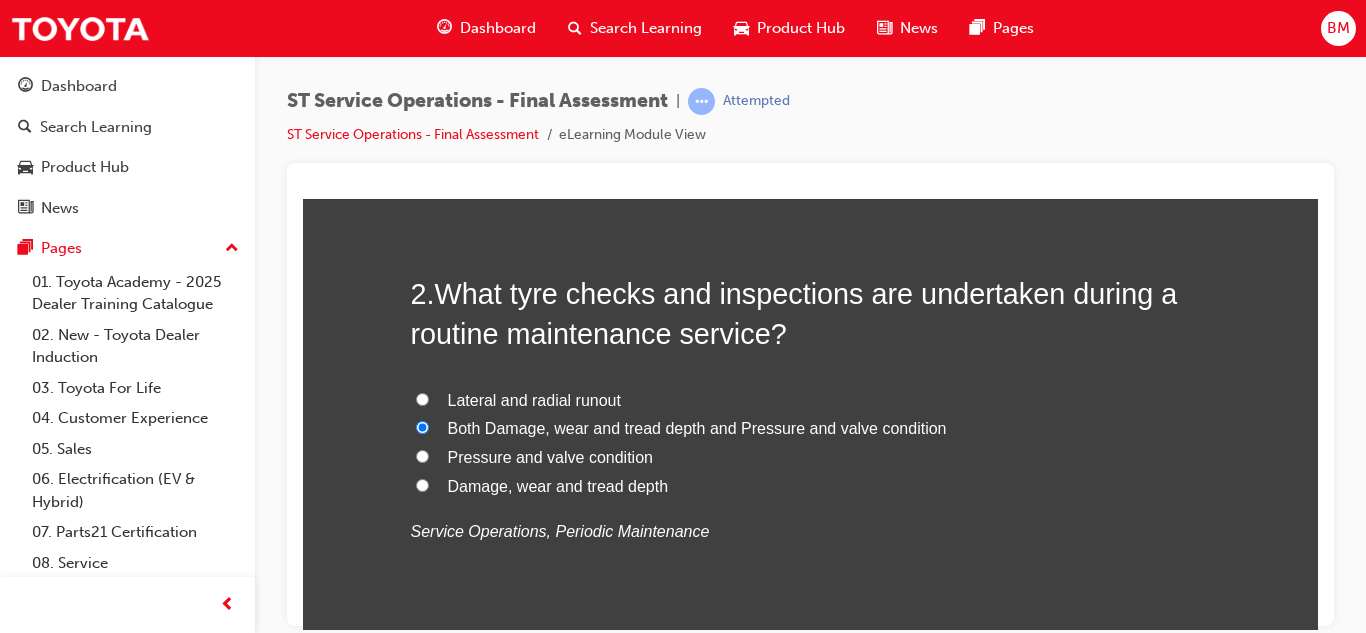 radio on "true" 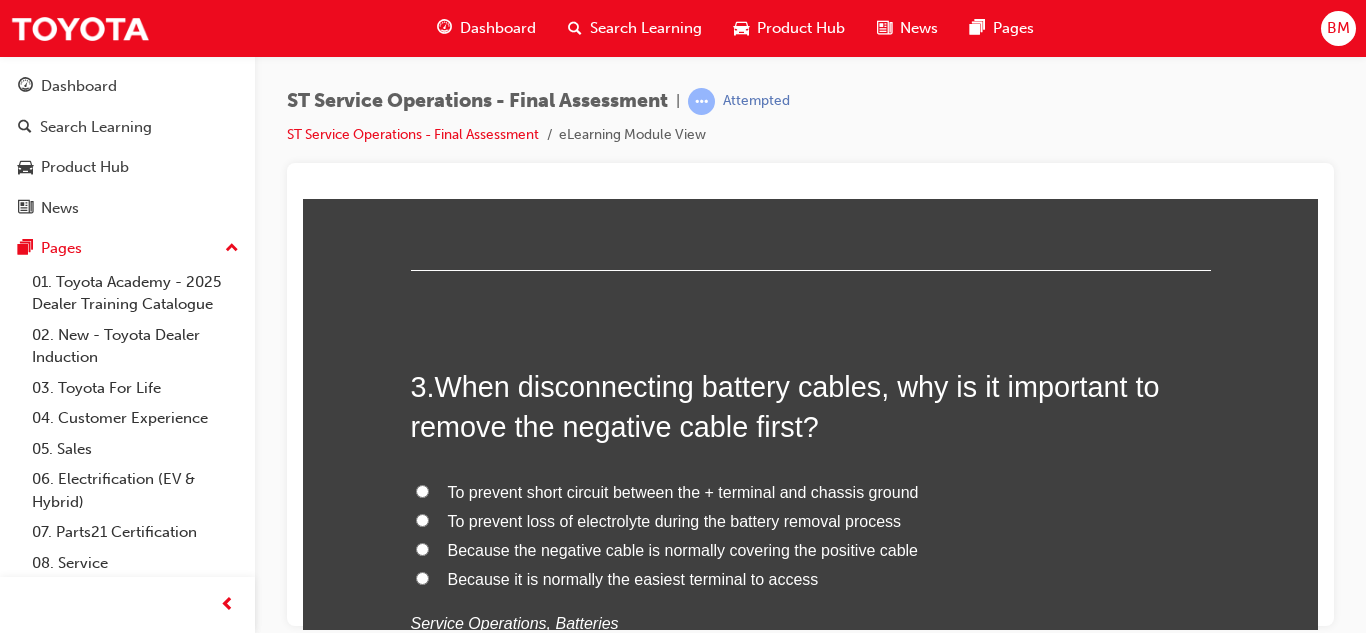 scroll, scrollTop: 994, scrollLeft: 0, axis: vertical 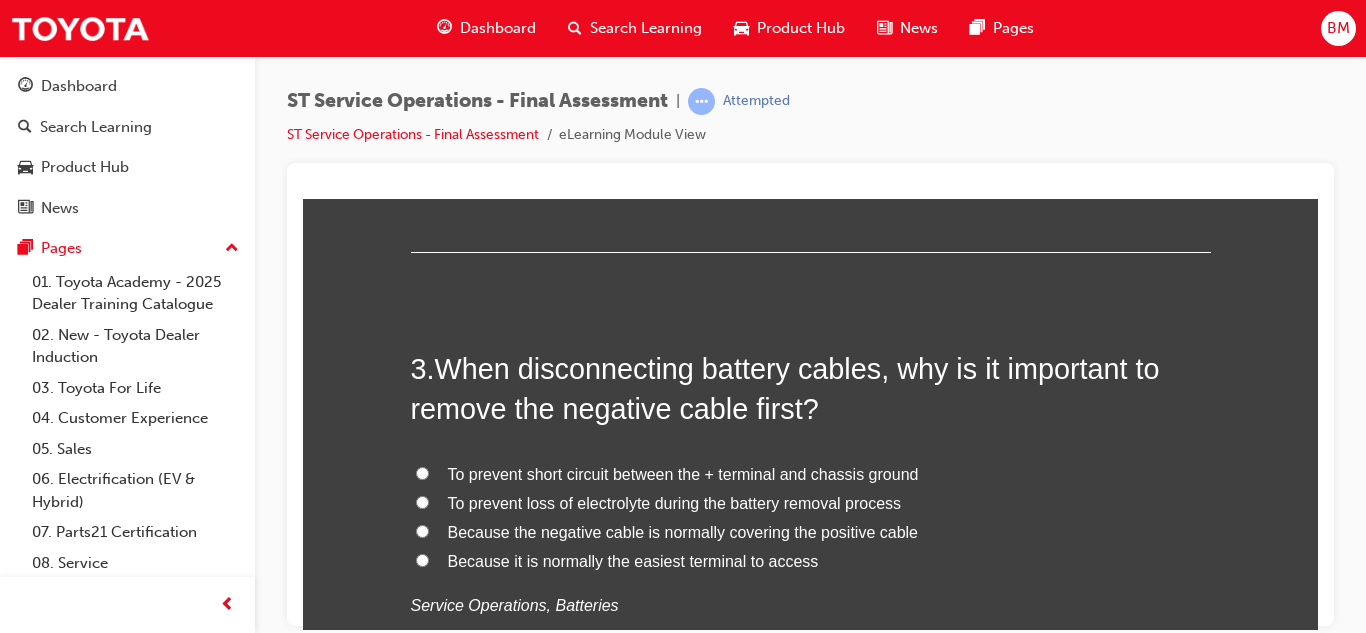 click on "To prevent short circuit between the + terminal and chassis ground" at bounding box center [683, 473] 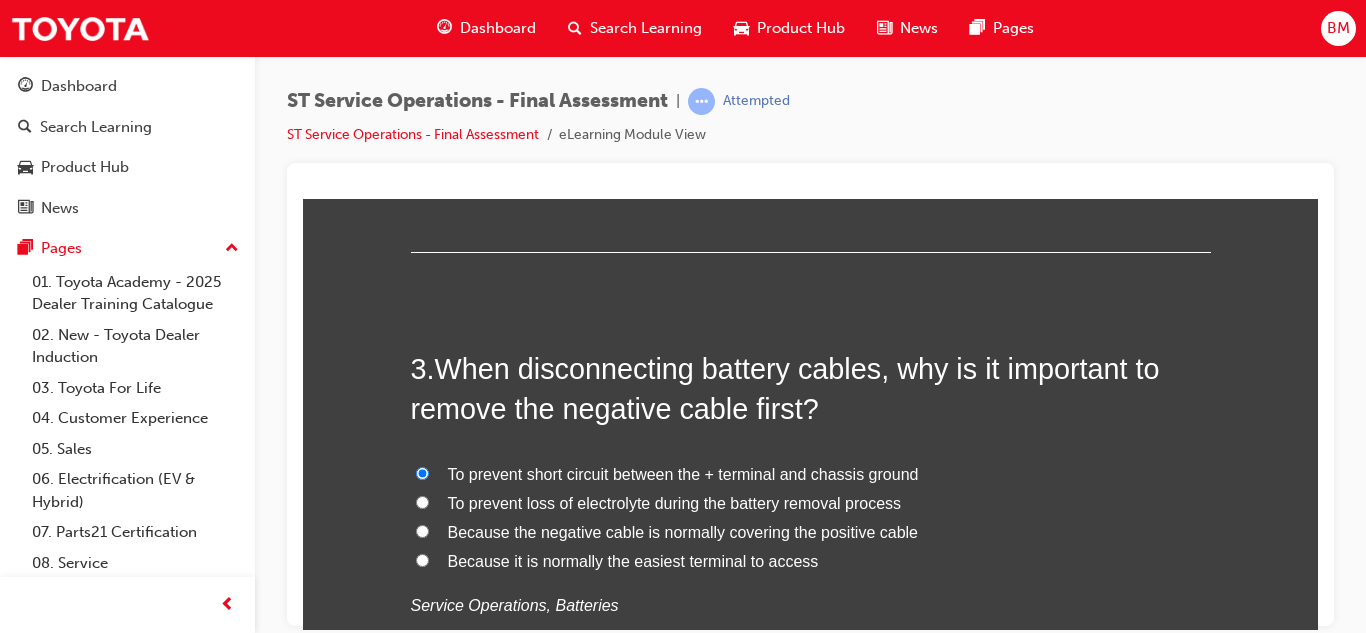radio on "true" 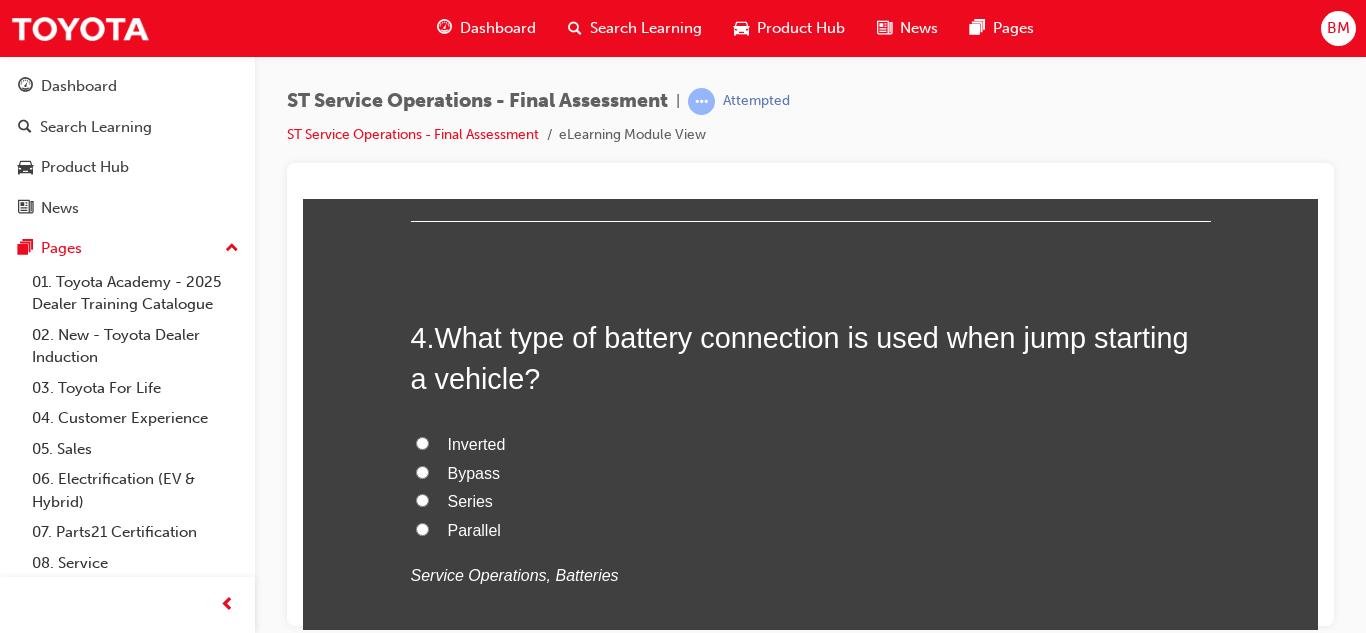 scroll, scrollTop: 1494, scrollLeft: 0, axis: vertical 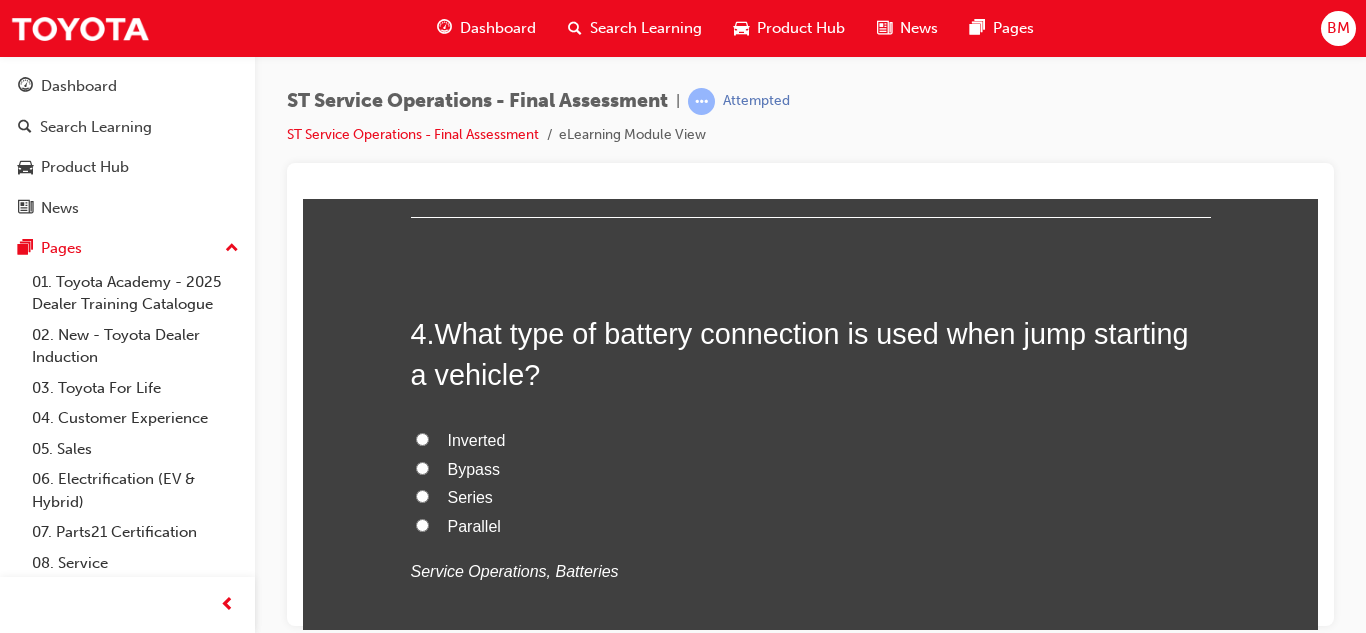 click on "Parallel" at bounding box center (474, 525) 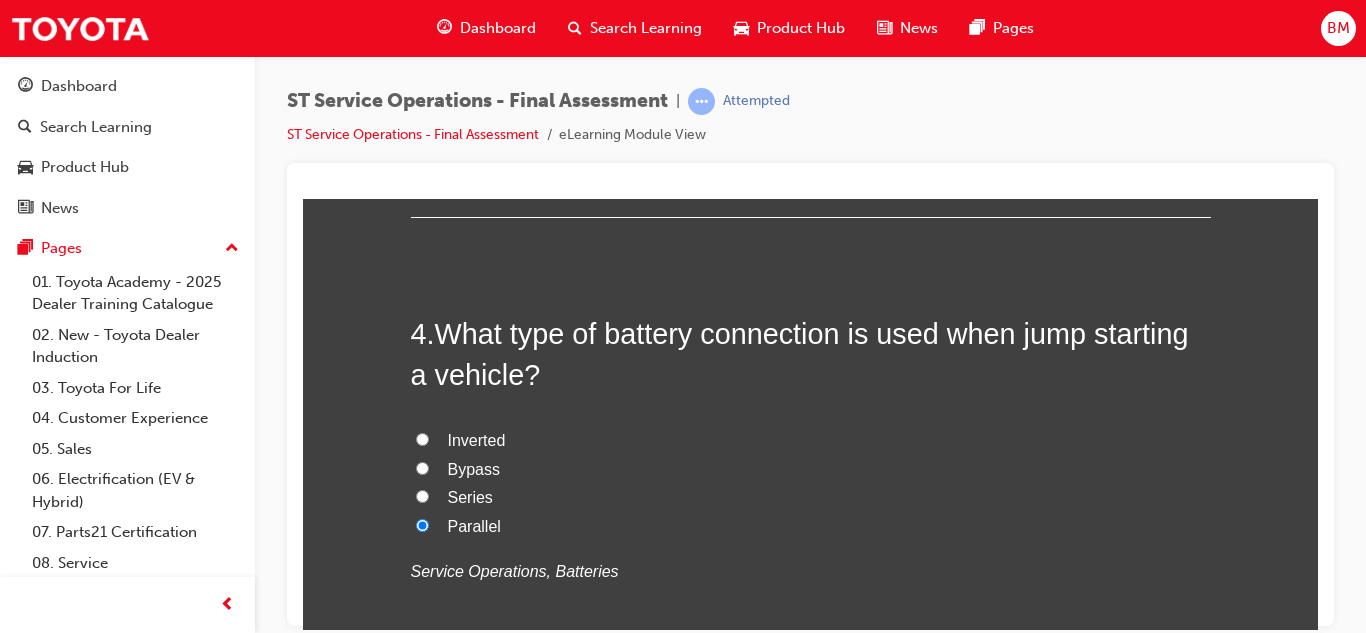radio on "true" 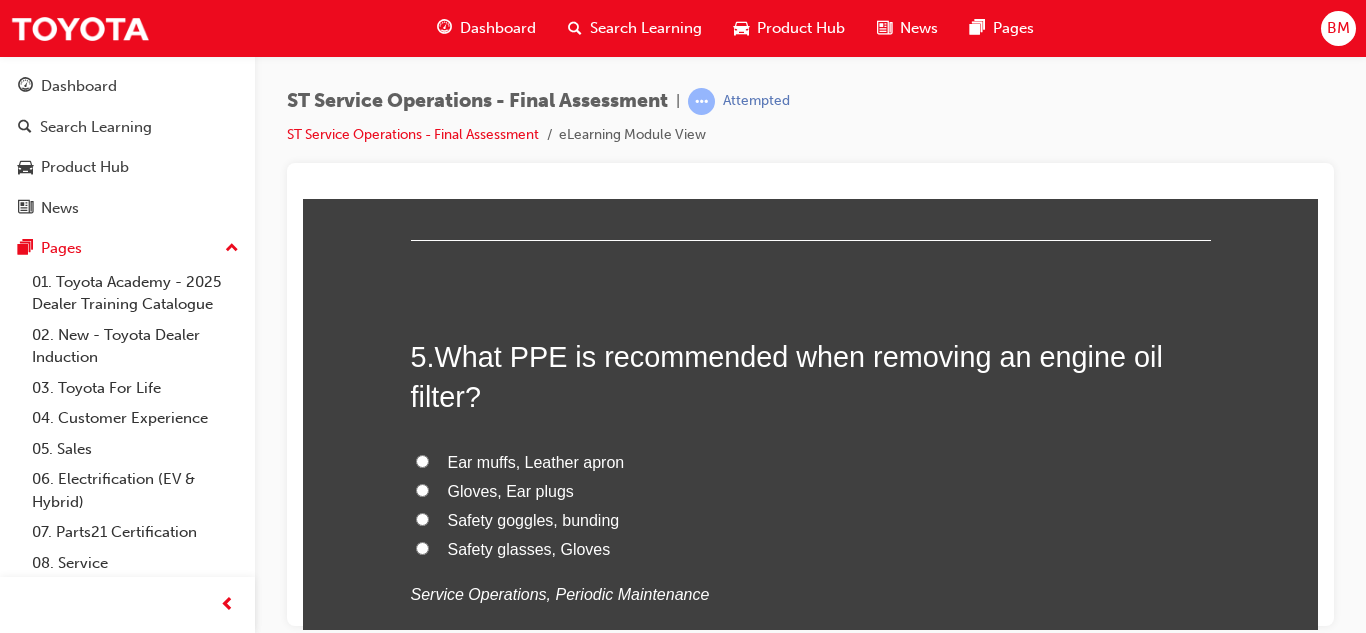 scroll, scrollTop: 1947, scrollLeft: 0, axis: vertical 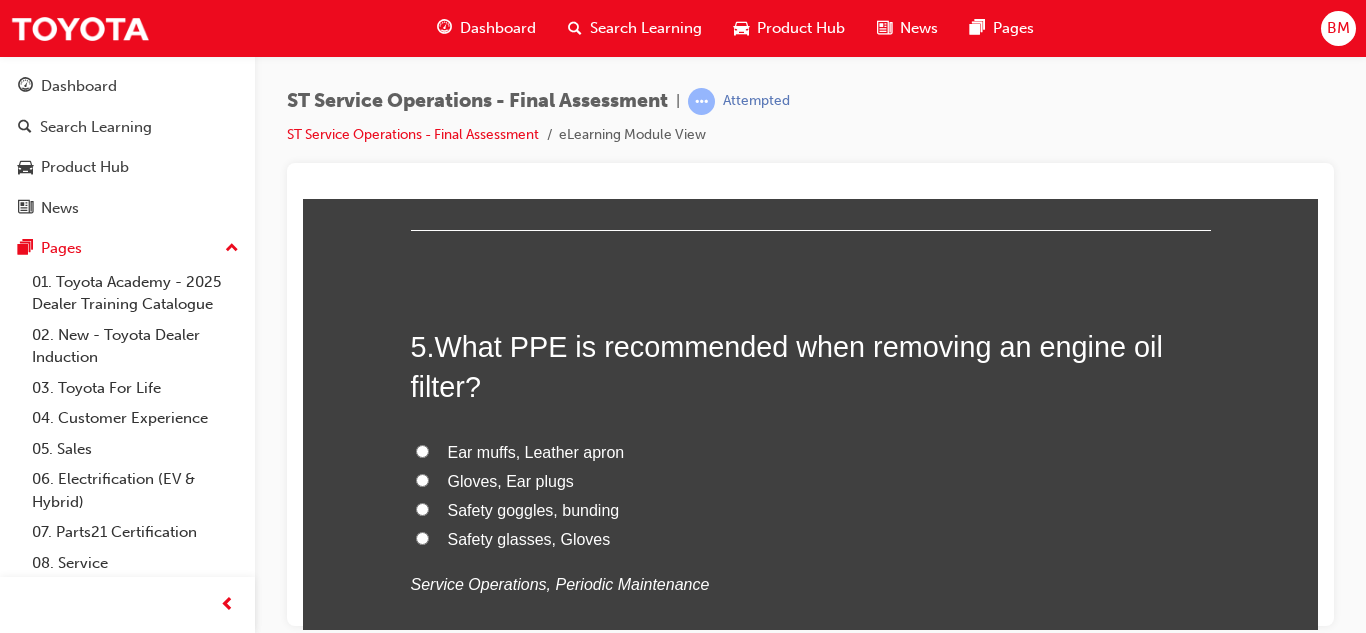 click on "Ear muffs, Leather apron" at bounding box center [811, 452] 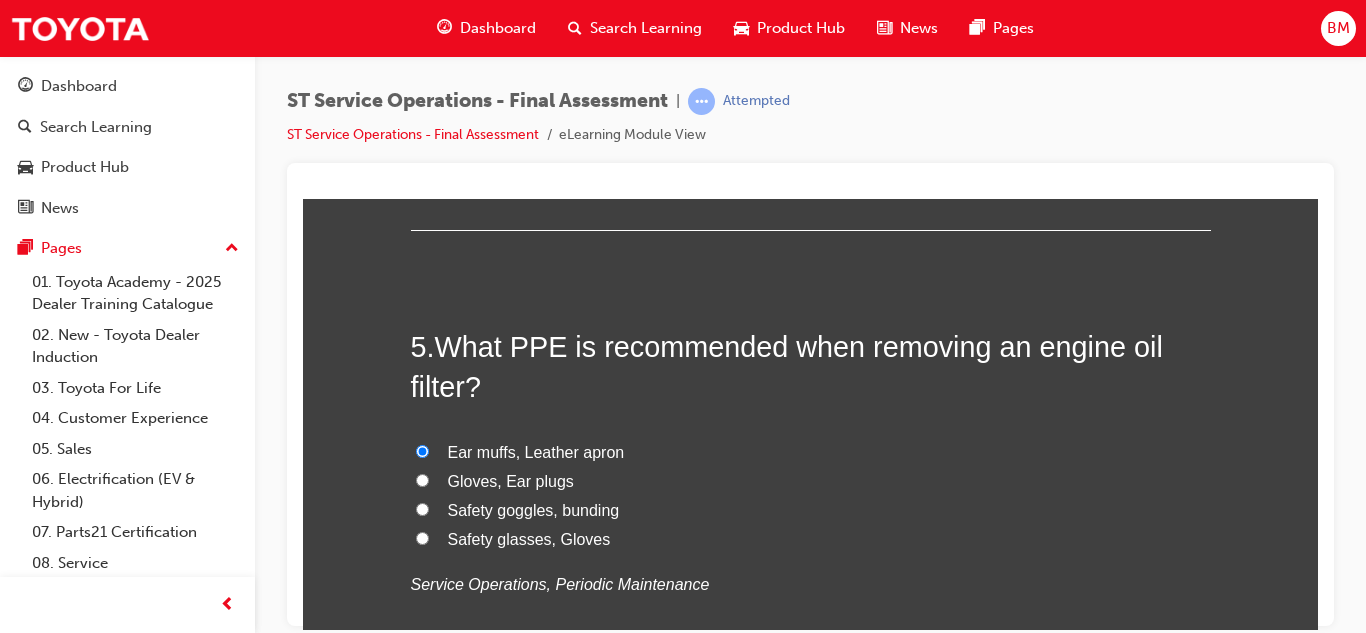 radio on "true" 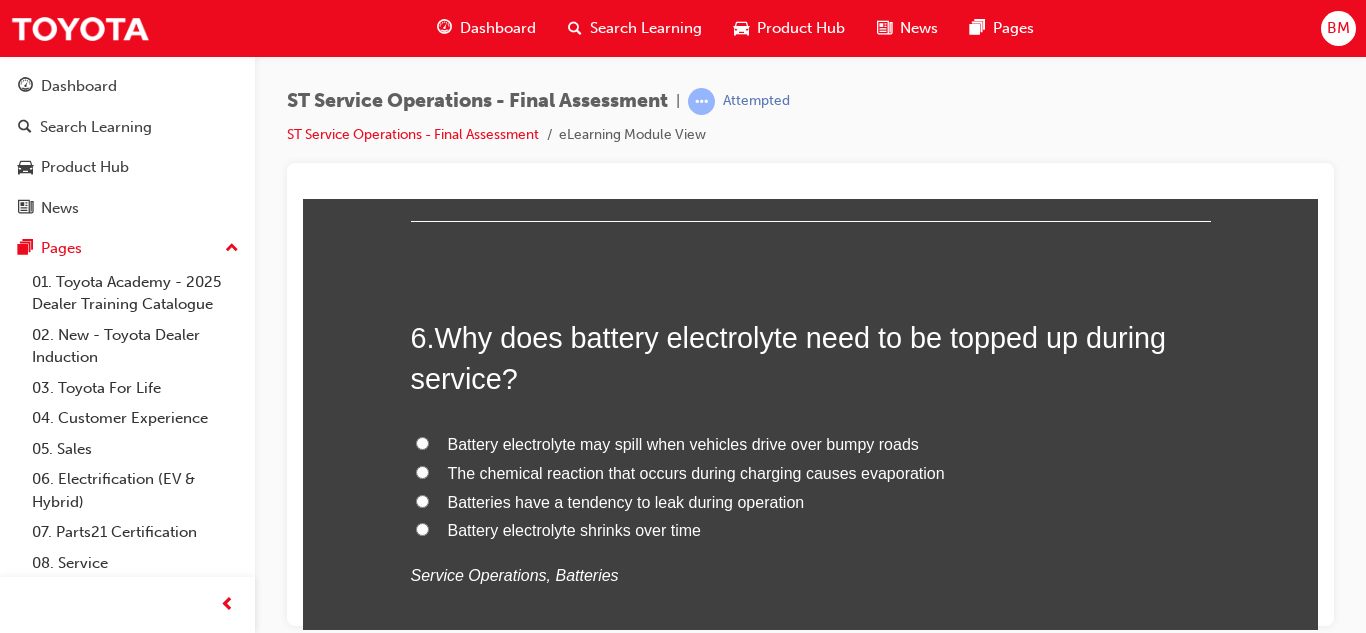 scroll, scrollTop: 2424, scrollLeft: 0, axis: vertical 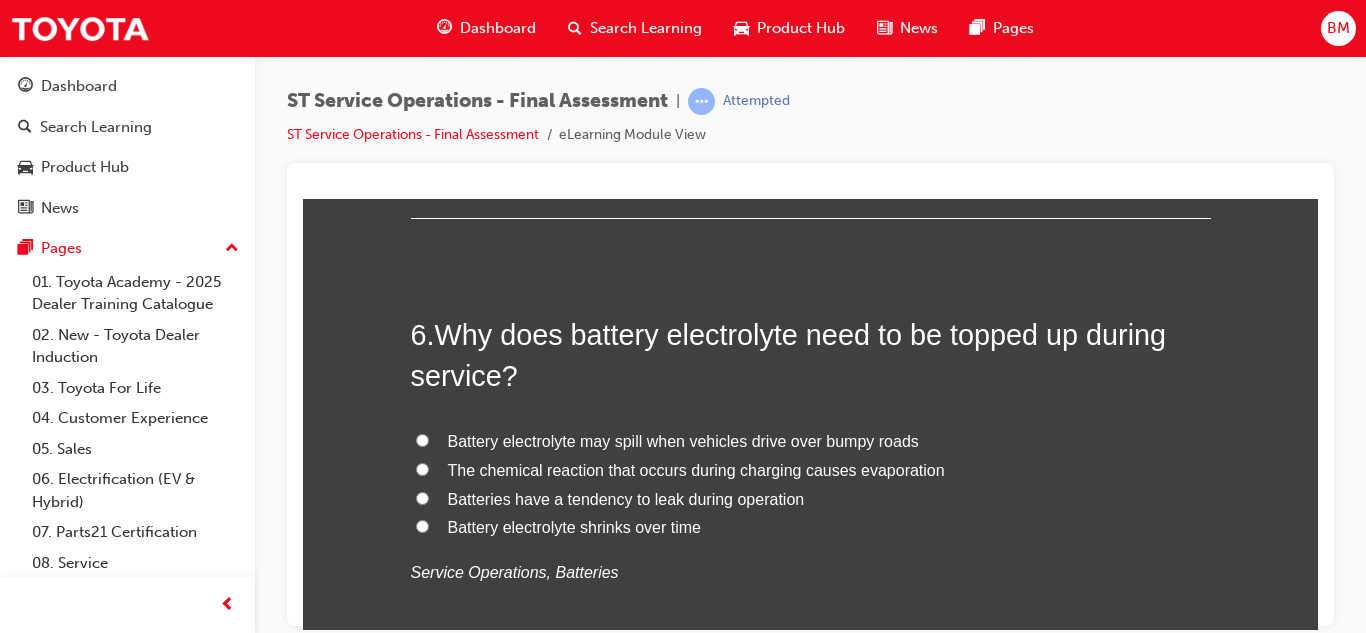 click on "The chemical reaction that occurs during charging causes evaporation" at bounding box center (696, 469) 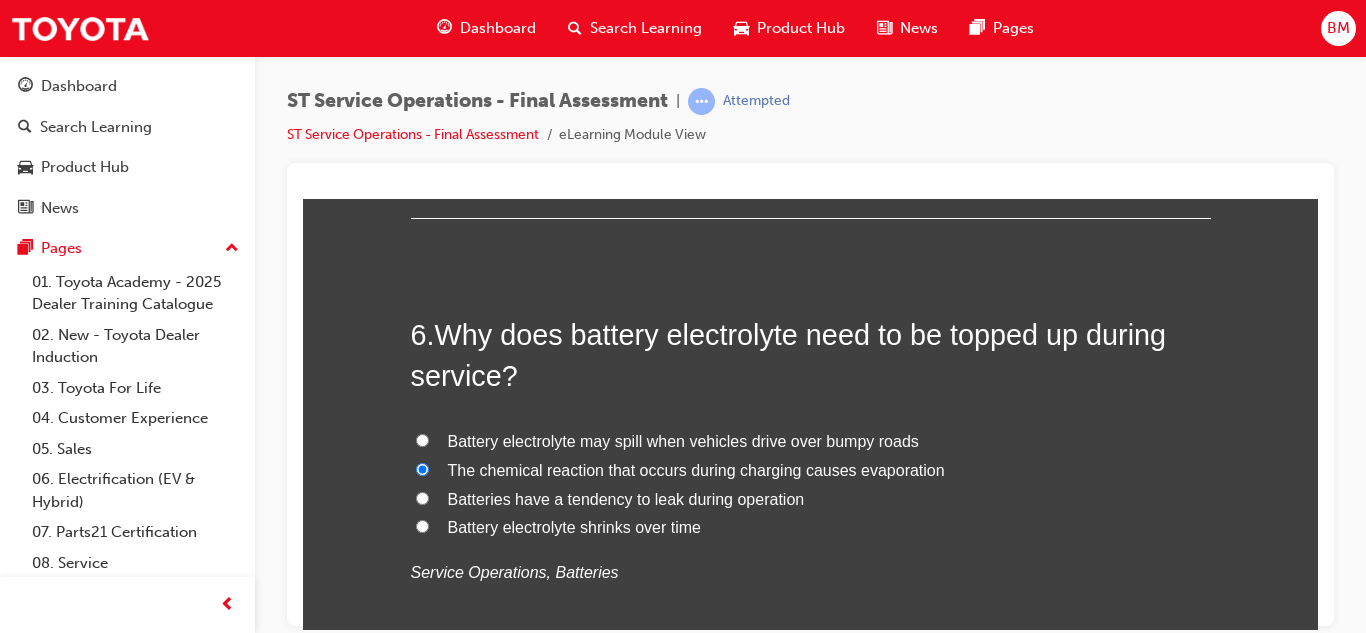 radio on "true" 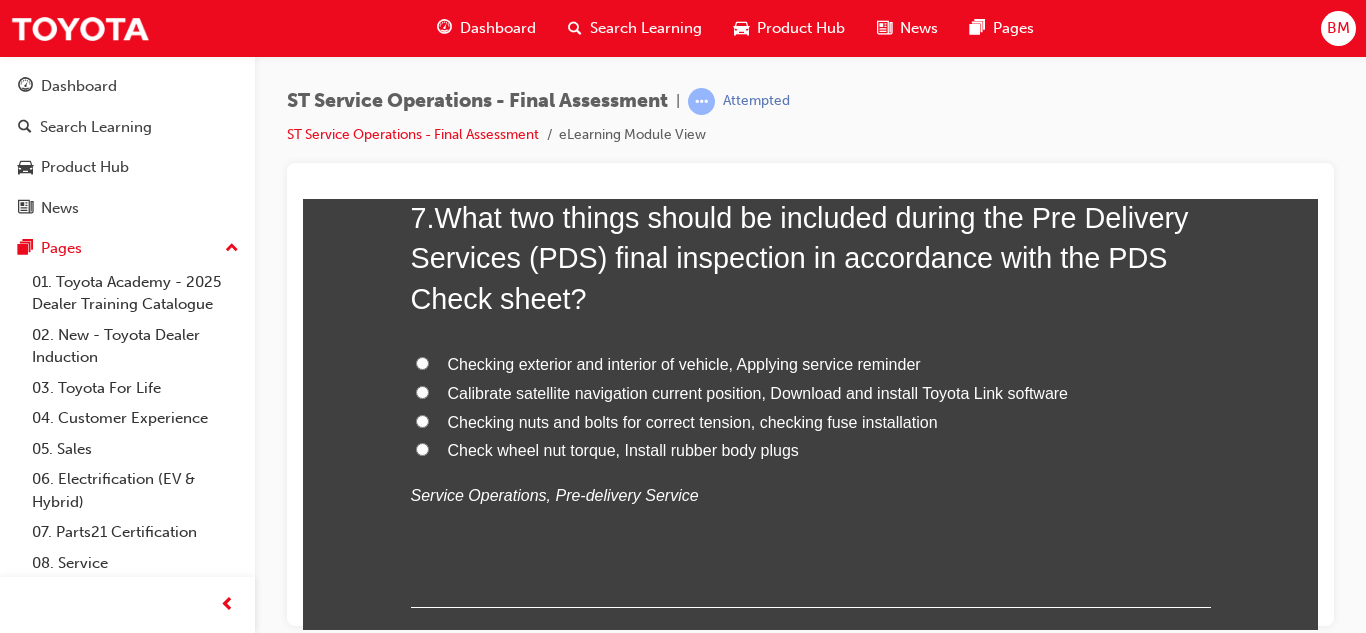 scroll, scrollTop: 3008, scrollLeft: 0, axis: vertical 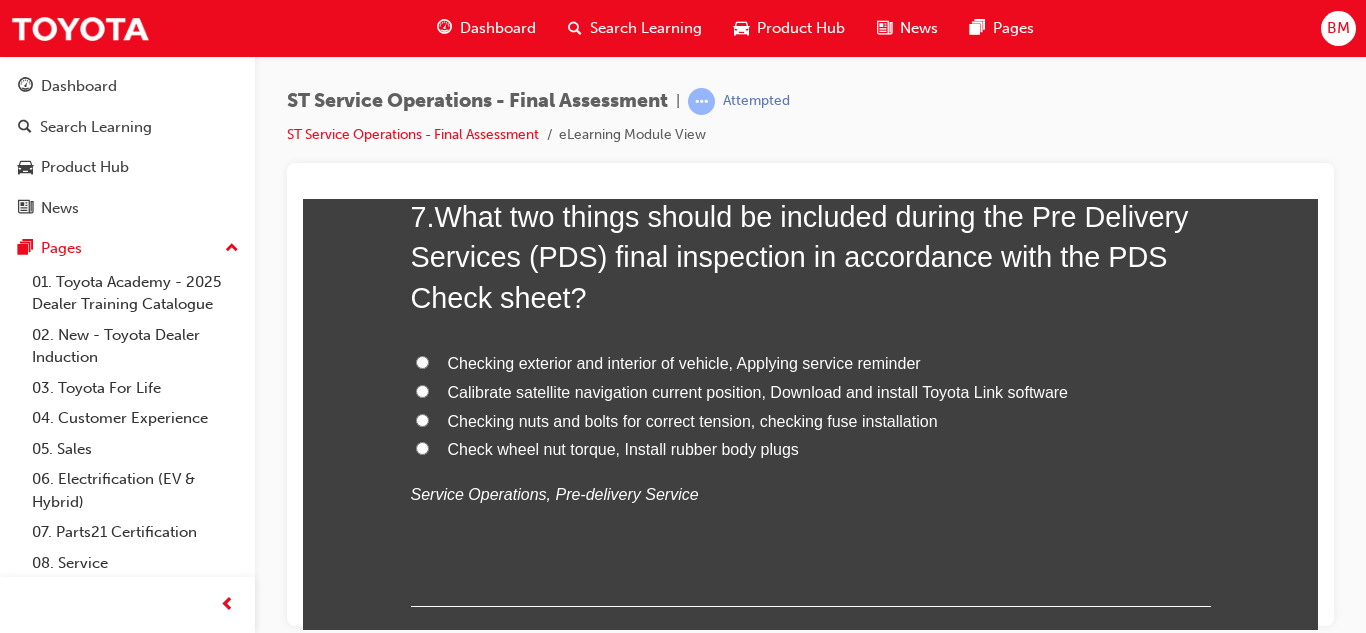 click on "Check wheel nut torque, Install rubber body plugs" at bounding box center [623, 448] 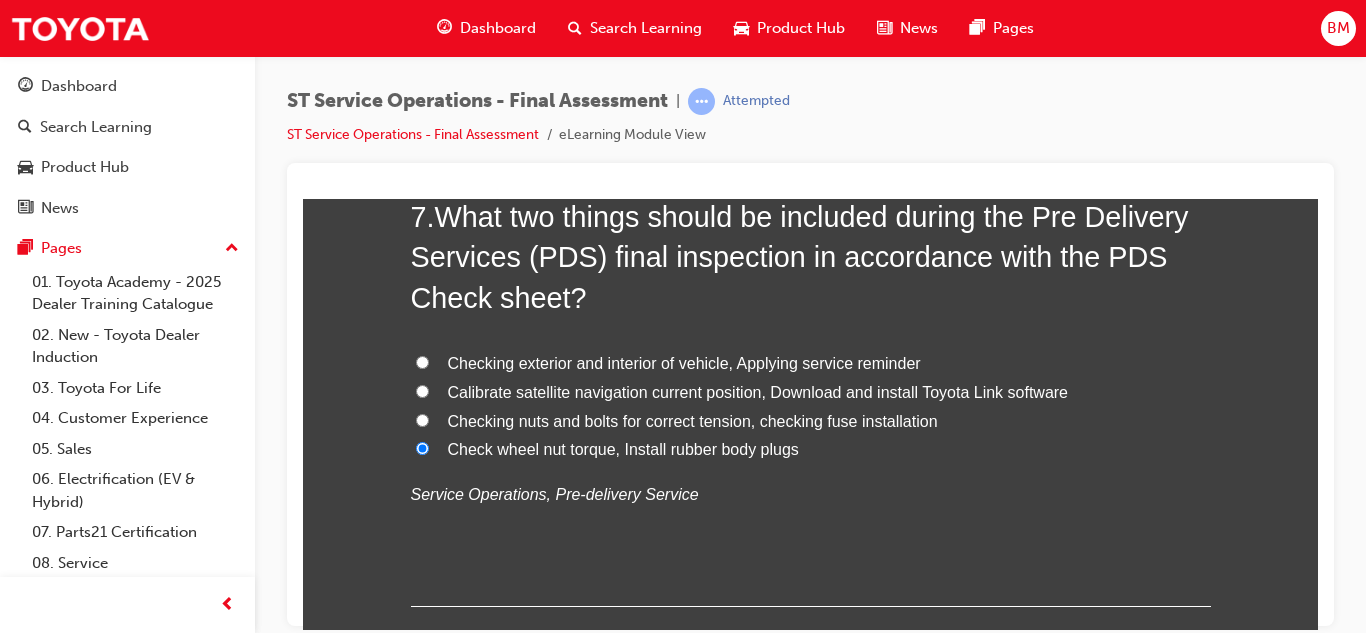 radio on "true" 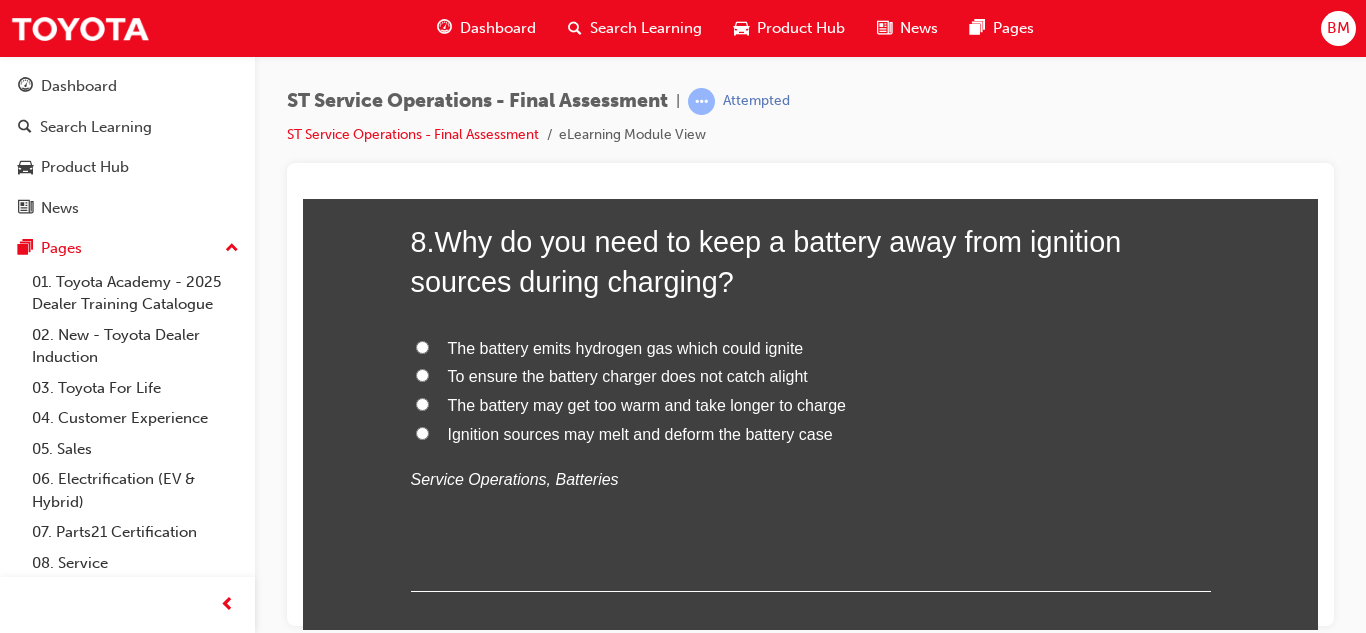 scroll, scrollTop: 3490, scrollLeft: 0, axis: vertical 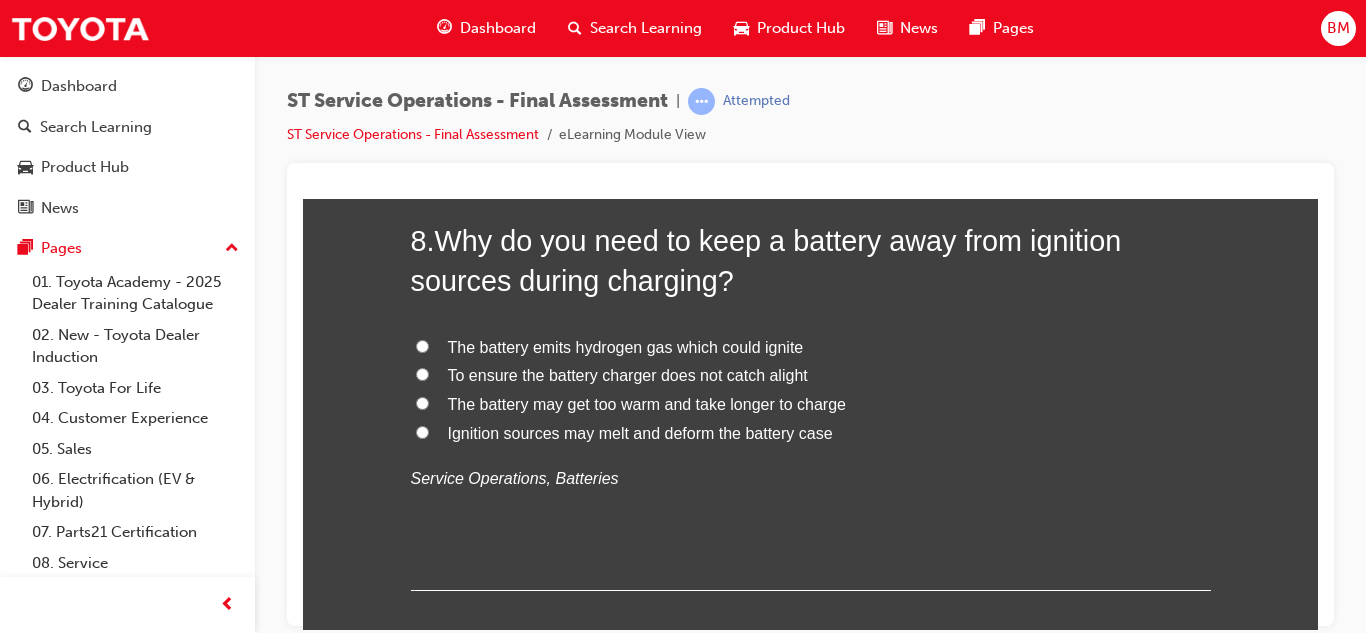 click on "The battery emits hydrogen gas which could ignite" at bounding box center (626, 346) 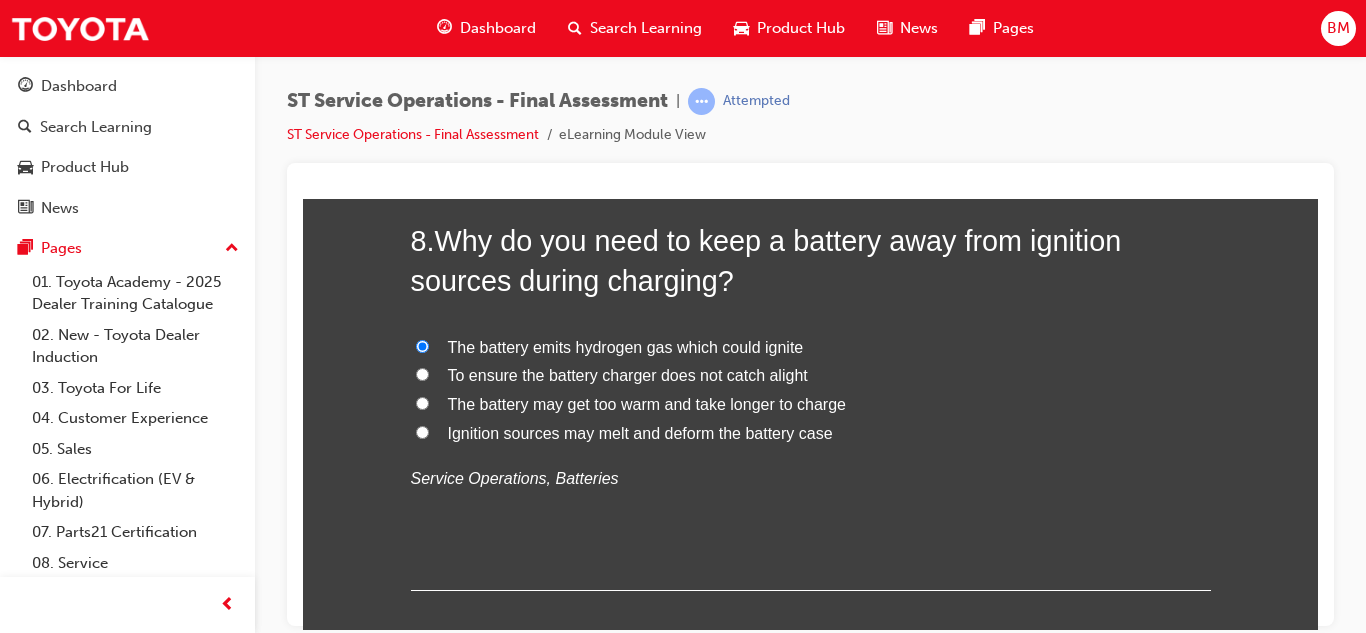 radio on "true" 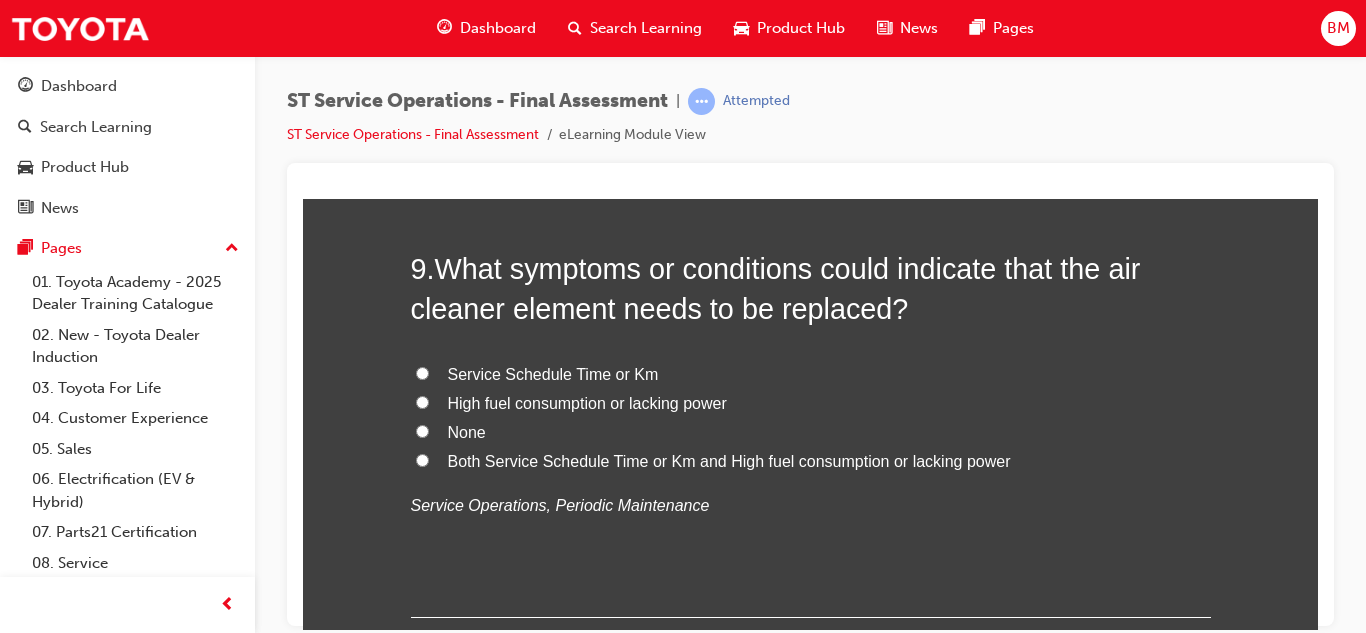 scroll, scrollTop: 3927, scrollLeft: 0, axis: vertical 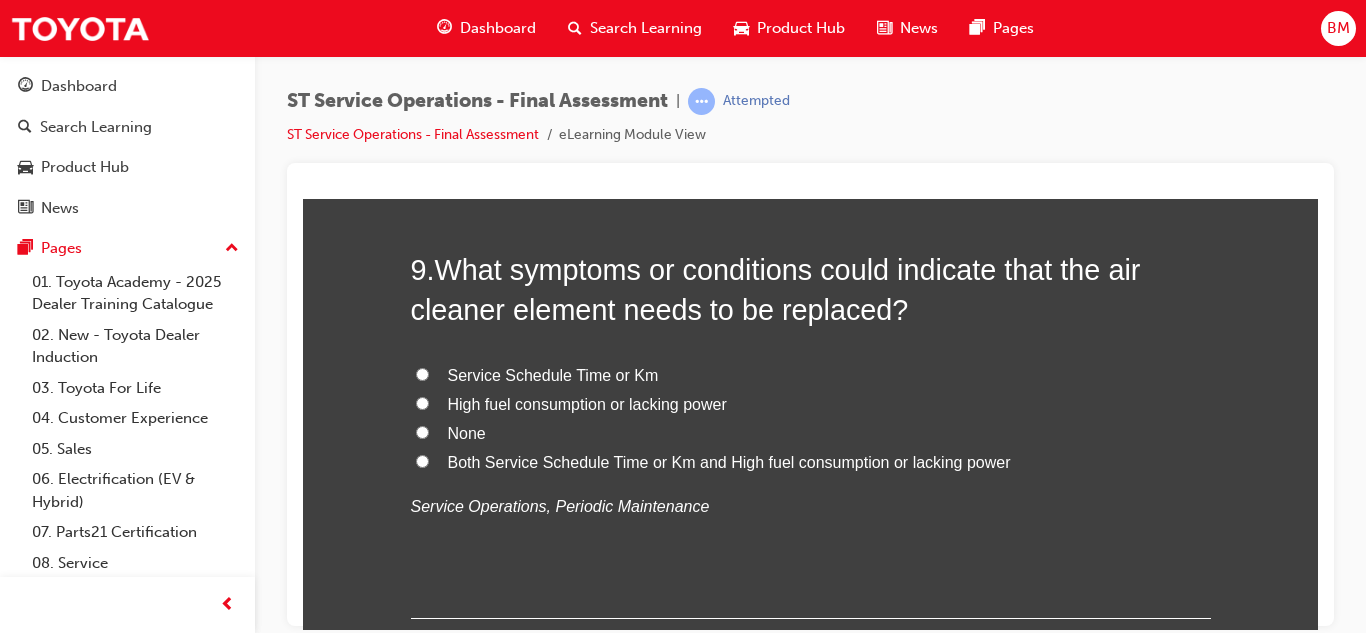 click on "Both Service Schedule Time or Km and High fuel consumption or lacking power" at bounding box center (729, 461) 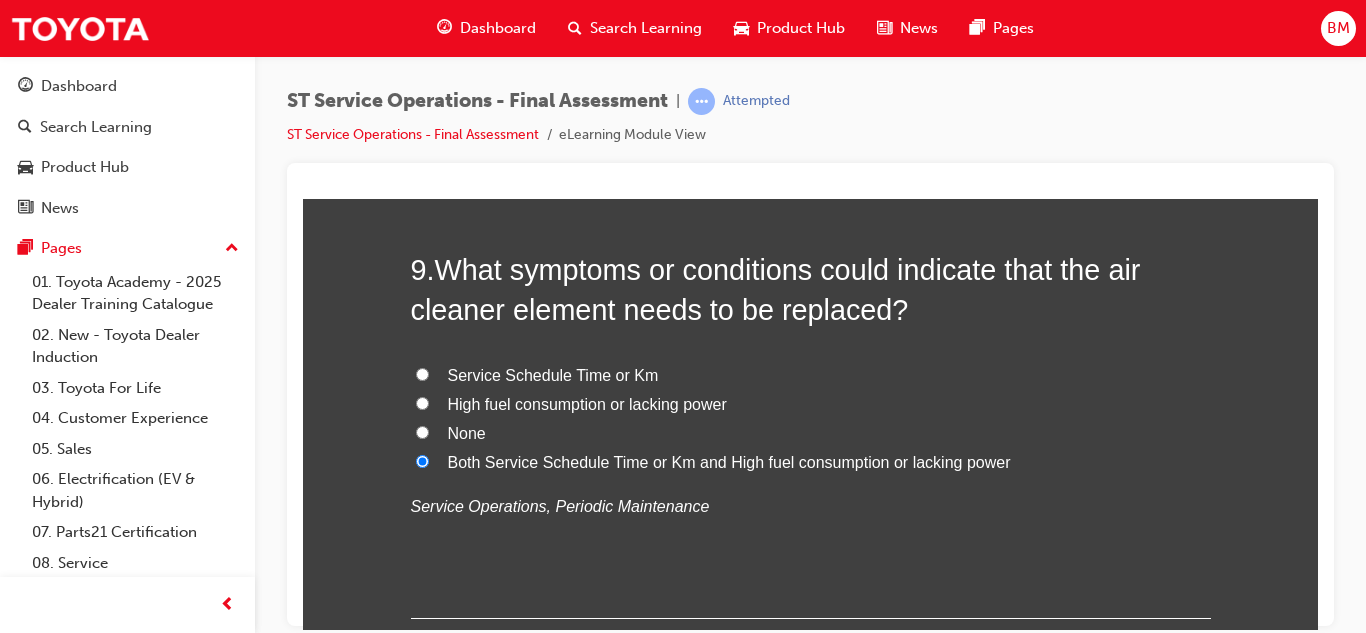 radio on "true" 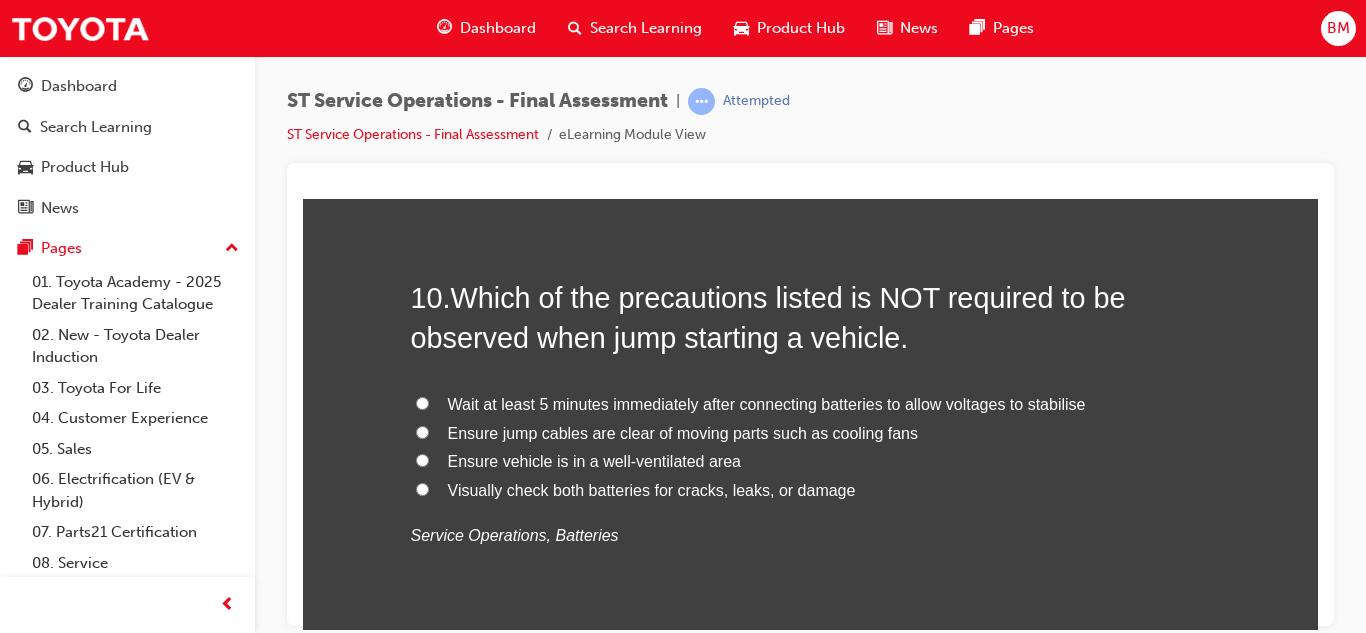 scroll, scrollTop: 4365, scrollLeft: 0, axis: vertical 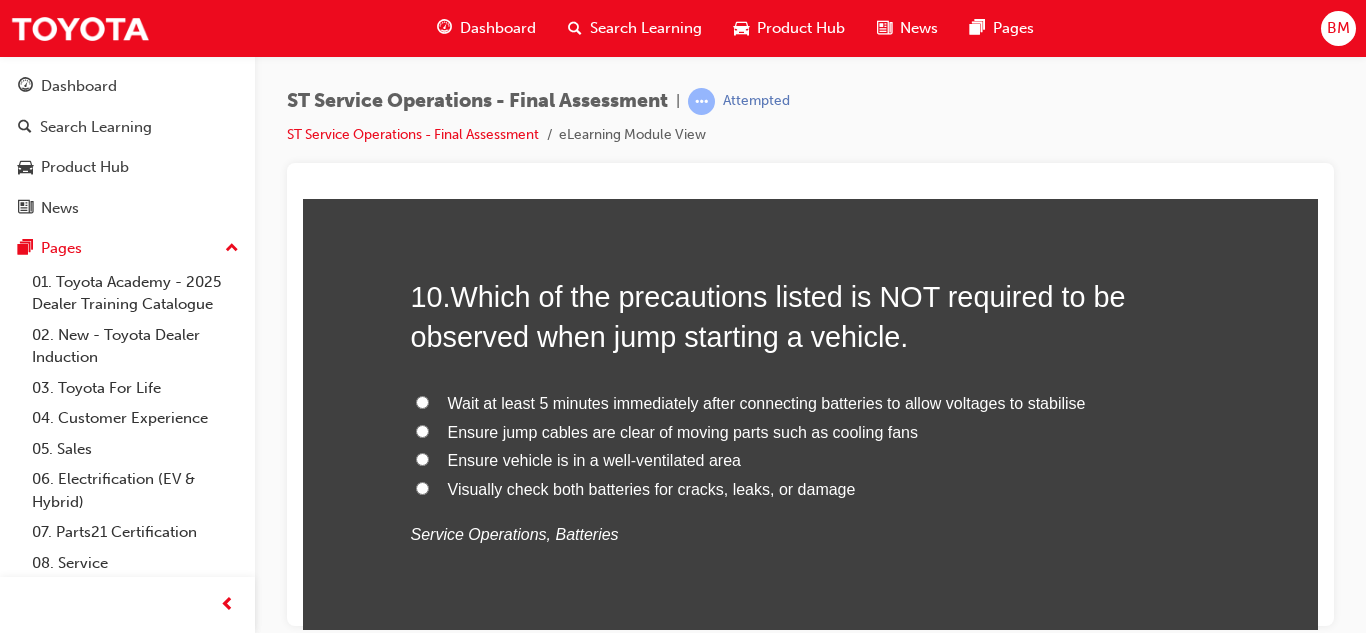 click on "10 .  Which of the precautions listed is NOT required to be observed when jump starting a vehicle. Wait at least 5 minutes immediately after connecting batteries to allow voltages to stabilise Ensure jump cables are clear of moving parts such as cooling fans Ensure vehicle is in a well-ventilated area Visually check both batteries for cracks, leaks, or damage
Service Operations, Batteries" at bounding box center [811, 461] 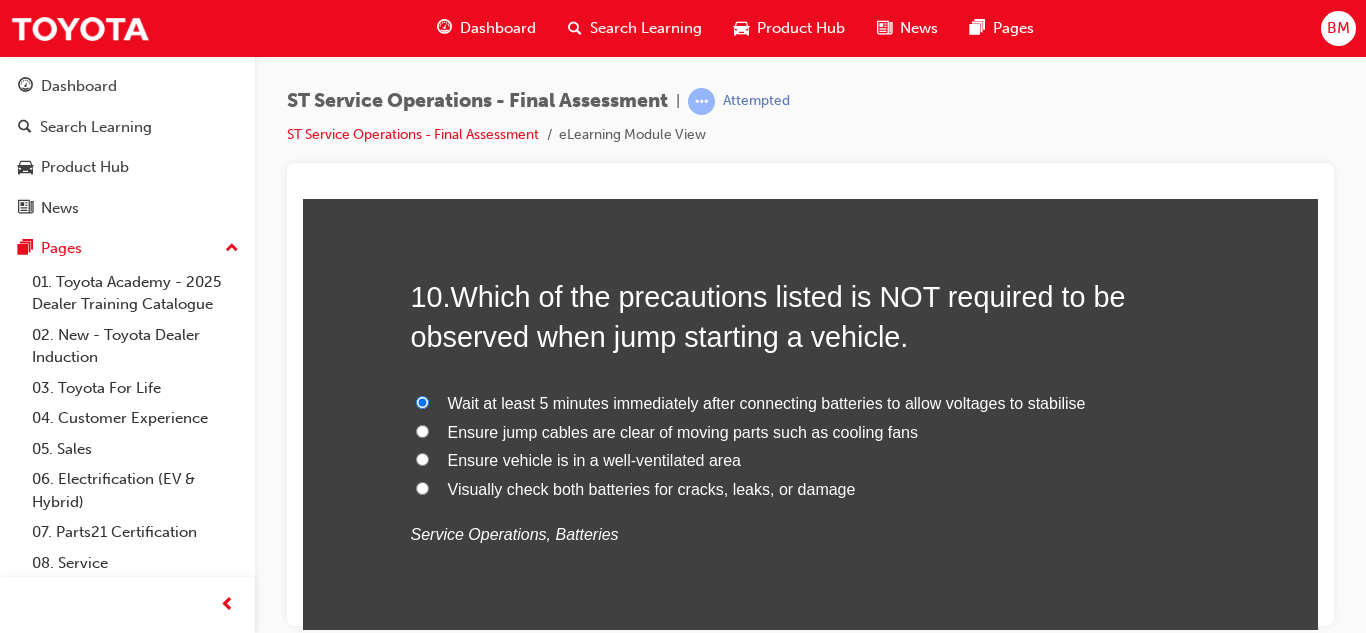 radio on "true" 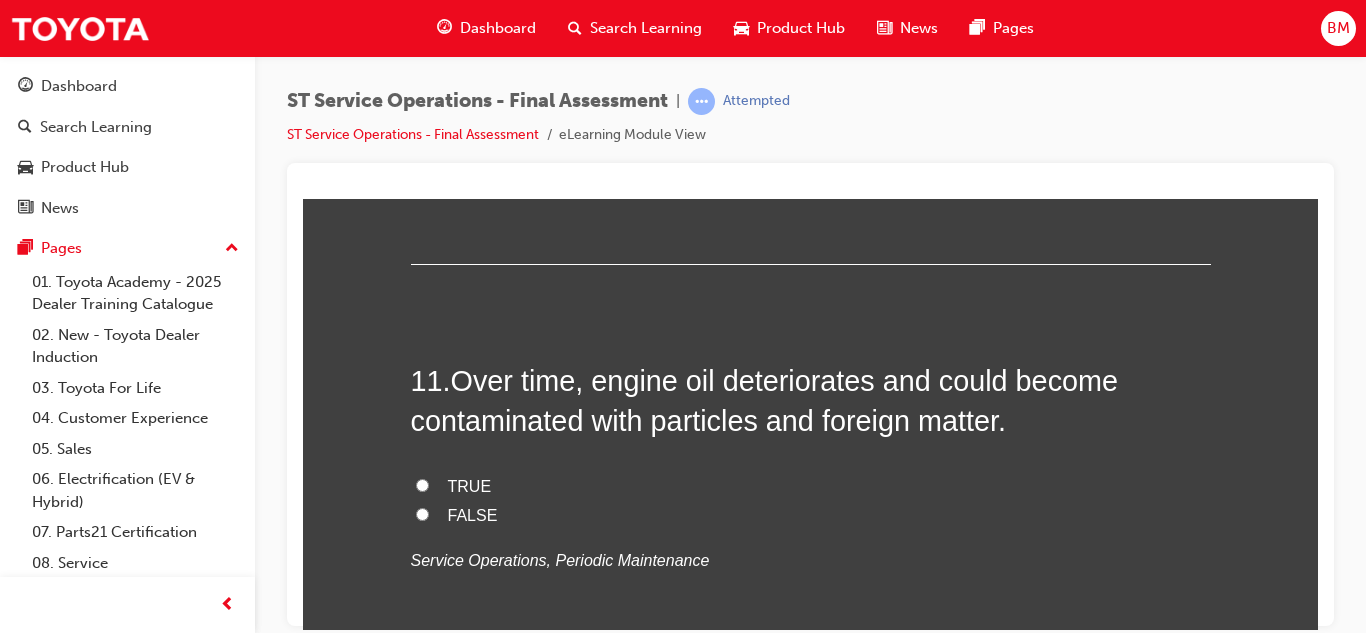 scroll, scrollTop: 4766, scrollLeft: 0, axis: vertical 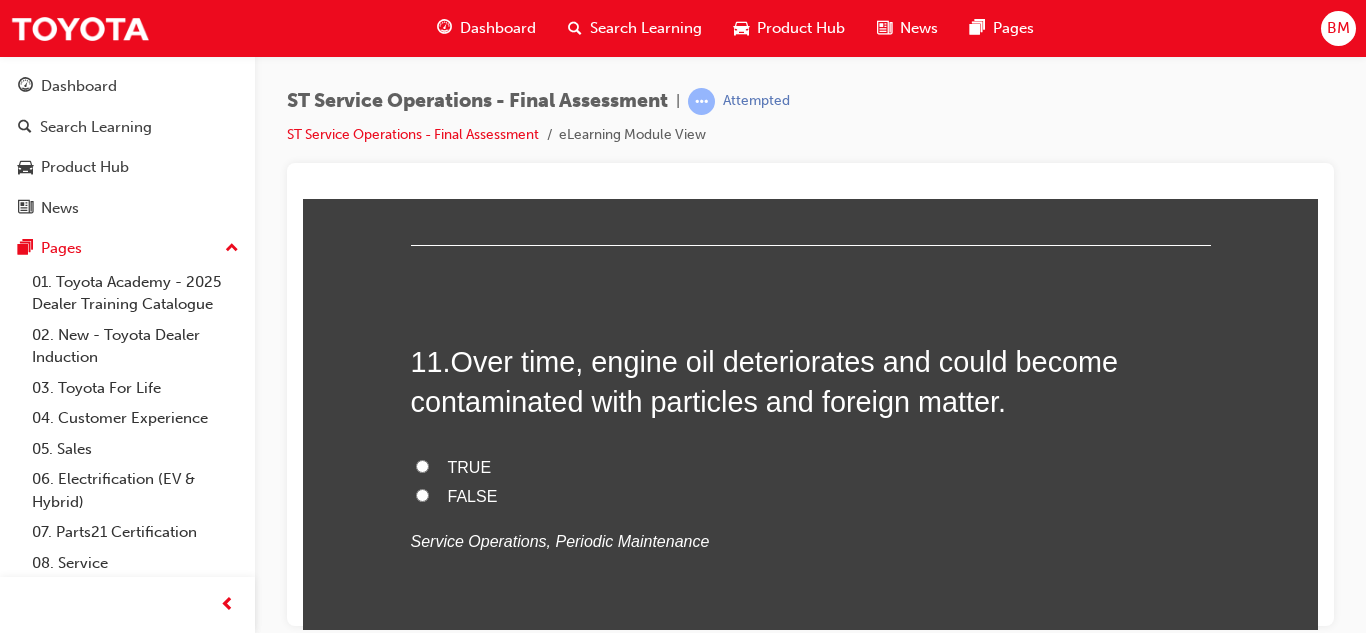 click on "TRUE" at bounding box center [811, 467] 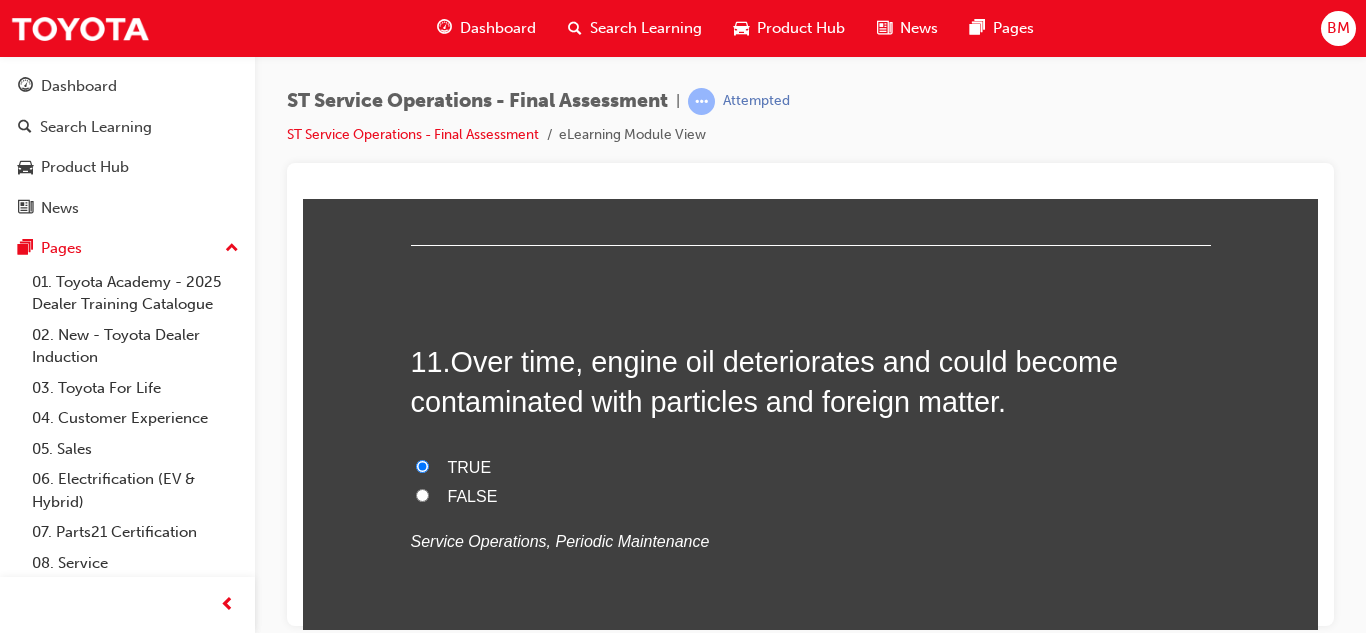 radio on "true" 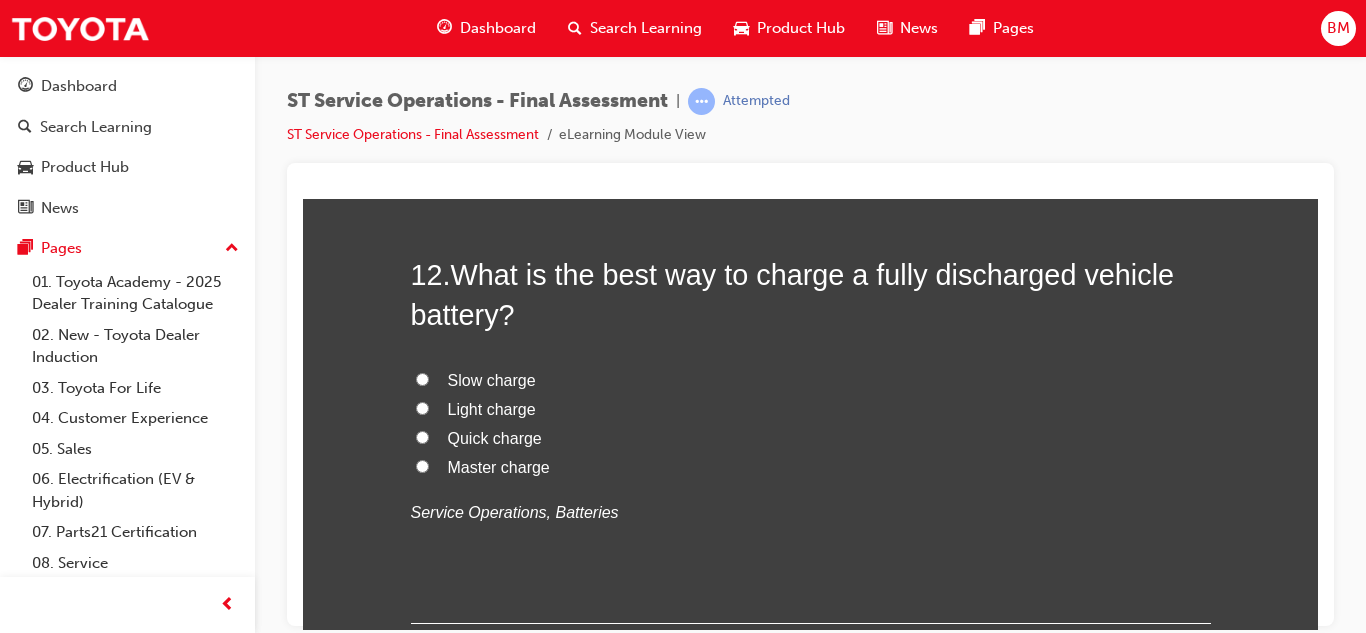 scroll, scrollTop: 5262, scrollLeft: 0, axis: vertical 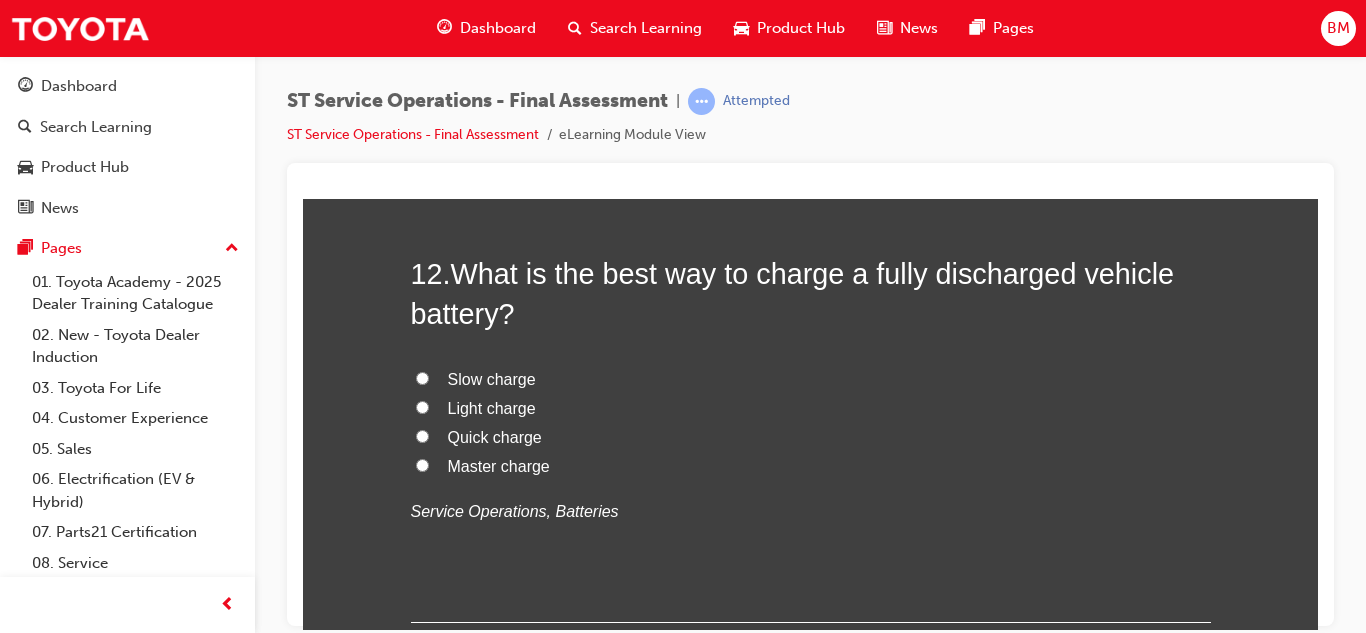 click on "Master charge" at bounding box center [811, 466] 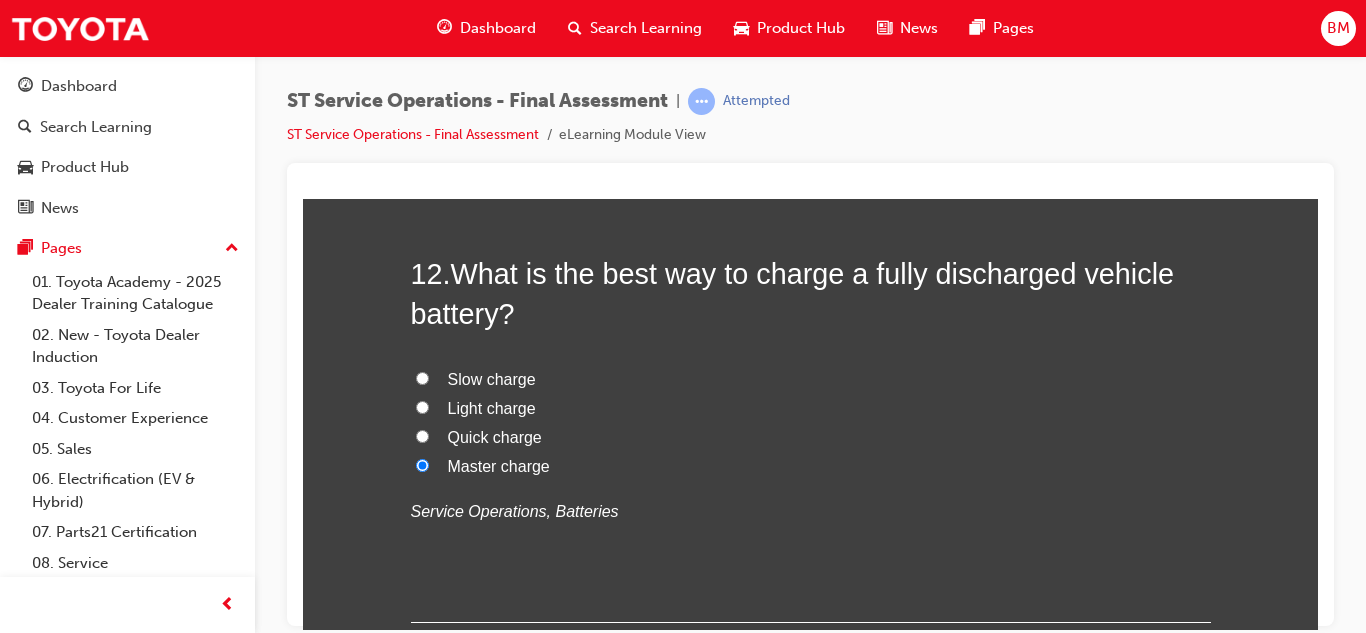 radio on "true" 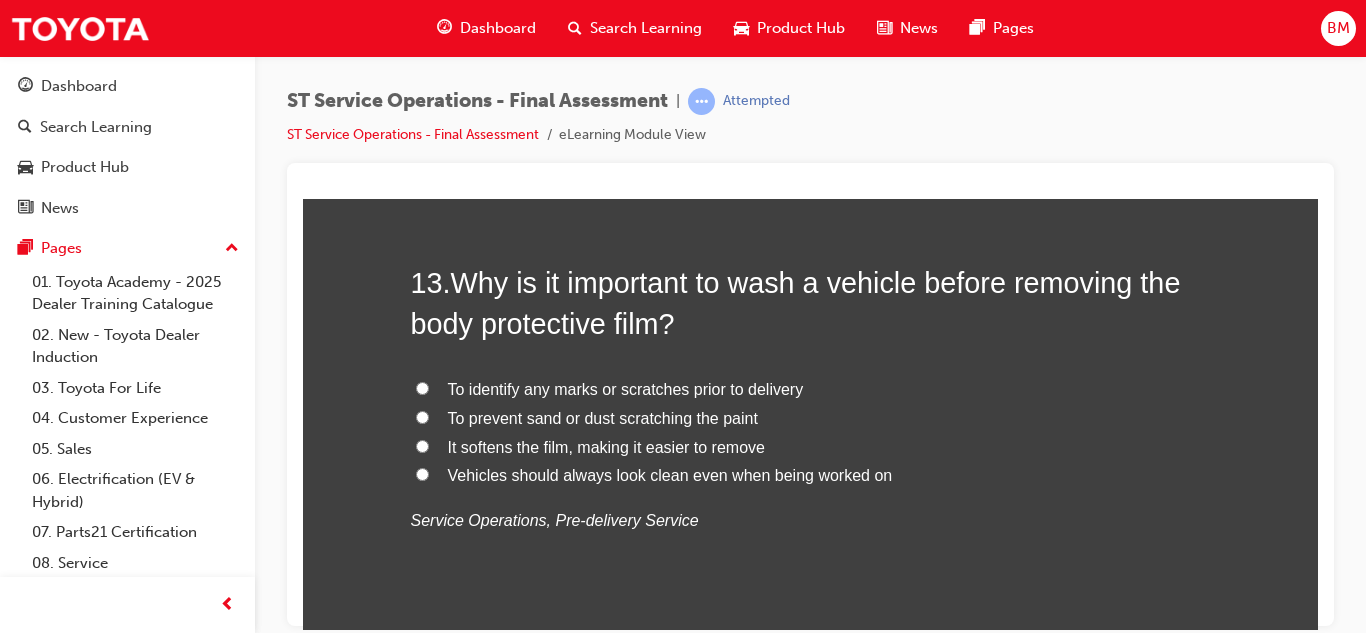 scroll, scrollTop: 5719, scrollLeft: 0, axis: vertical 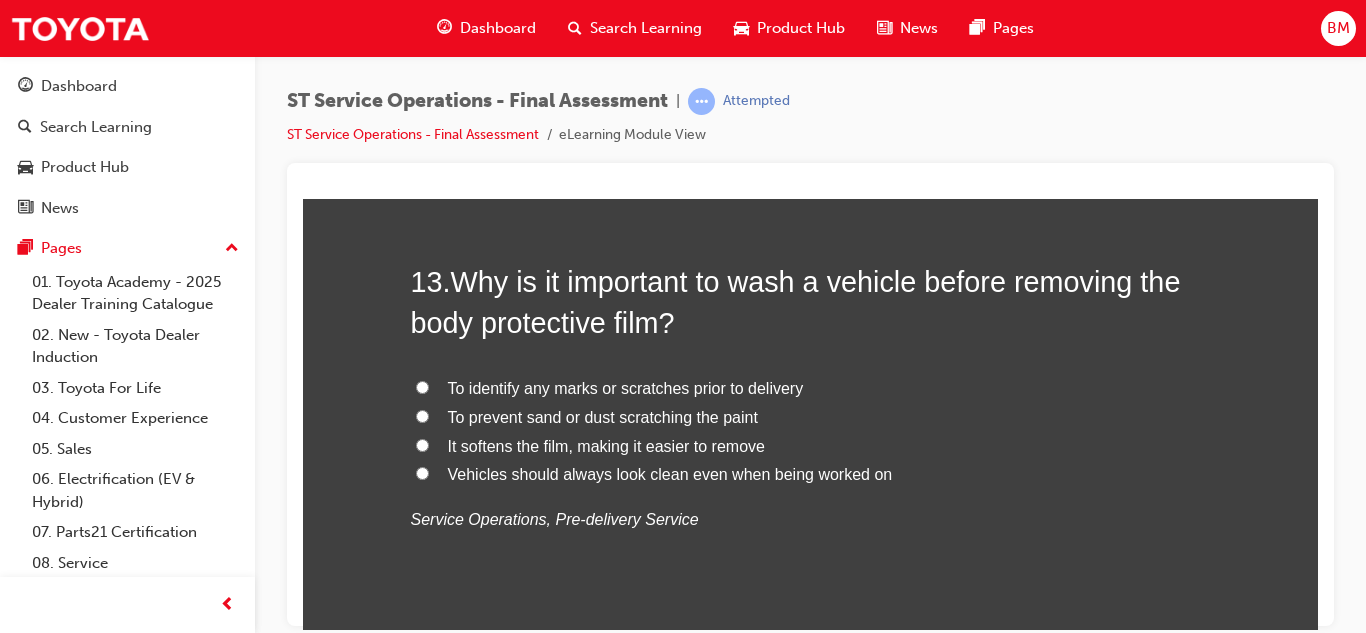 click on "To prevent sand or dust scratching the paint" at bounding box center [811, 417] 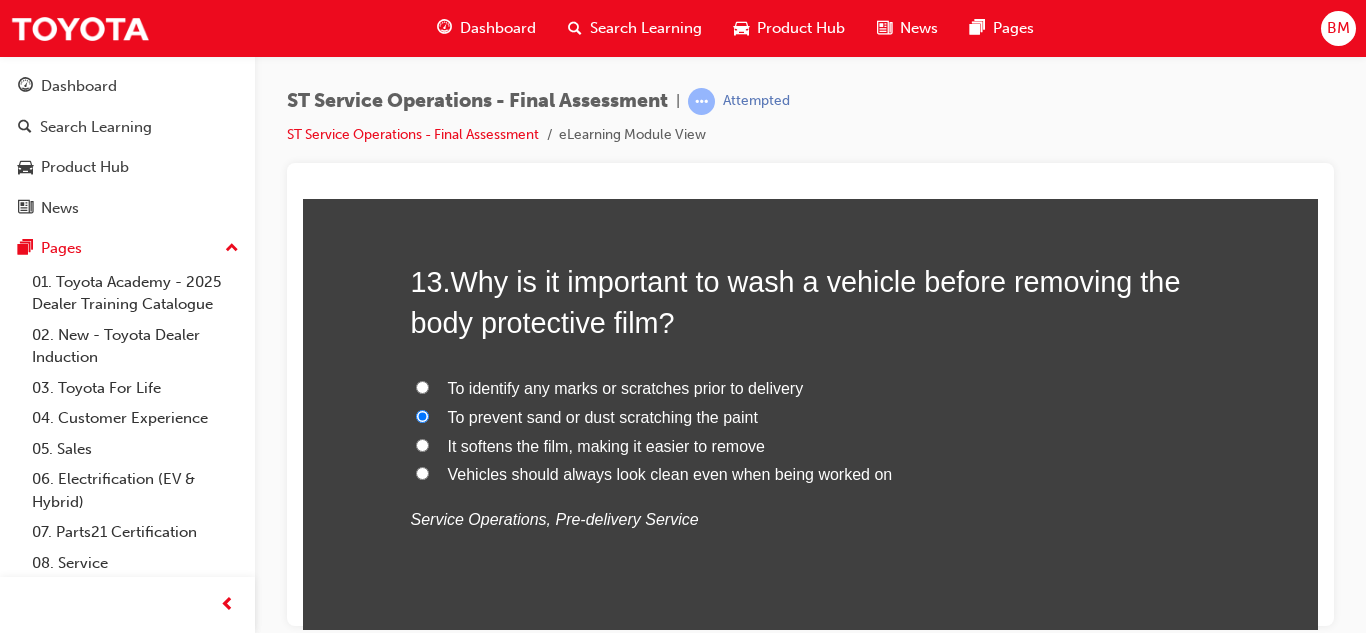 radio on "true" 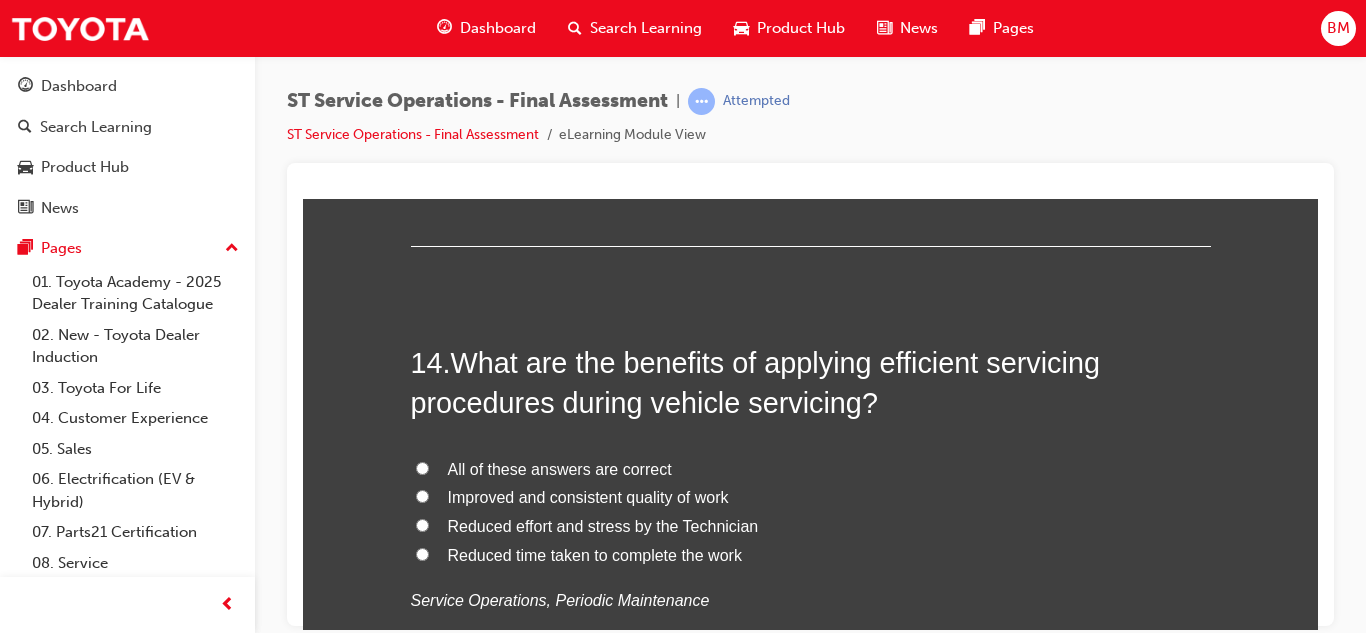 scroll, scrollTop: 6105, scrollLeft: 0, axis: vertical 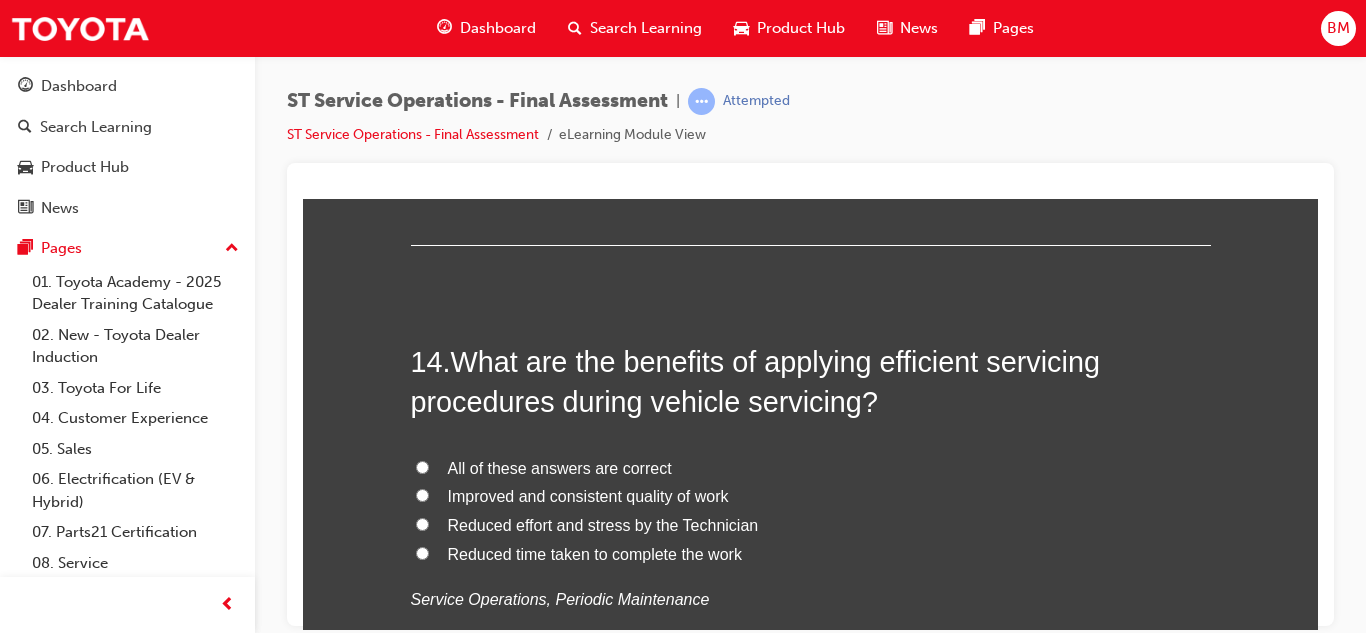 click on "All of these answers are correct" at bounding box center [811, 468] 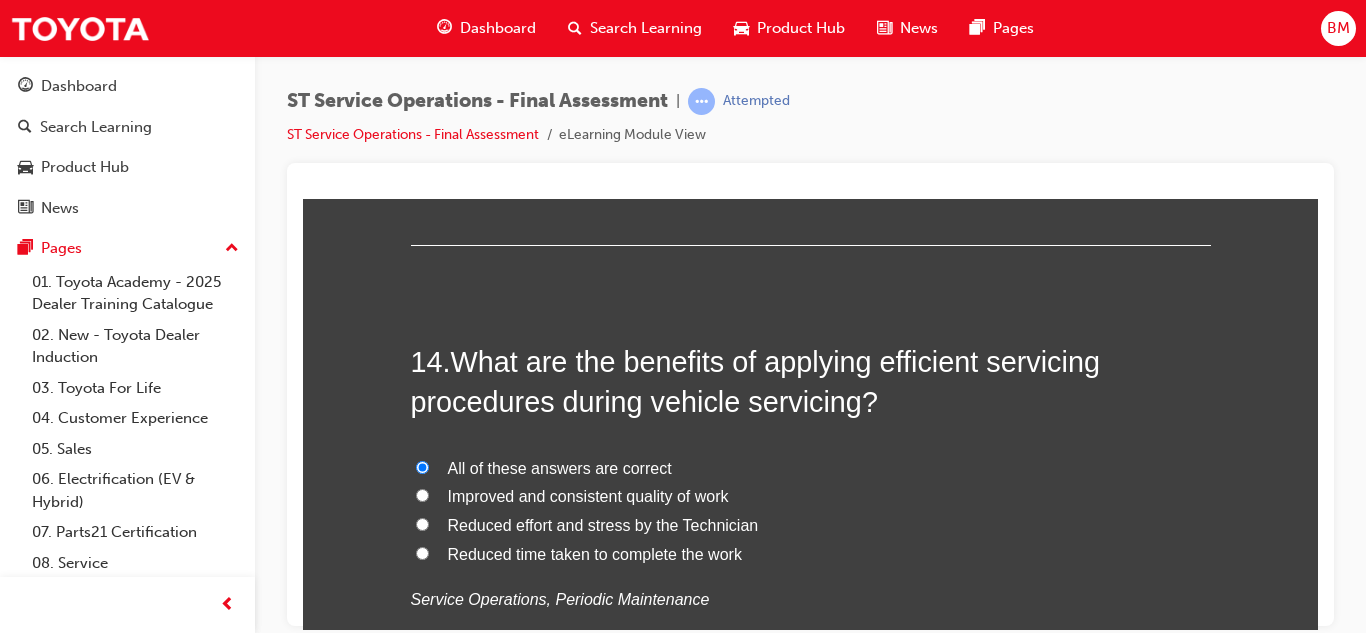 radio on "true" 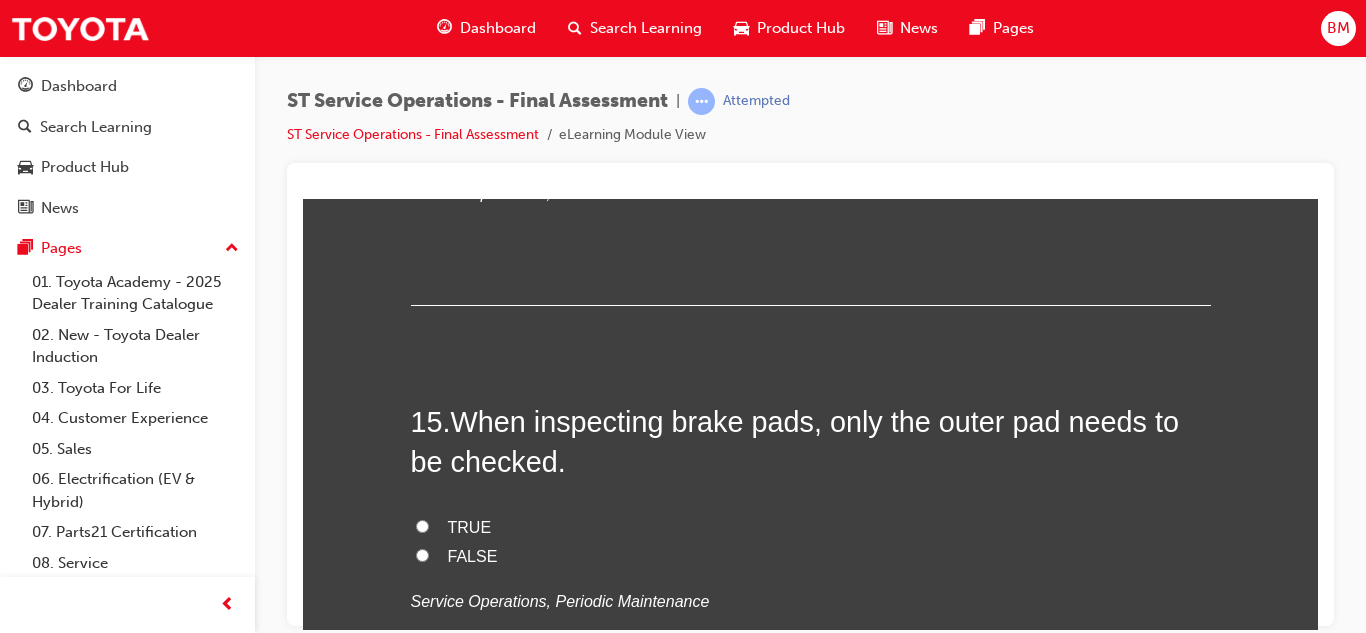 scroll, scrollTop: 6537, scrollLeft: 0, axis: vertical 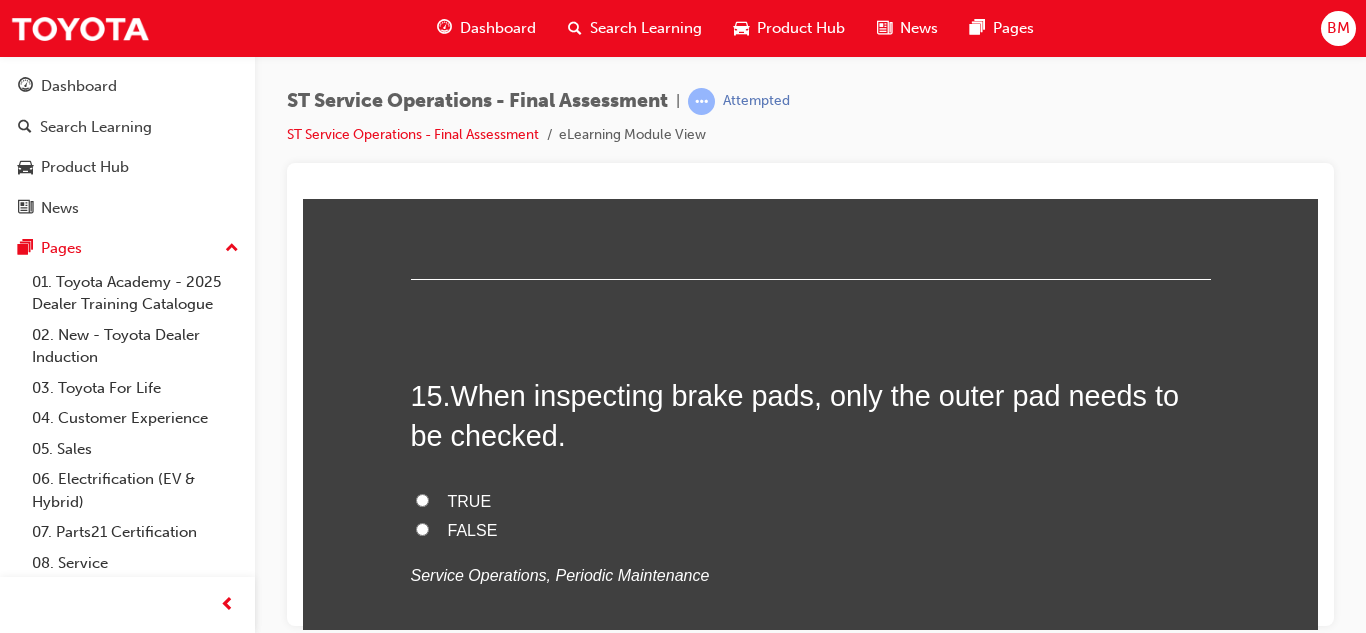 click on "FALSE" at bounding box center [811, 530] 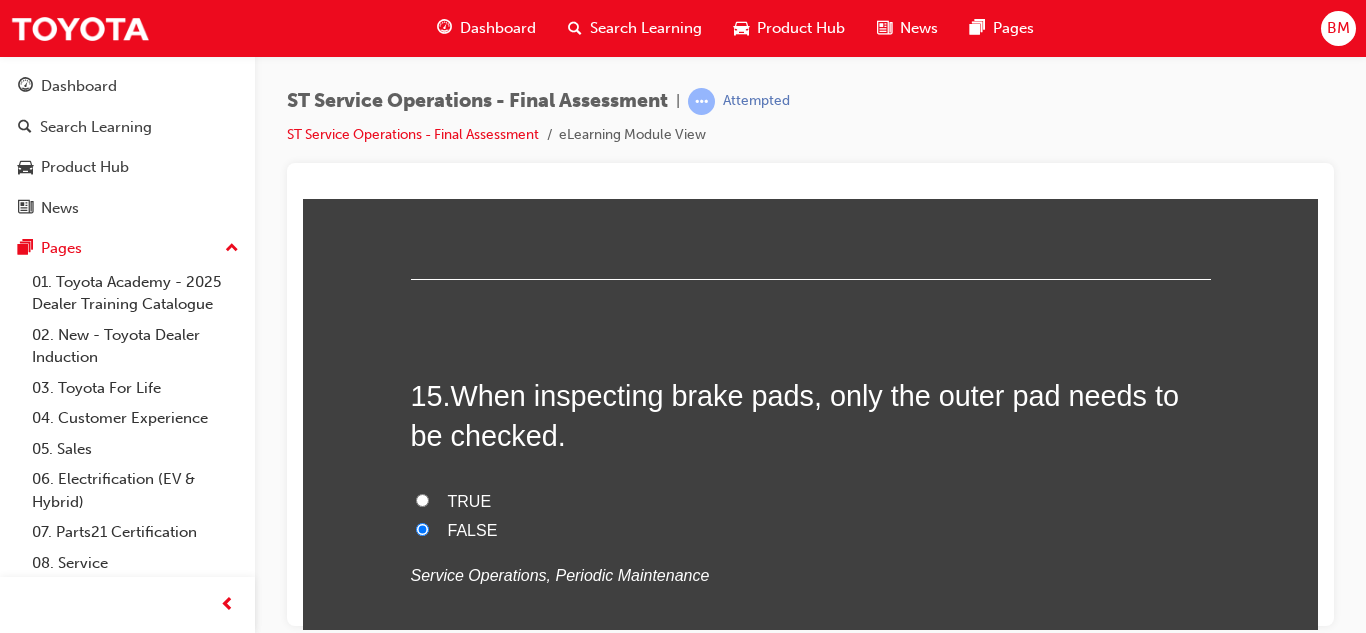 radio on "true" 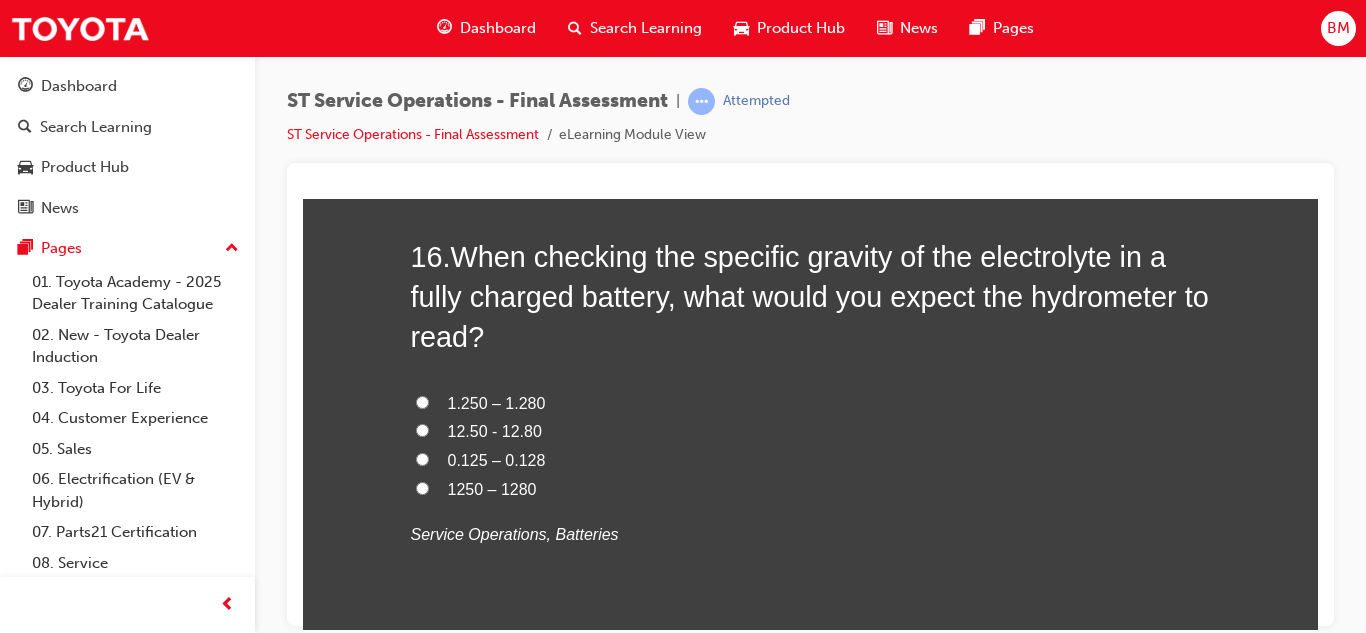 scroll, scrollTop: 7087, scrollLeft: 0, axis: vertical 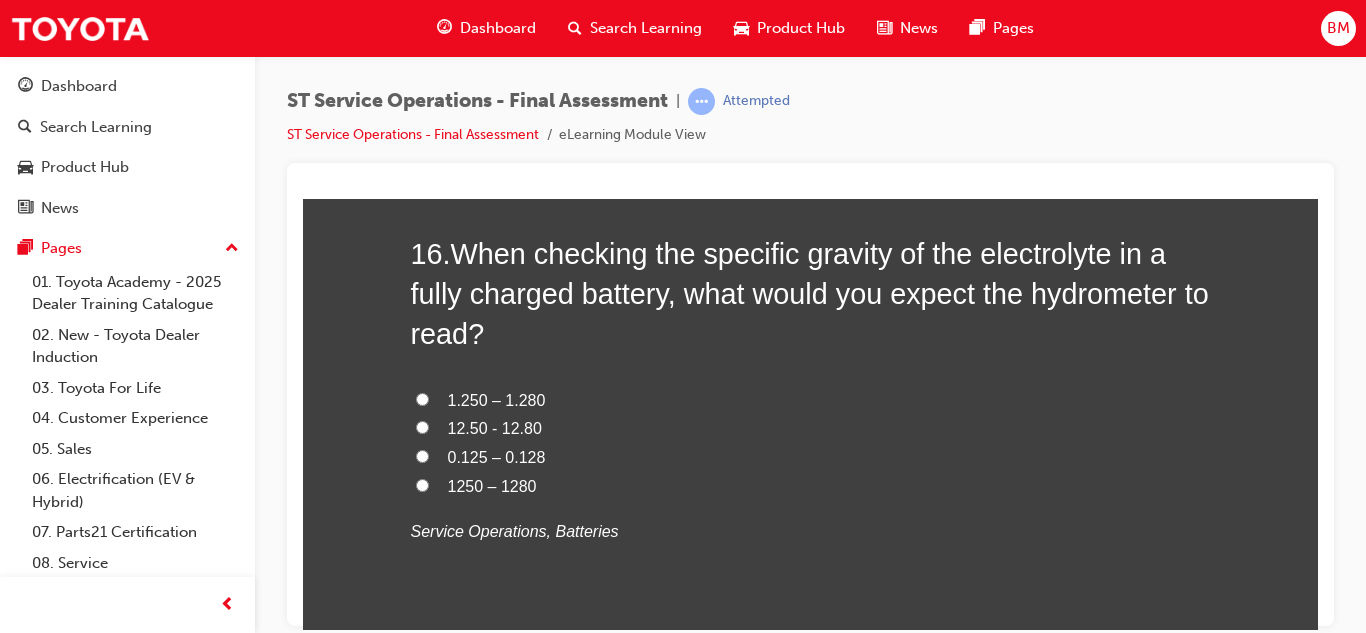 click on "12.50 - 12.80" at bounding box center [495, 427] 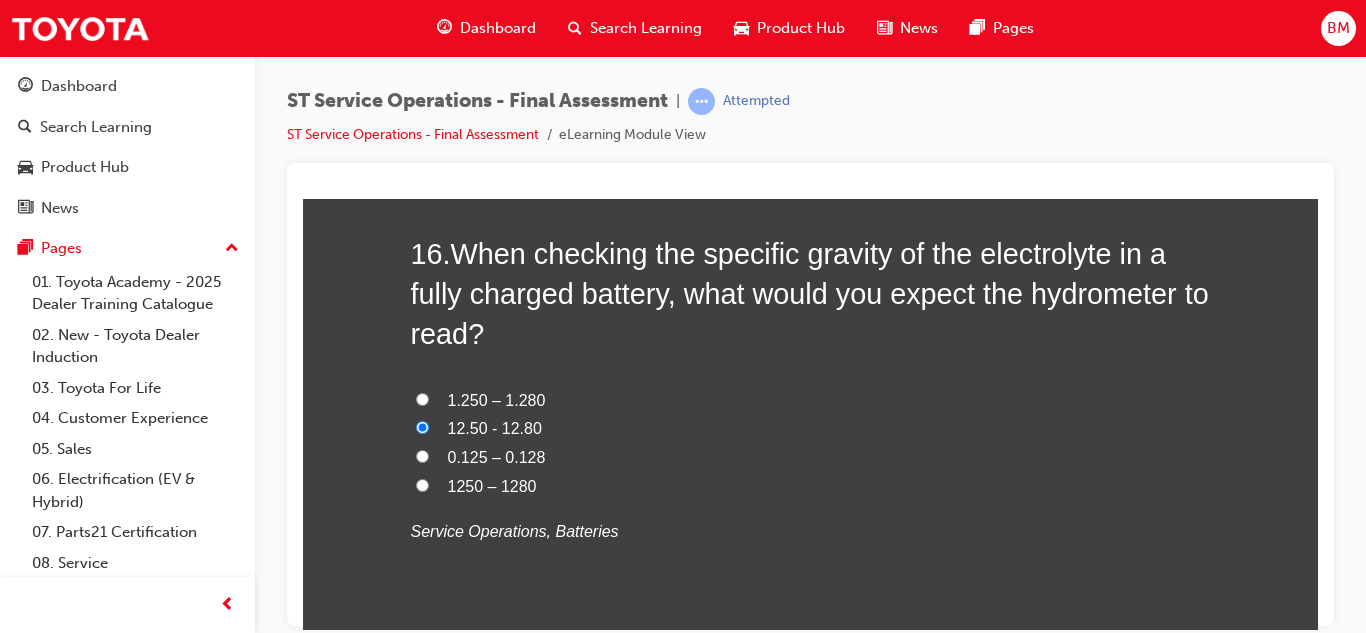 radio on "true" 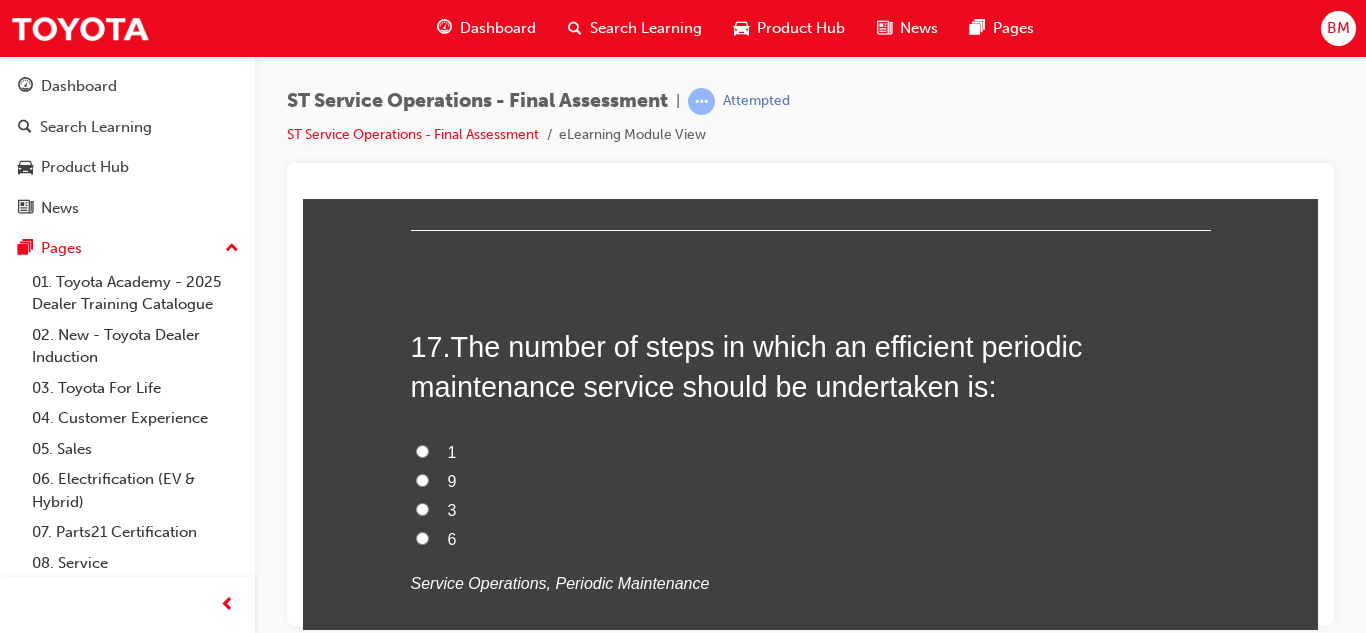 scroll, scrollTop: 7502, scrollLeft: 0, axis: vertical 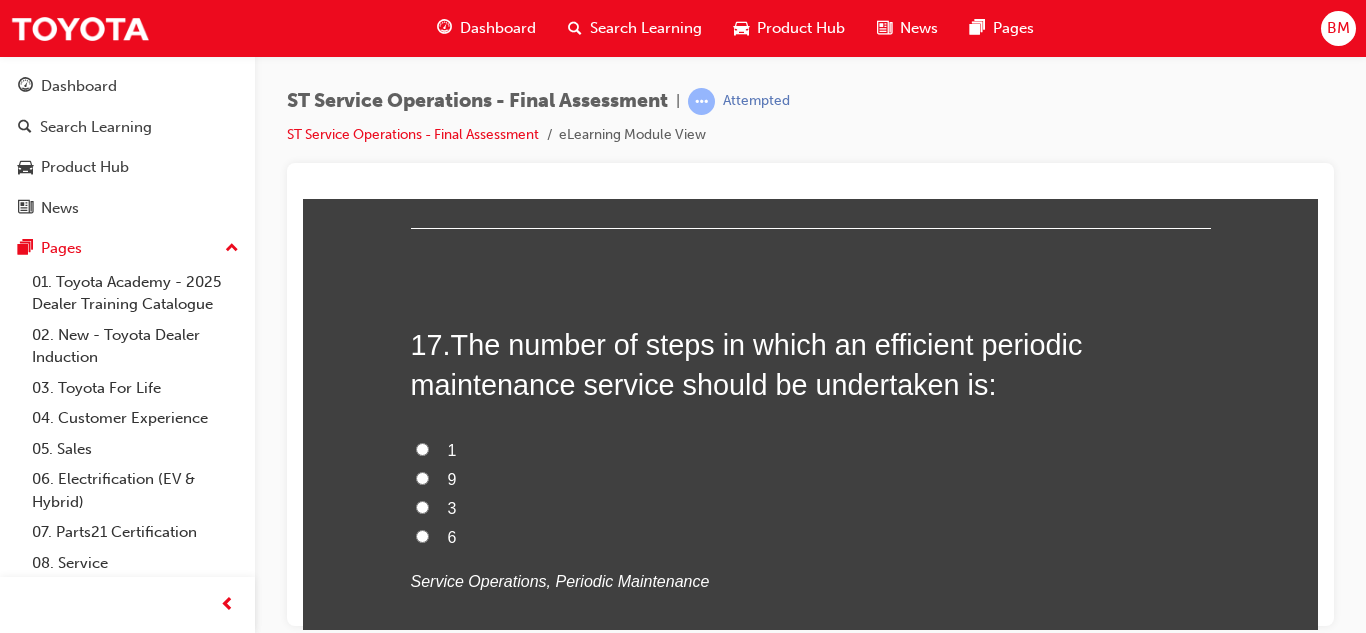 click on "9" at bounding box center [811, 479] 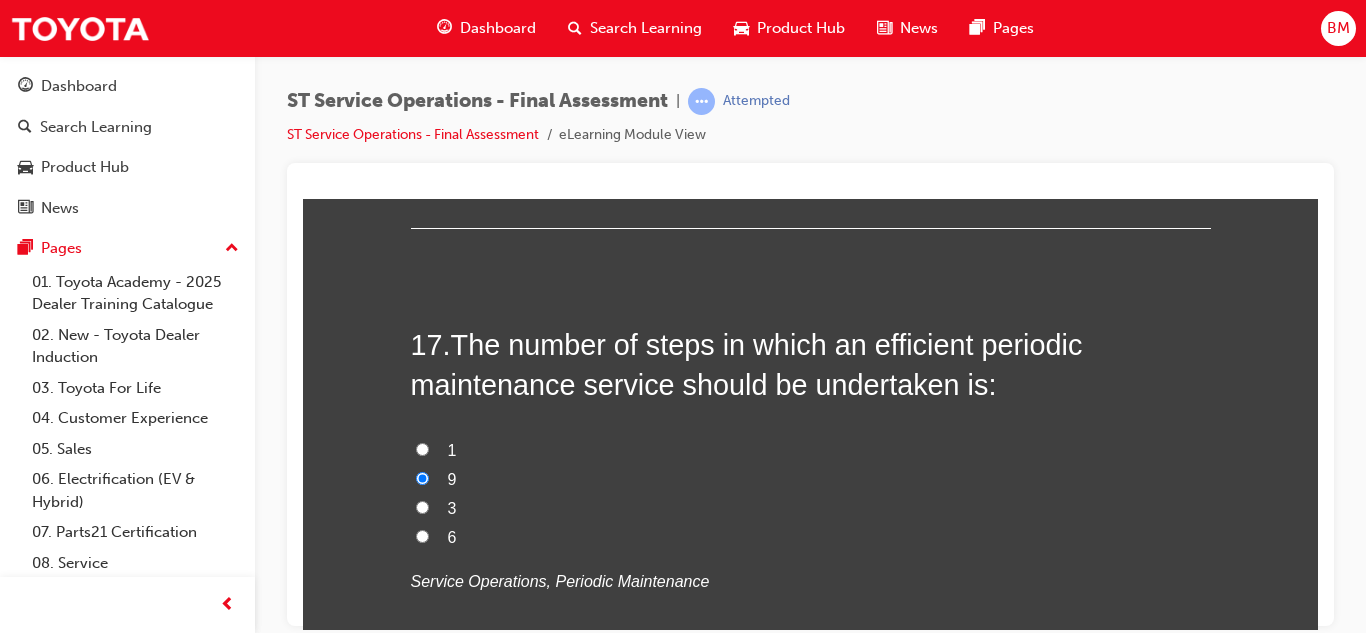 radio on "true" 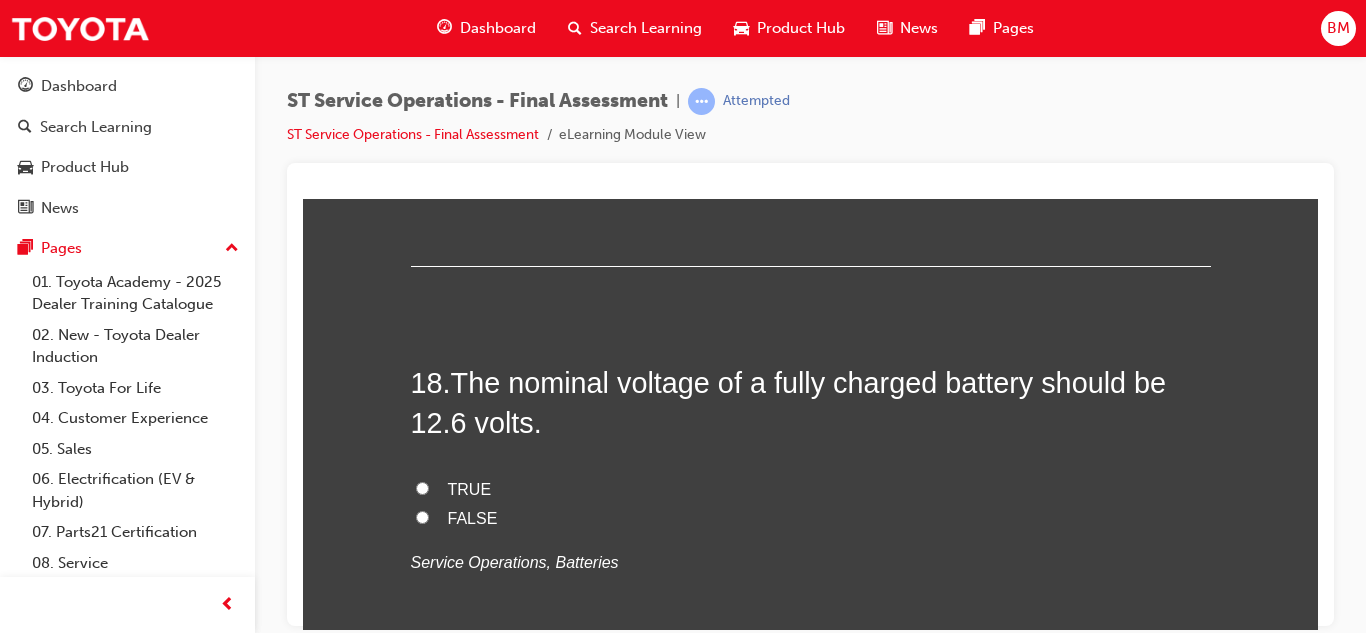 scroll, scrollTop: 7931, scrollLeft: 0, axis: vertical 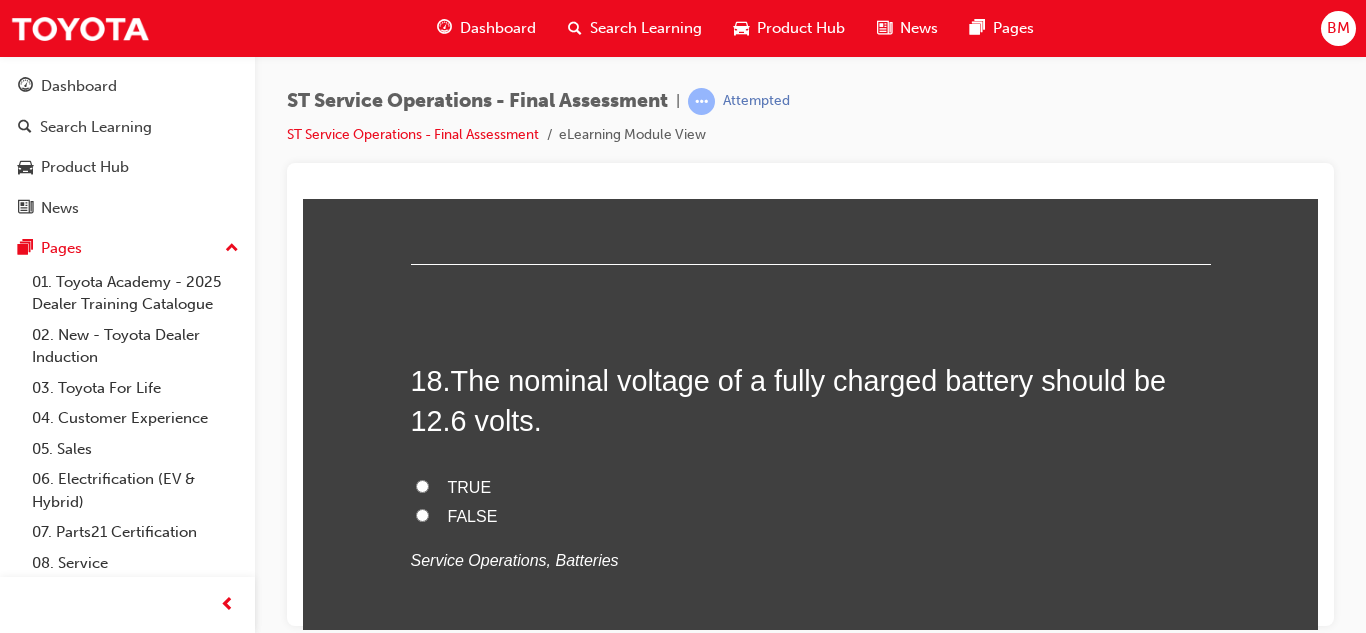 click on "TRUE" at bounding box center (811, 487) 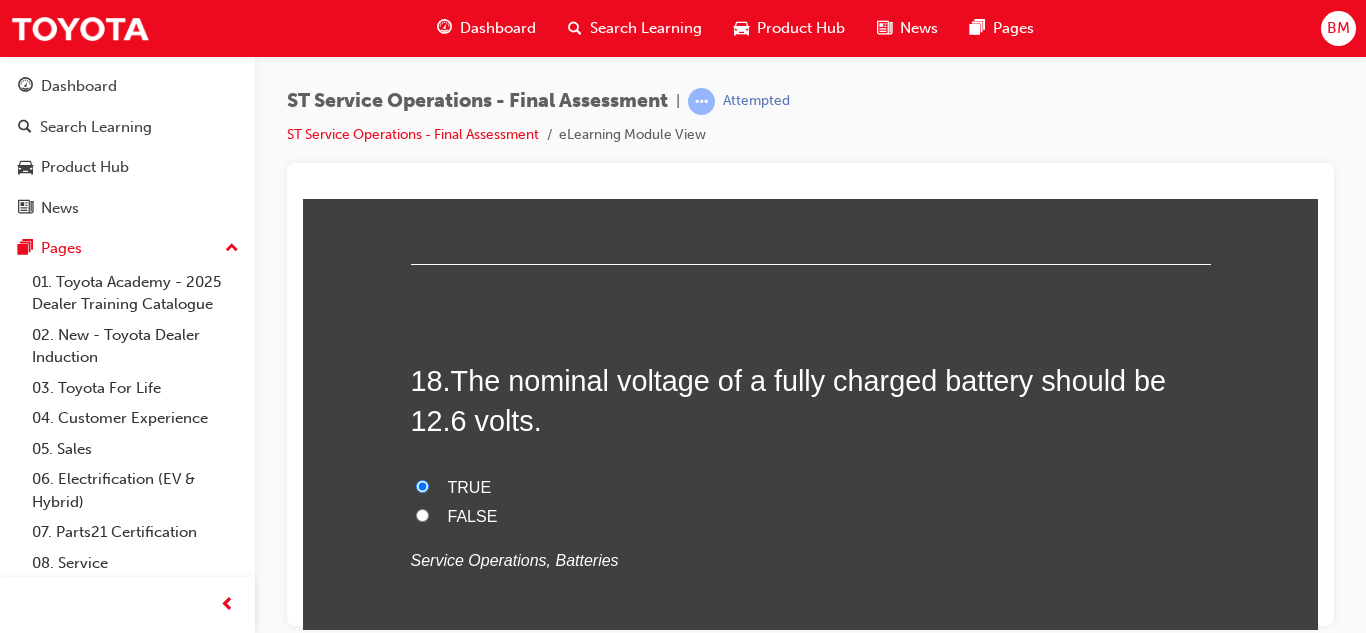radio on "true" 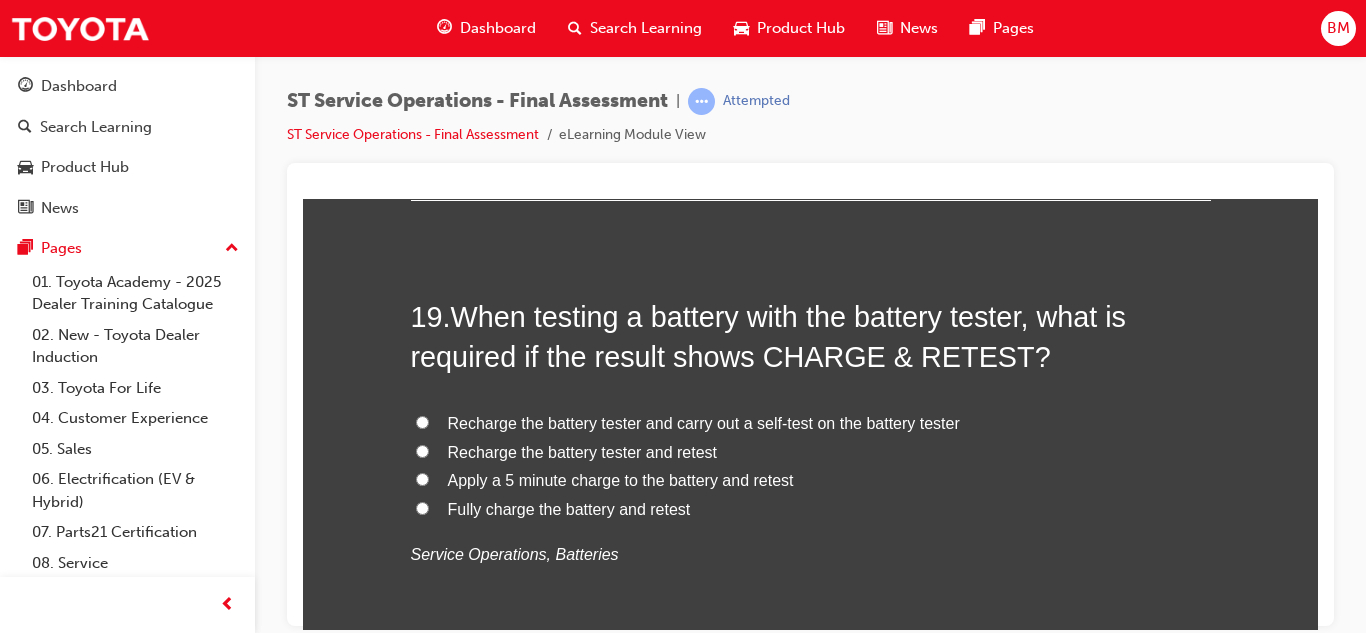 scroll, scrollTop: 8406, scrollLeft: 0, axis: vertical 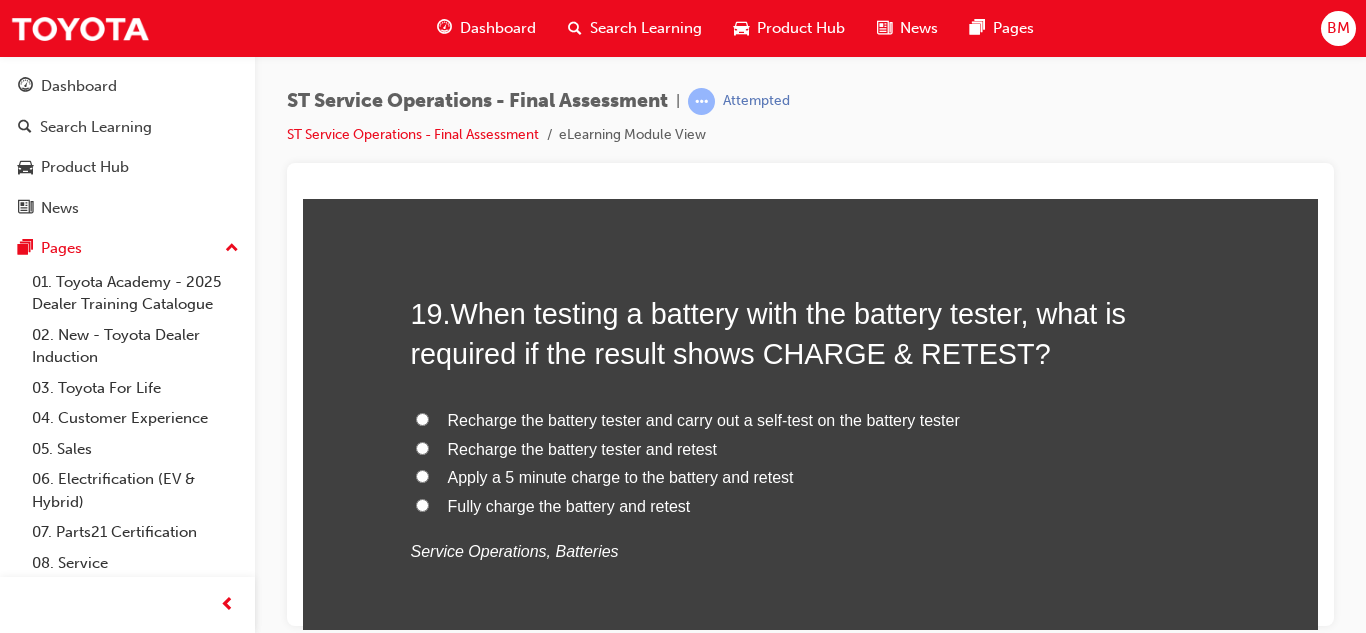click on "Fully charge the battery and retest" at bounding box center (569, 505) 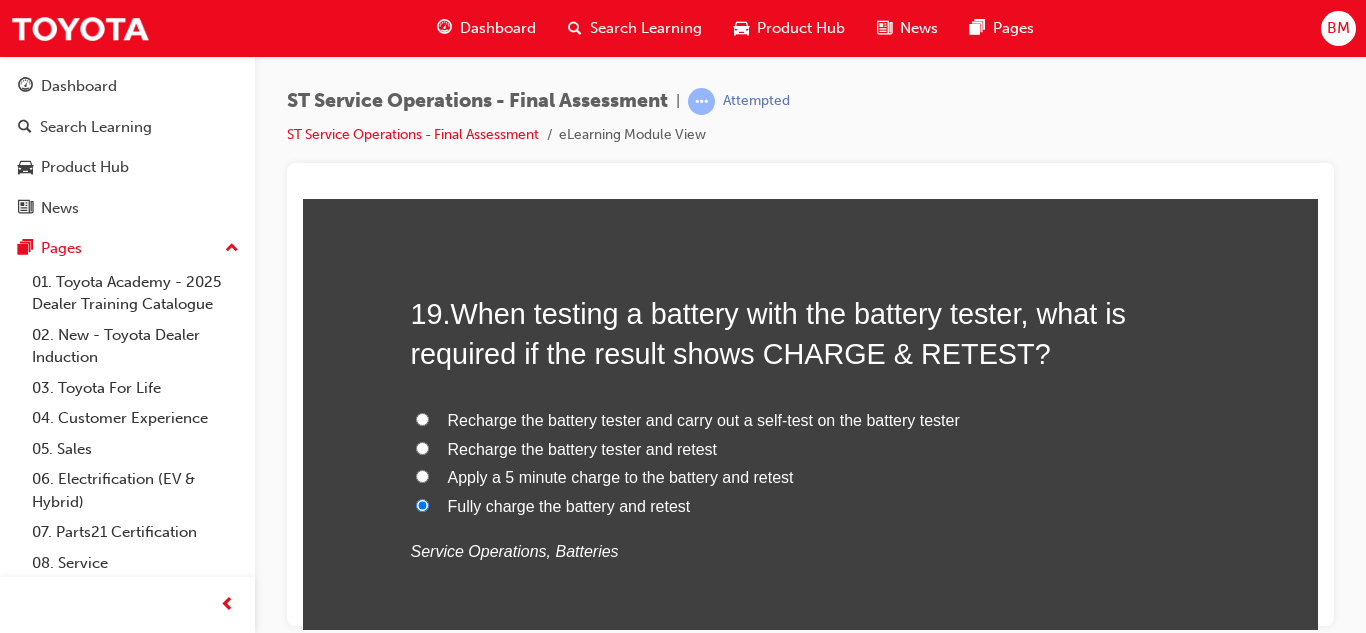 radio on "true" 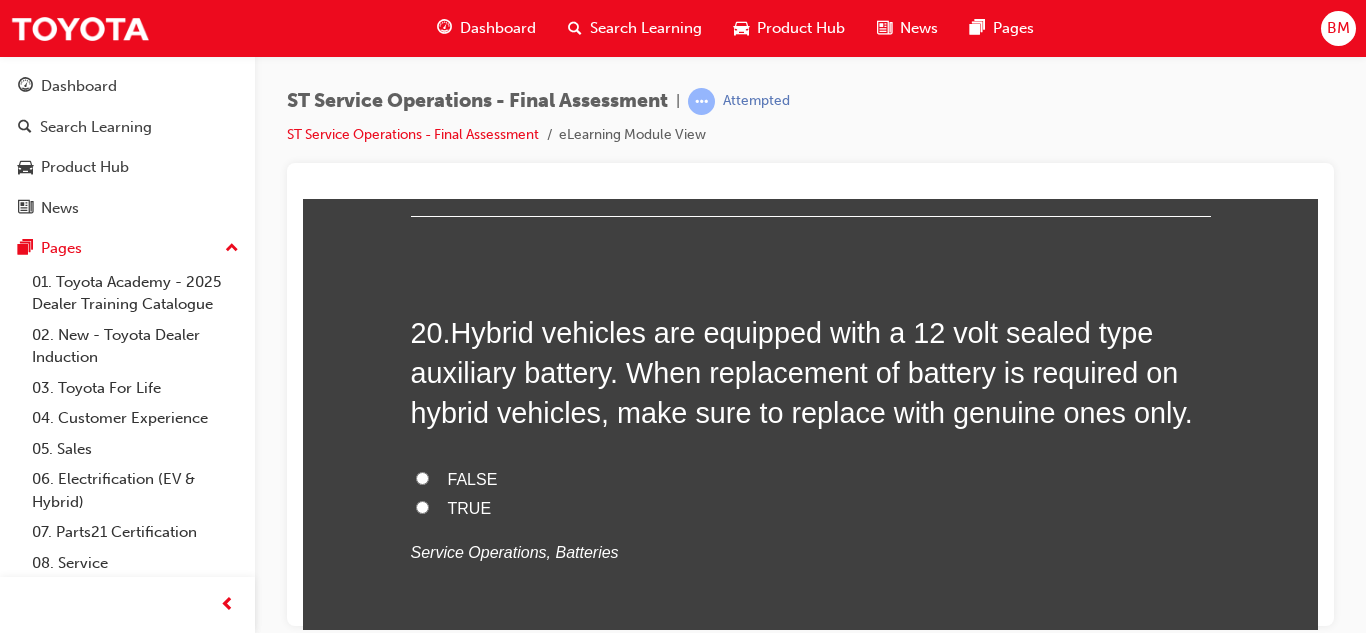 scroll, scrollTop: 8852, scrollLeft: 0, axis: vertical 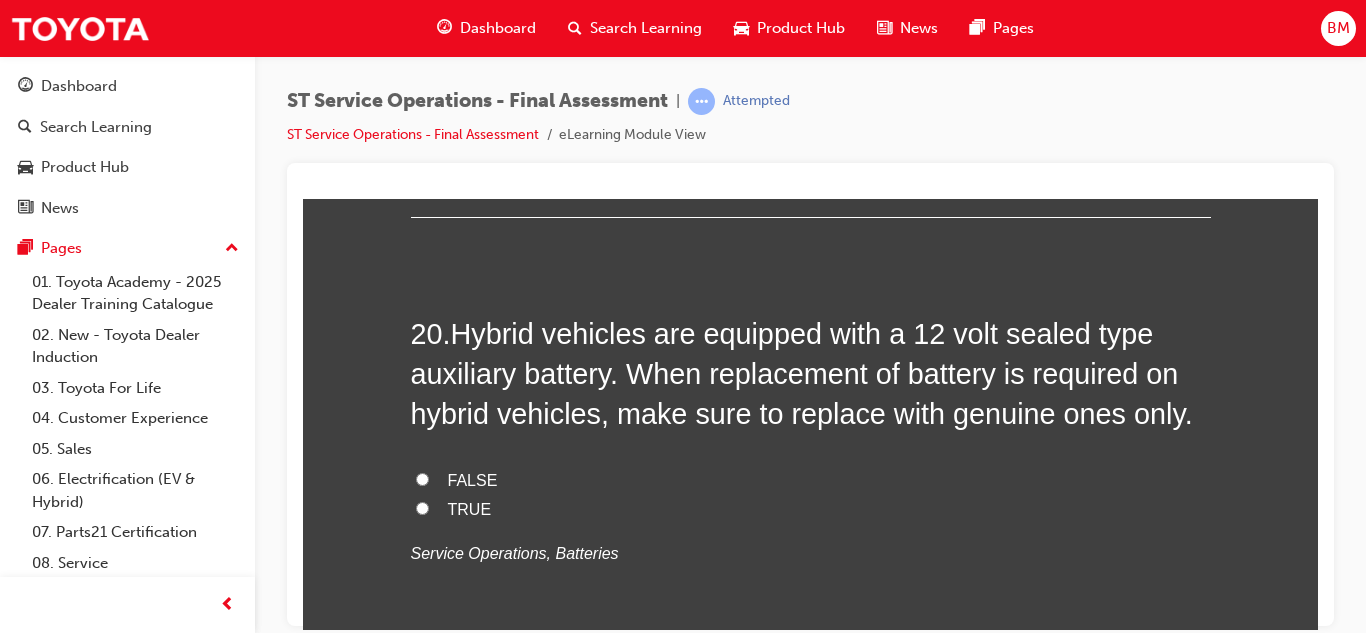 click on "TRUE" at bounding box center [811, 509] 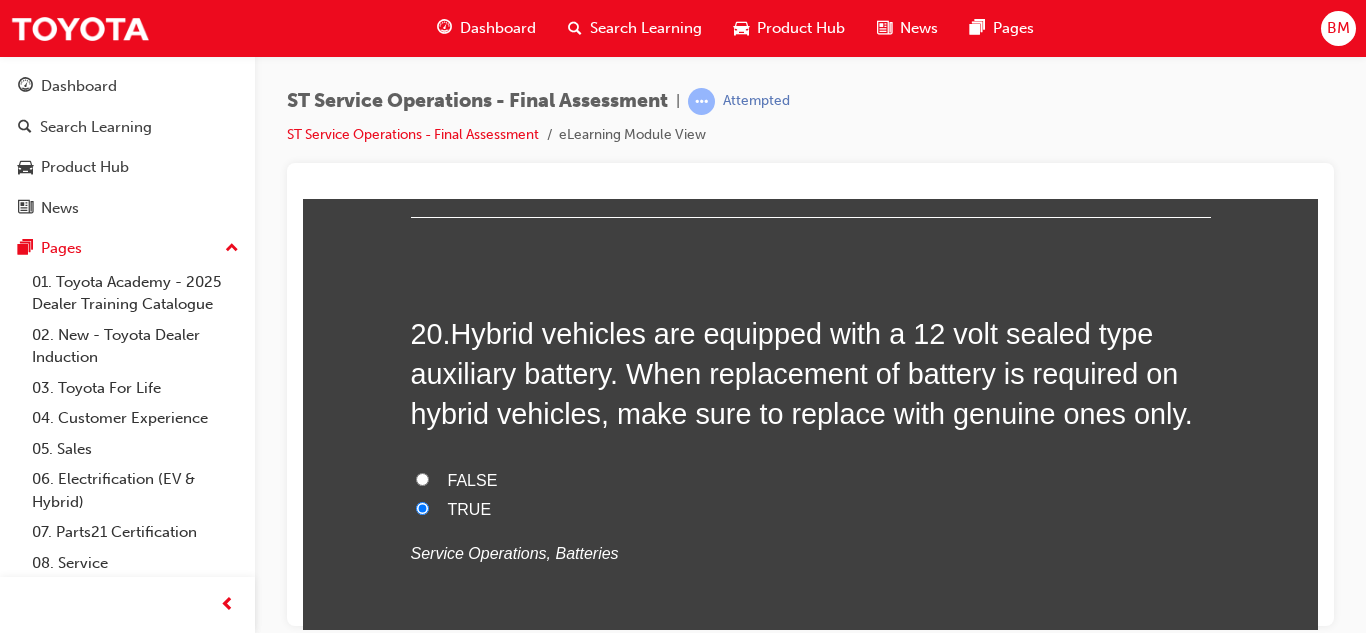 radio on "true" 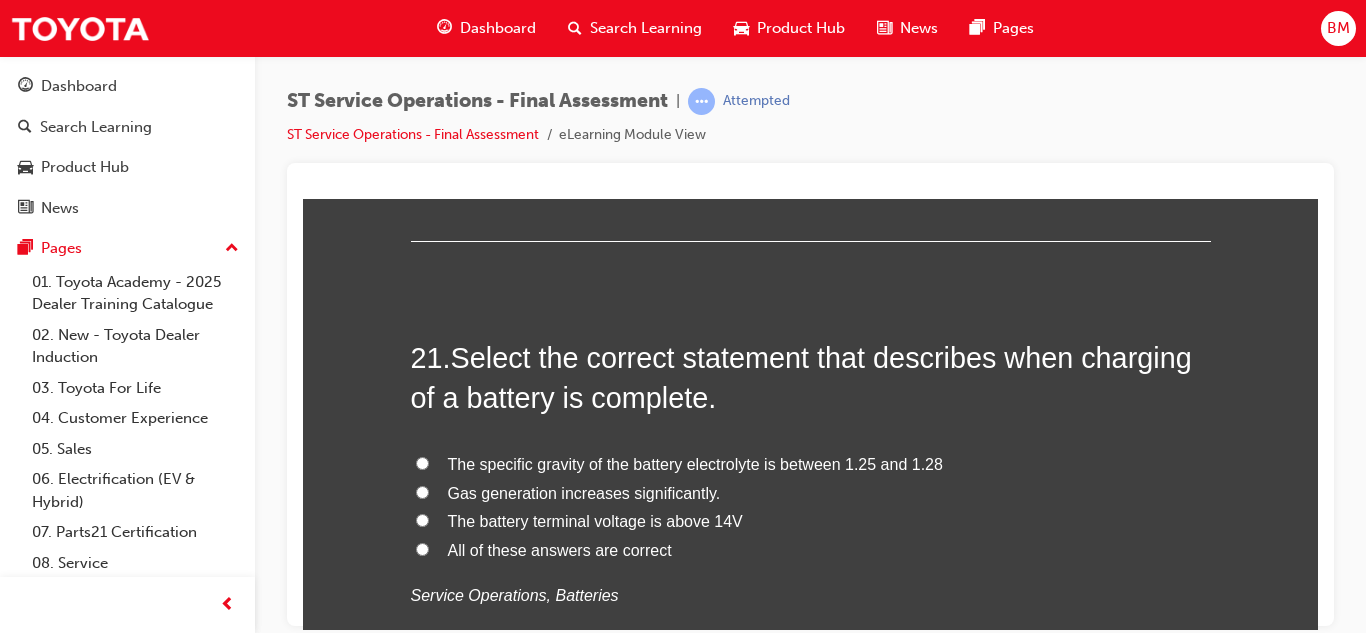 scroll, scrollTop: 9277, scrollLeft: 0, axis: vertical 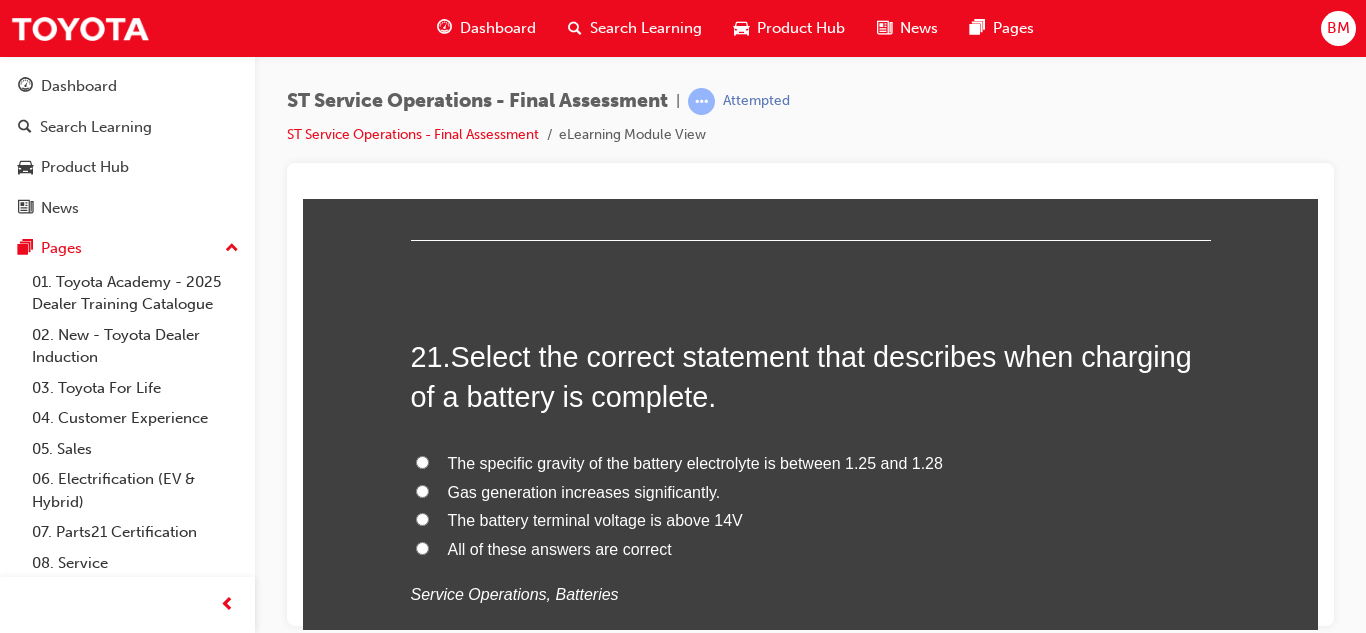 click on "The specific gravity of the battery electrolyte is between 1.25 and 1.28" at bounding box center [695, 462] 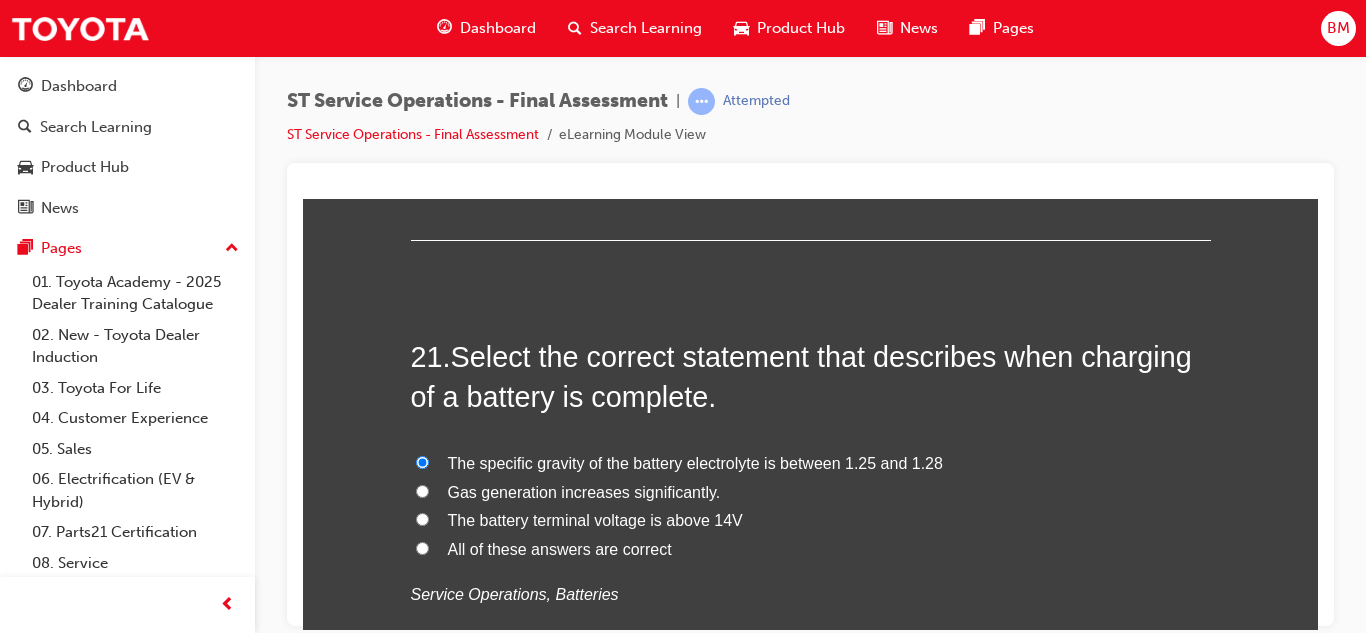 radio on "true" 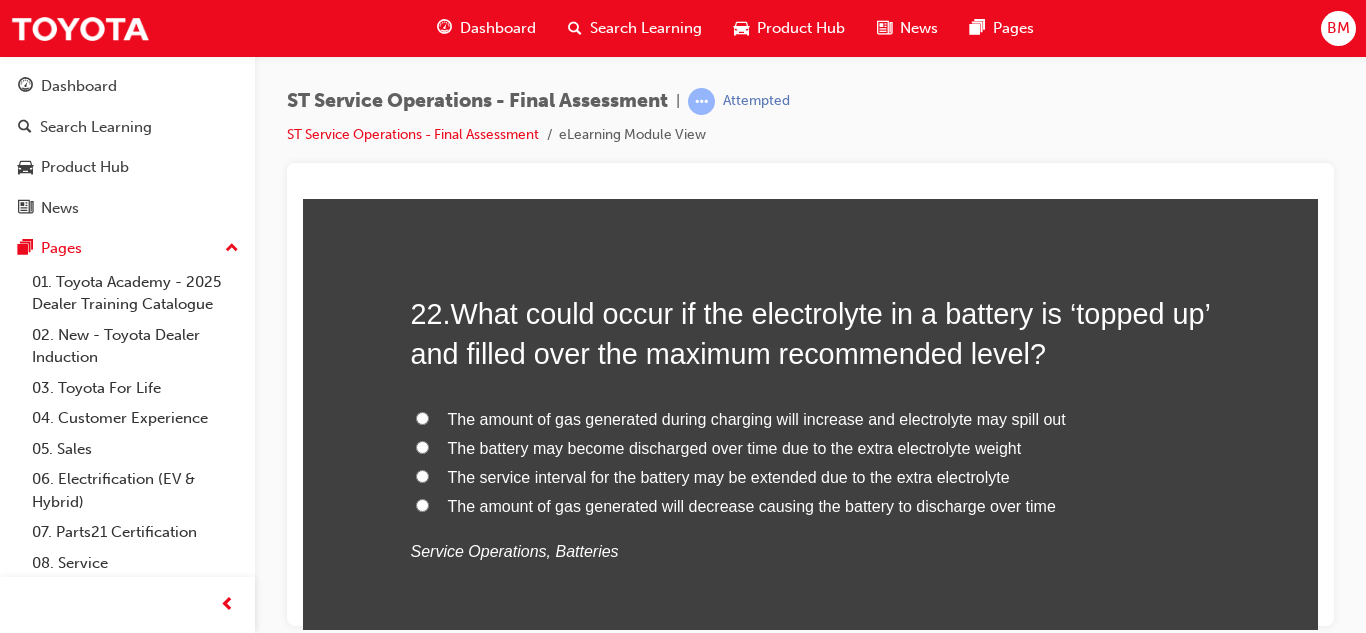 scroll, scrollTop: 9792, scrollLeft: 0, axis: vertical 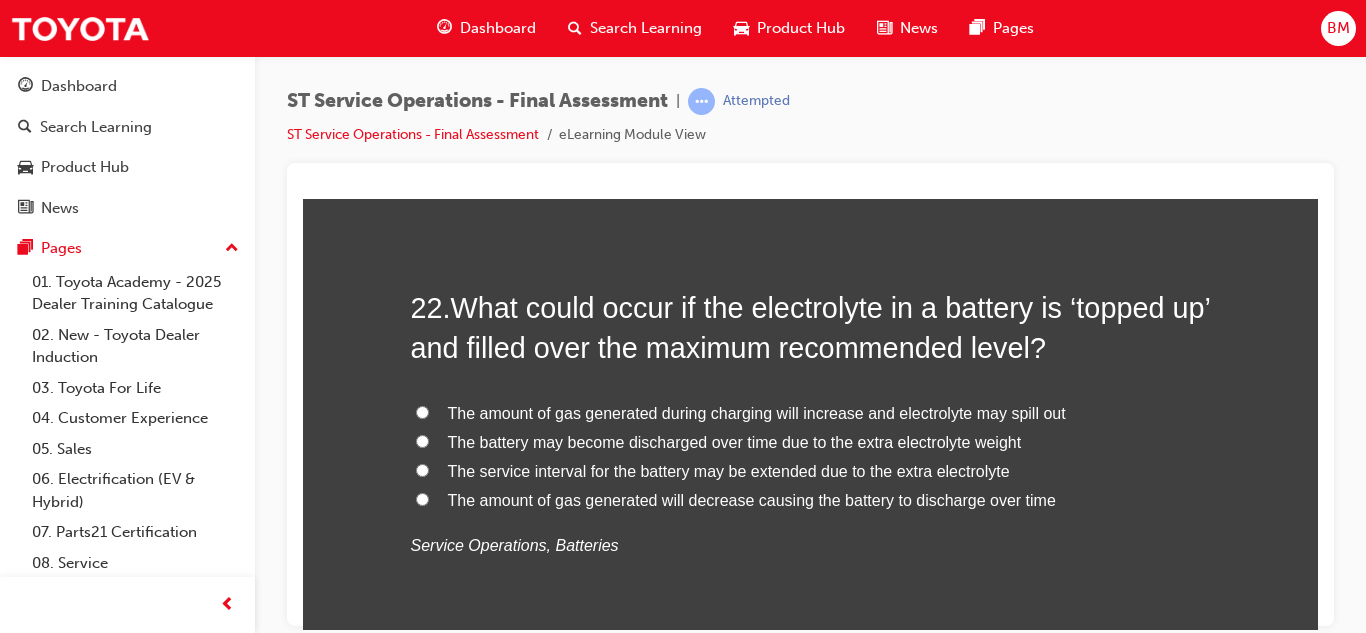 click on "The amount of gas generated during charging will increase and electrolyte may spill out" at bounding box center (757, 412) 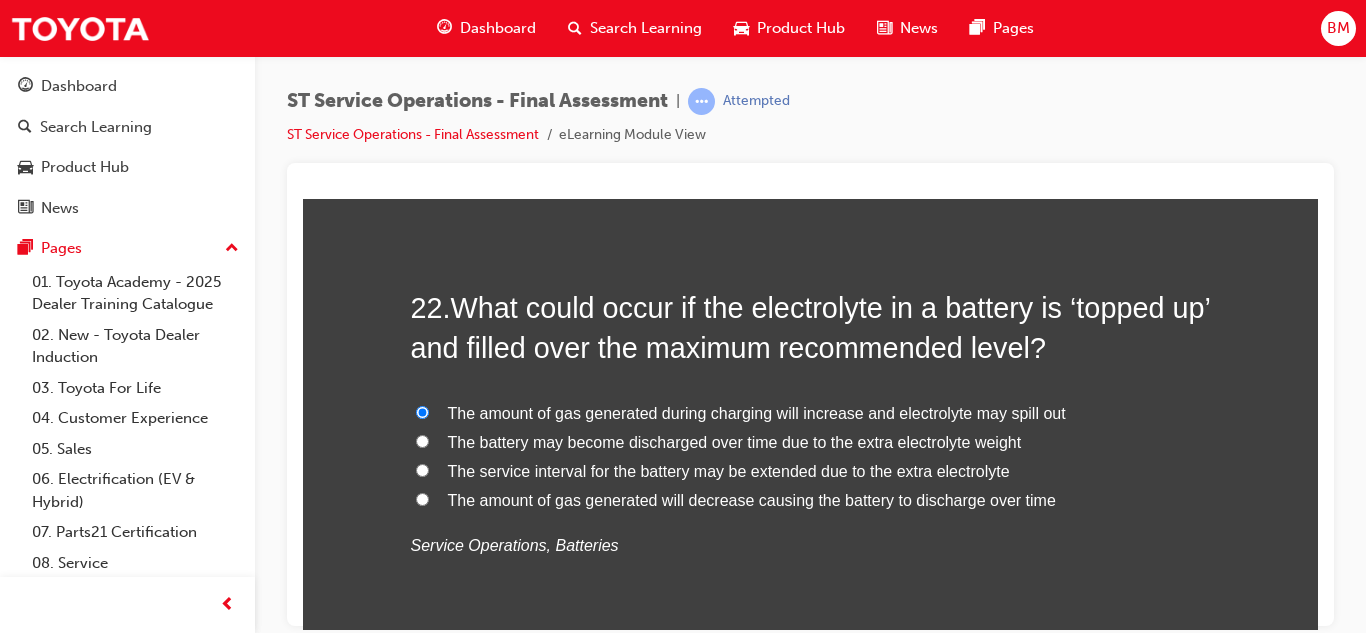 radio on "true" 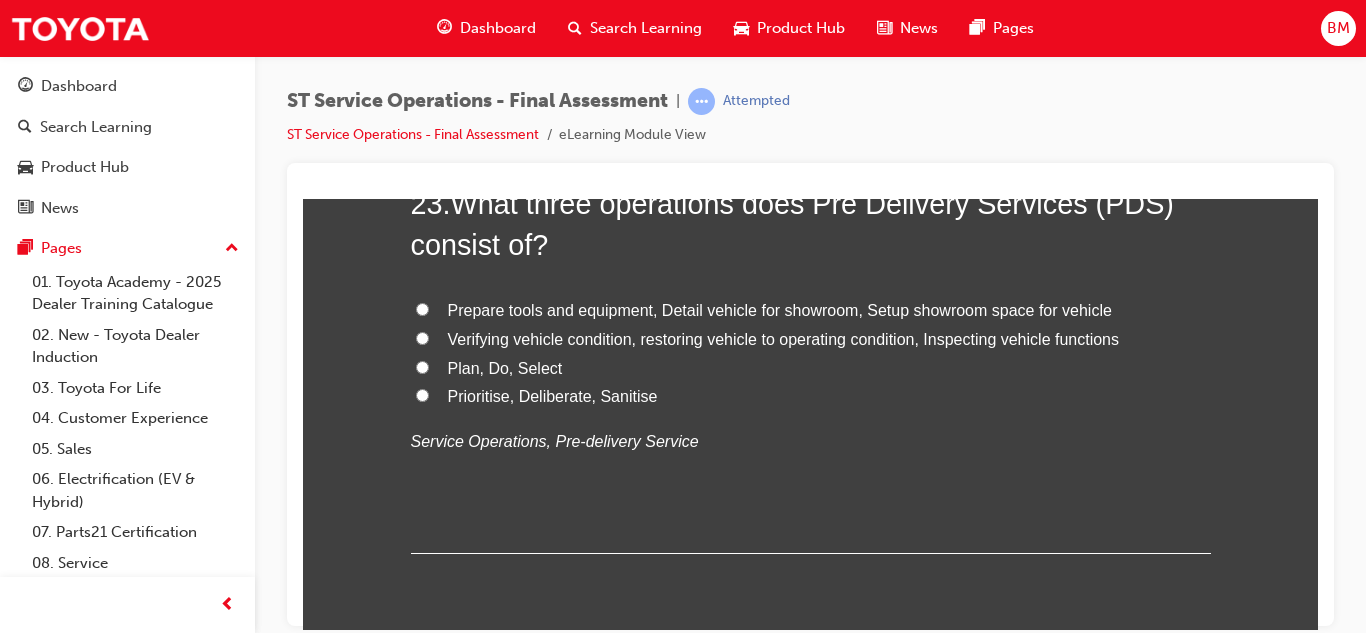 scroll, scrollTop: 10362, scrollLeft: 0, axis: vertical 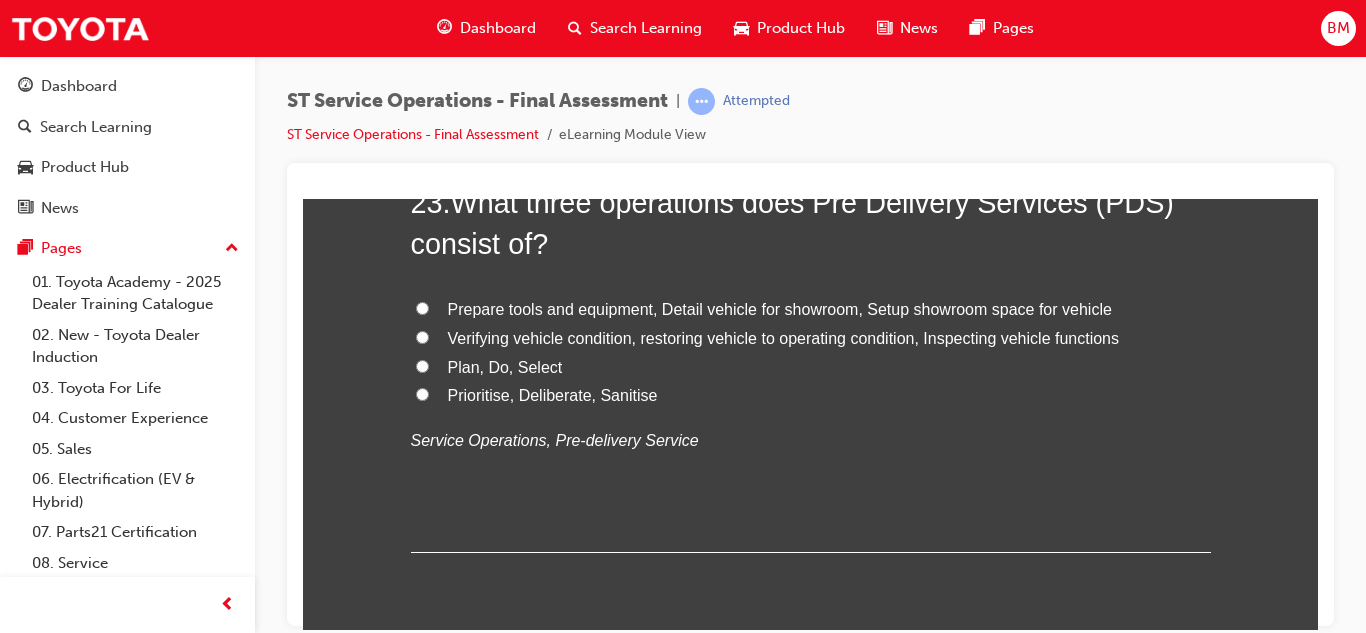 click on "Verifying vehicle condition, restoring vehicle to operating condition, Inspecting vehicle functions" at bounding box center [784, 337] 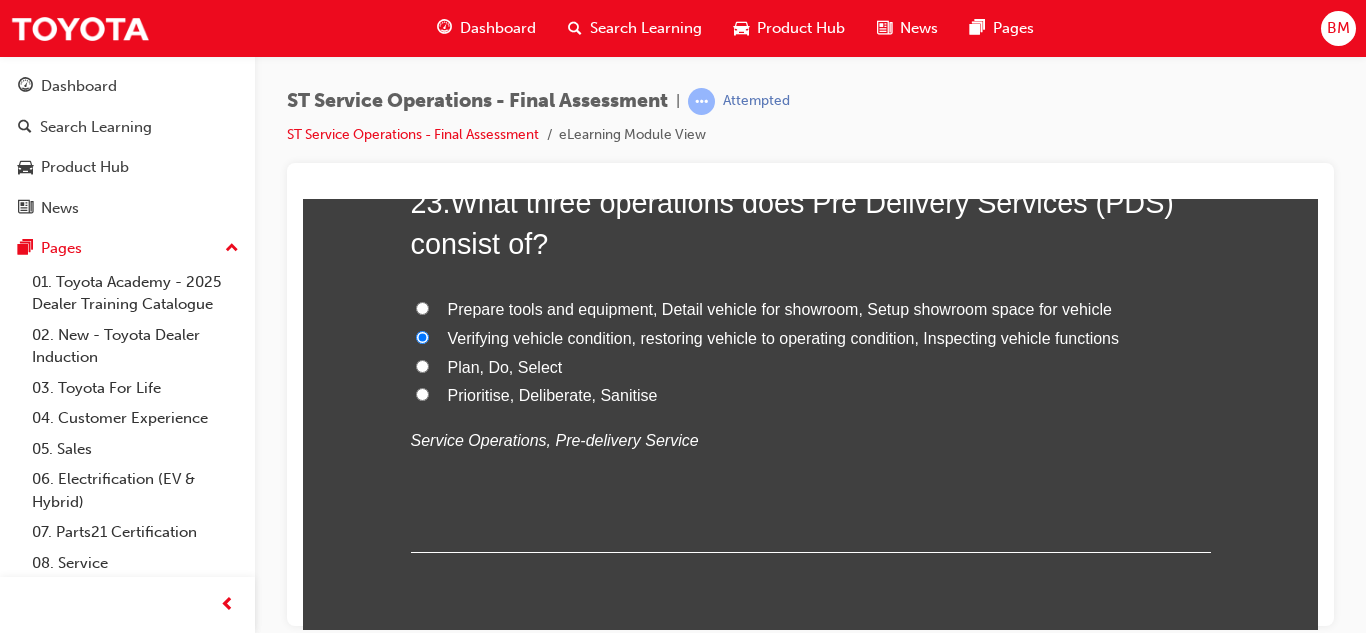 radio on "true" 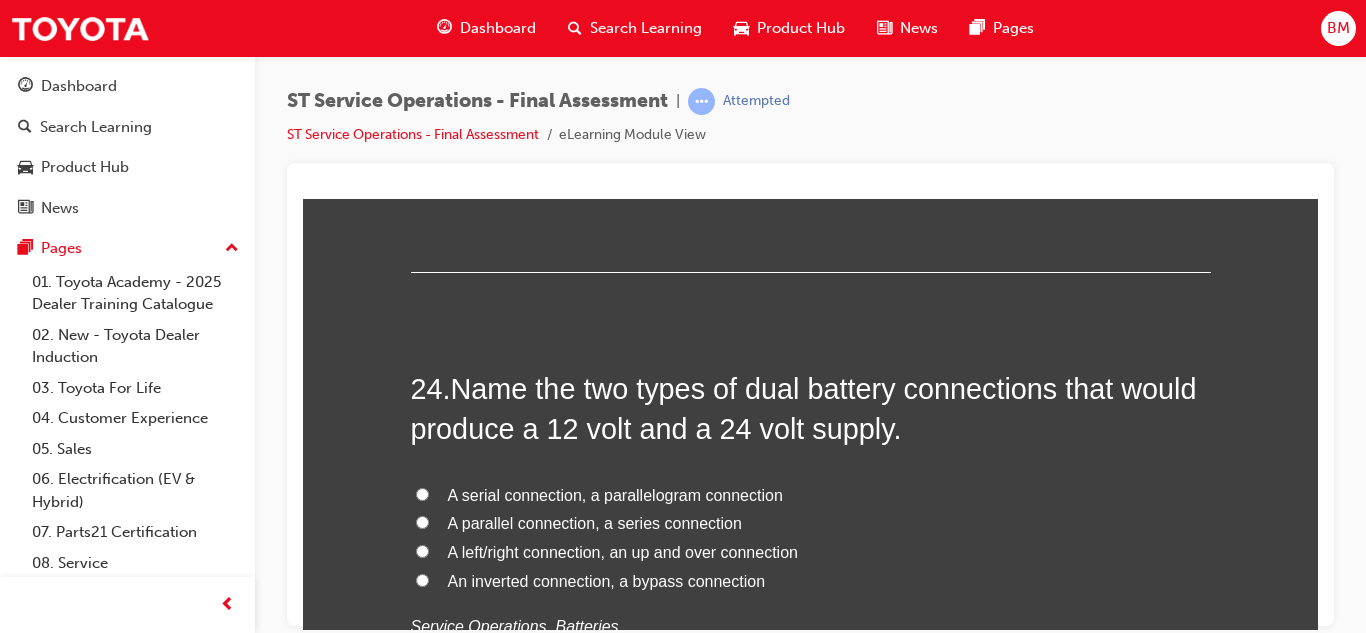 scroll, scrollTop: 10646, scrollLeft: 0, axis: vertical 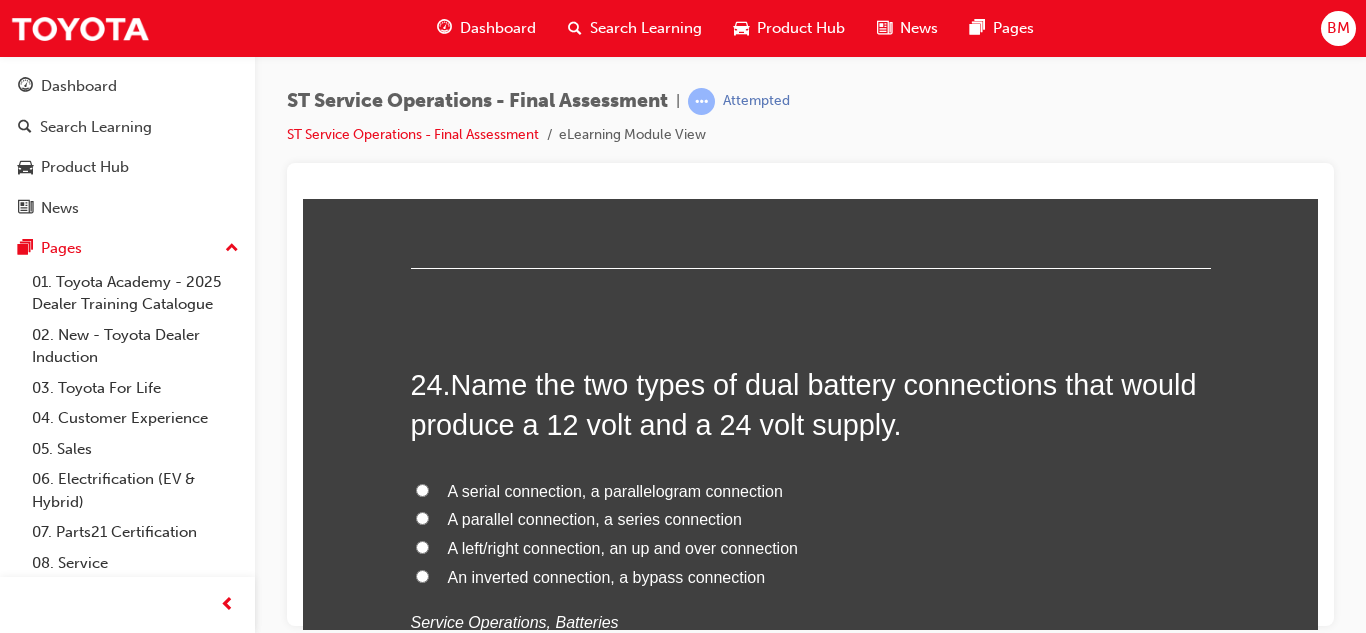 click on "1 .  Which of the reasons listed is NOT one of the main reasons periodic maintenance is undertaken. To prevent small problems from becoming bigger in the future To ensure that the vehicle is safe and conforms to local laws and regulations To ensure that the correct number of kilometres are travelled per year To restore a vehicle's performance to the best possible condition
Service Operations, Periodic Maintenance 2 .  What tyre checks and inspections are undertaken during a routine maintenance service? Lateral and radial runout Both Damage, wear and tread depth and Pressure and valve condition Pressure and valve condition Damage, wear and tread depth
Service Operations, Periodic Maintenance 3 .  When disconnecting battery cables, why is it important to remove the negative cable first? To prevent short circuit between the + terminal and chassis ground To prevent loss of electrolyte during the battery removal process Because the negative cable is normally covering the positive cable
4 .  Inverted
5" at bounding box center [811, -4752] 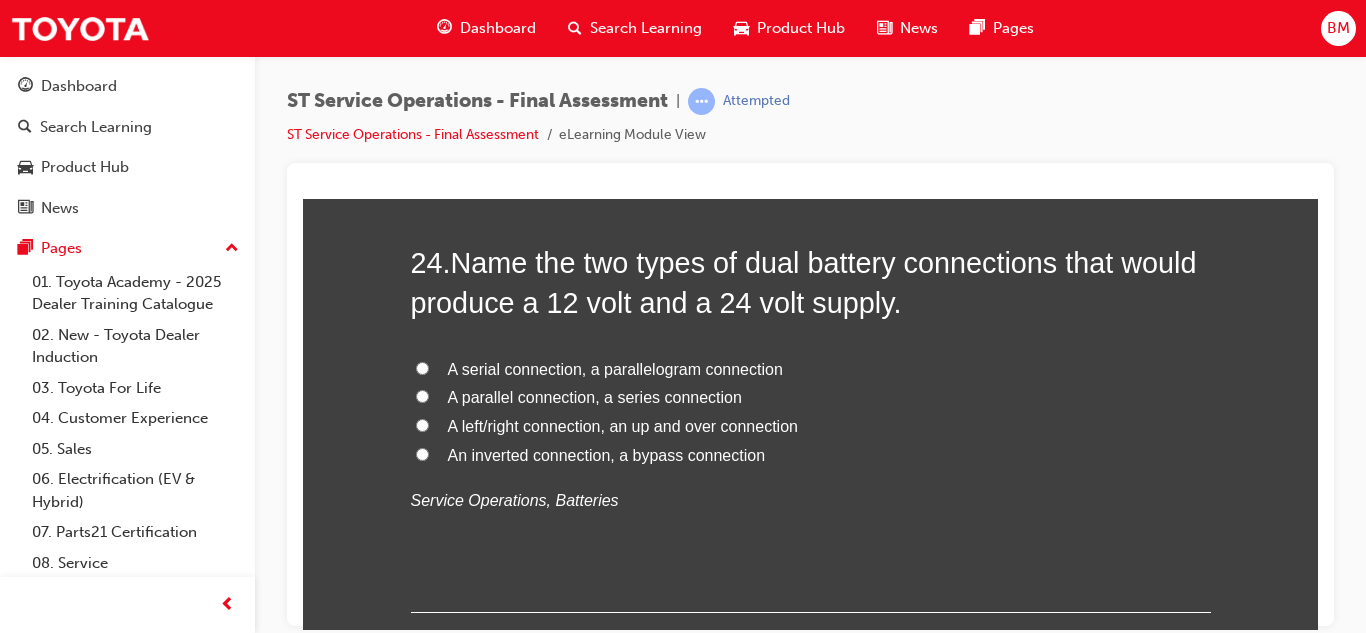 scroll, scrollTop: 10774, scrollLeft: 0, axis: vertical 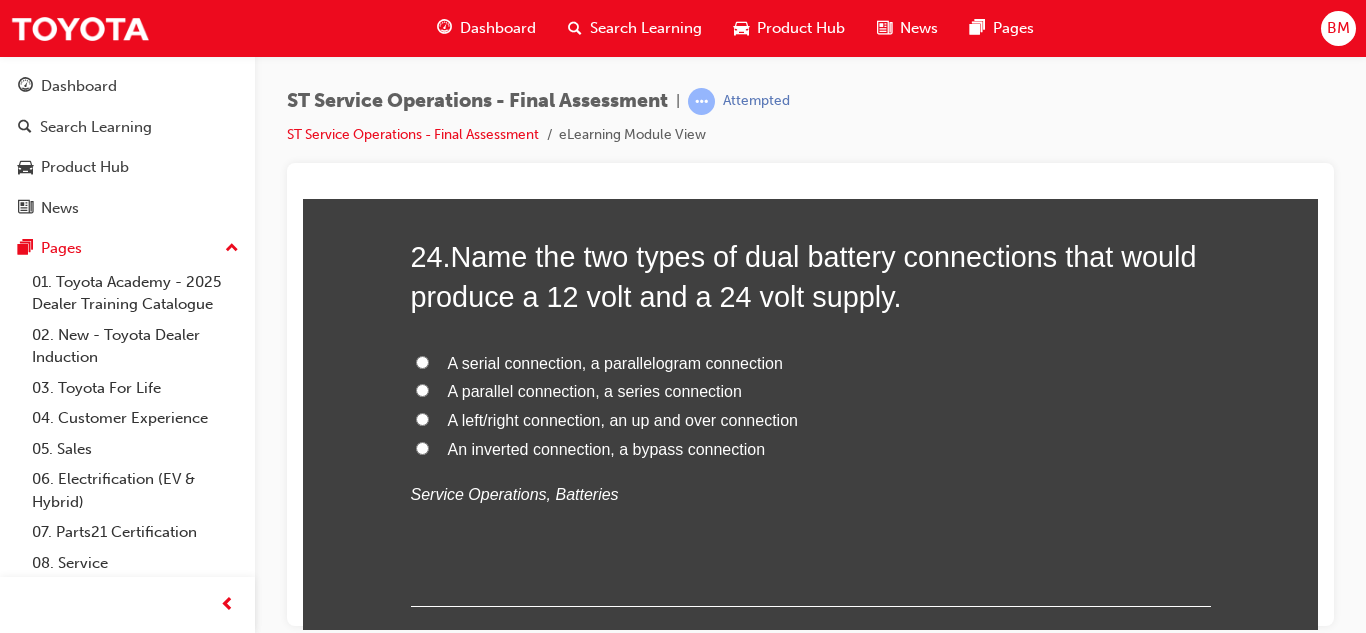 click on "A parallel connection, a series connection" at bounding box center [595, 390] 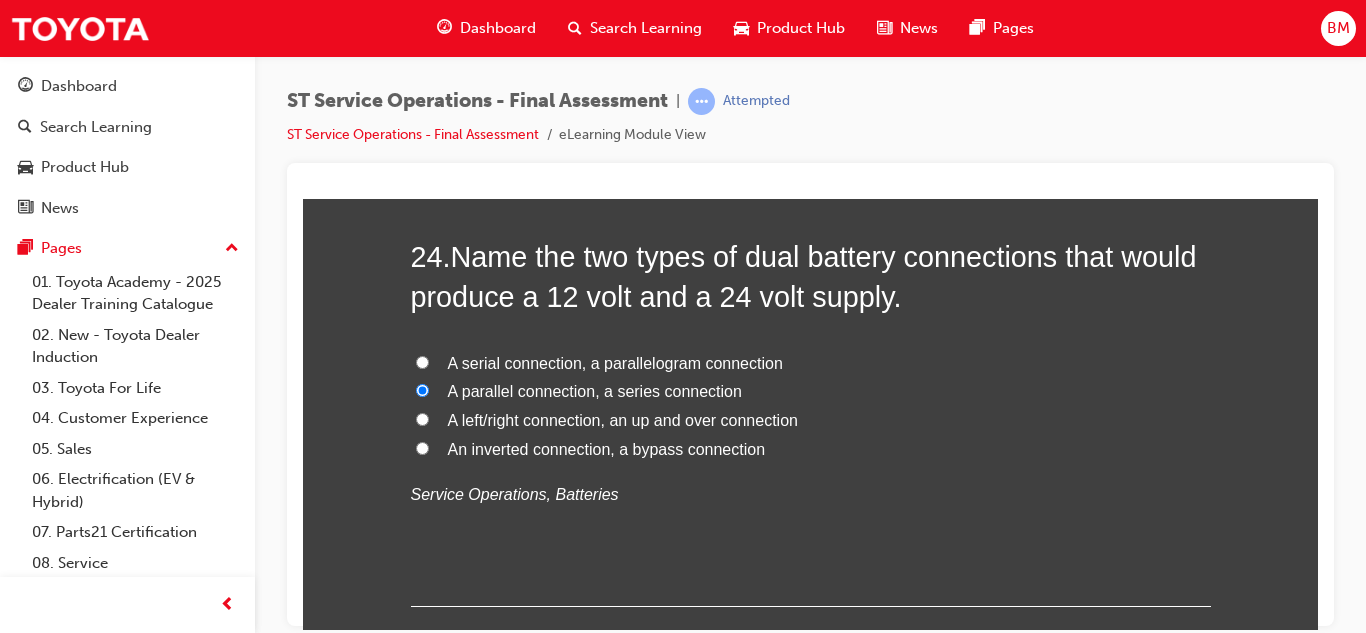 radio on "true" 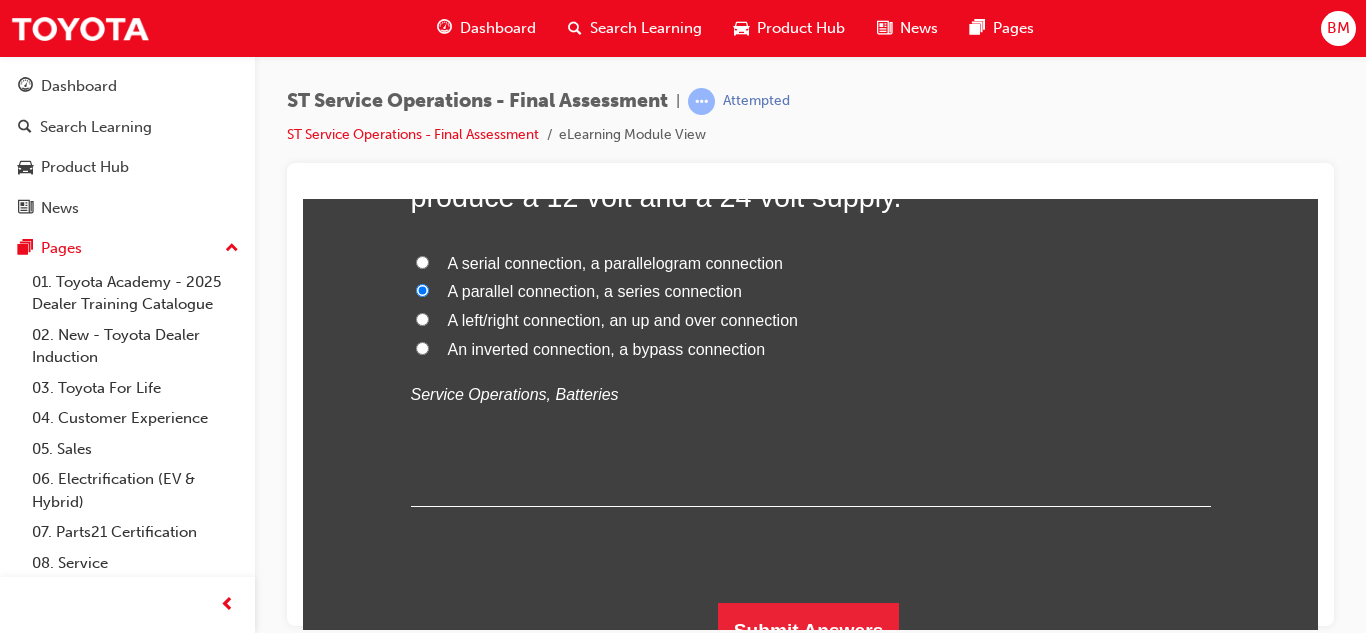 scroll, scrollTop: 10902, scrollLeft: 0, axis: vertical 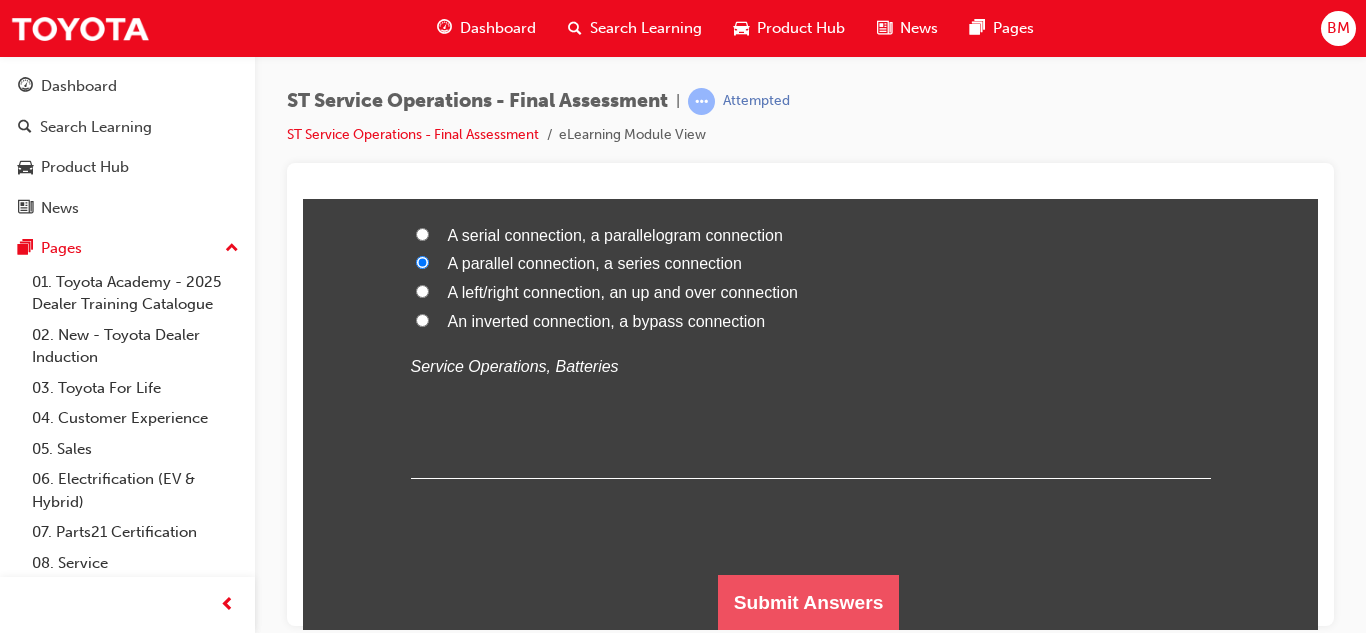 click on "Submit Answers" at bounding box center (809, 602) 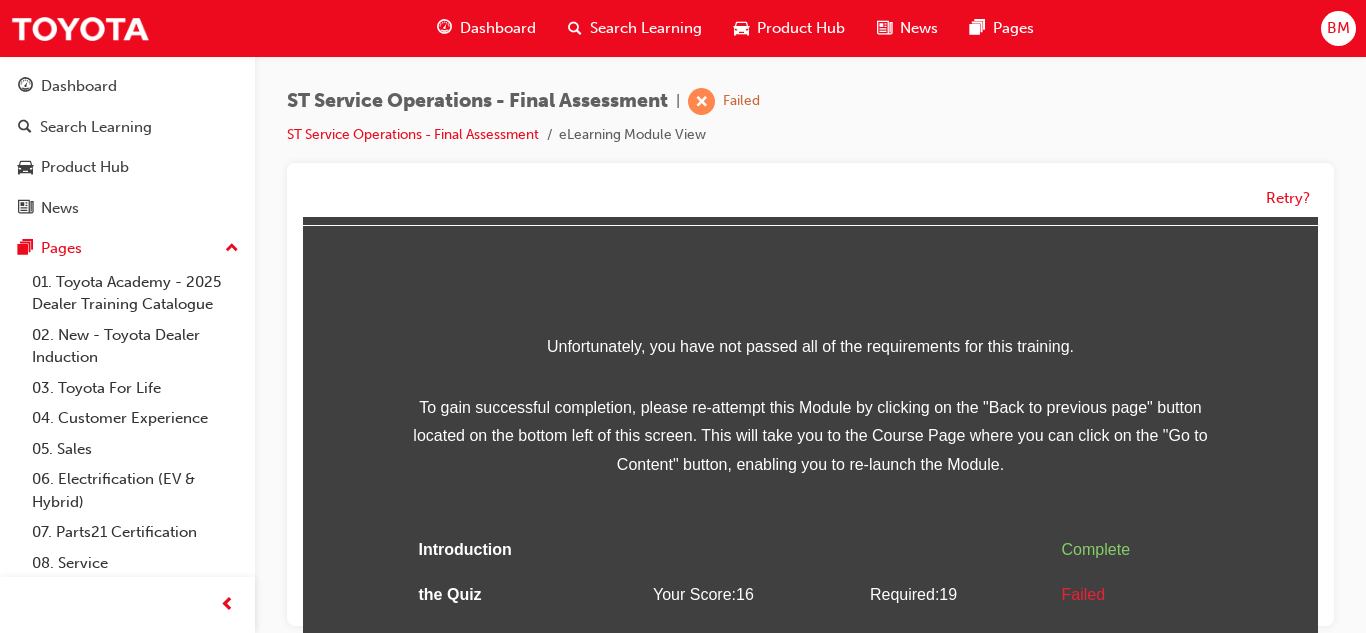 scroll, scrollTop: 117, scrollLeft: 0, axis: vertical 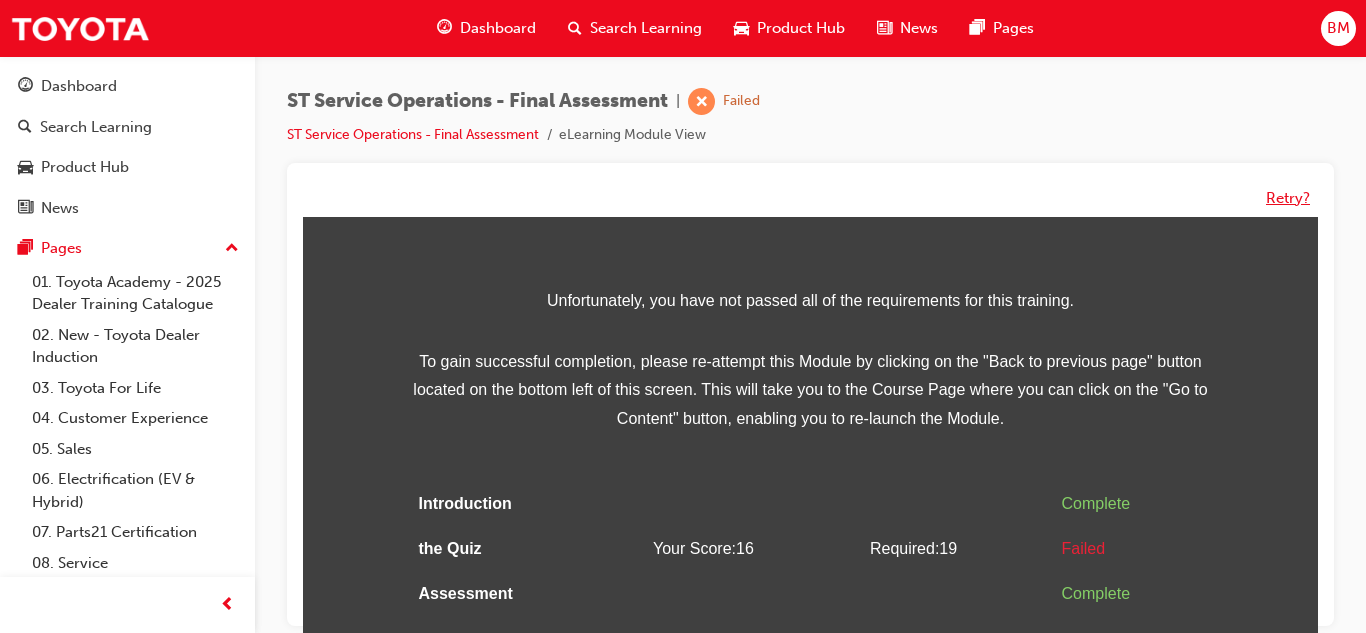 click on "Retry?" at bounding box center (1288, 198) 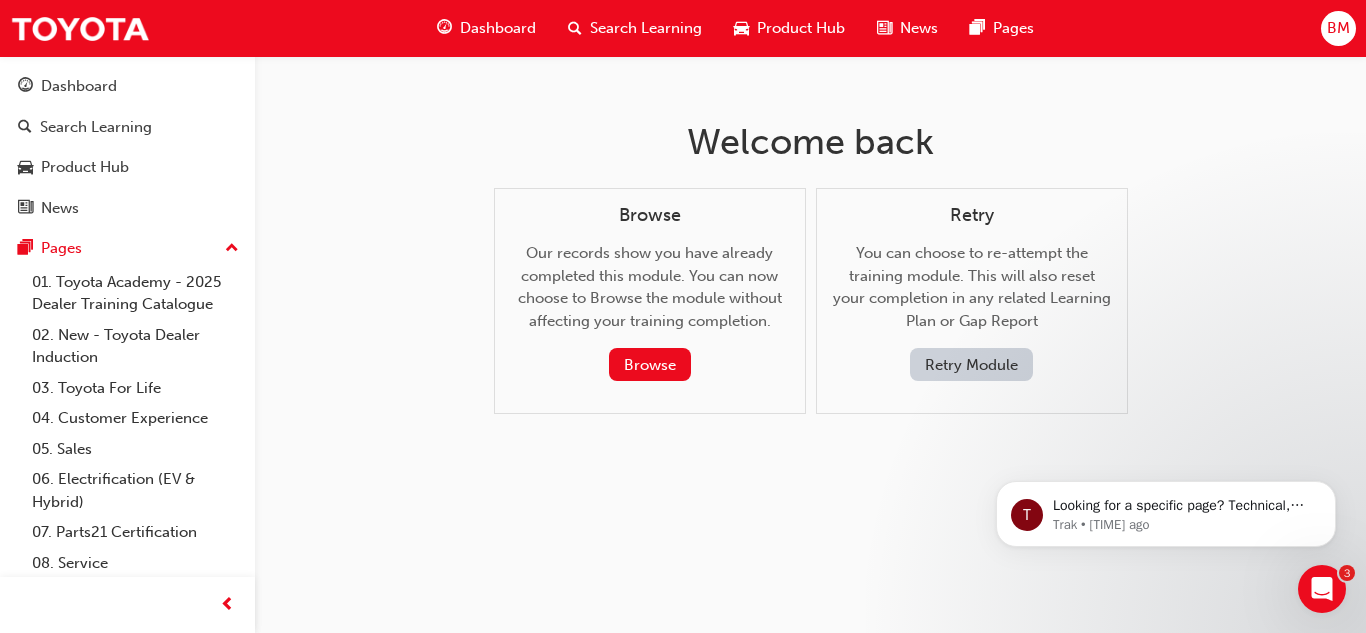 click on "Retry Module" at bounding box center (971, 364) 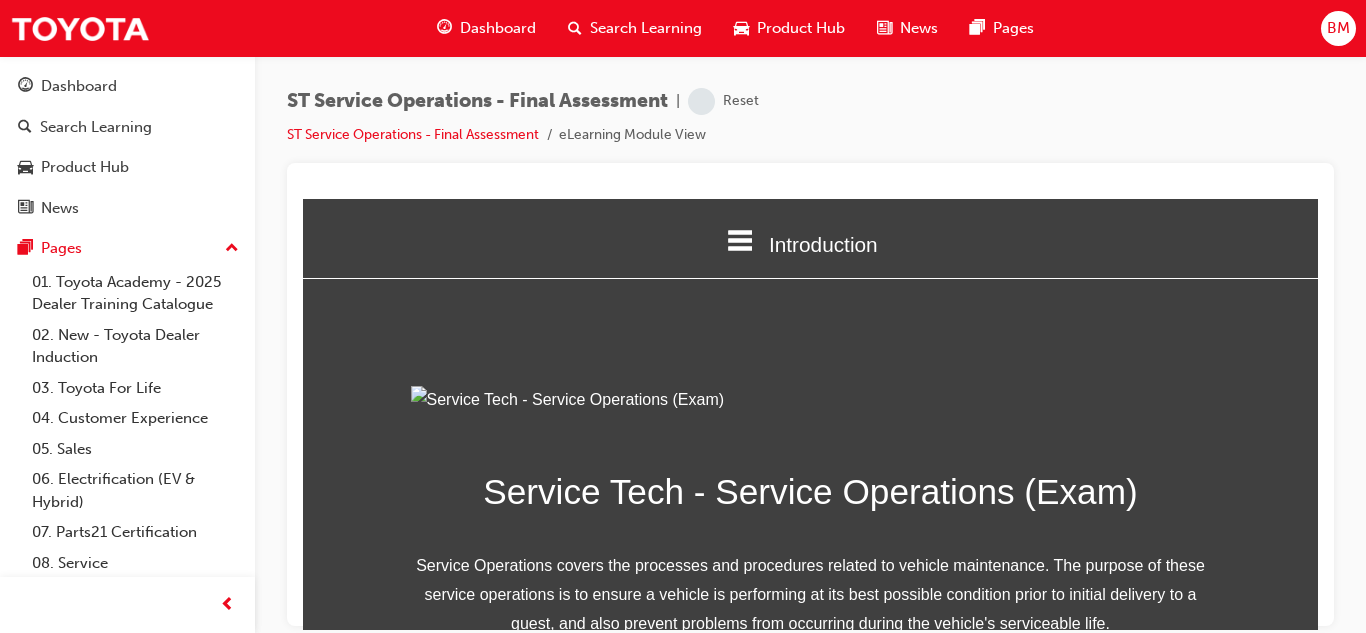 scroll, scrollTop: 349, scrollLeft: 0, axis: vertical 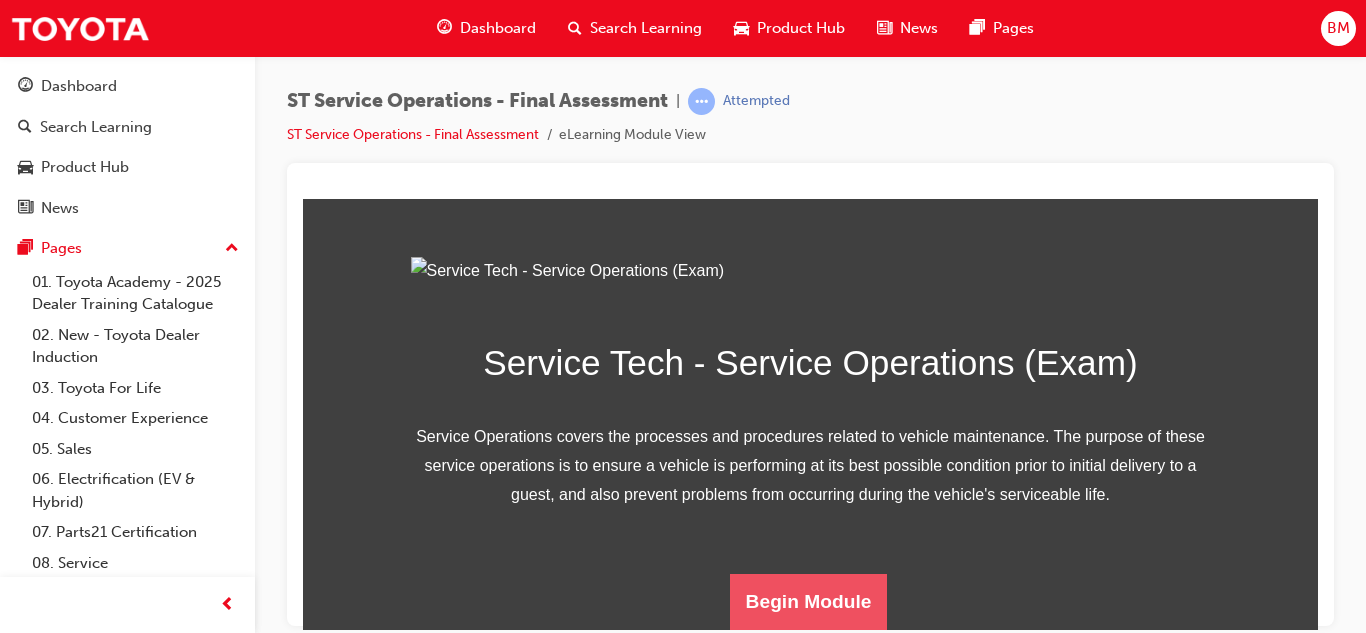 click on "Begin Module" at bounding box center (809, 601) 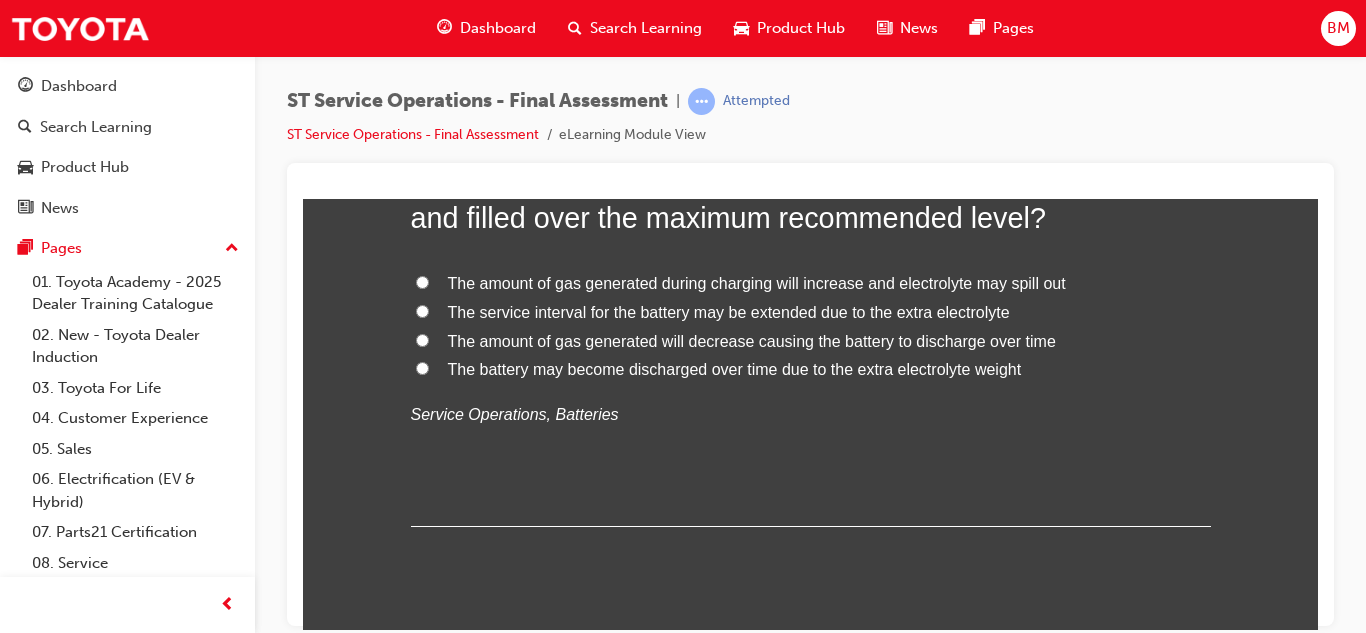 scroll, scrollTop: 255, scrollLeft: 0, axis: vertical 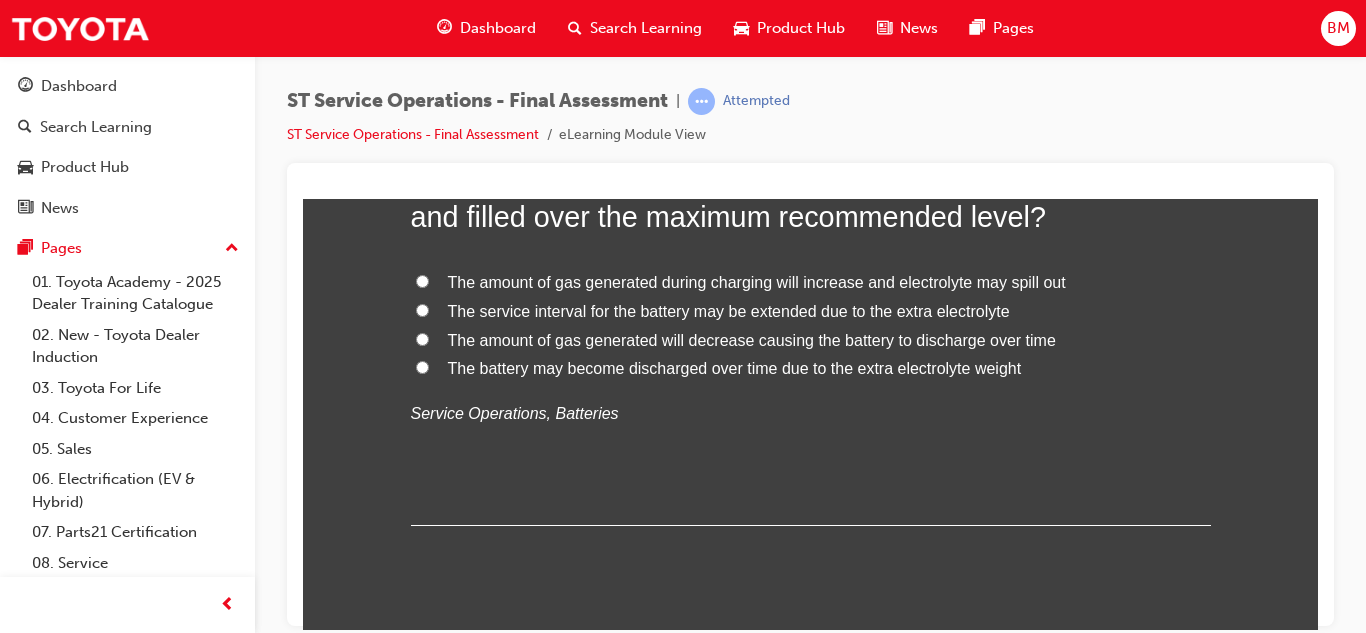 click on "The service interval for the battery may be extended due to the extra electrolyte" at bounding box center [729, 310] 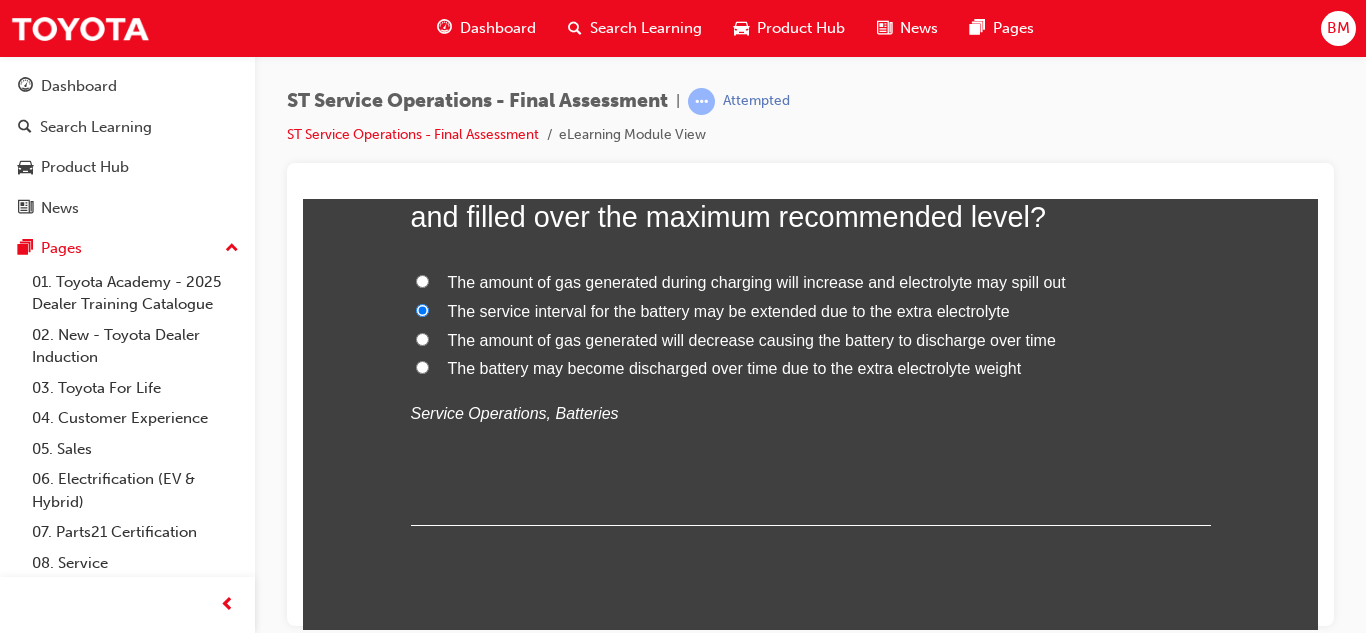 radio on "true" 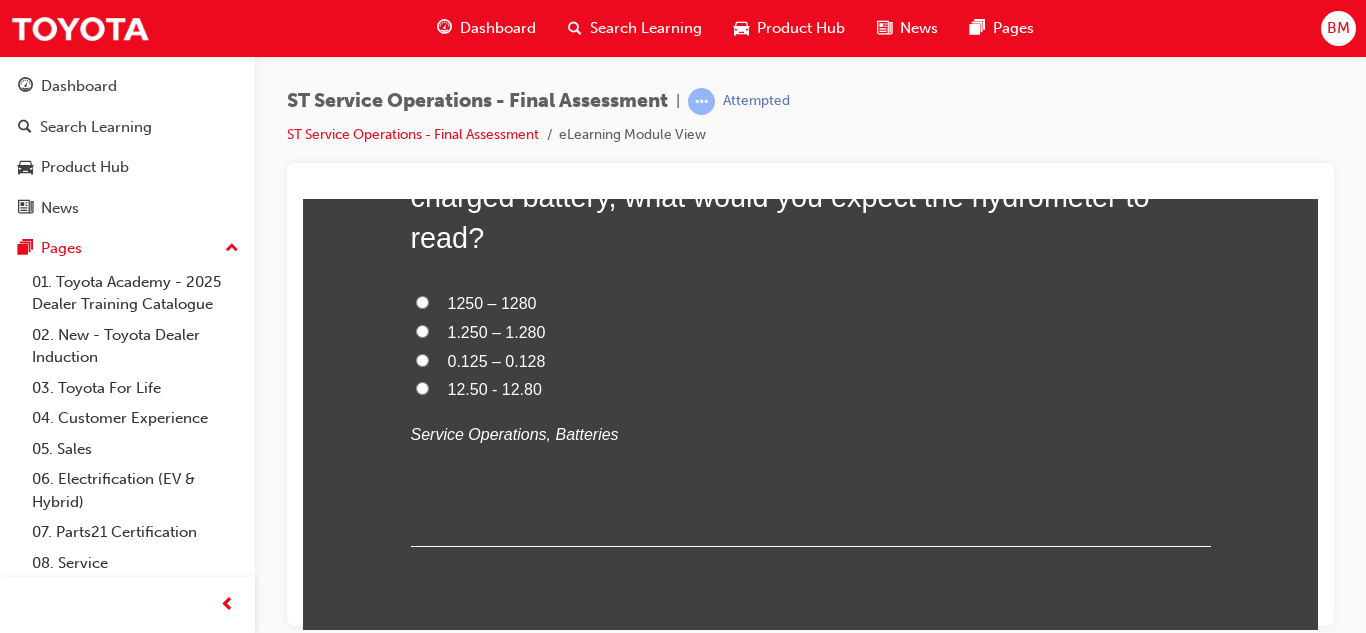 scroll, scrollTop: 741, scrollLeft: 0, axis: vertical 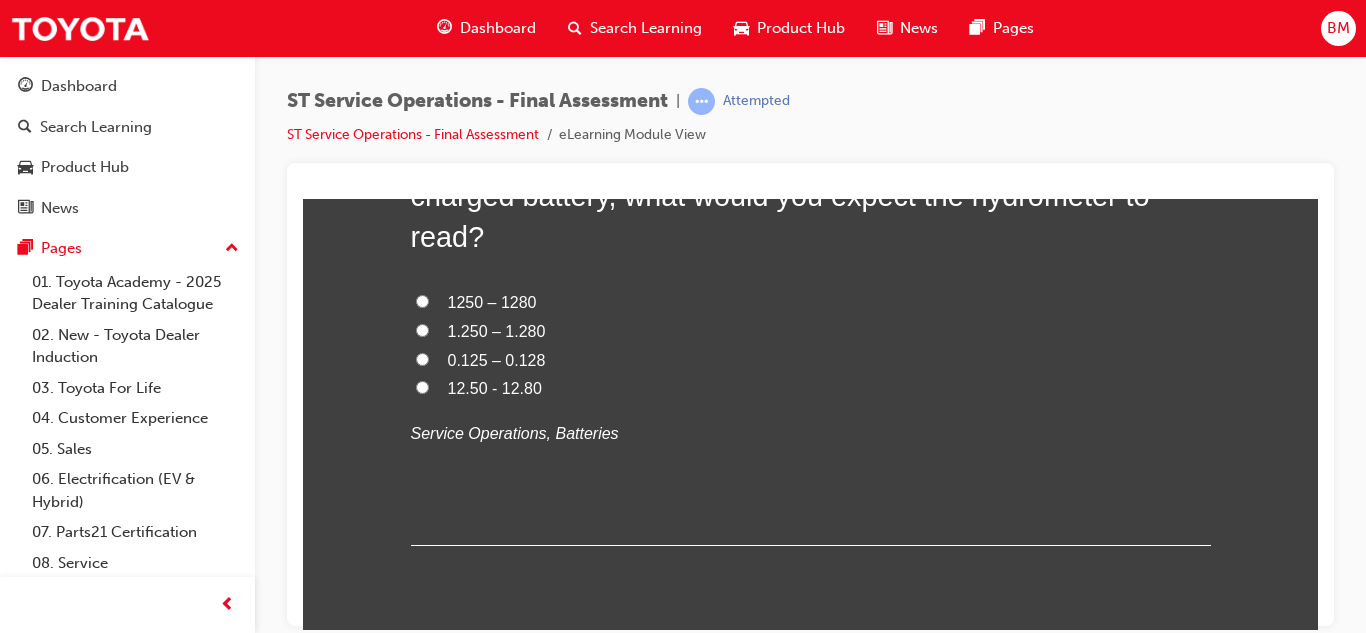 click on "12.50 - 12.80" at bounding box center (495, 387) 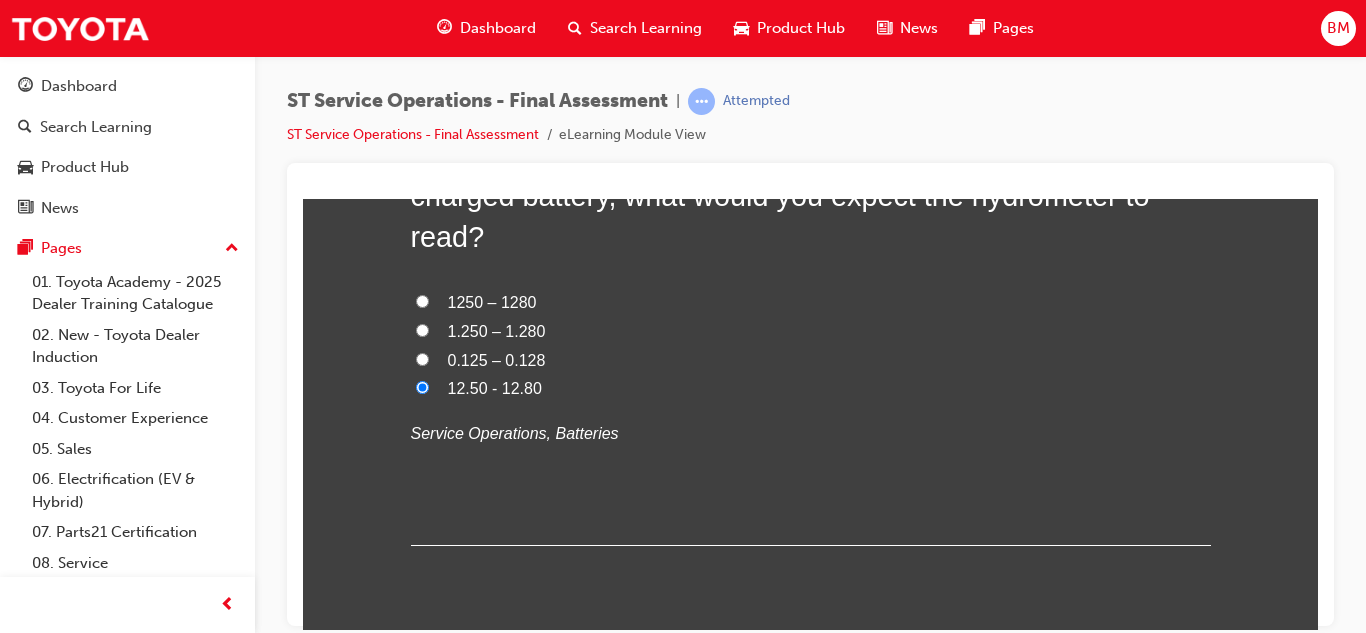 radio on "true" 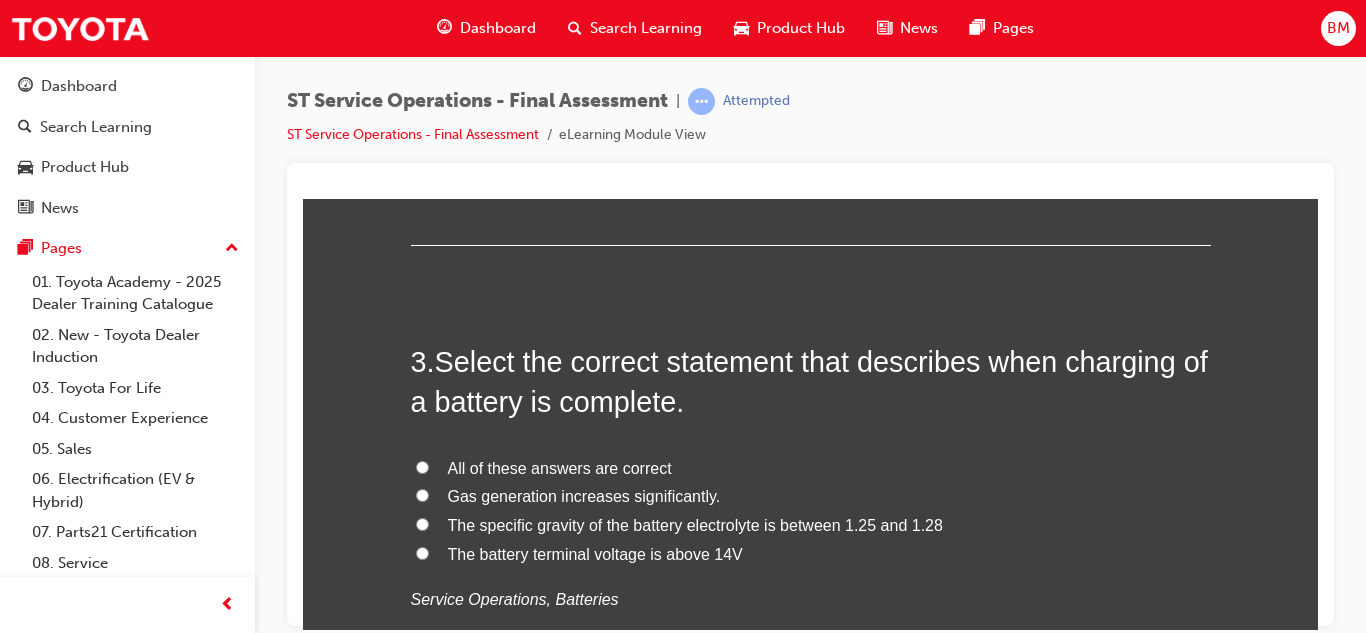 scroll, scrollTop: 1045, scrollLeft: 0, axis: vertical 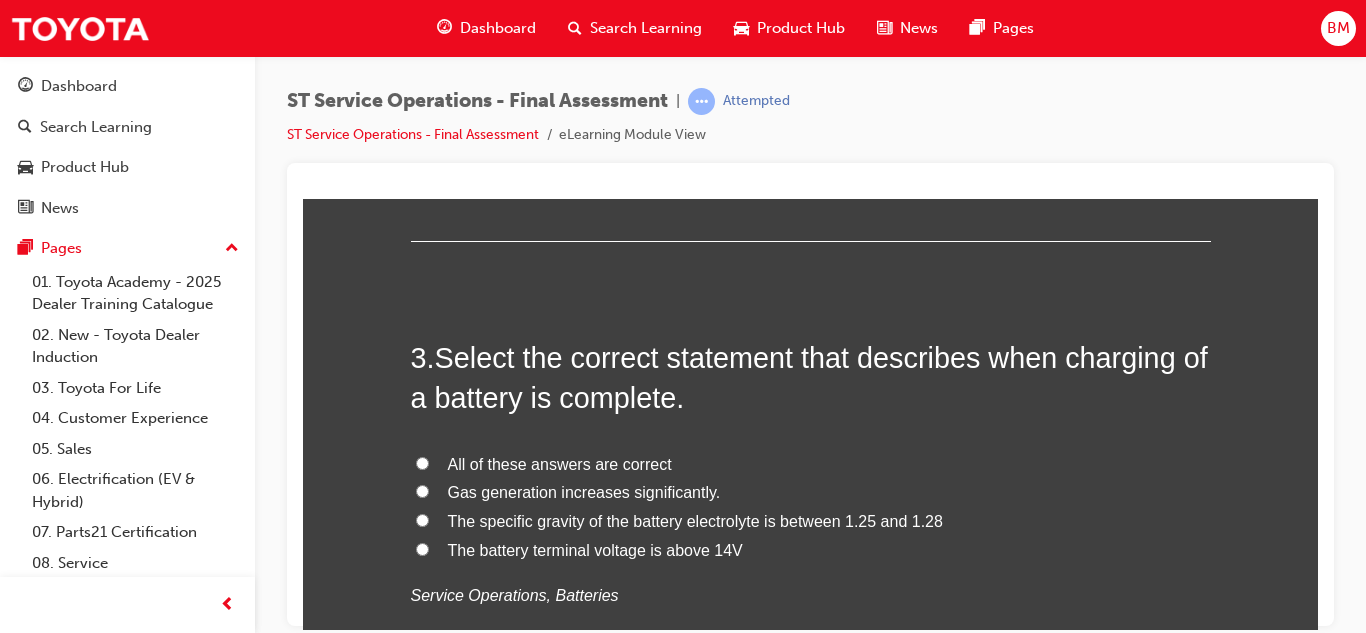 click on "All of these answers are correct" at bounding box center [560, 463] 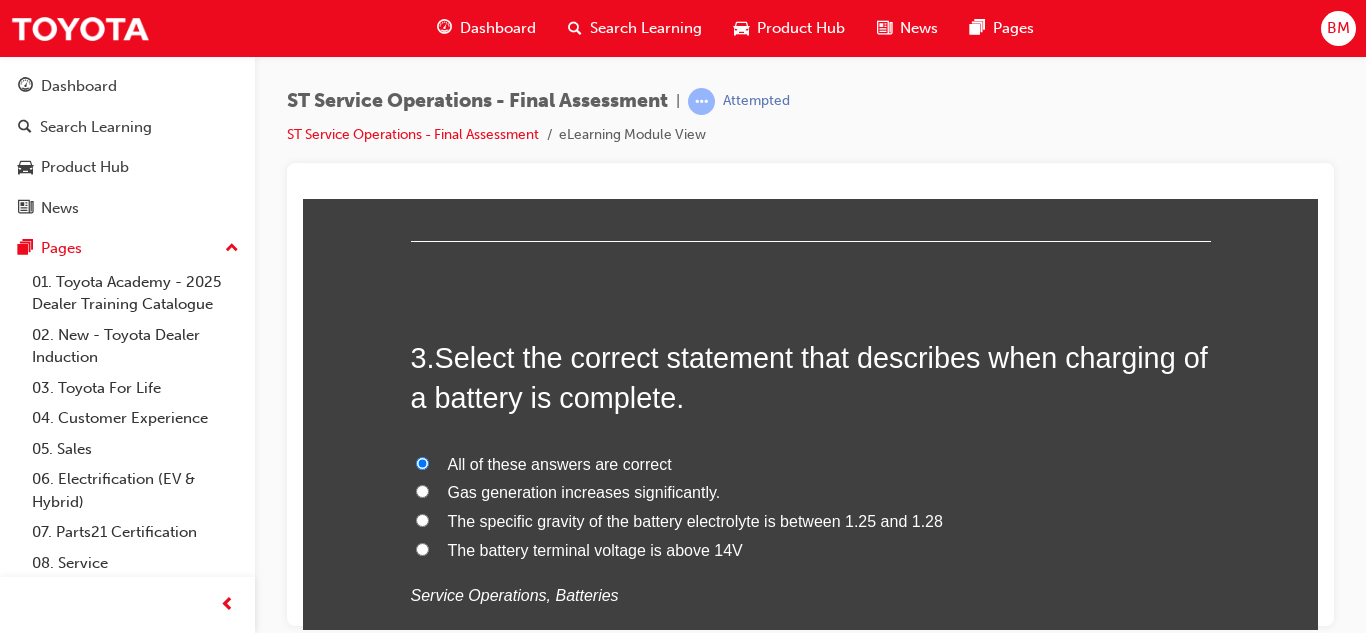radio on "true" 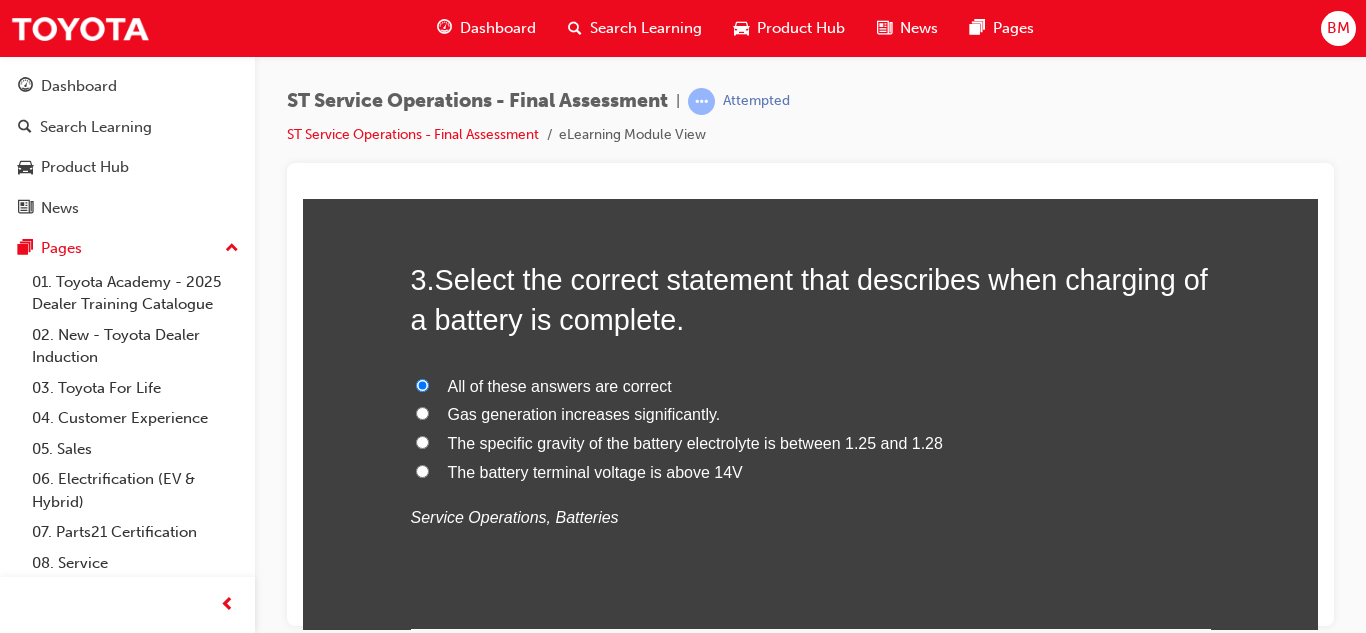 scroll, scrollTop: 1131, scrollLeft: 0, axis: vertical 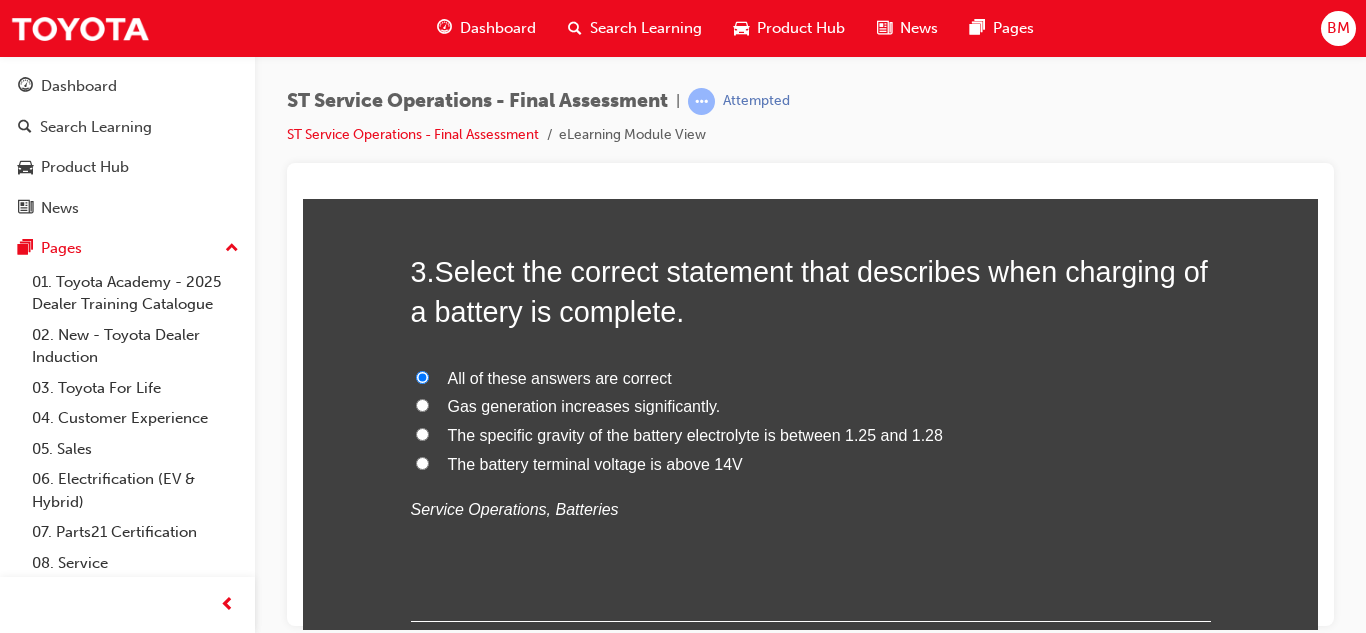 click on "The specific gravity of the battery electrolyte is between 1.25 and 1.28" at bounding box center (695, 434) 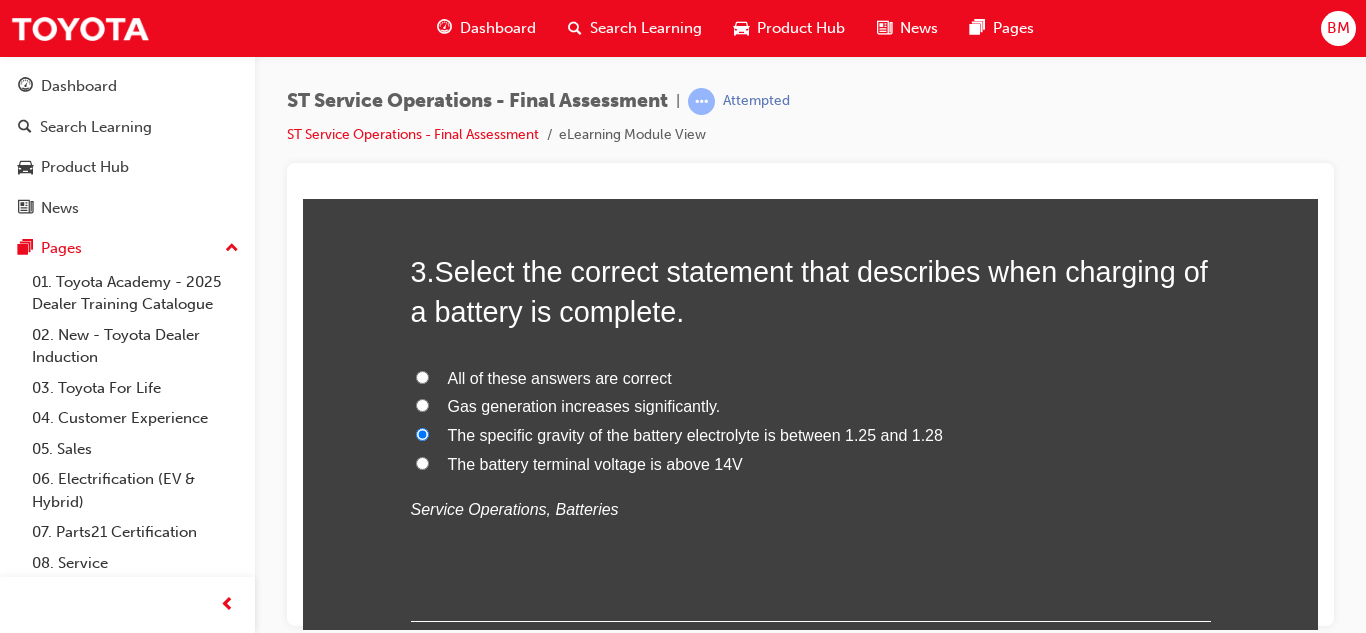 click on "The specific gravity of the battery electrolyte is between 1.25 and 1.28" at bounding box center [811, 435] 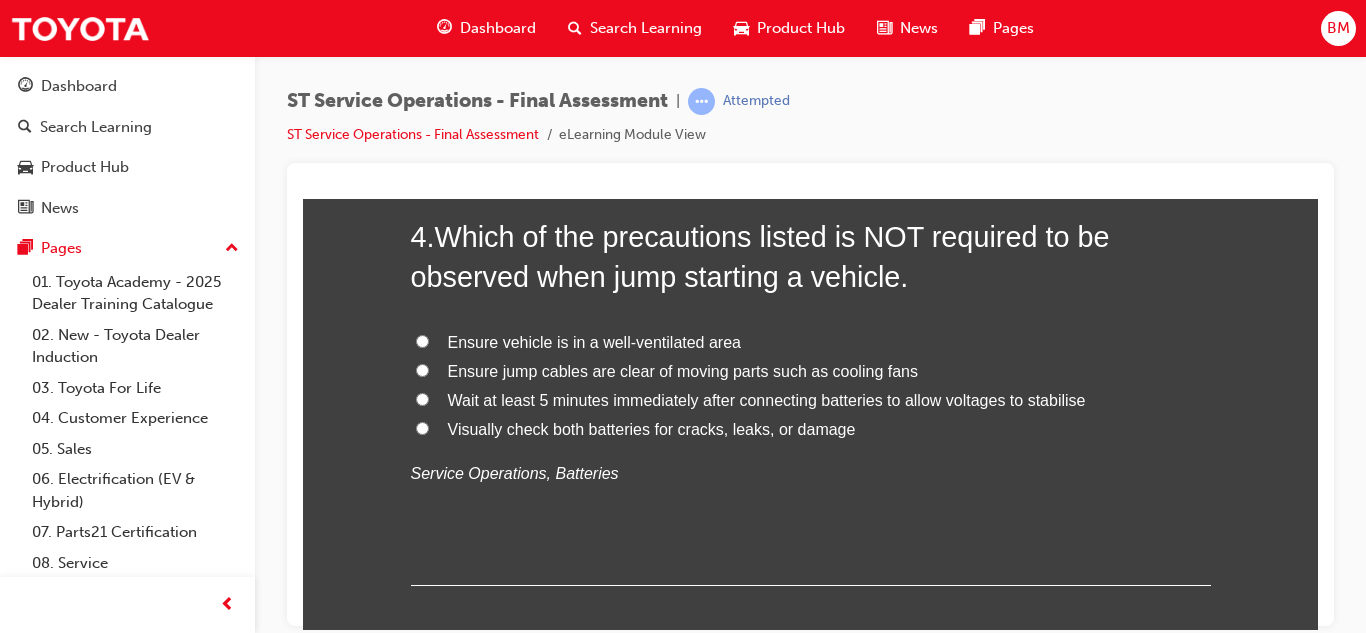 scroll, scrollTop: 1634, scrollLeft: 0, axis: vertical 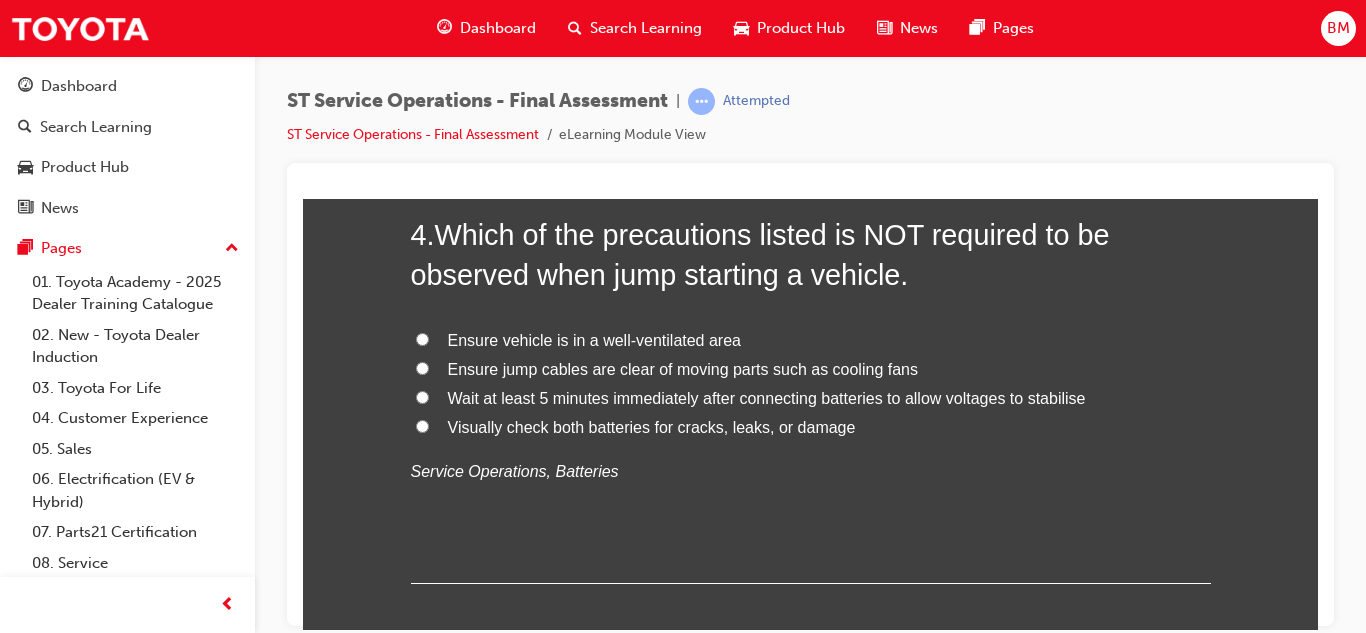 click on "Wait at least 5 minutes immediately after connecting batteries to allow voltages to stabilise" at bounding box center [767, 397] 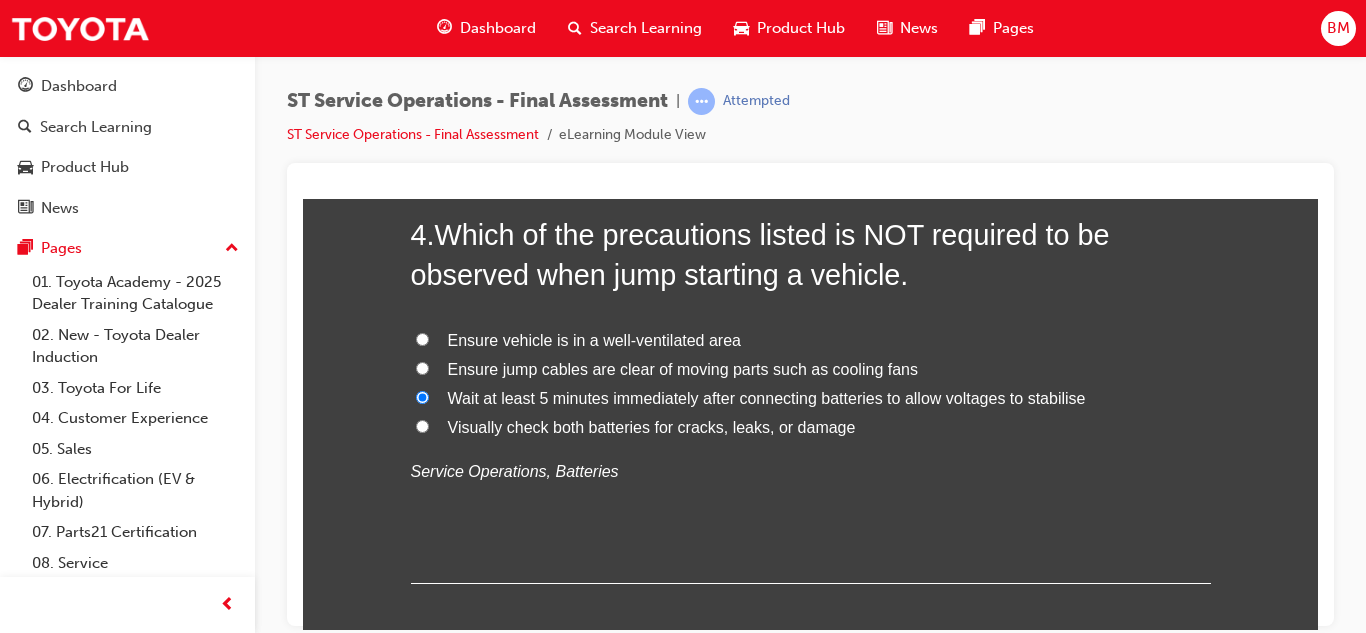 radio on "true" 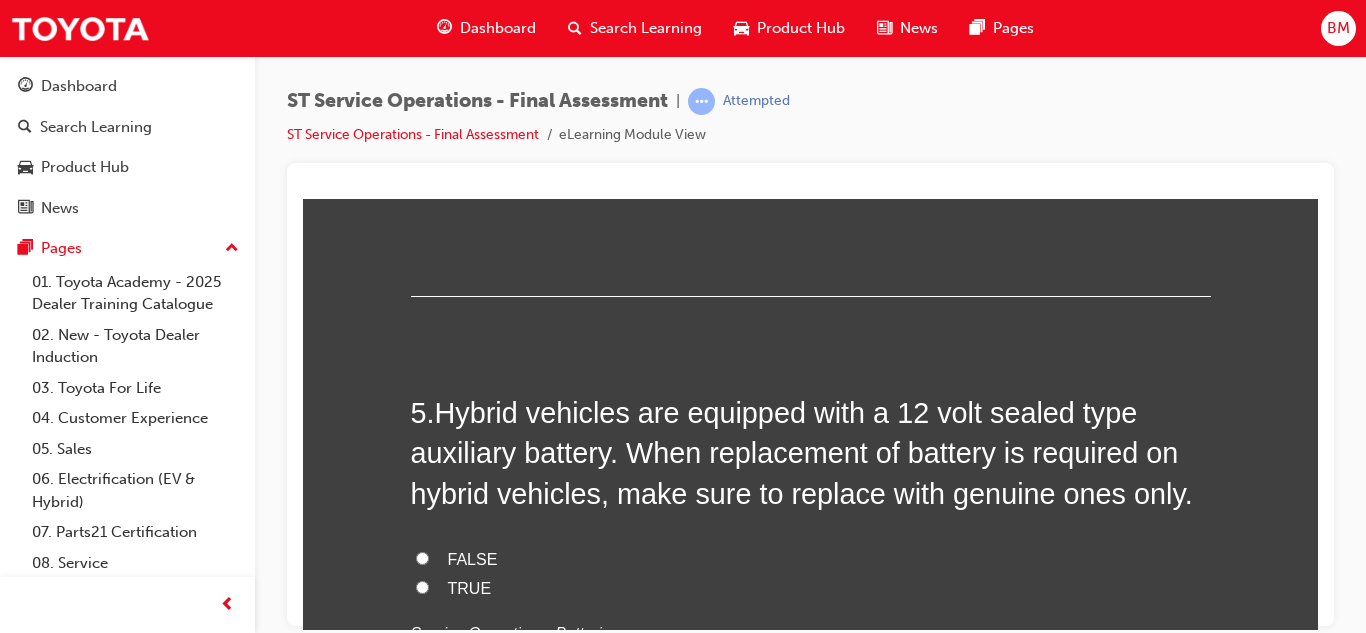 scroll, scrollTop: 1959, scrollLeft: 0, axis: vertical 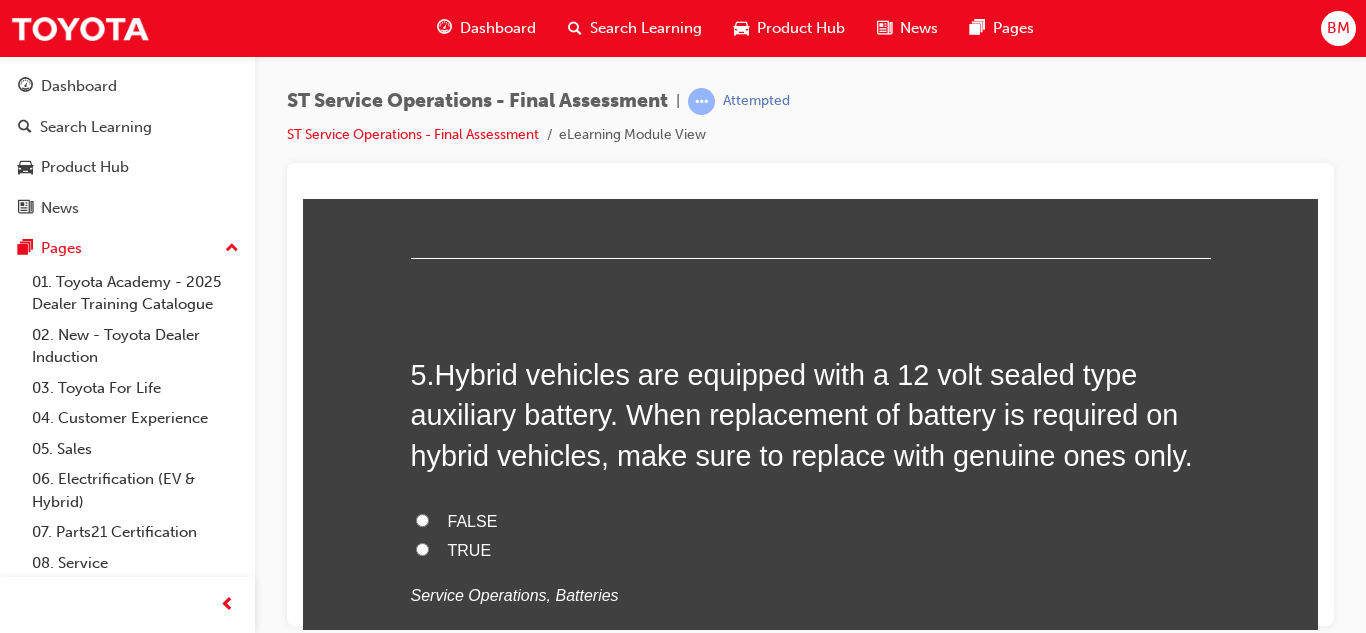click on "TRUE" at bounding box center [470, 549] 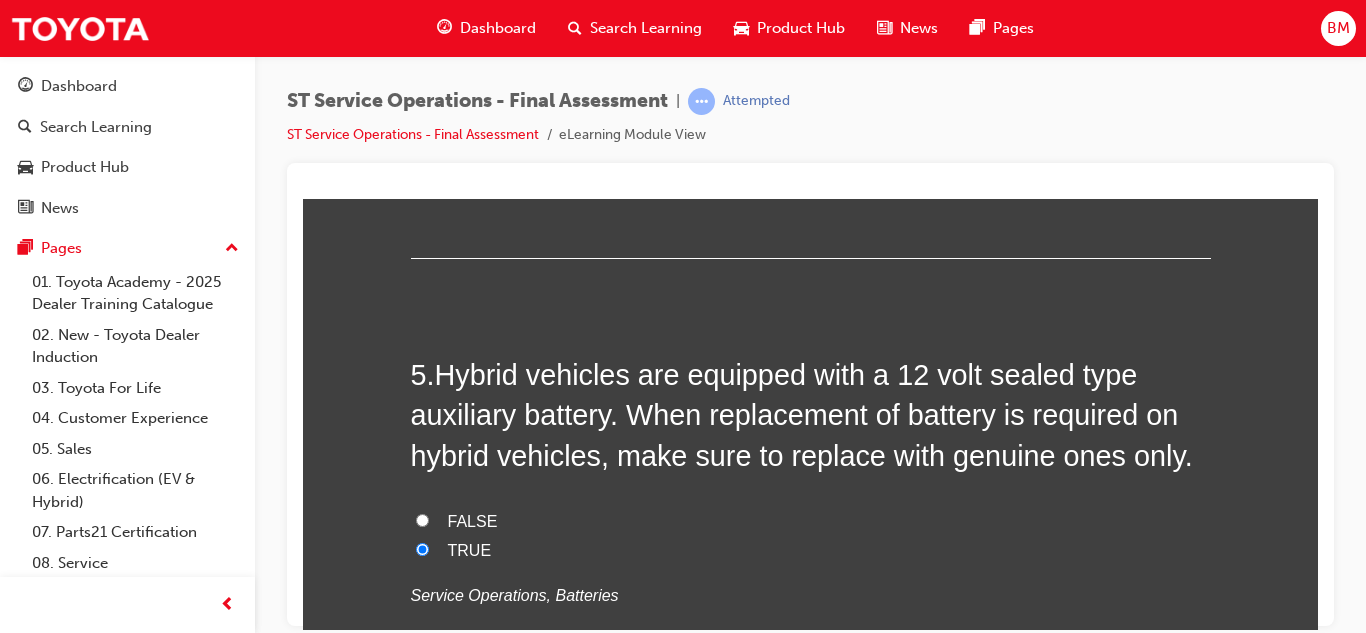 radio on "true" 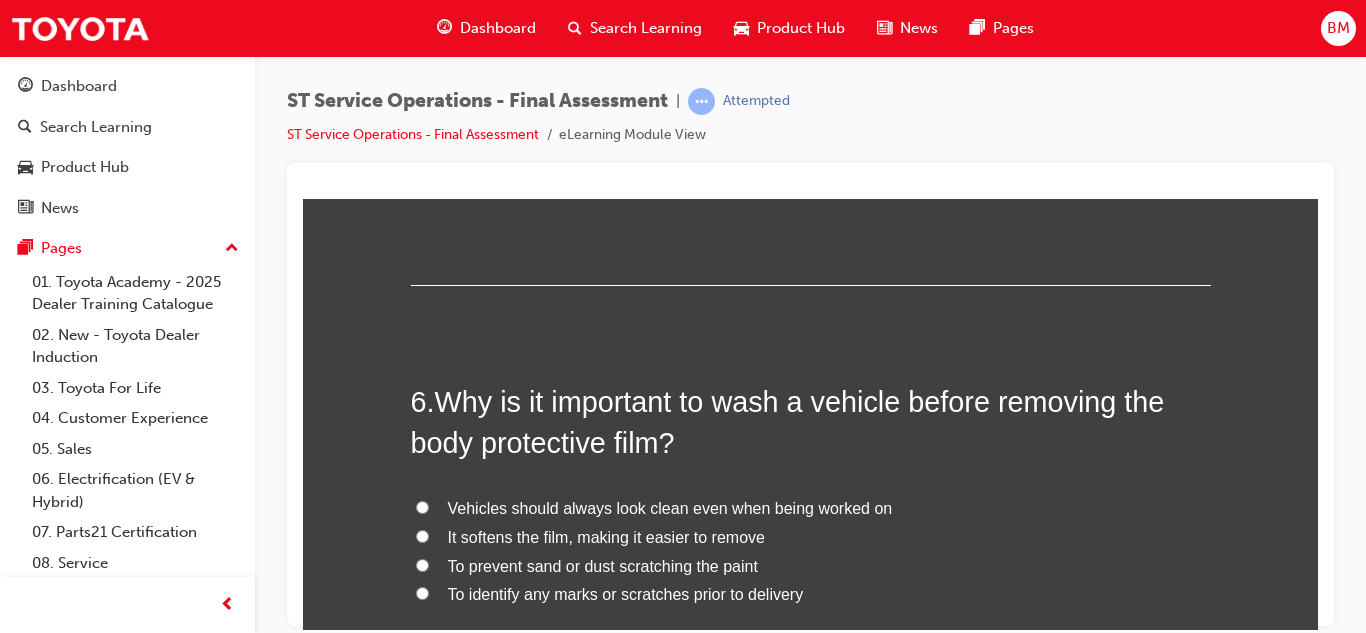 scroll, scrollTop: 2432, scrollLeft: 0, axis: vertical 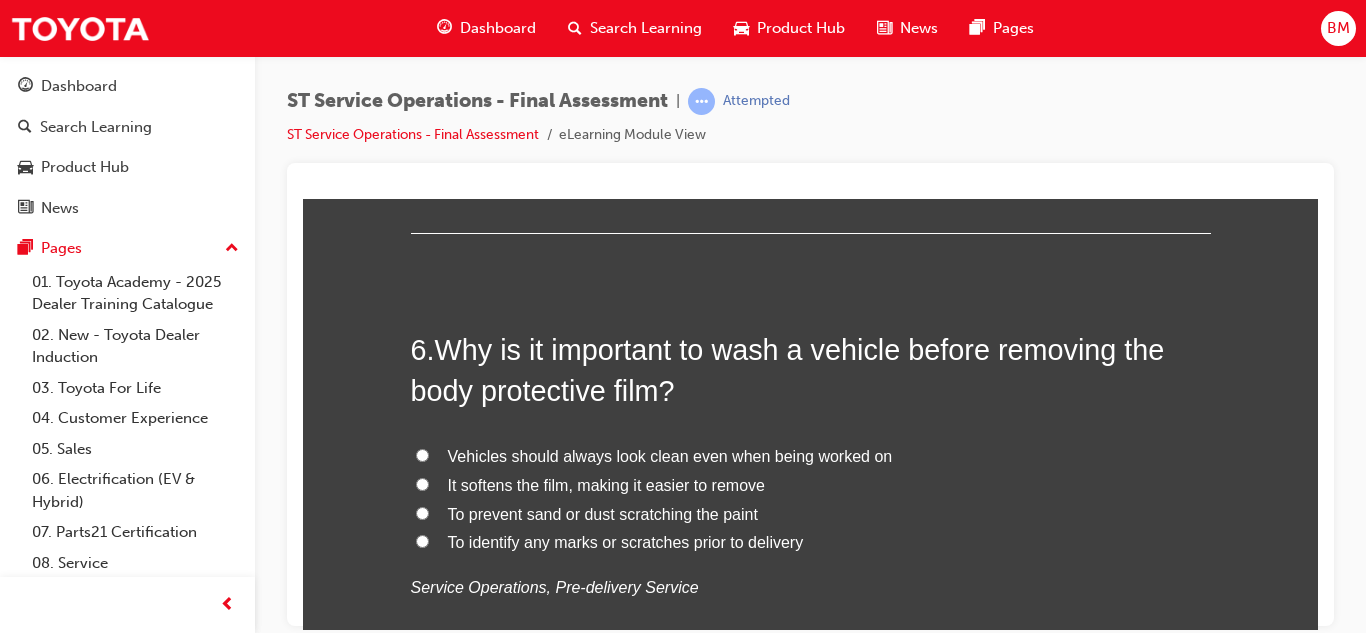 click on "To identify any marks or scratches prior to delivery" at bounding box center [626, 541] 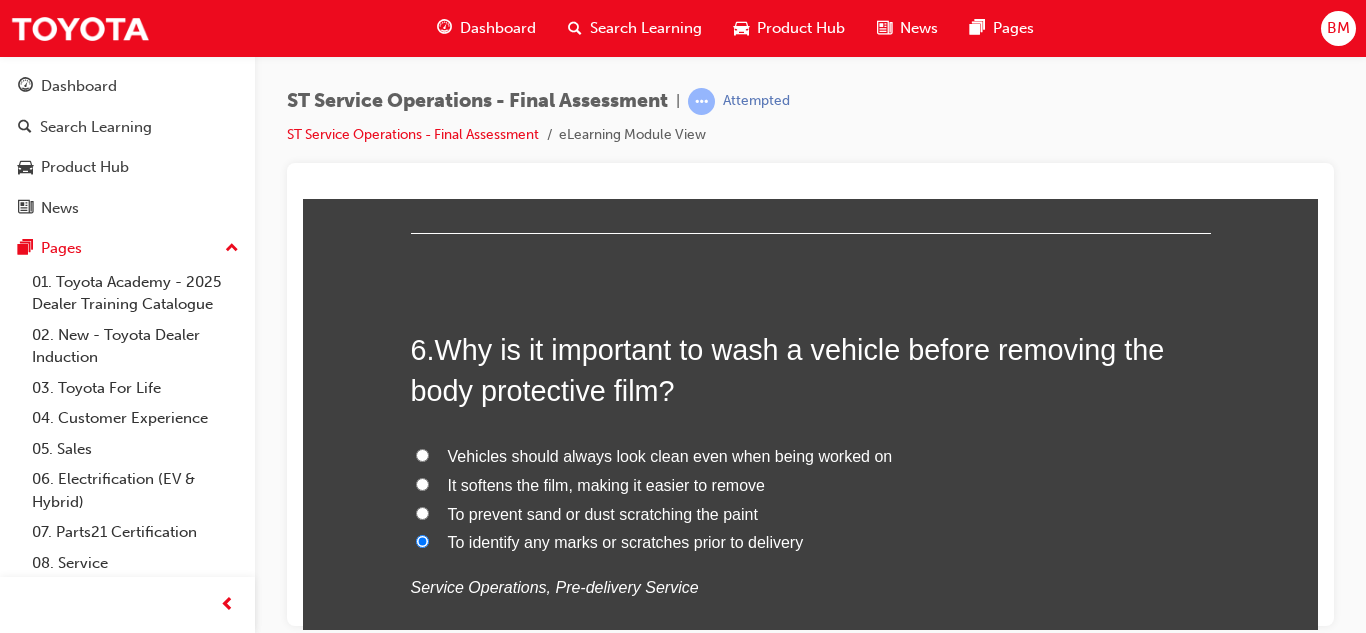 radio on "true" 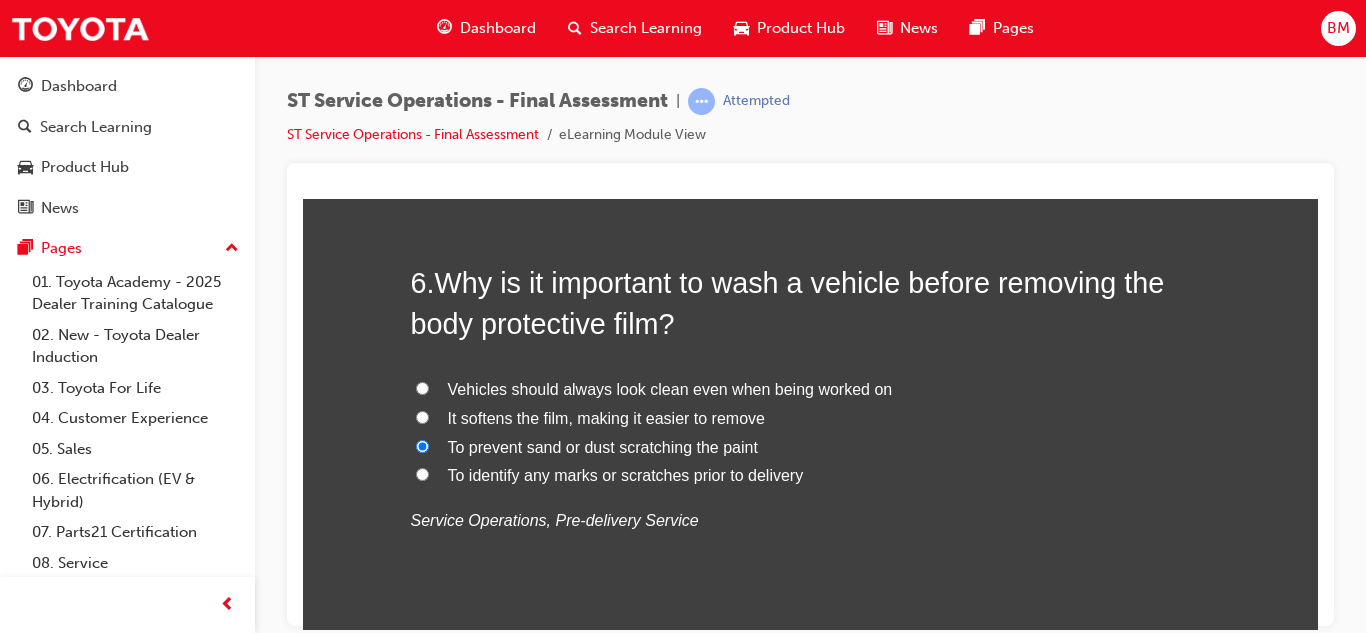 scroll, scrollTop: 2503, scrollLeft: 0, axis: vertical 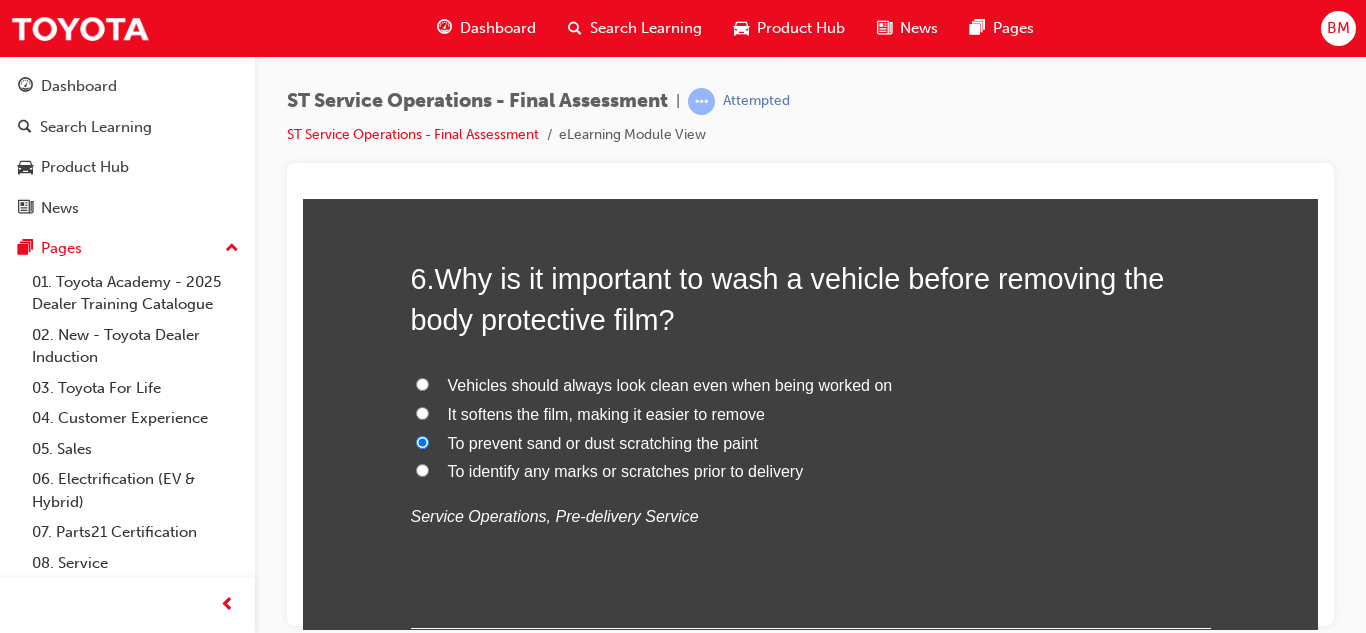 click on "Vehicles should always look clean even when being worked on" at bounding box center (670, 384) 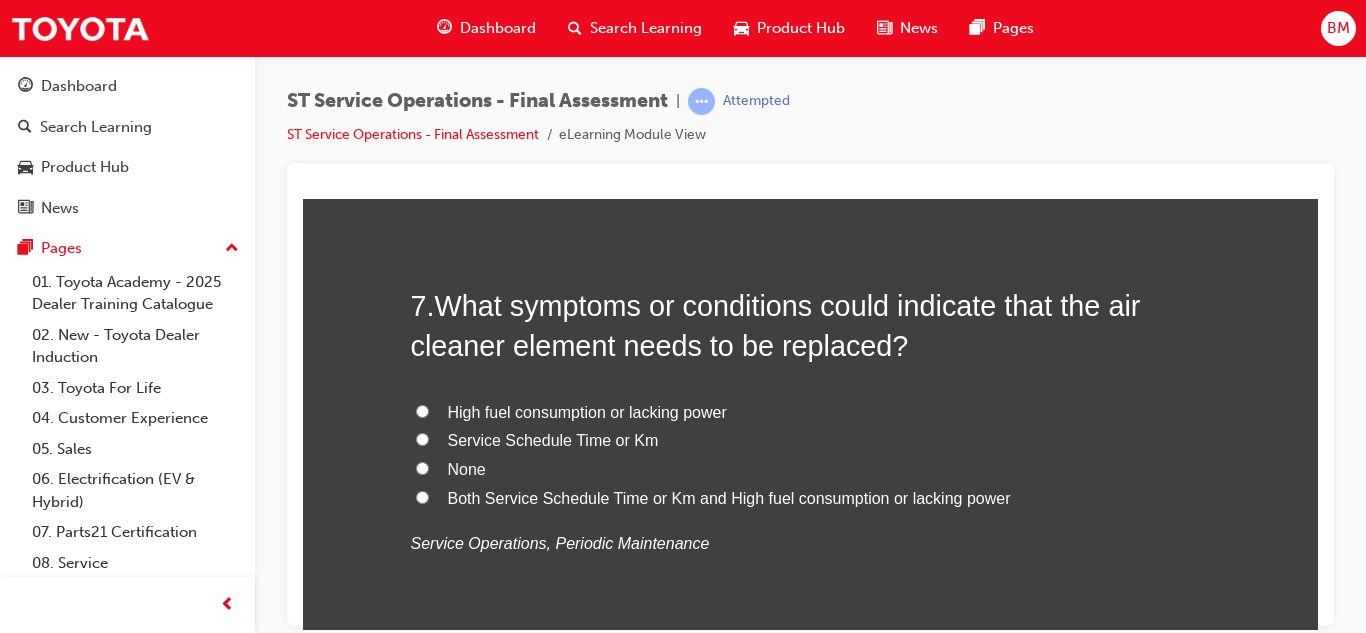 scroll, scrollTop: 2945, scrollLeft: 0, axis: vertical 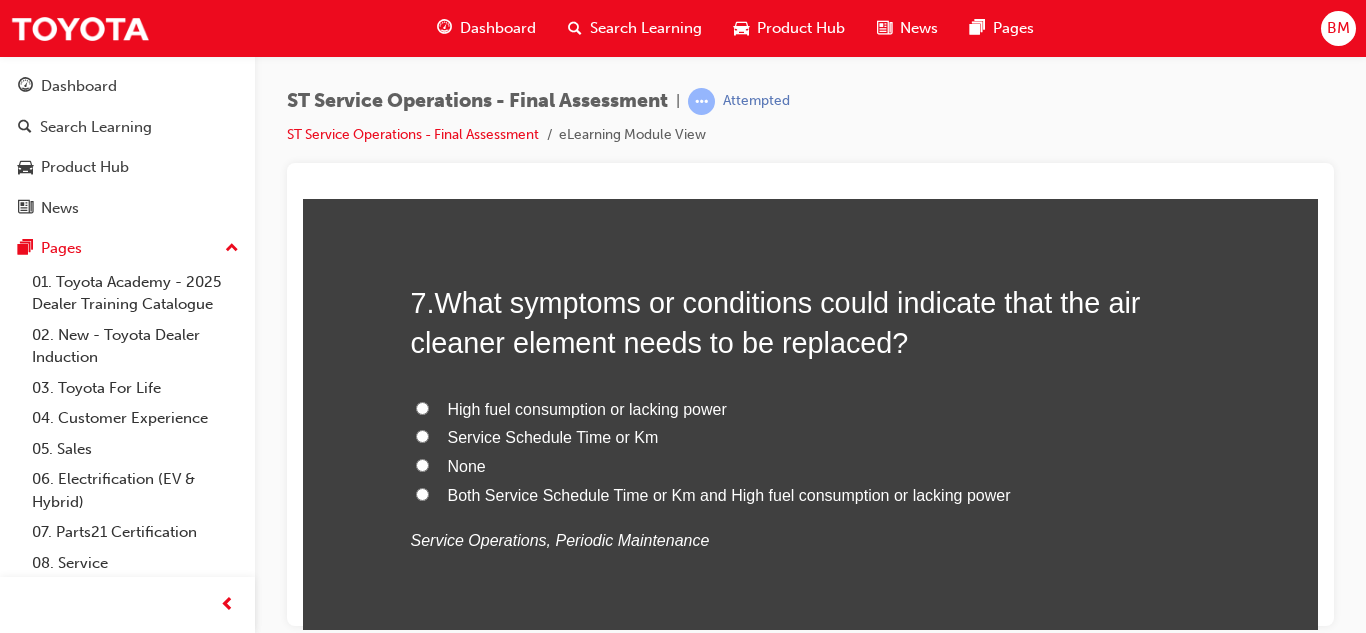 click on "Both Service Schedule Time or Km and High fuel consumption or lacking power" at bounding box center [729, 494] 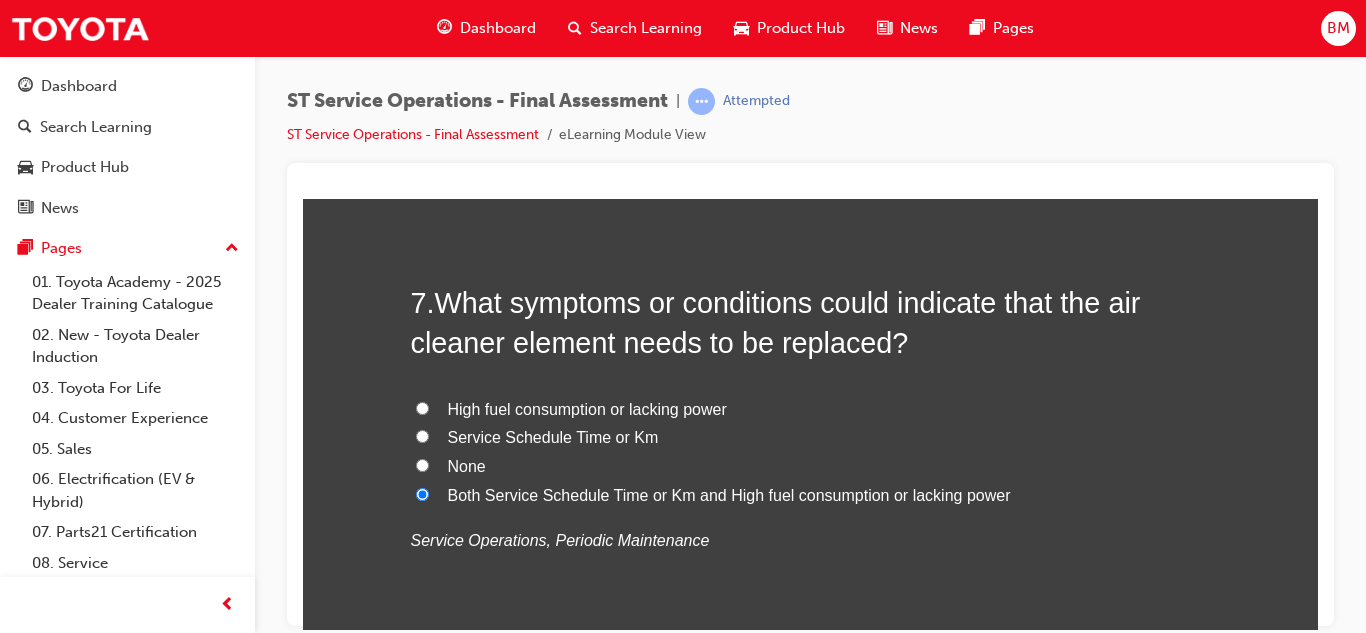 radio on "true" 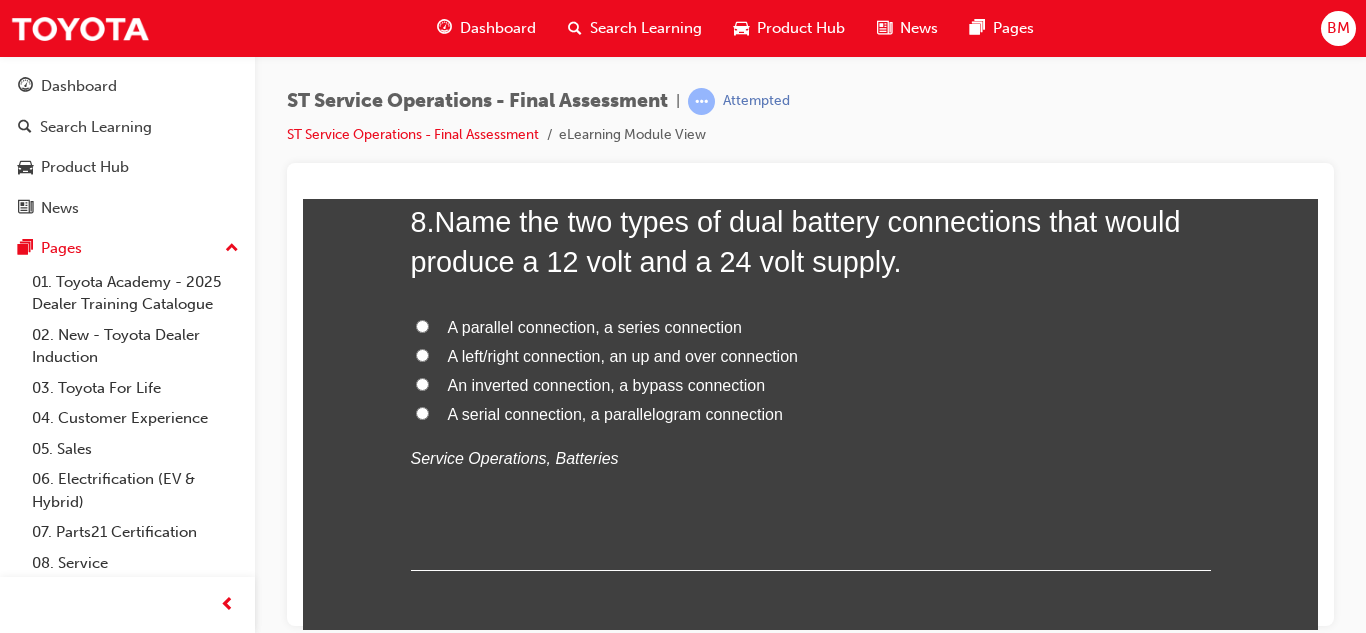 scroll, scrollTop: 3499, scrollLeft: 0, axis: vertical 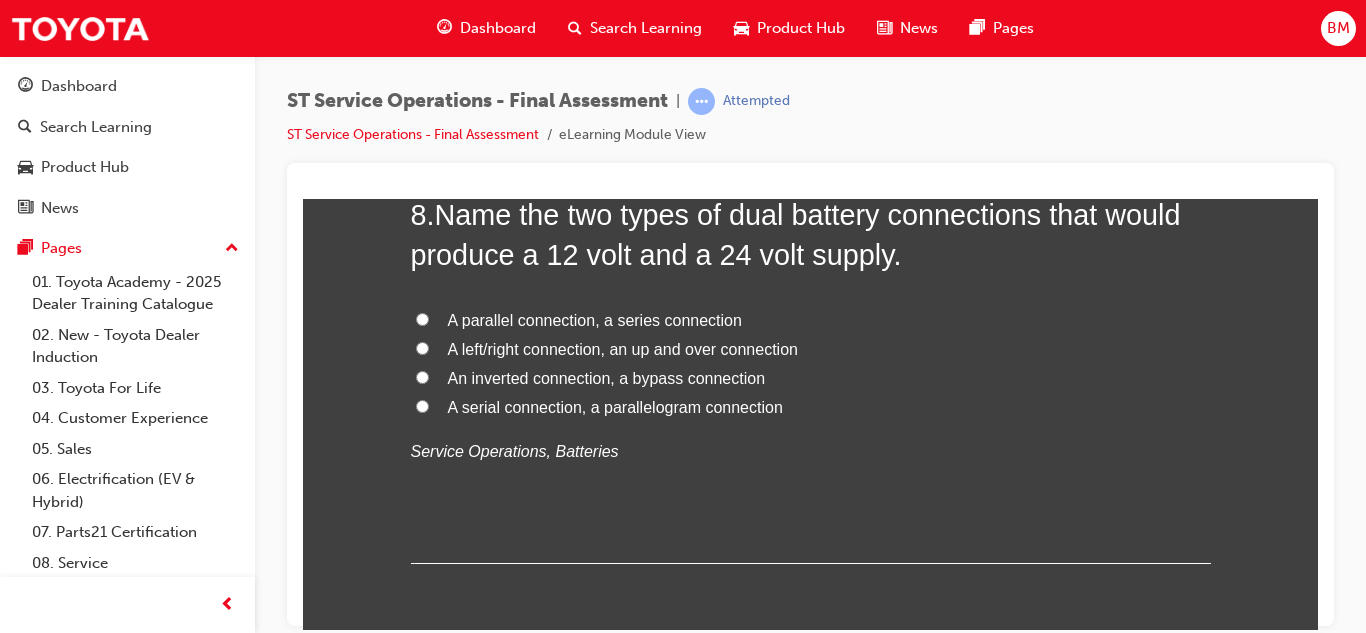 click on "A parallel connection, a series connection" at bounding box center [595, 319] 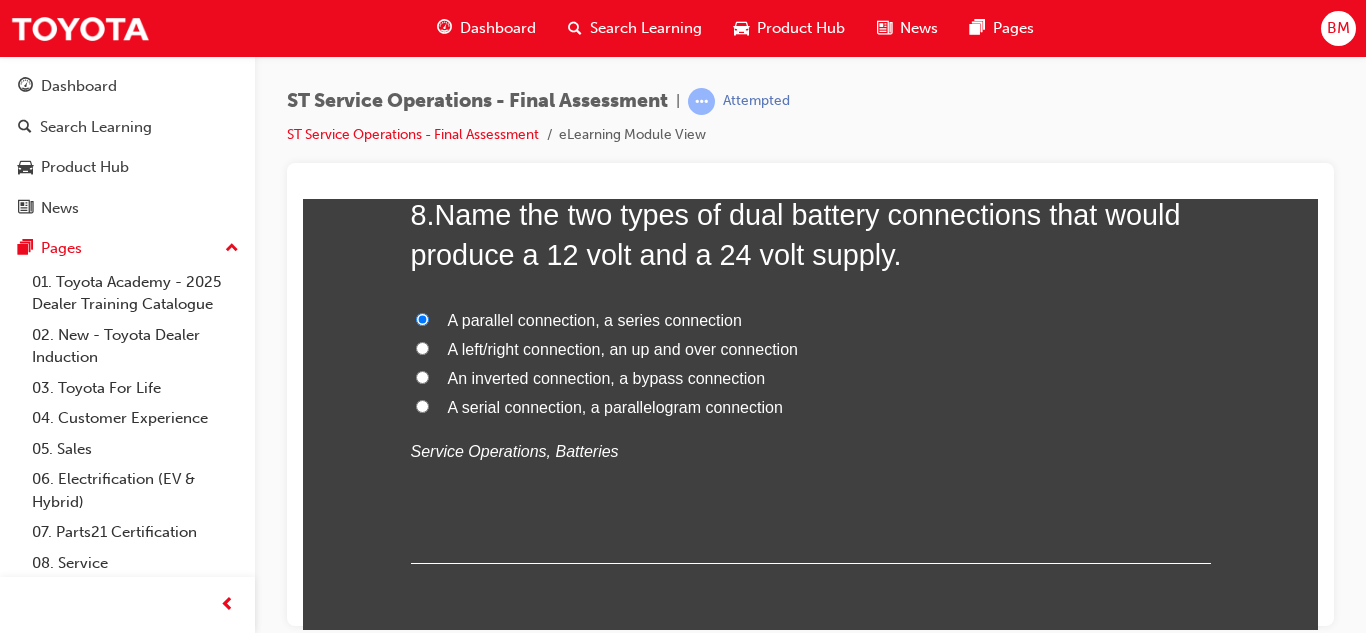 radio on "true" 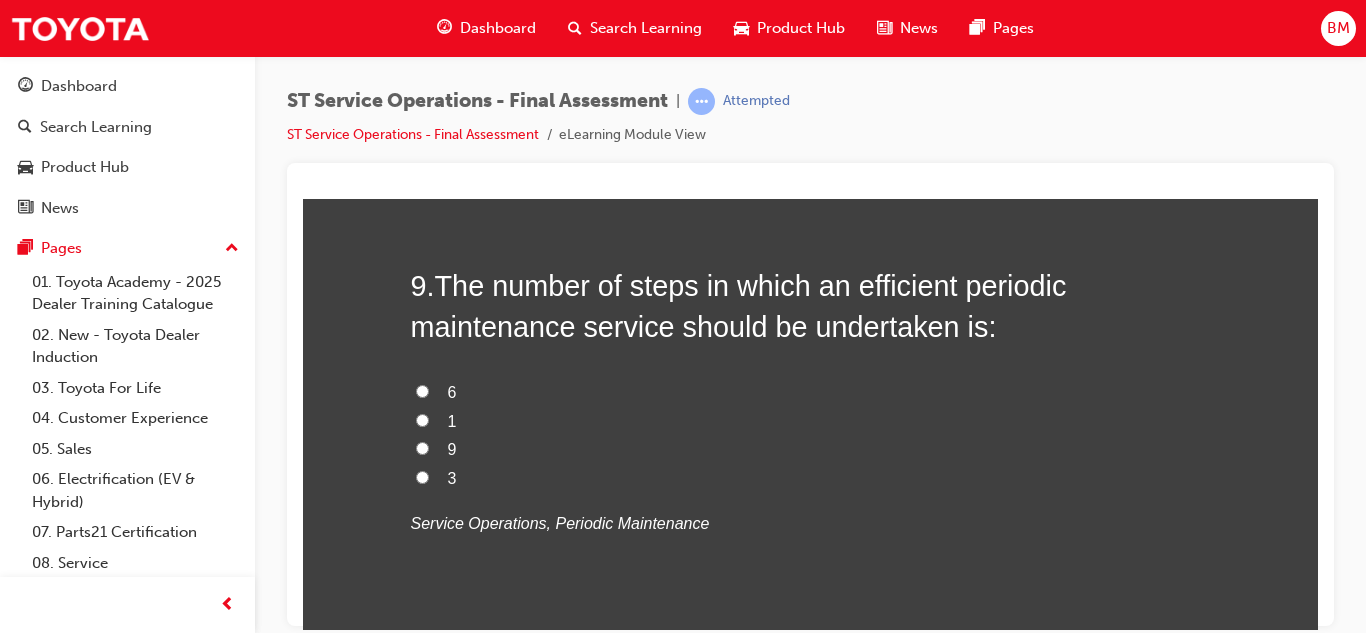 scroll, scrollTop: 3896, scrollLeft: 0, axis: vertical 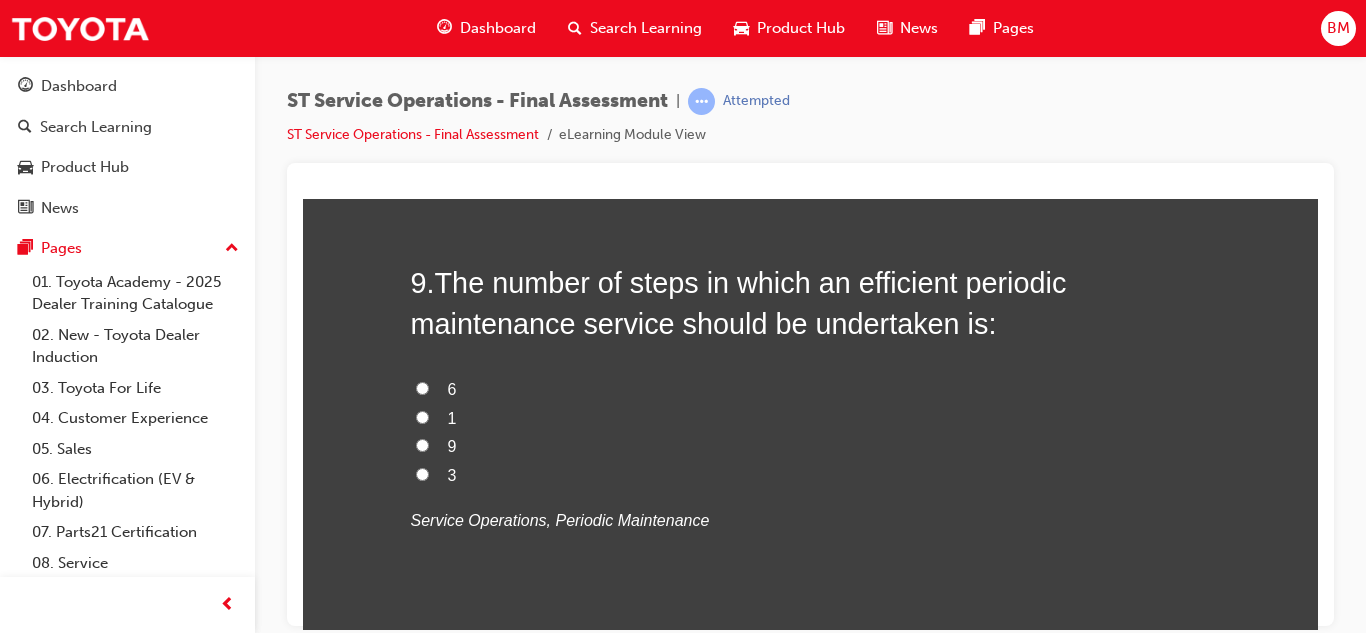 click on "9" at bounding box center [452, 445] 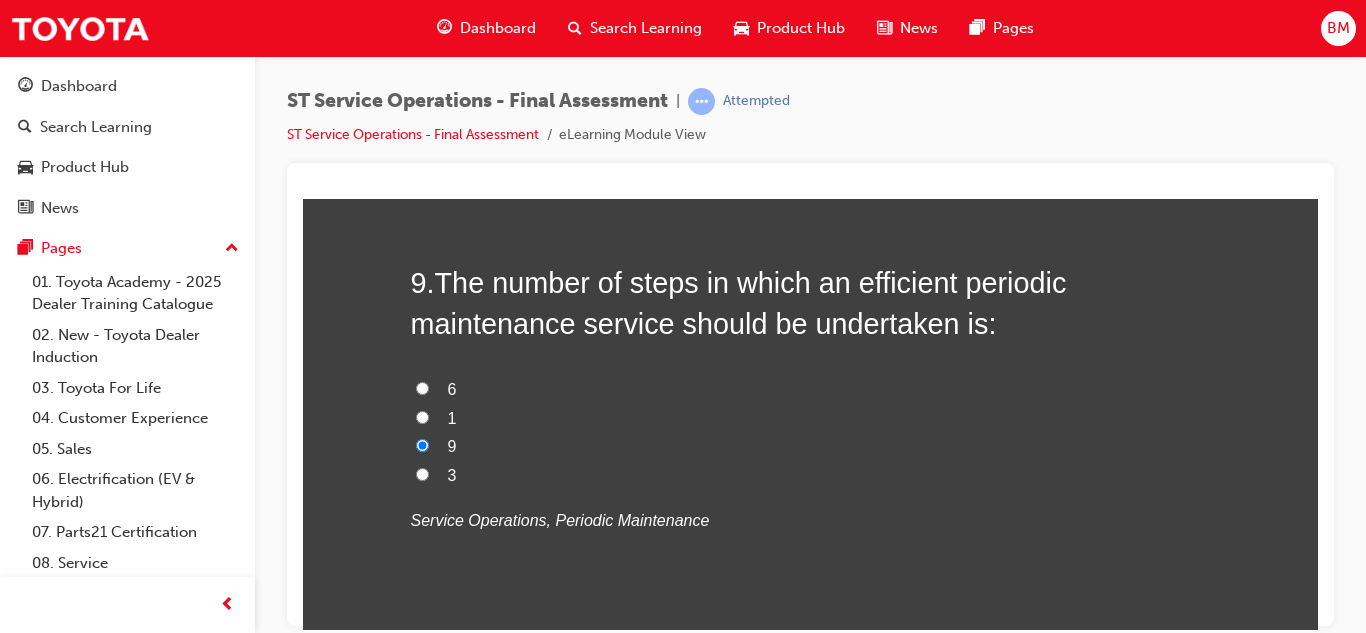 radio on "true" 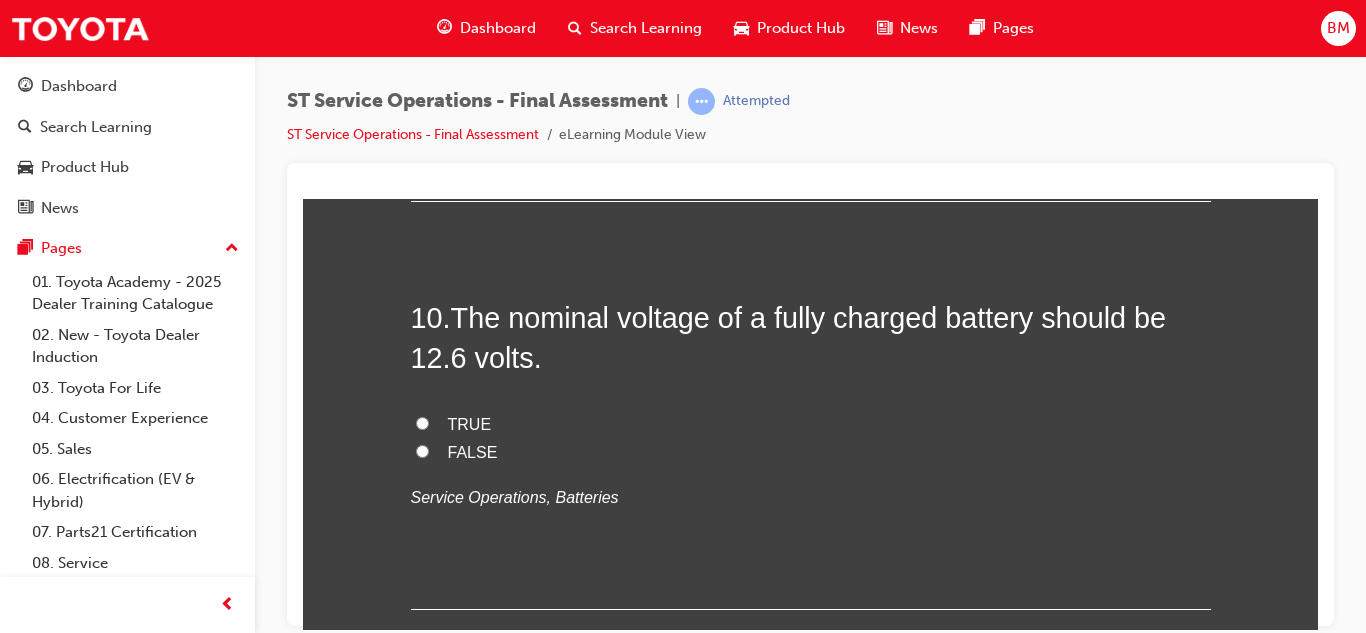 scroll, scrollTop: 4331, scrollLeft: 0, axis: vertical 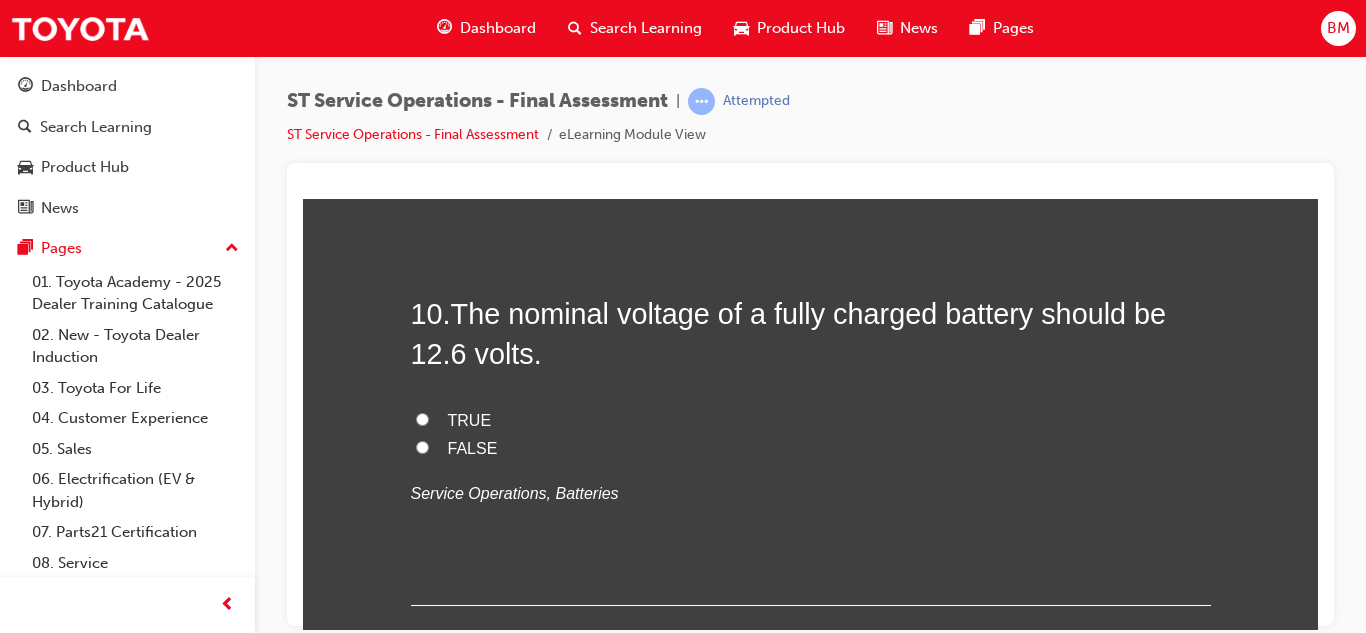 click on "TRUE" at bounding box center (470, 419) 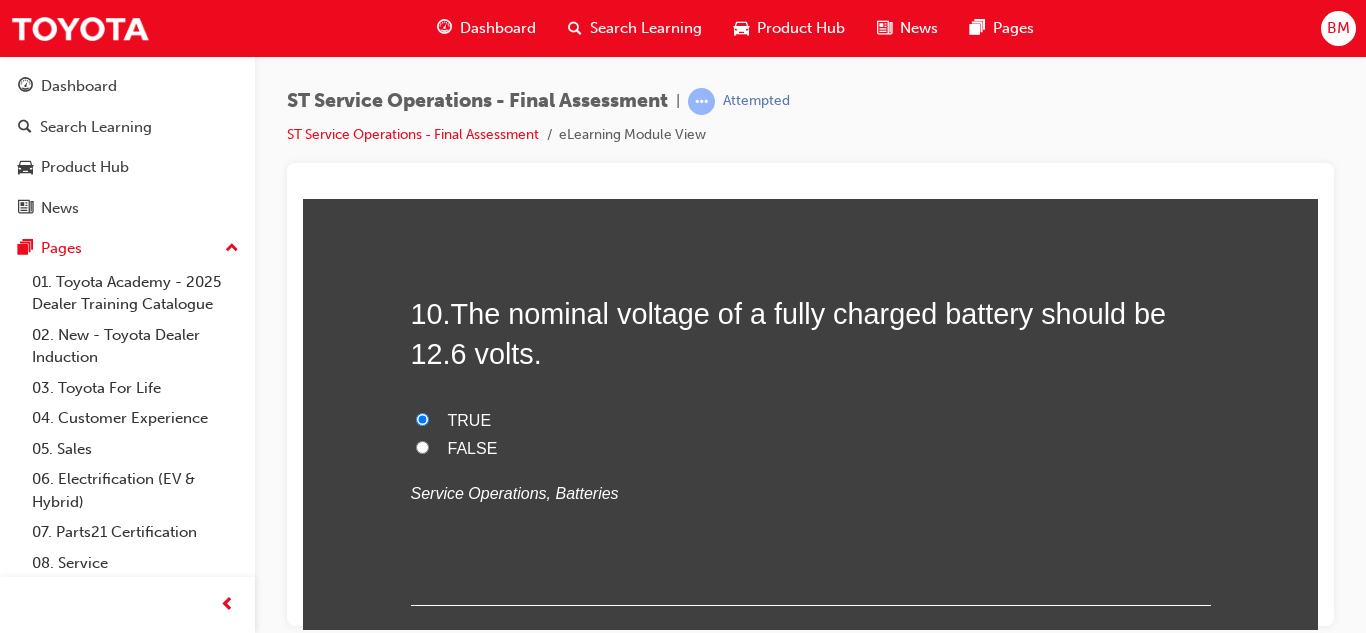 radio on "true" 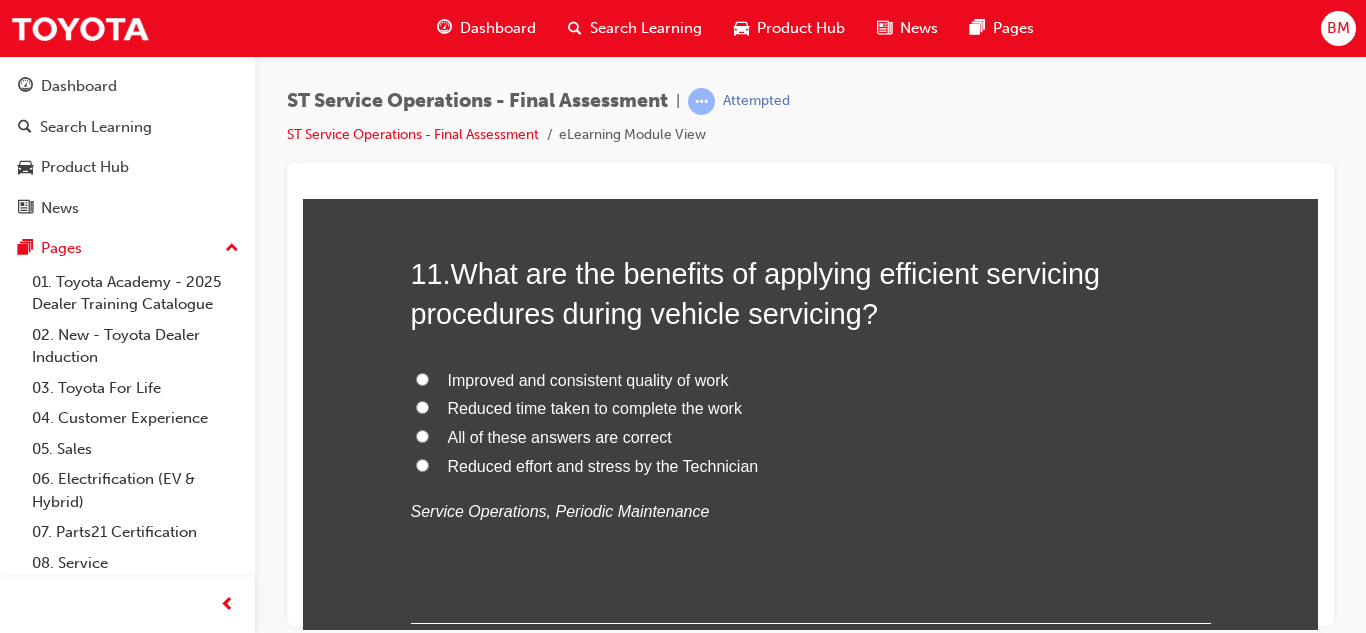 scroll, scrollTop: 4777, scrollLeft: 0, axis: vertical 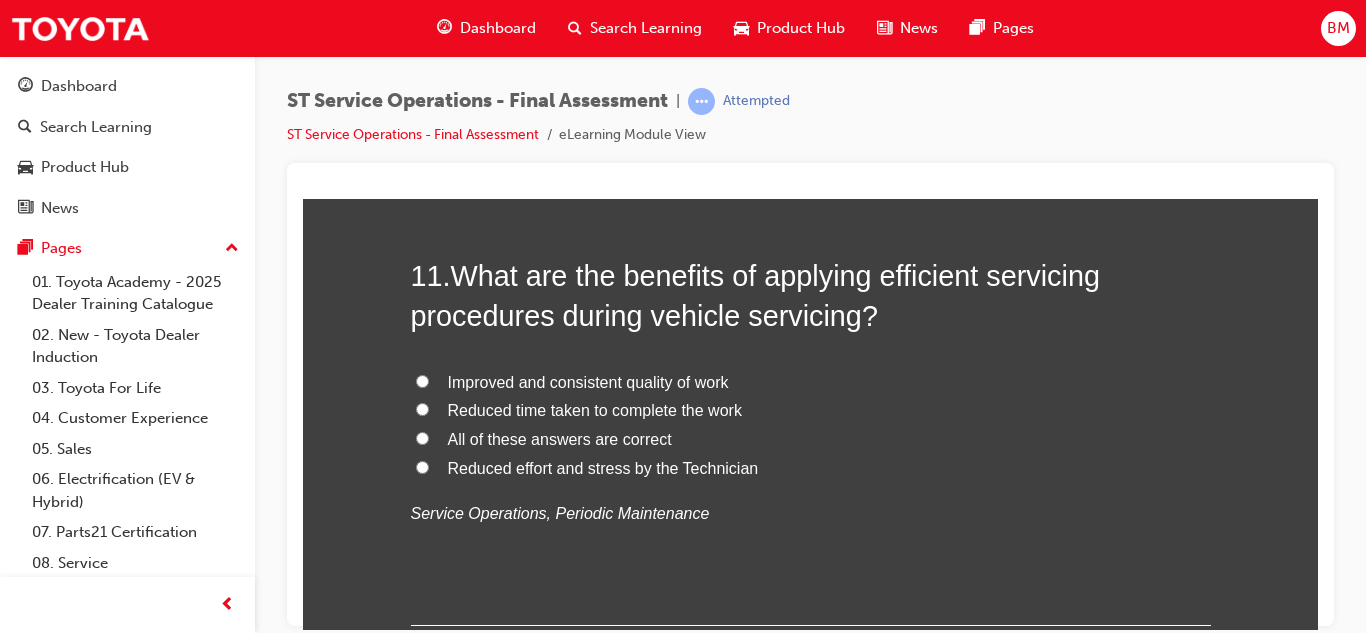 click on "All of these answers are correct" at bounding box center (811, 439) 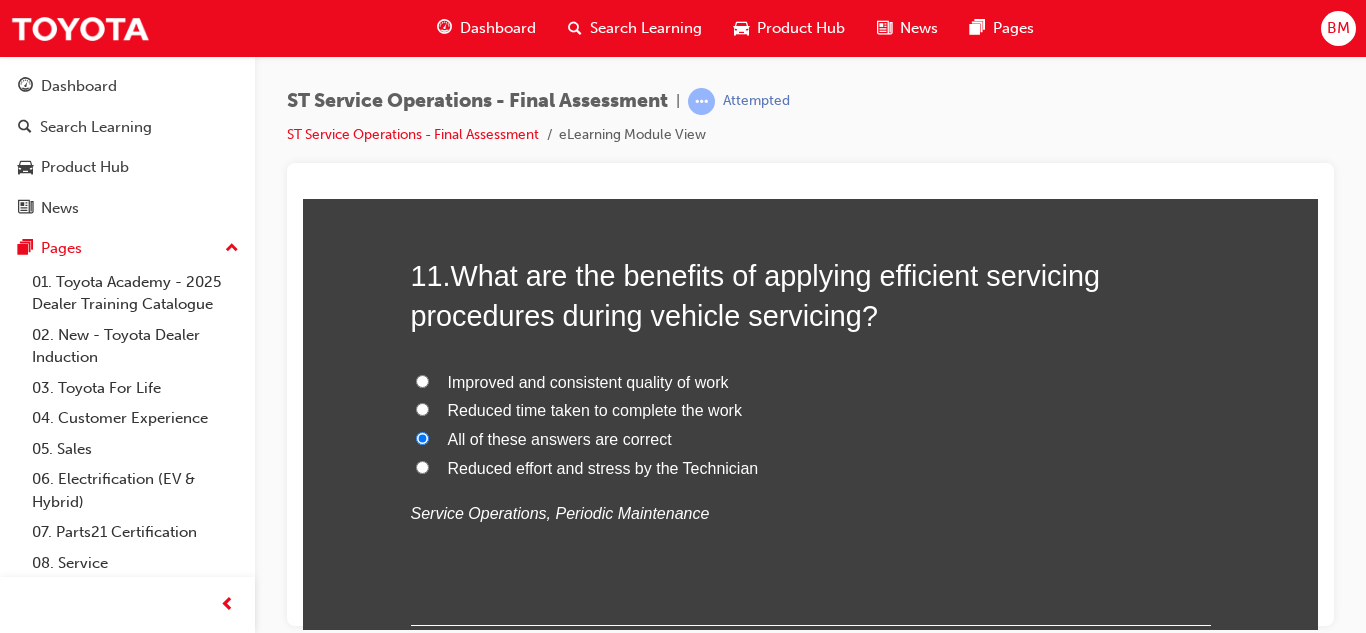 radio on "true" 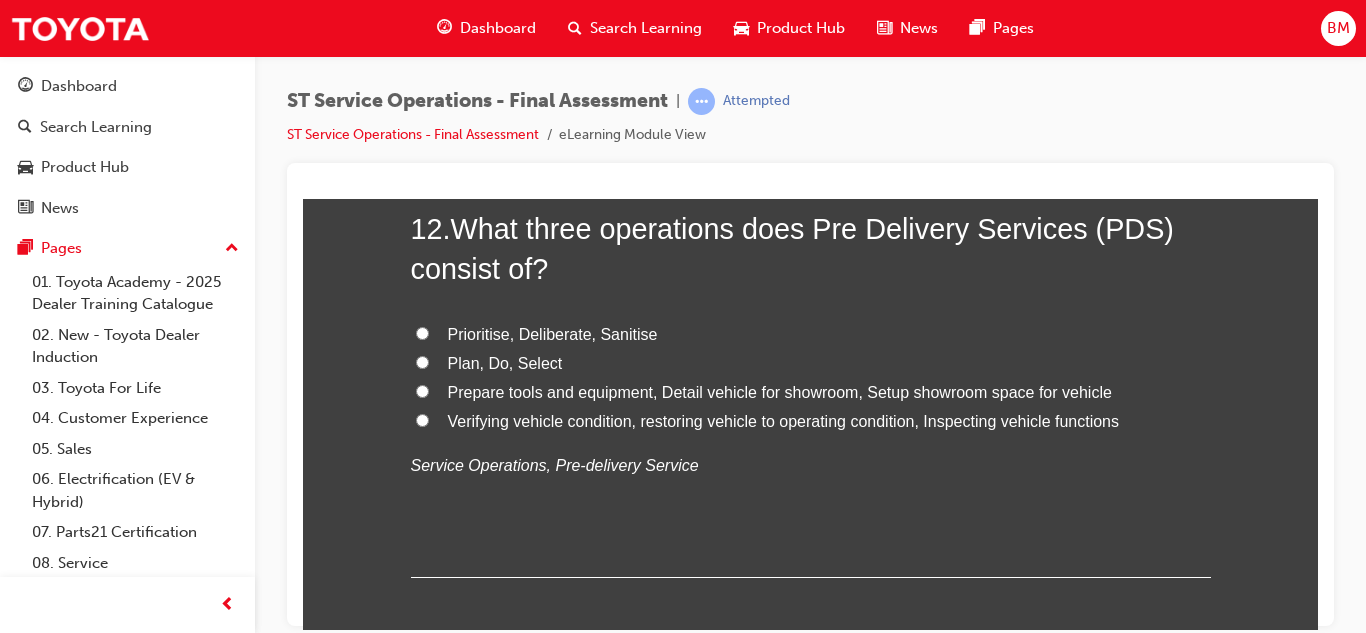 scroll, scrollTop: 5295, scrollLeft: 0, axis: vertical 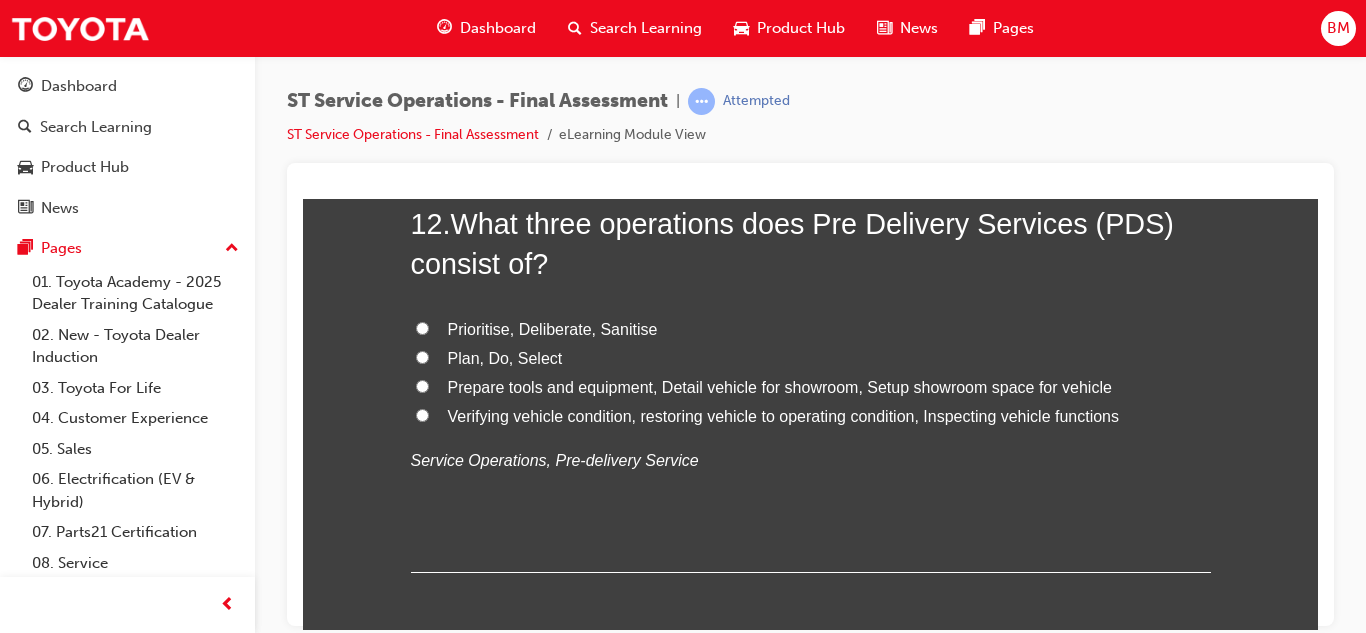 click on "Verifying vehicle condition, restoring vehicle to operating condition, Inspecting vehicle functions" at bounding box center (784, 415) 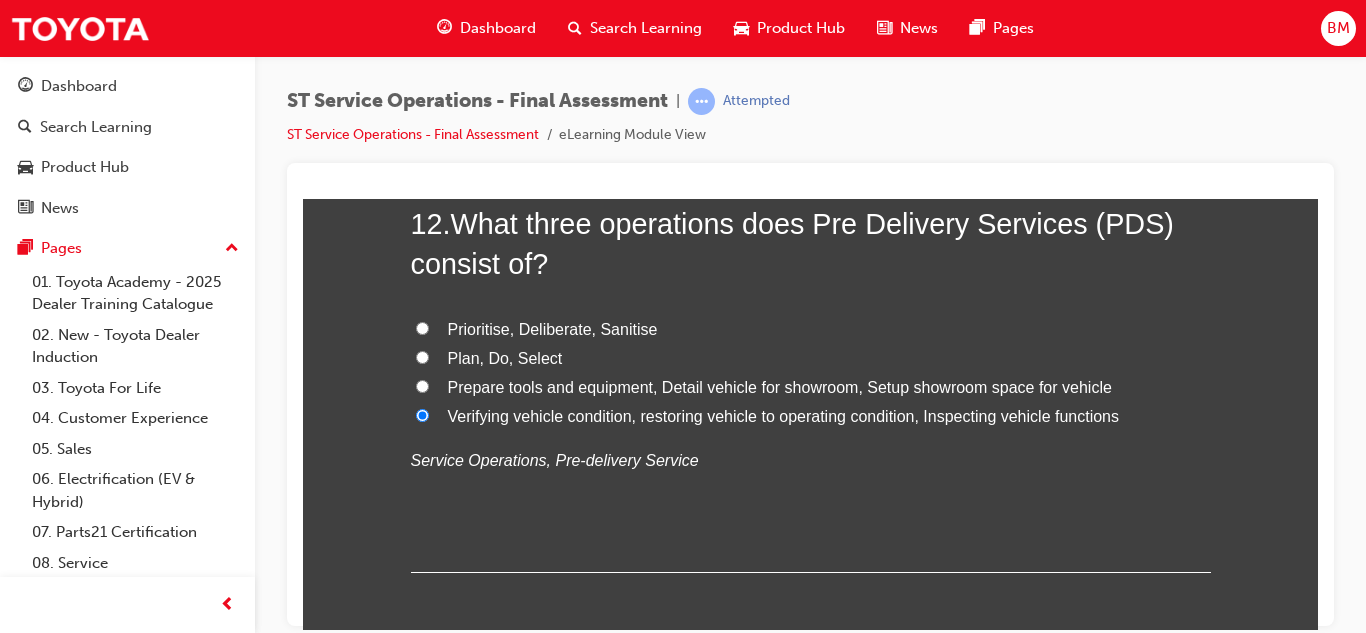 radio on "true" 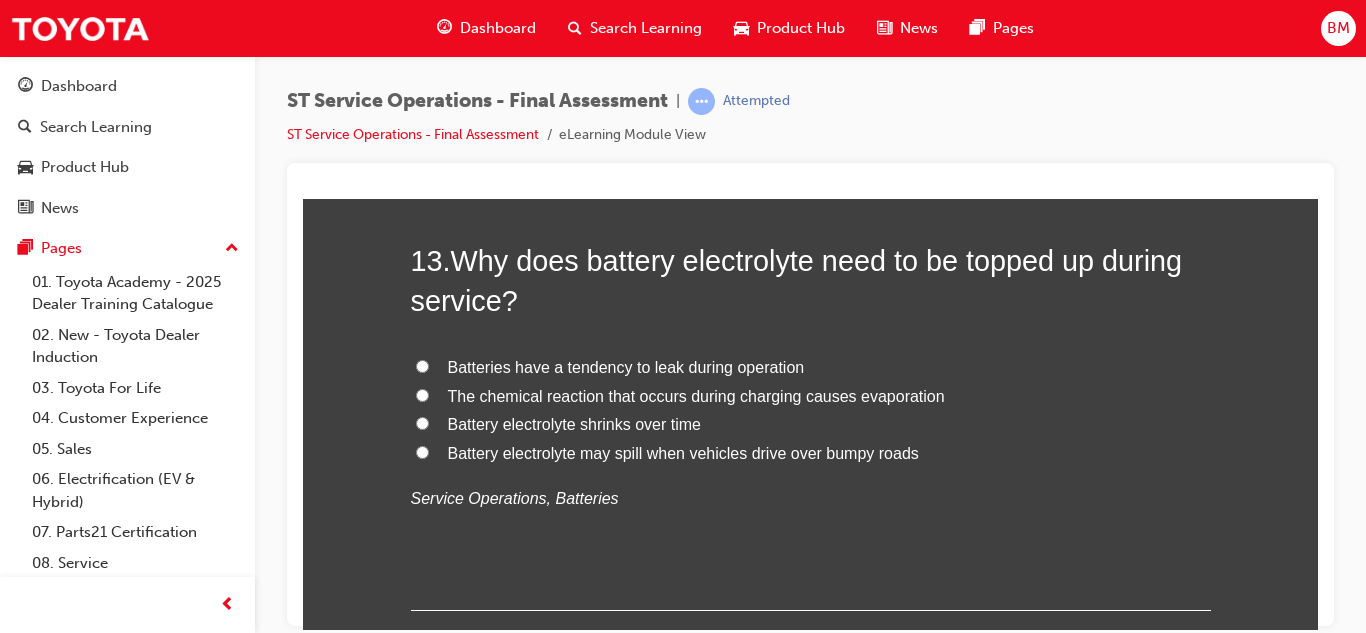 scroll, scrollTop: 5724, scrollLeft: 0, axis: vertical 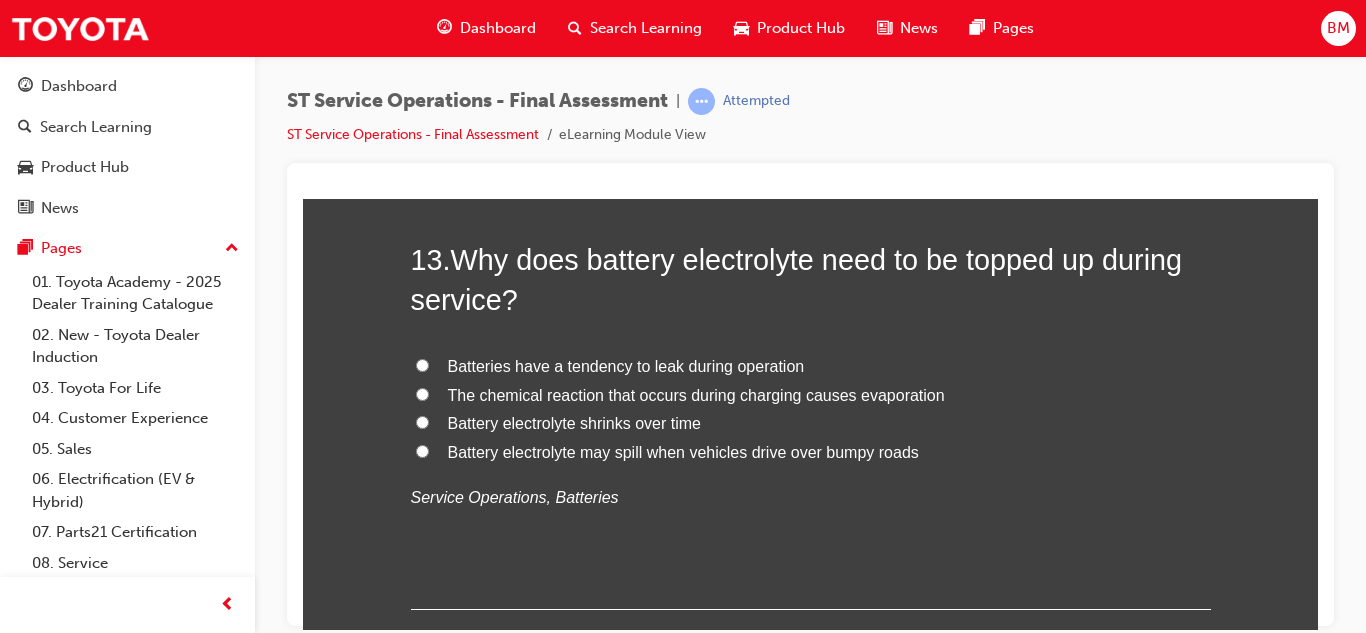 click on "Battery electrolyte may spill when vehicles drive over bumpy roads" at bounding box center [683, 451] 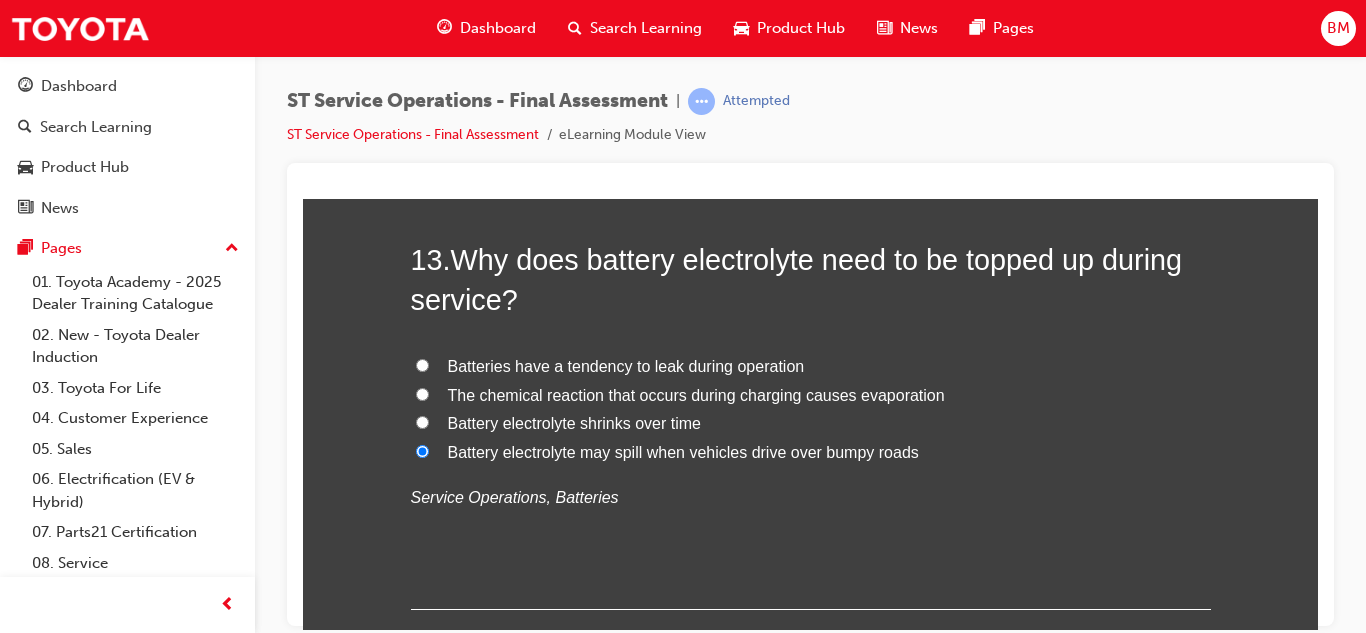 radio on "true" 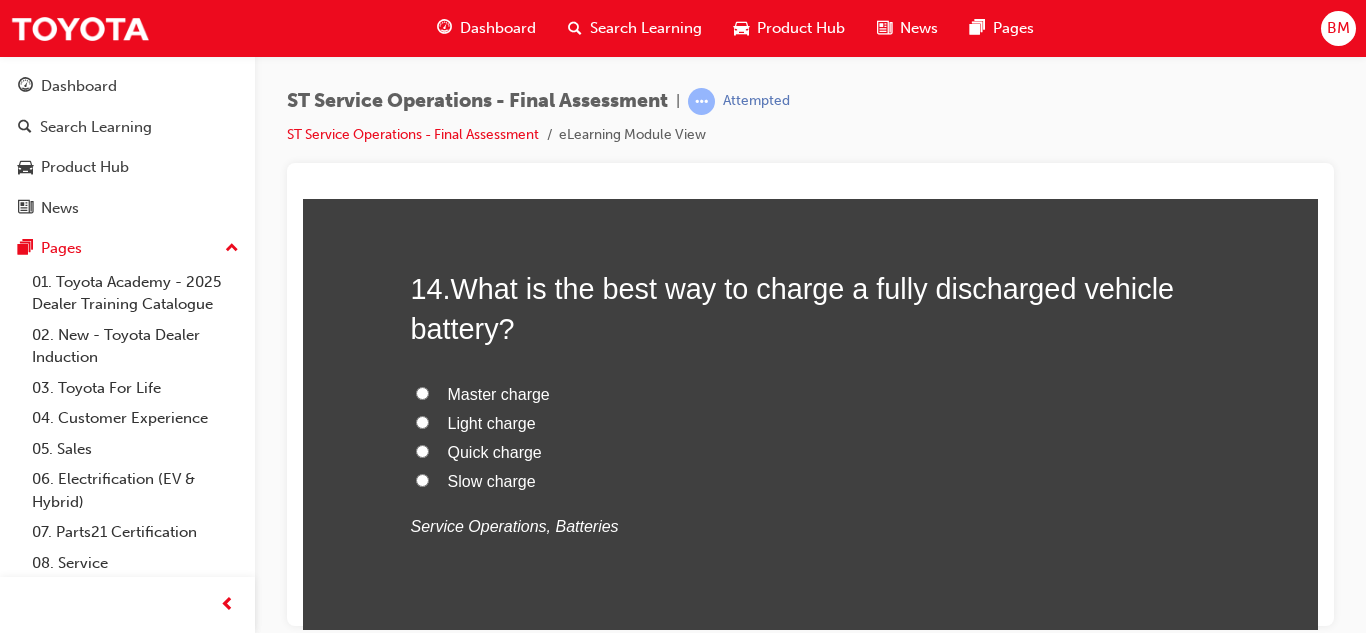 scroll, scrollTop: 6162, scrollLeft: 0, axis: vertical 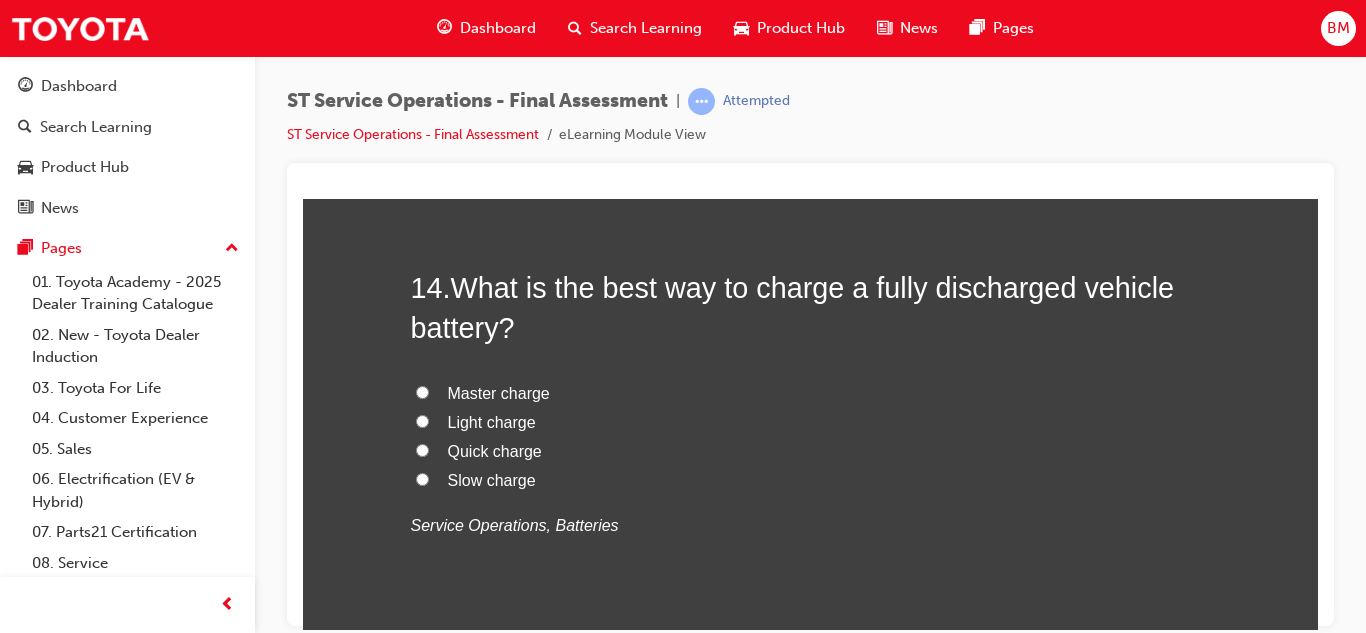 click on "Light charge" at bounding box center (492, 421) 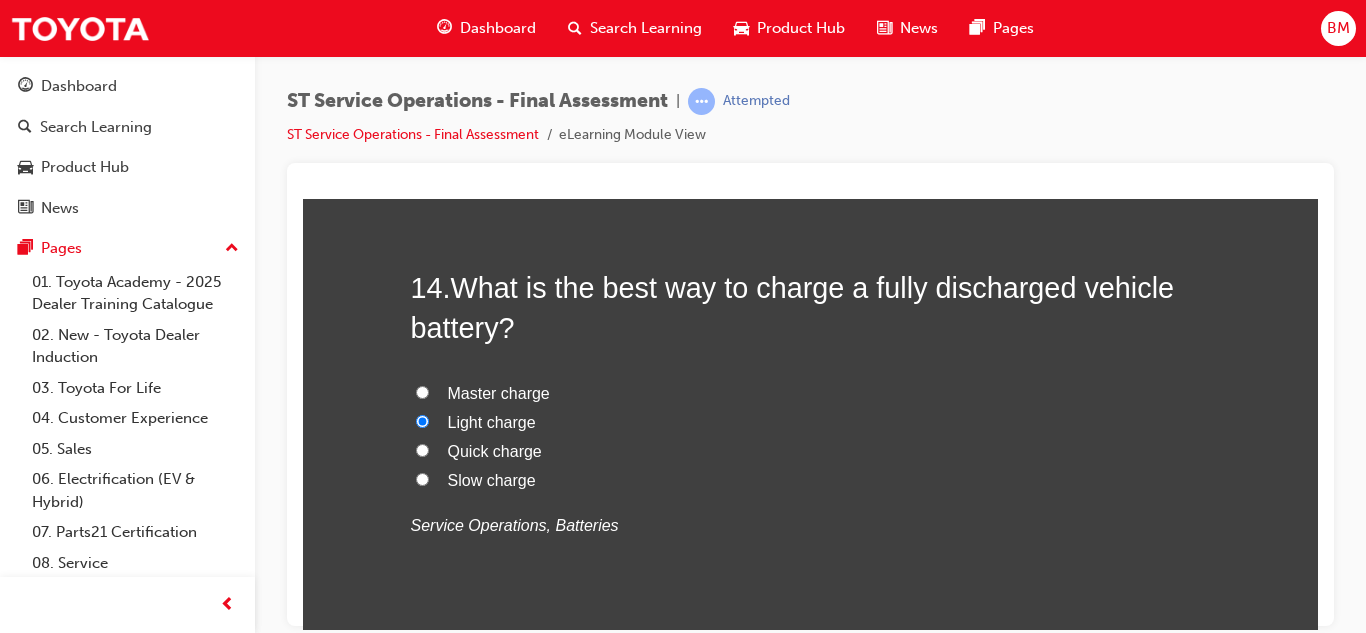 radio on "true" 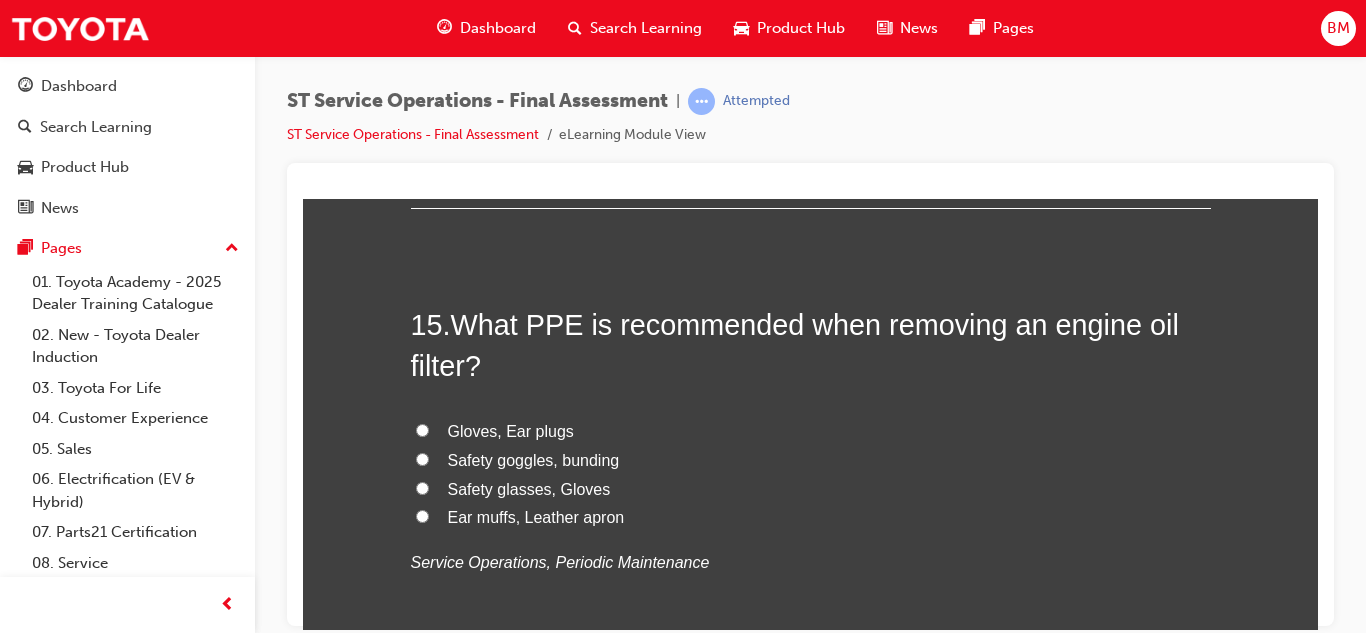 scroll, scrollTop: 6596, scrollLeft: 0, axis: vertical 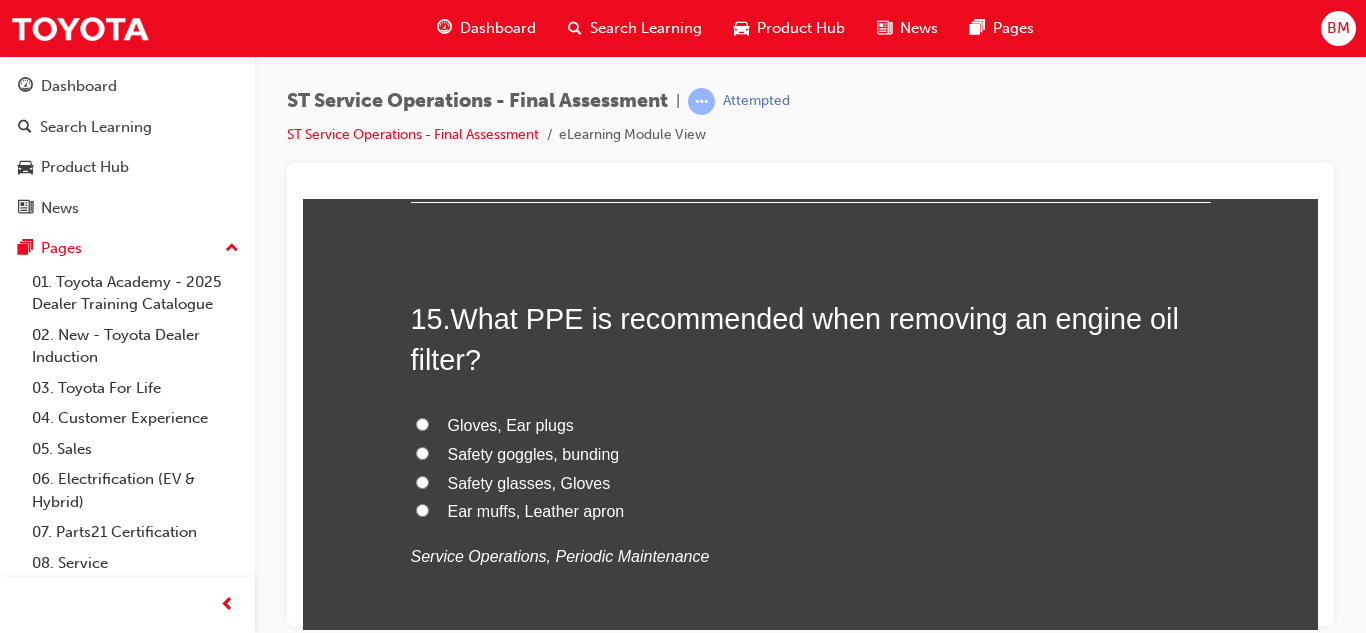 click on "Safety goggles, bunding" at bounding box center (534, 453) 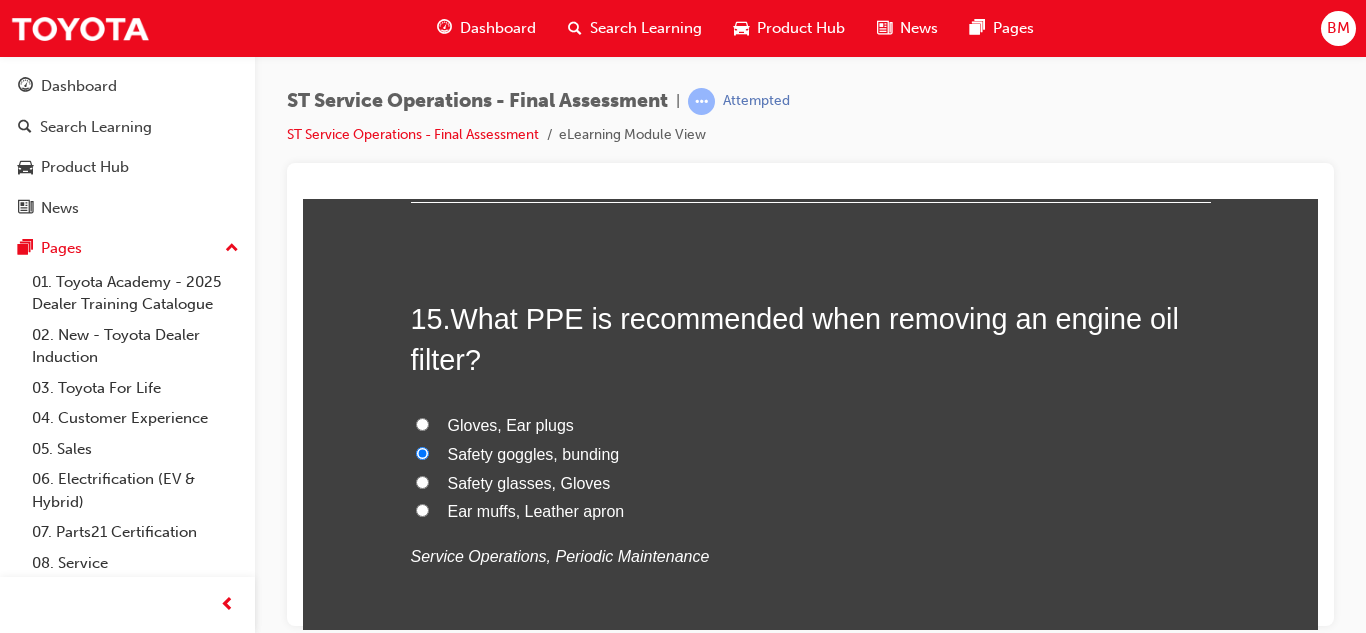 radio on "true" 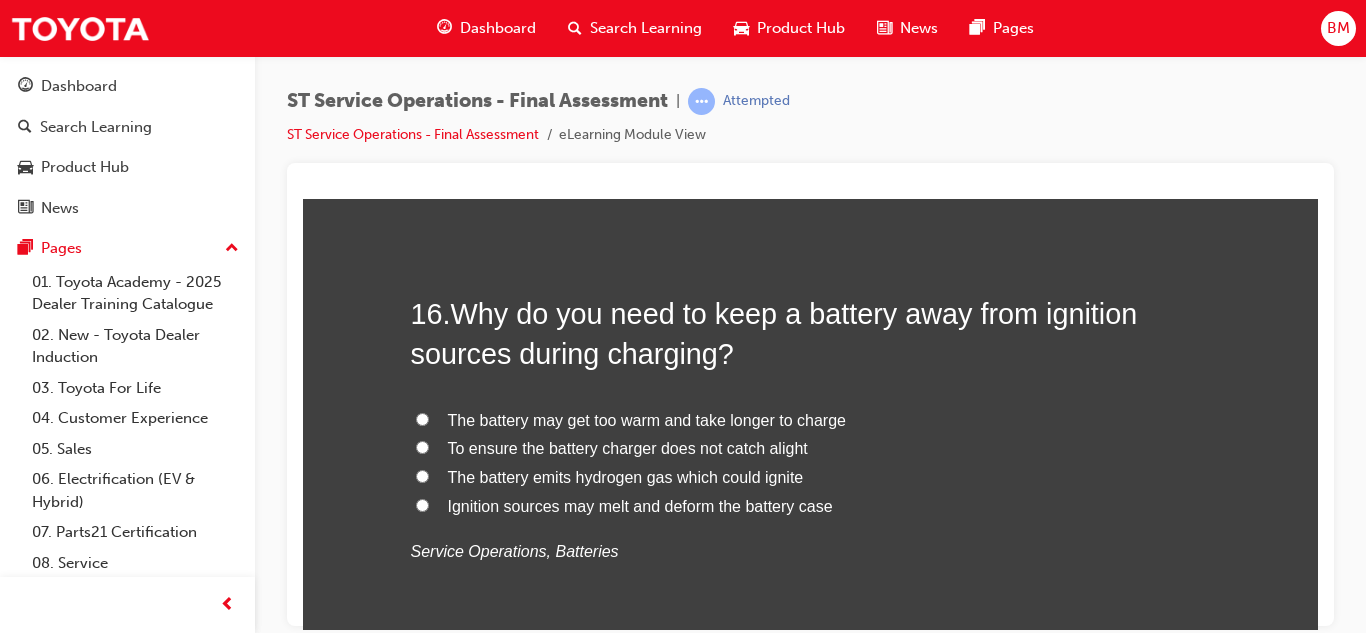 scroll, scrollTop: 7068, scrollLeft: 0, axis: vertical 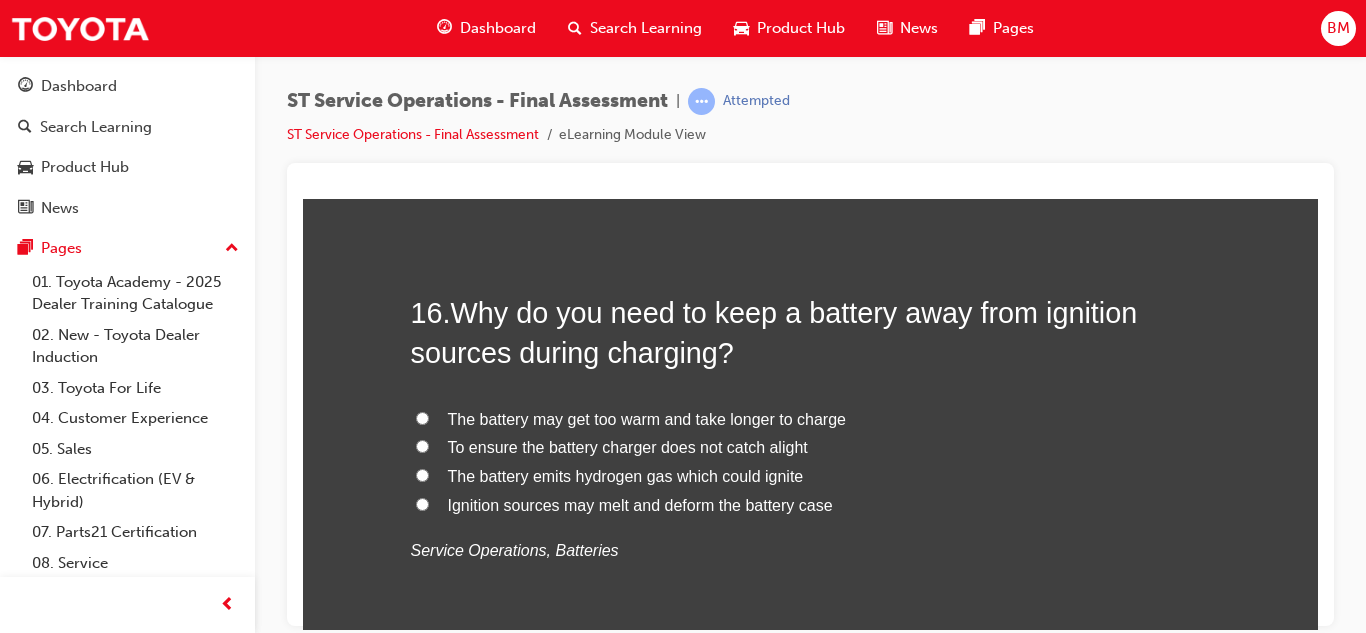 click on "The battery emits hydrogen gas which could ignite" at bounding box center [626, 475] 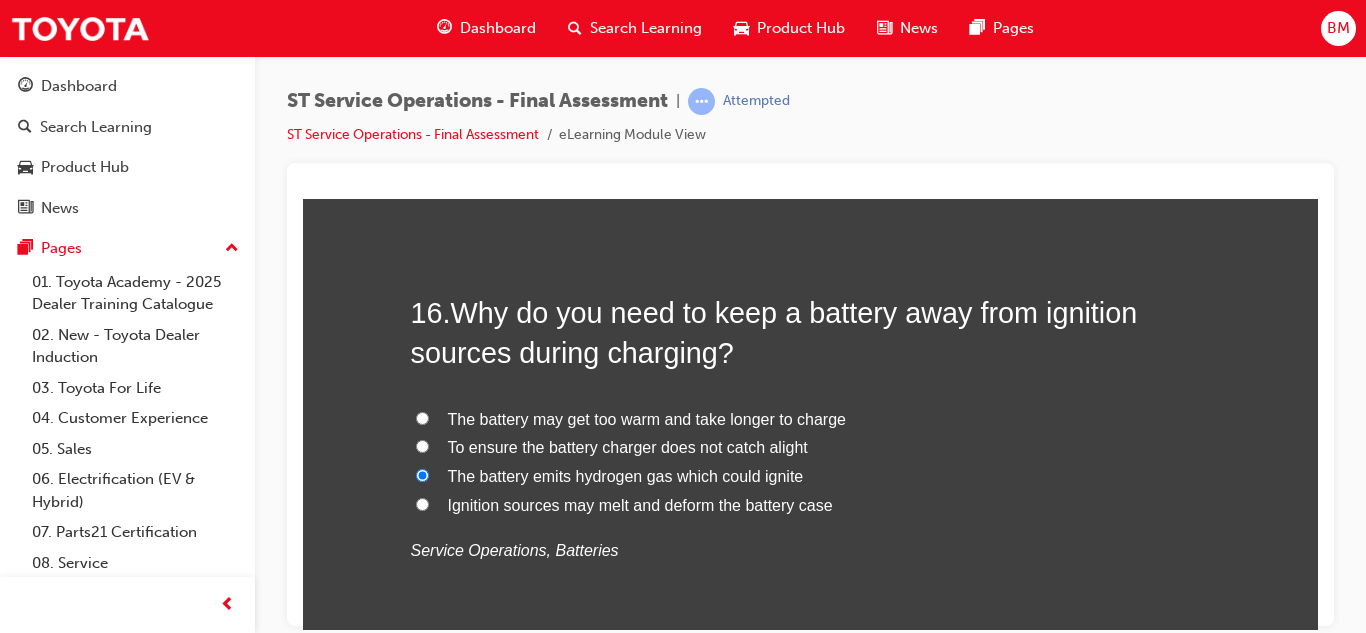 radio on "true" 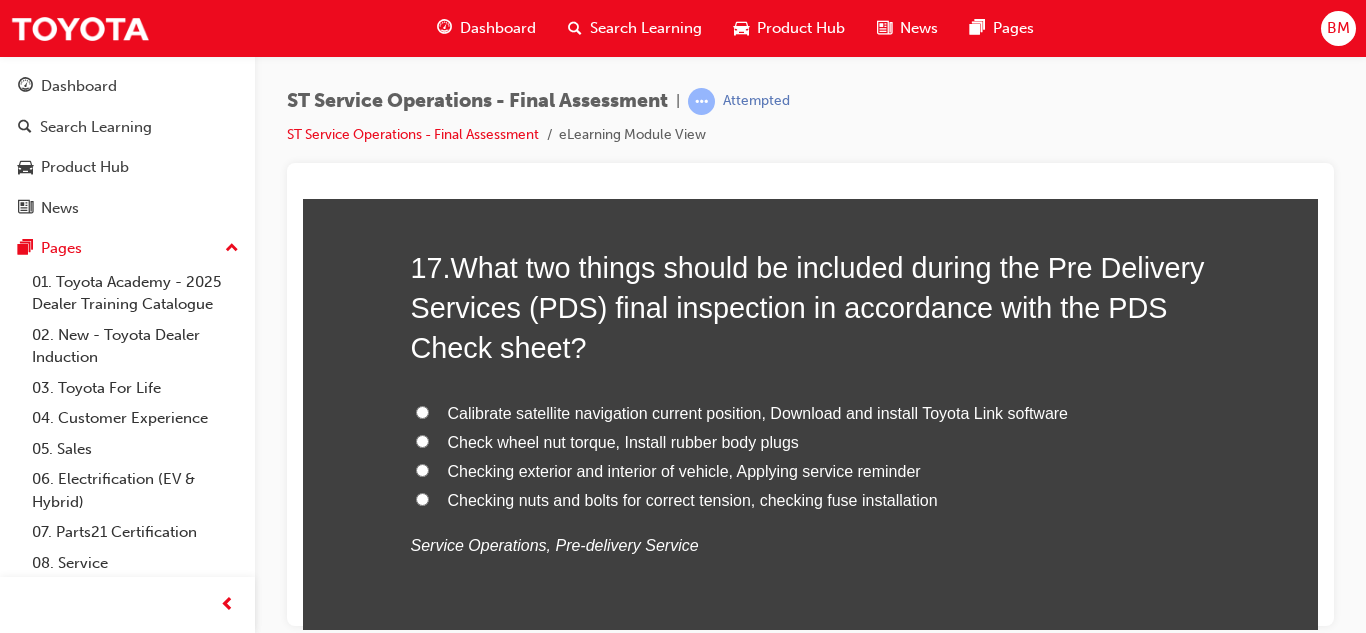 scroll, scrollTop: 7580, scrollLeft: 0, axis: vertical 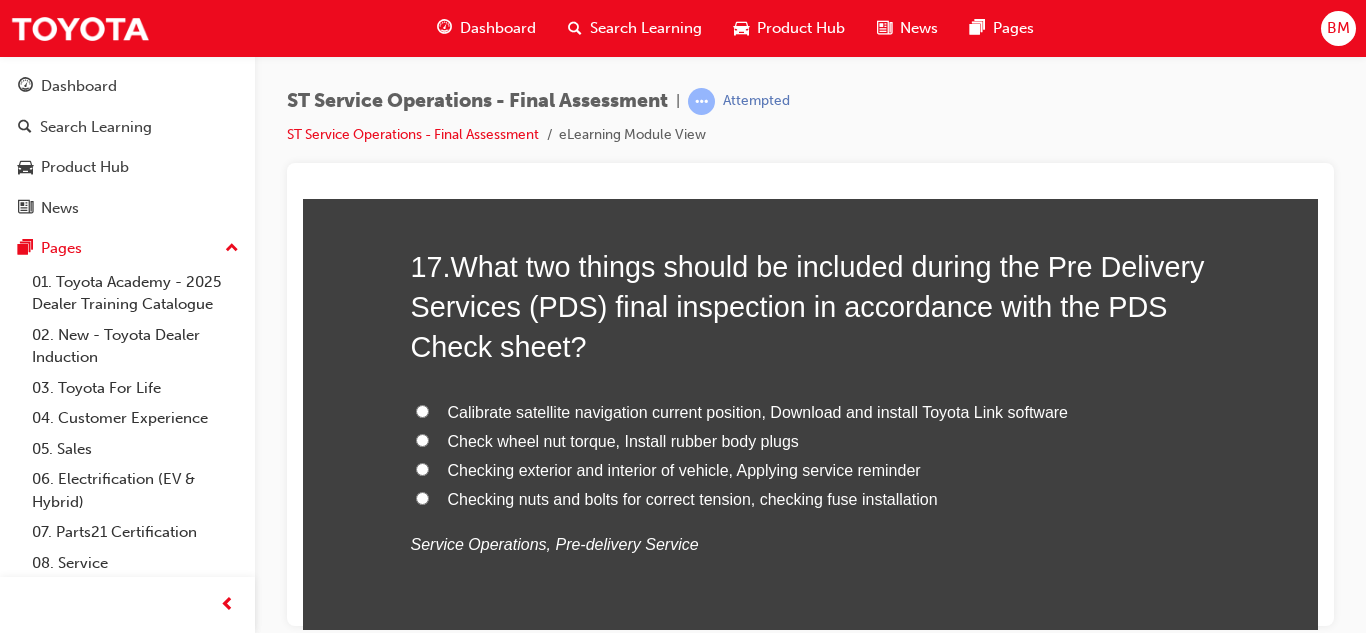 click on "Checking exterior and interior of vehicle, Applying service reminder" at bounding box center [684, 469] 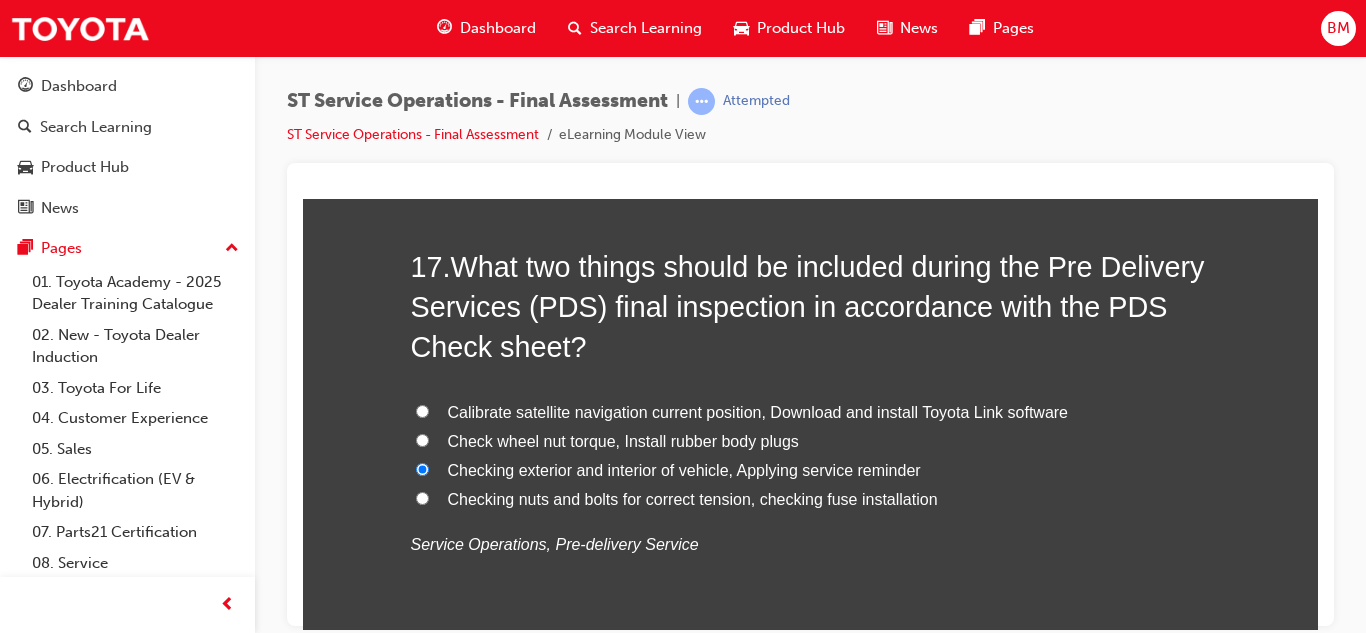 radio on "true" 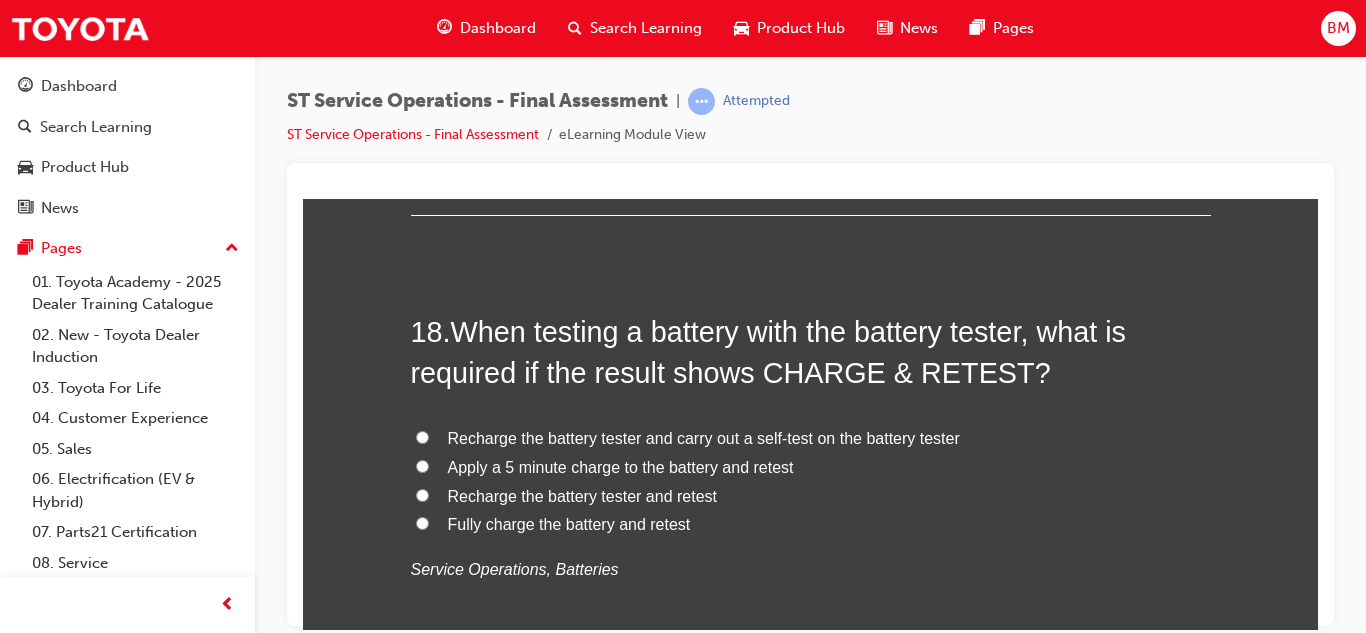 scroll, scrollTop: 8019, scrollLeft: 0, axis: vertical 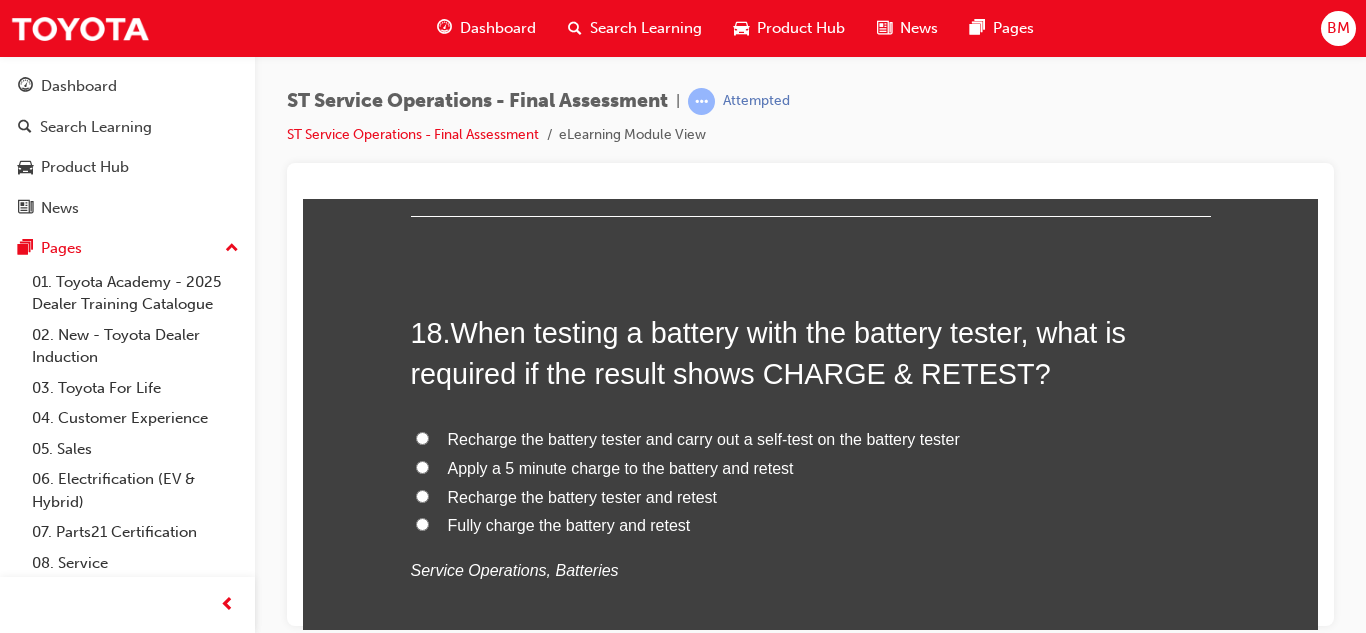 click on "Recharge the battery tester and carry out a self-test on the battery tester" at bounding box center [704, 438] 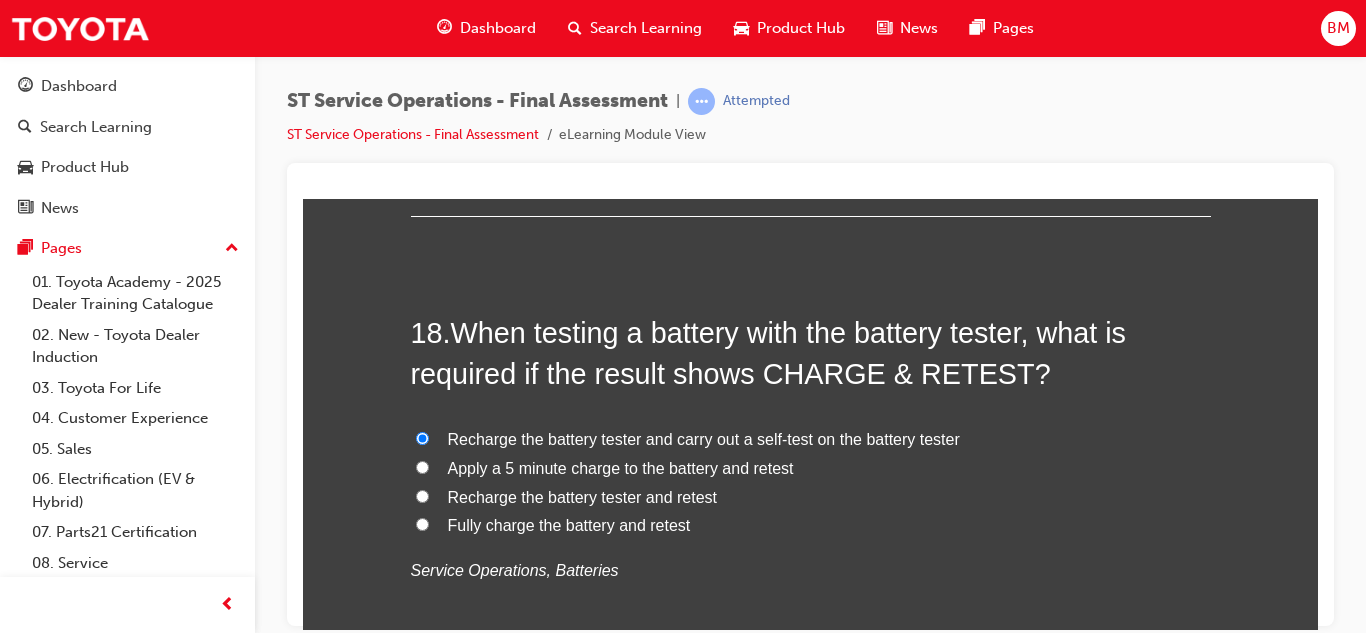 radio on "true" 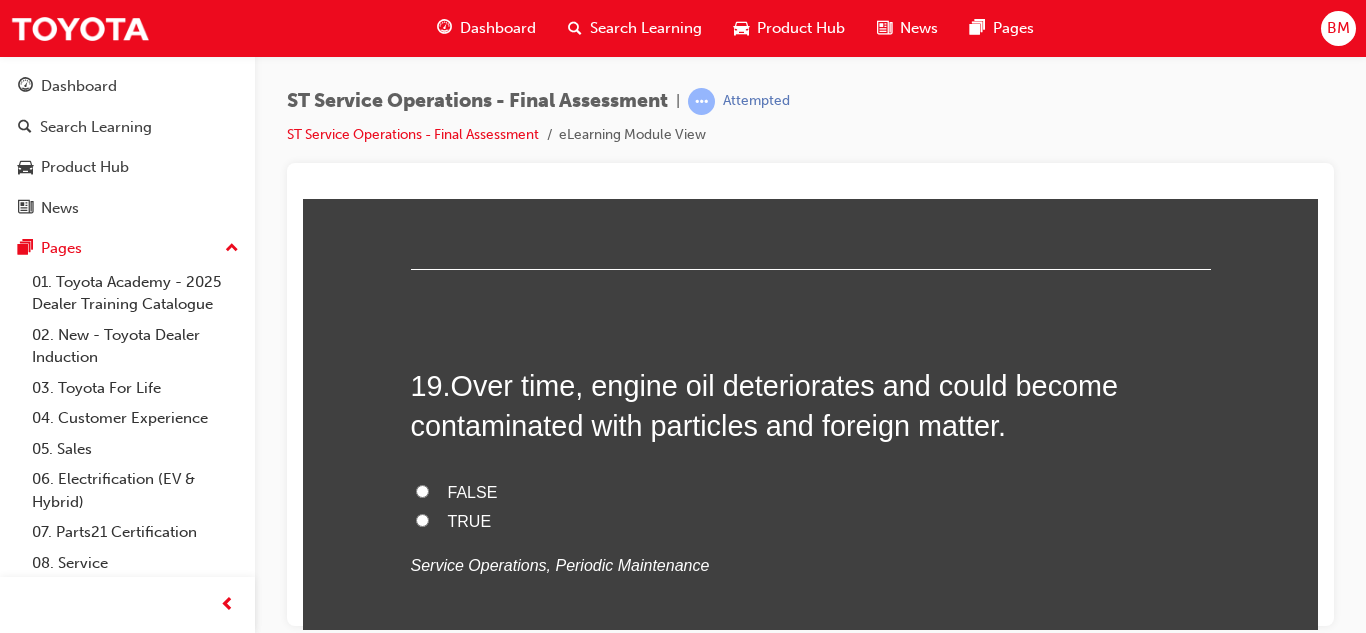 scroll, scrollTop: 8434, scrollLeft: 0, axis: vertical 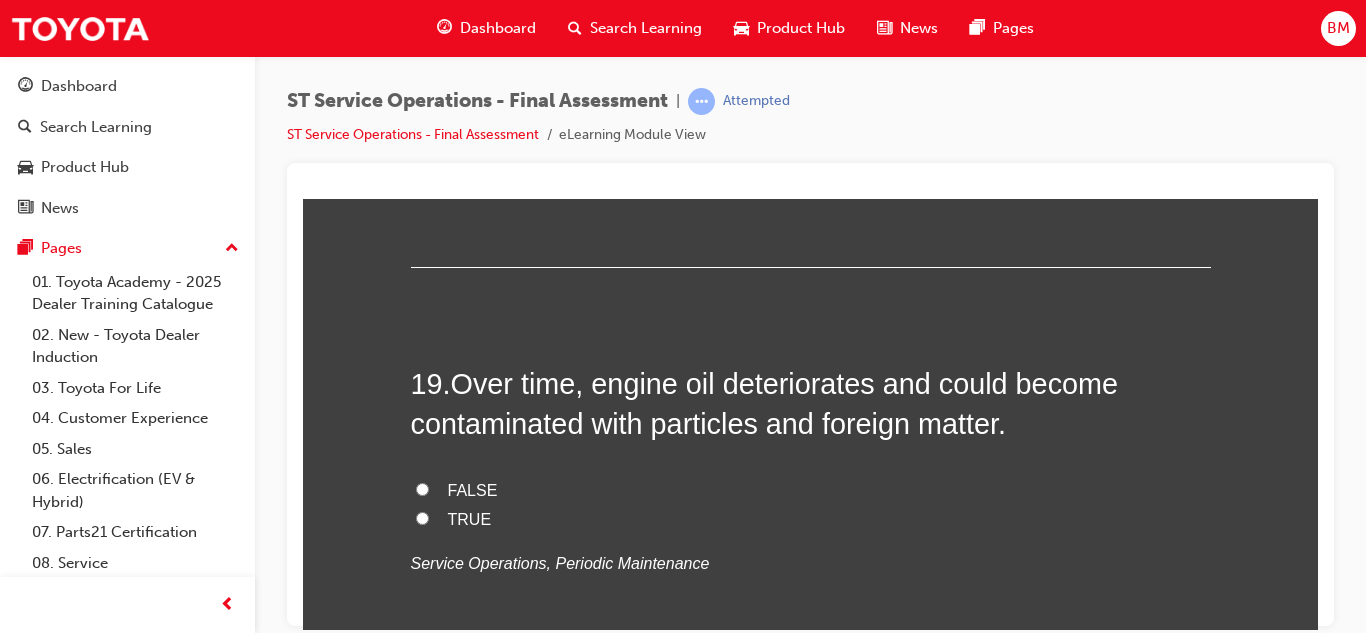 click on "TRUE" at bounding box center (470, 518) 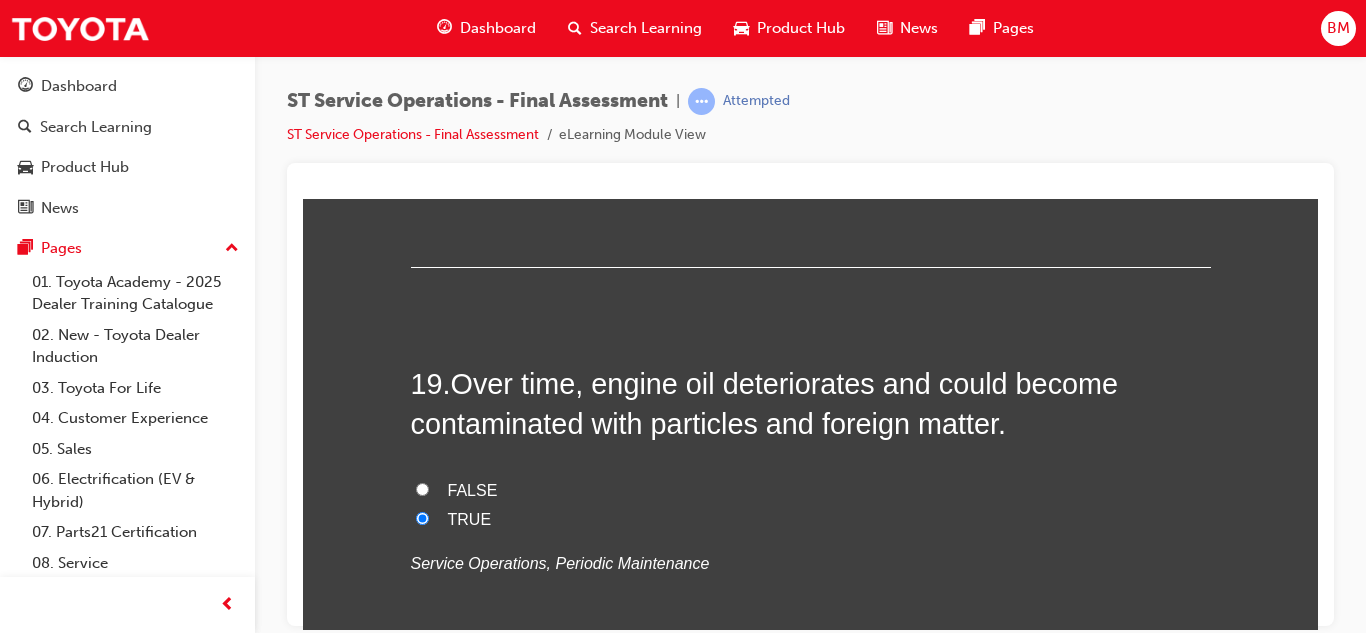 radio on "true" 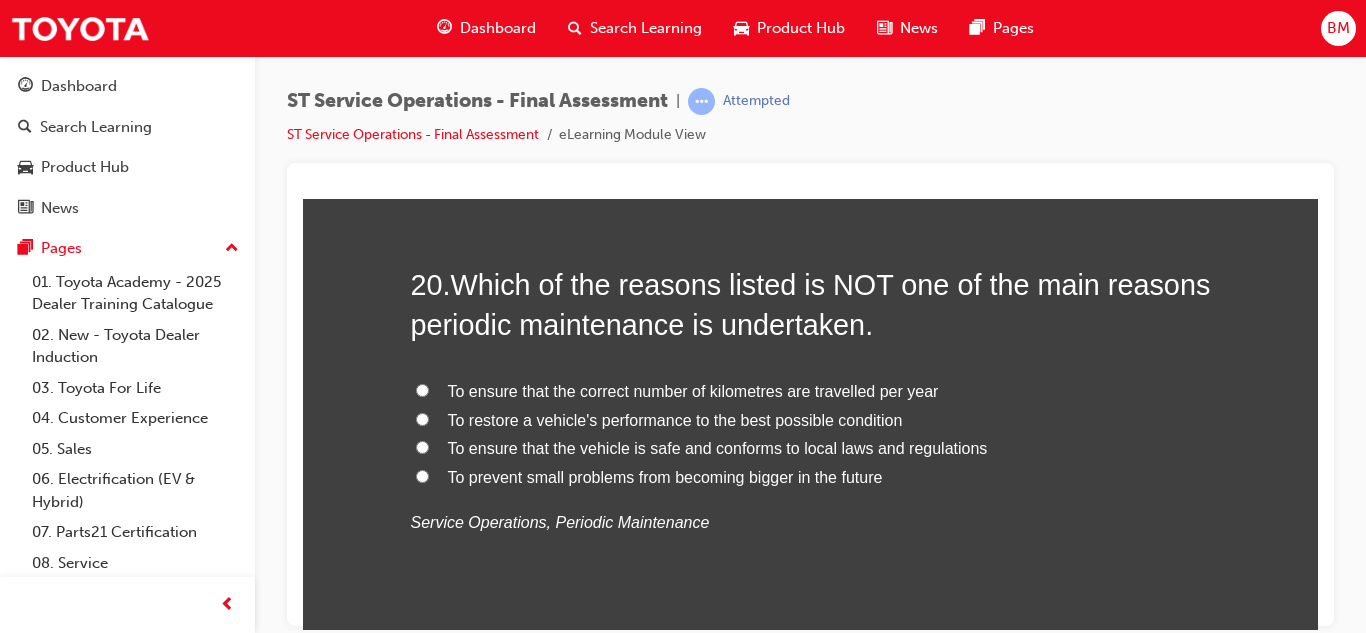 scroll, scrollTop: 8944, scrollLeft: 0, axis: vertical 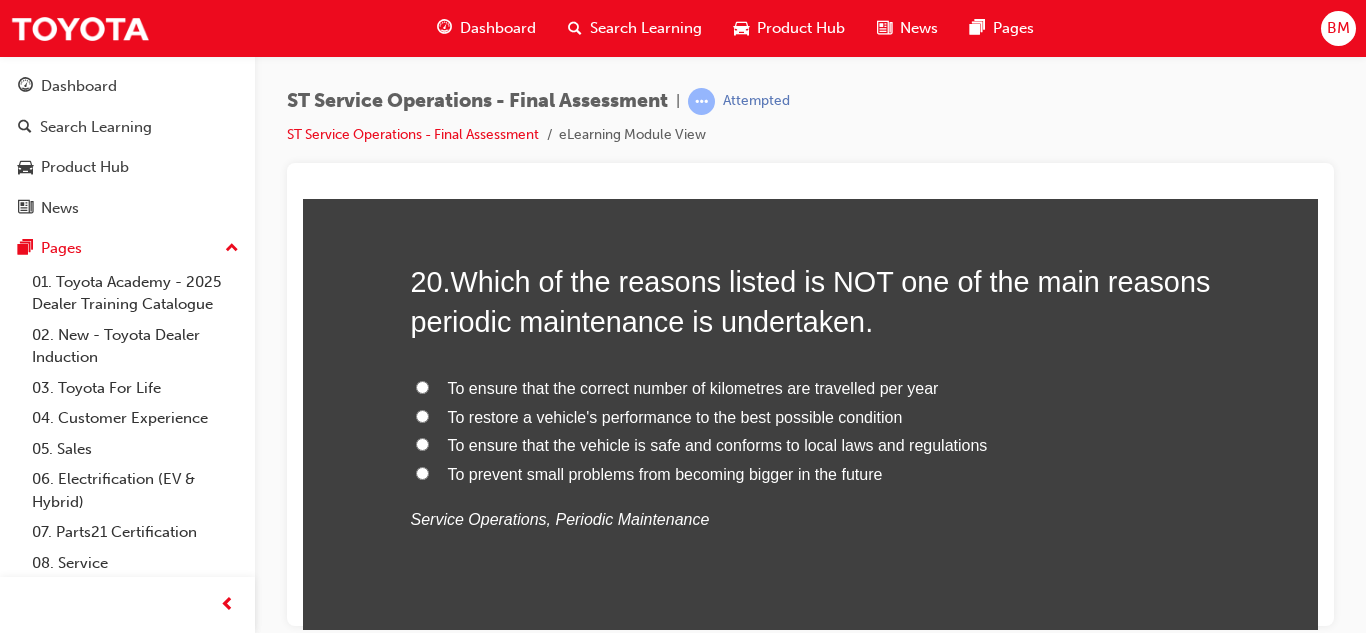 click on "To ensure that the correct number of kilometres are travelled per year" at bounding box center (693, 387) 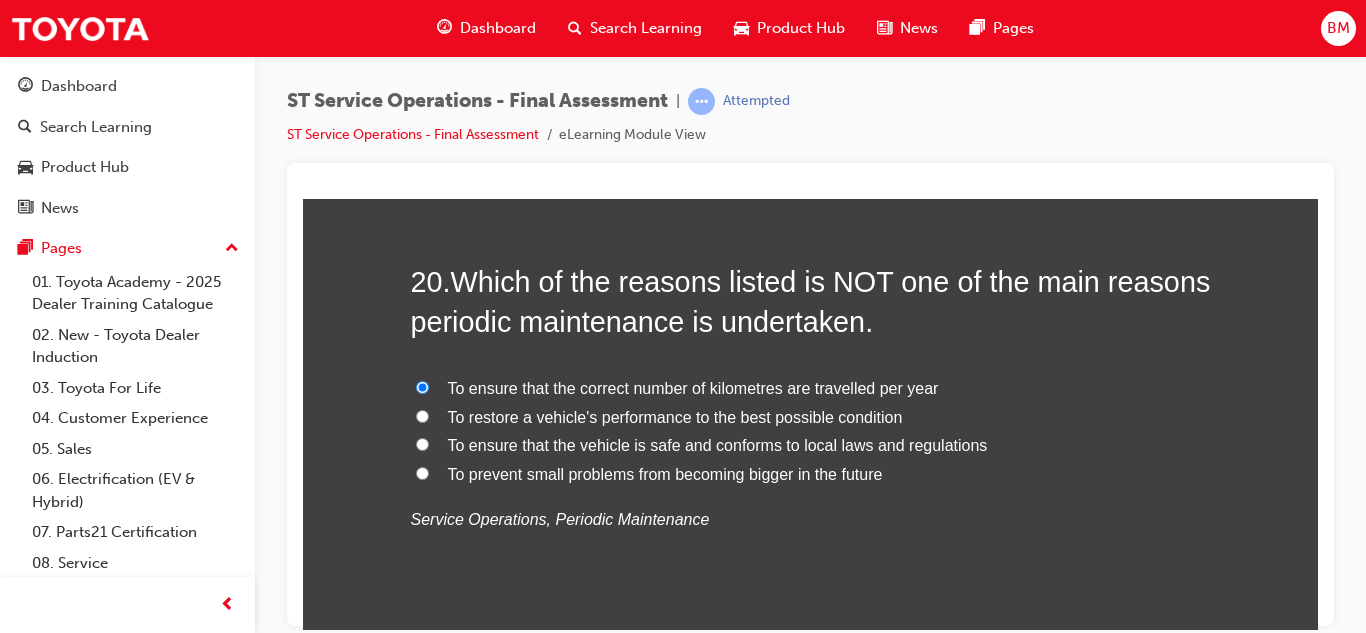 radio on "true" 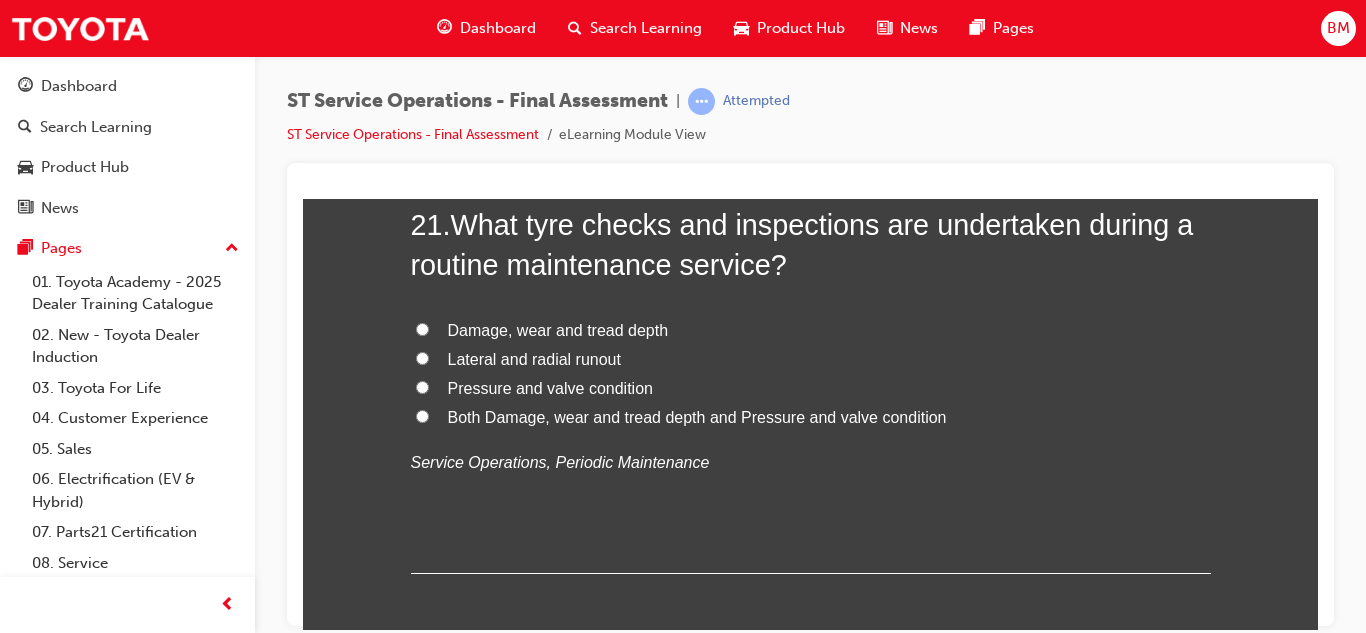 scroll, scrollTop: 9478, scrollLeft: 0, axis: vertical 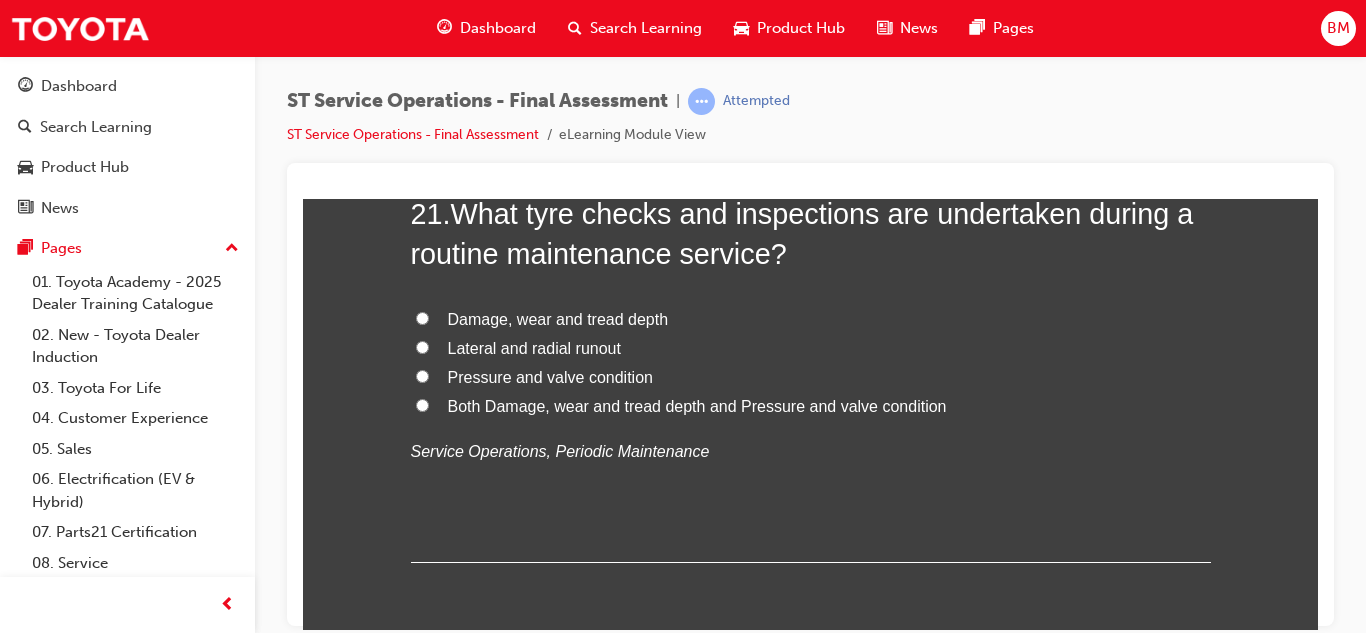 click on "Both Damage, wear and tread depth and Pressure and valve condition" at bounding box center (697, 405) 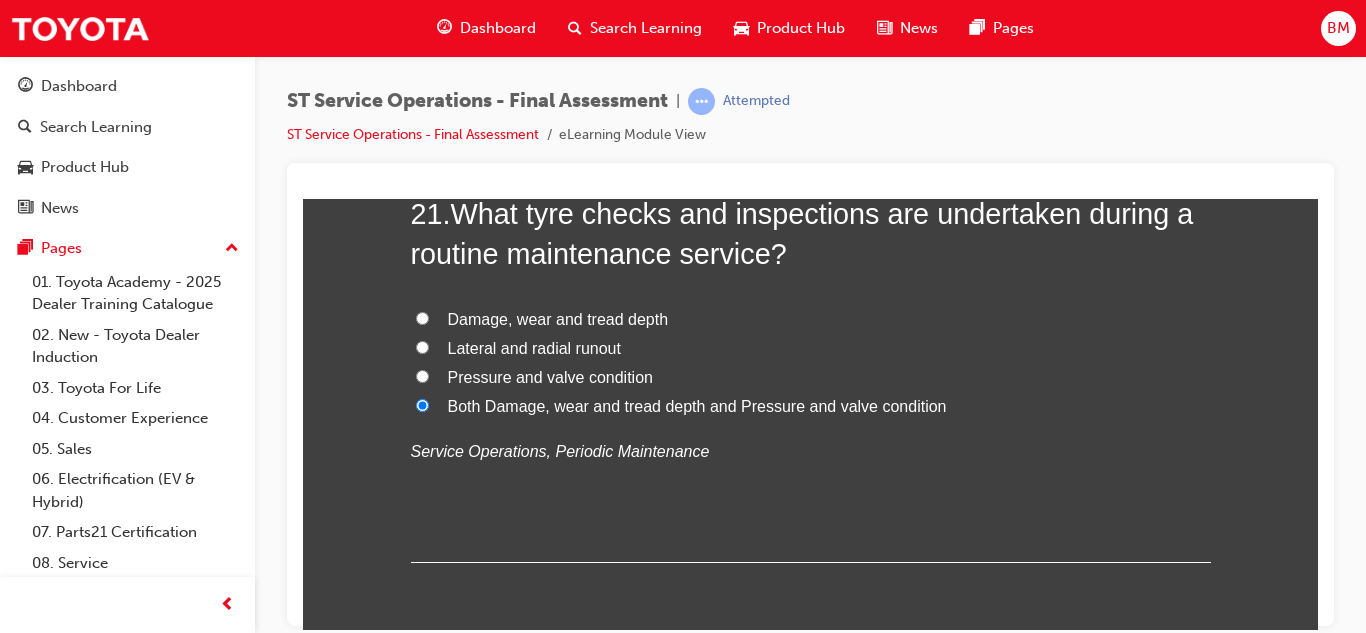 radio on "true" 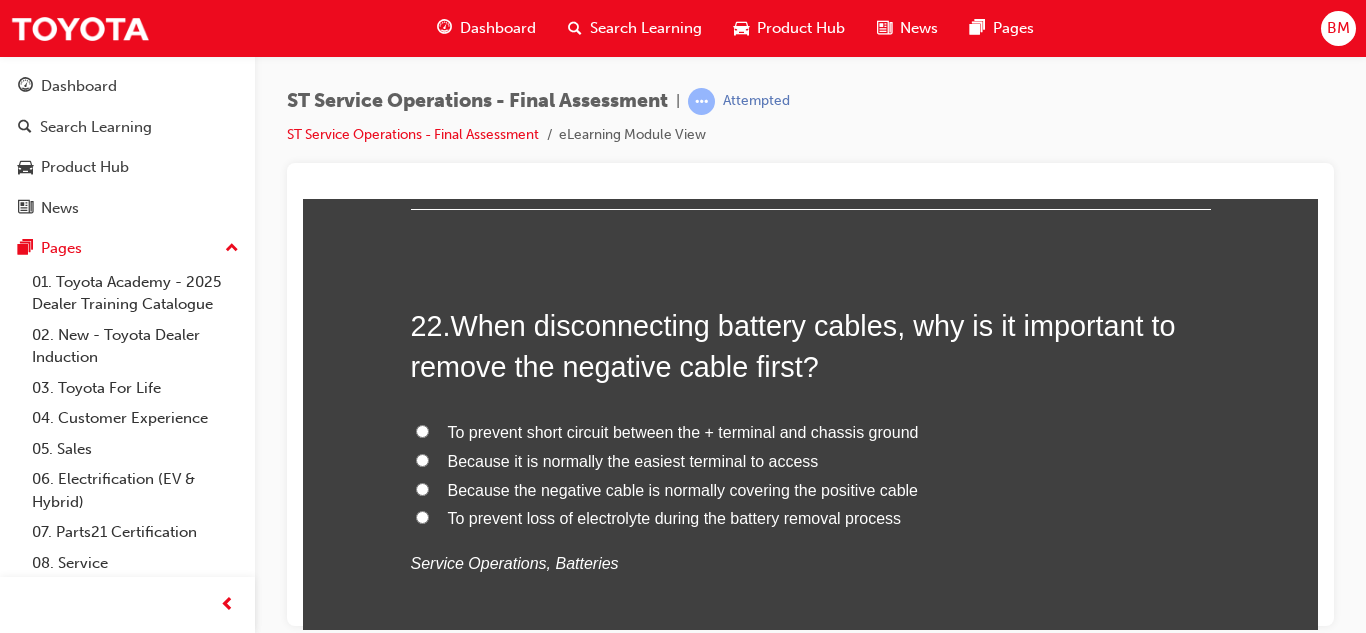 scroll, scrollTop: 9834, scrollLeft: 0, axis: vertical 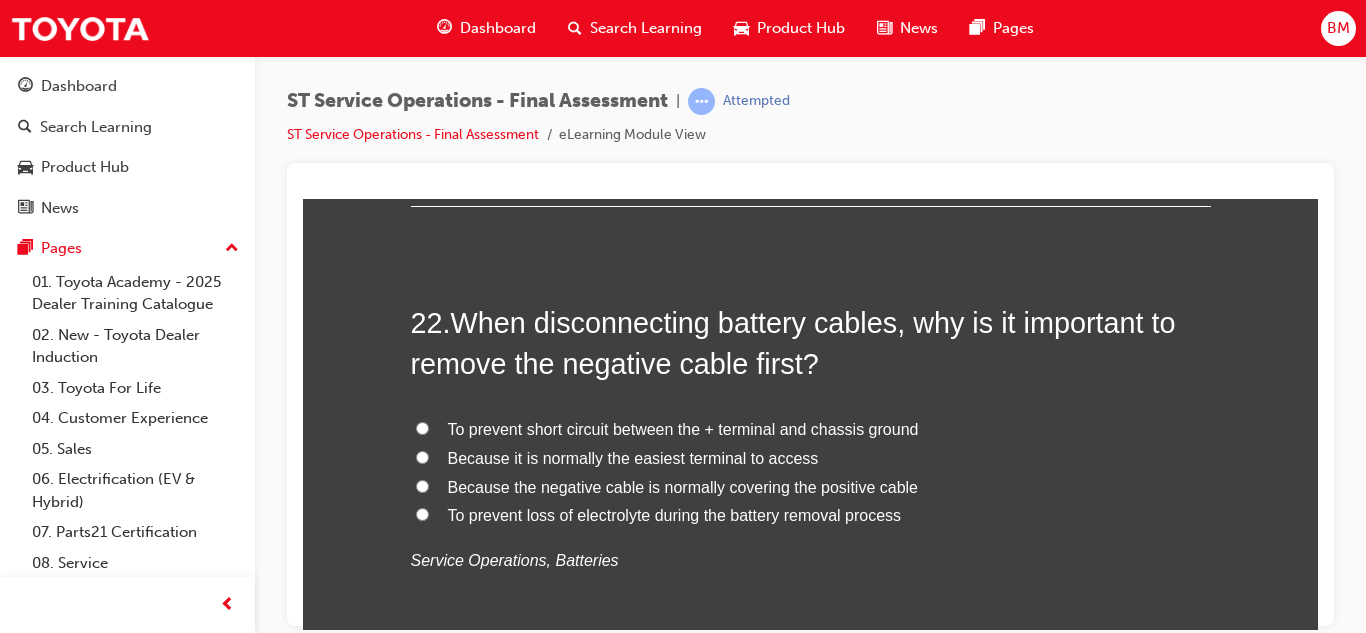 click on "To prevent short circuit between the + terminal and chassis ground" at bounding box center [811, 429] 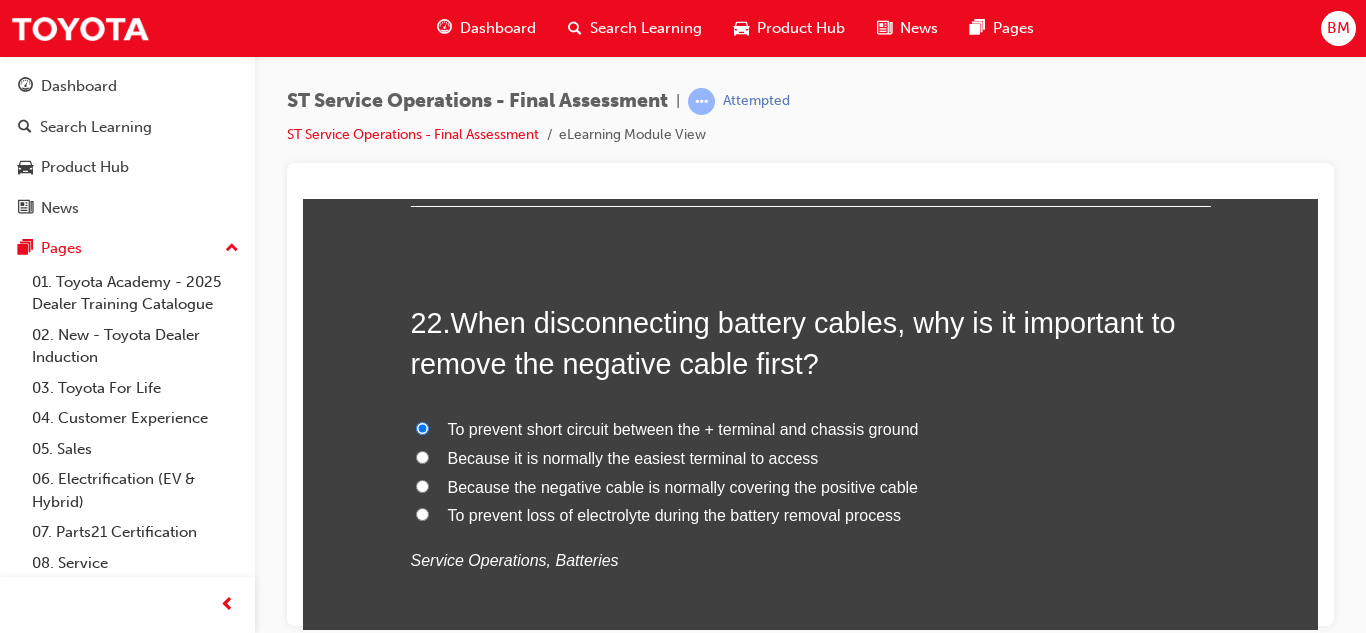 radio on "true" 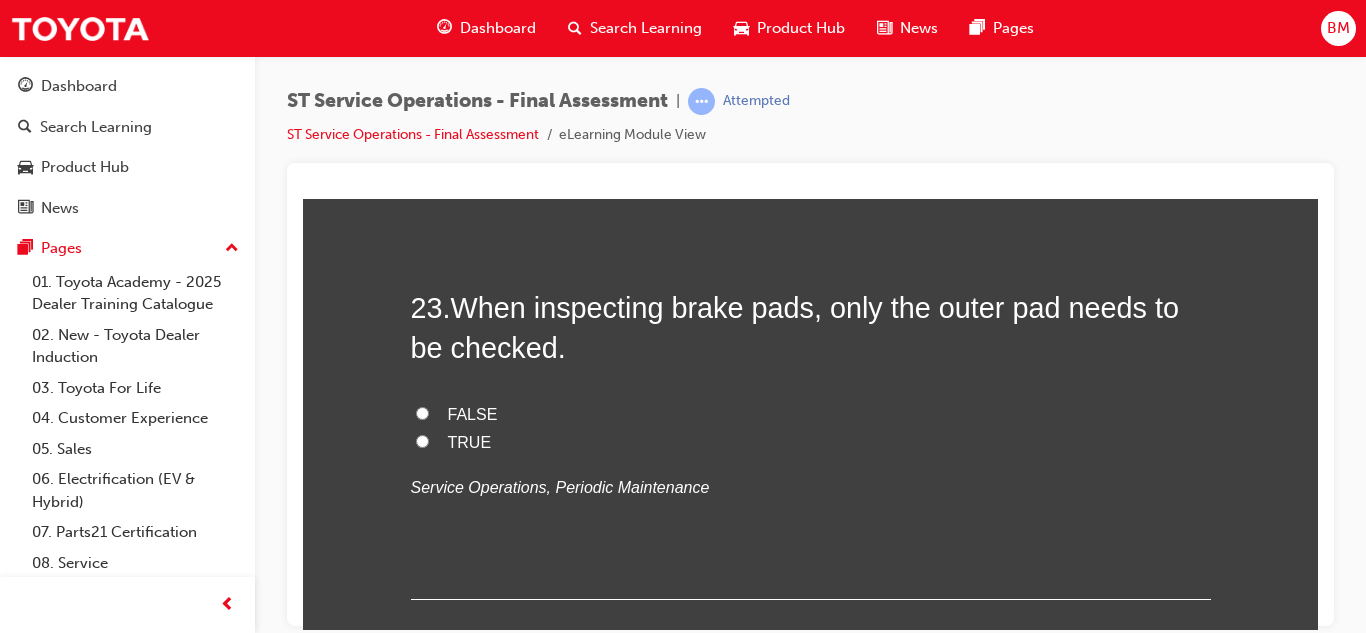 scroll, scrollTop: 10320, scrollLeft: 0, axis: vertical 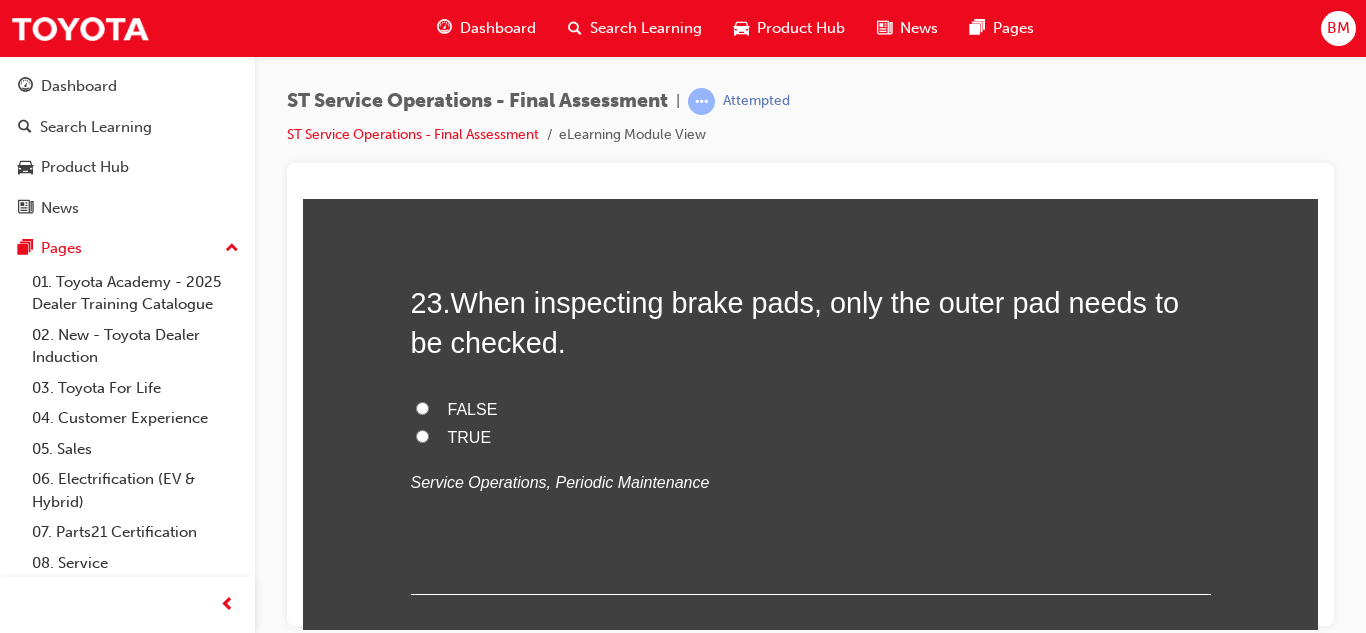 click on "FALSE" at bounding box center [473, 408] 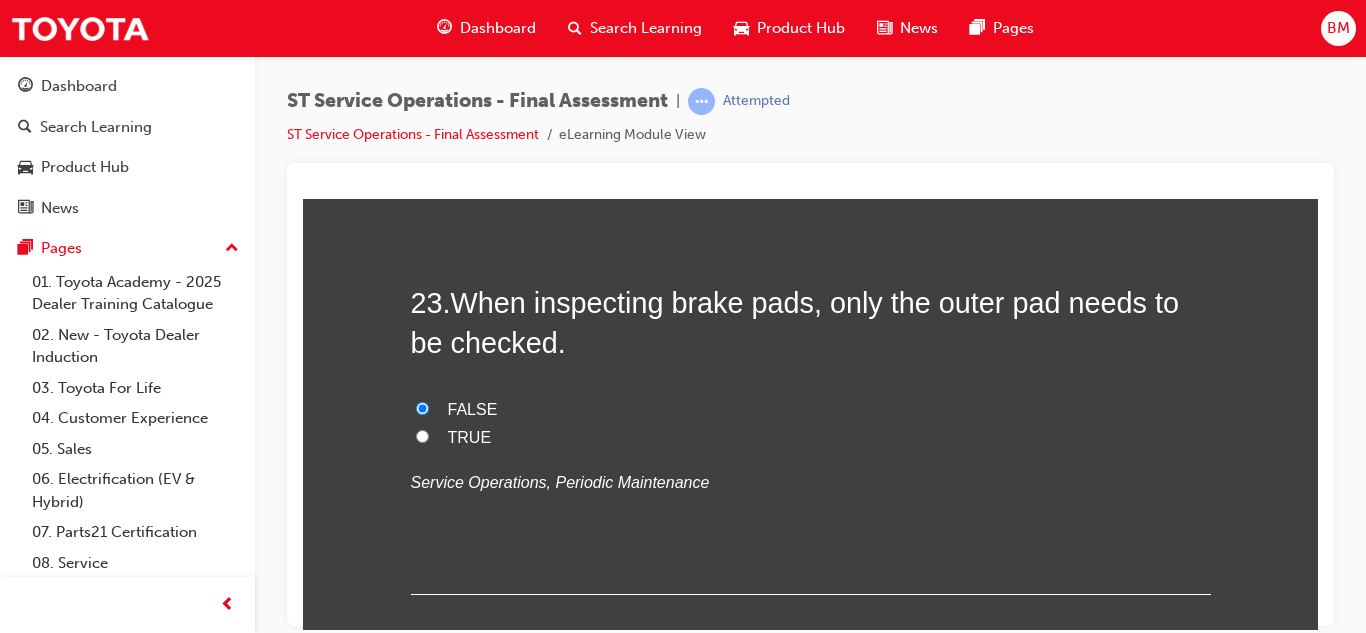radio on "true" 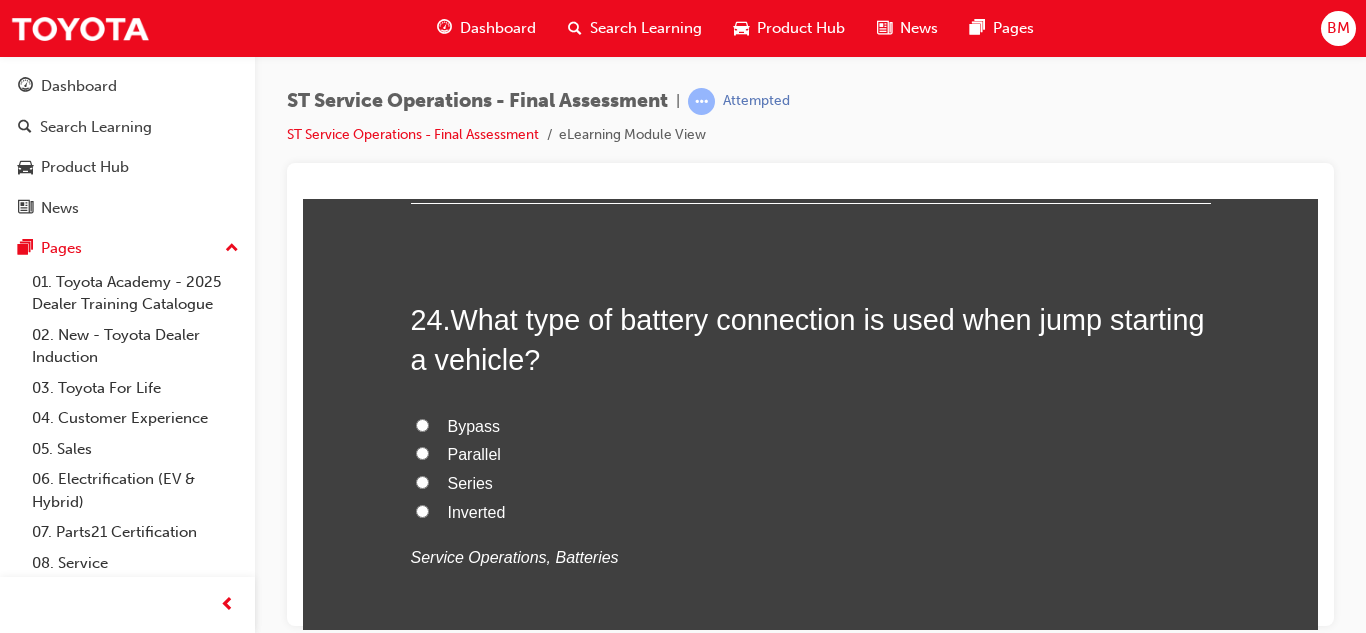 scroll, scrollTop: 10719, scrollLeft: 0, axis: vertical 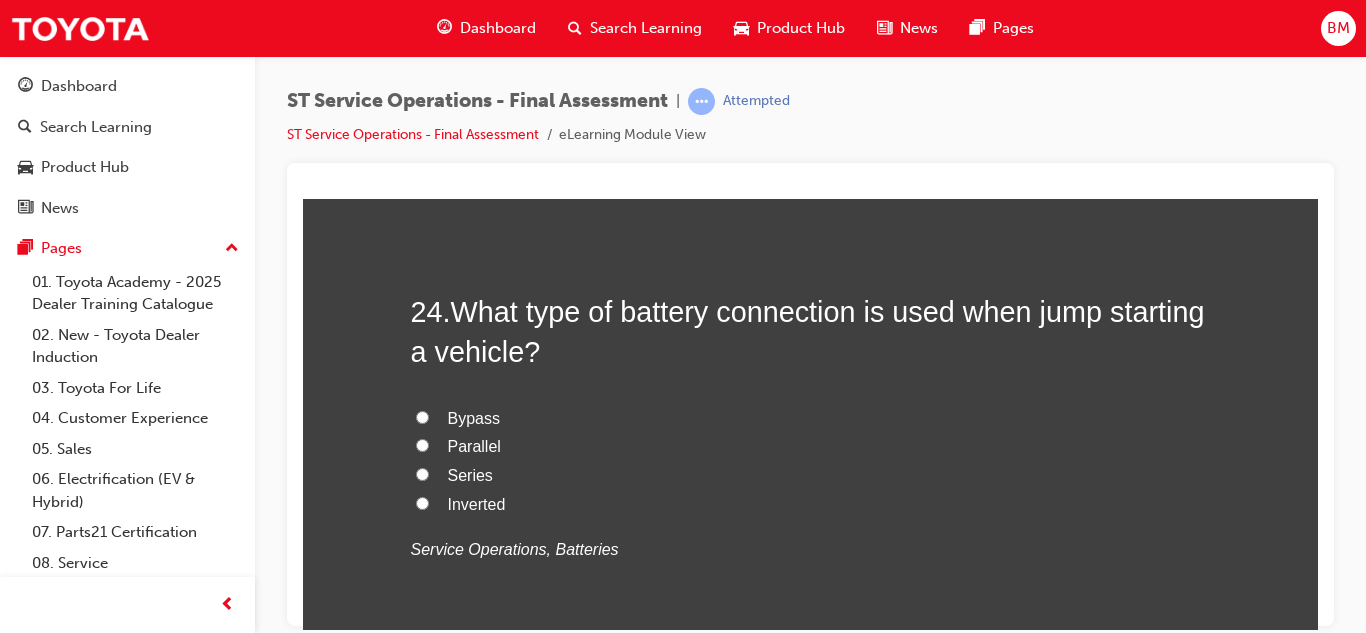 click on "Bypass" at bounding box center (474, 417) 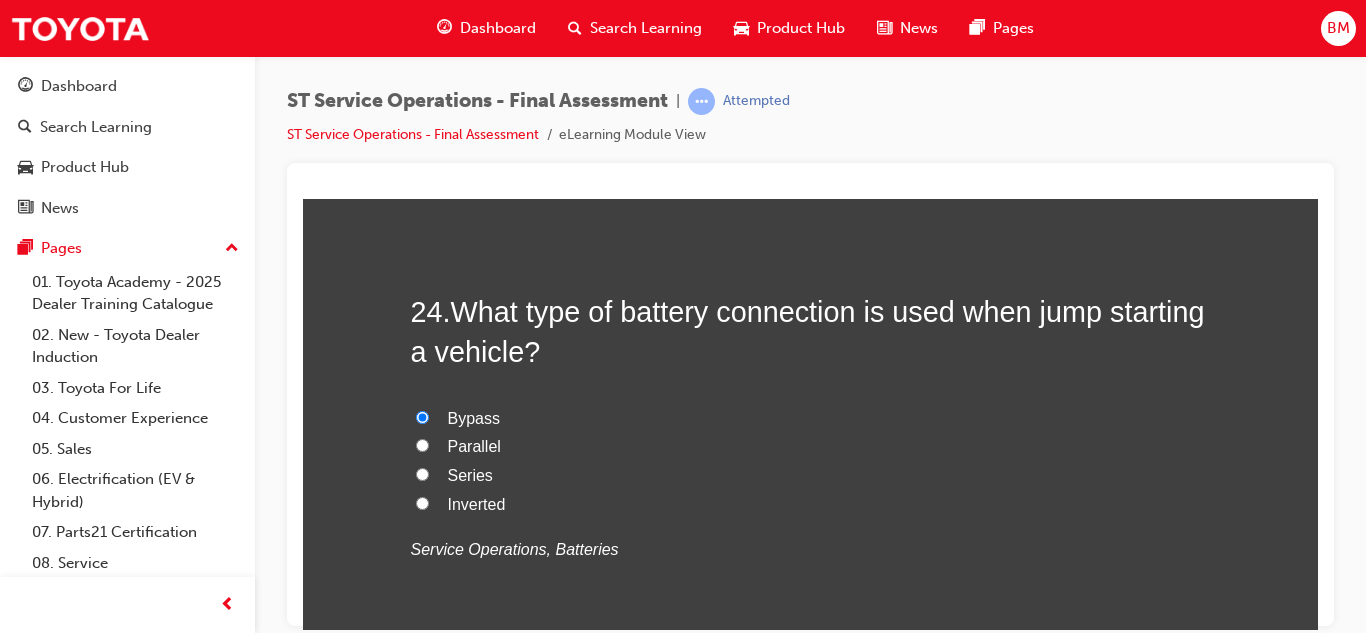 radio on "true" 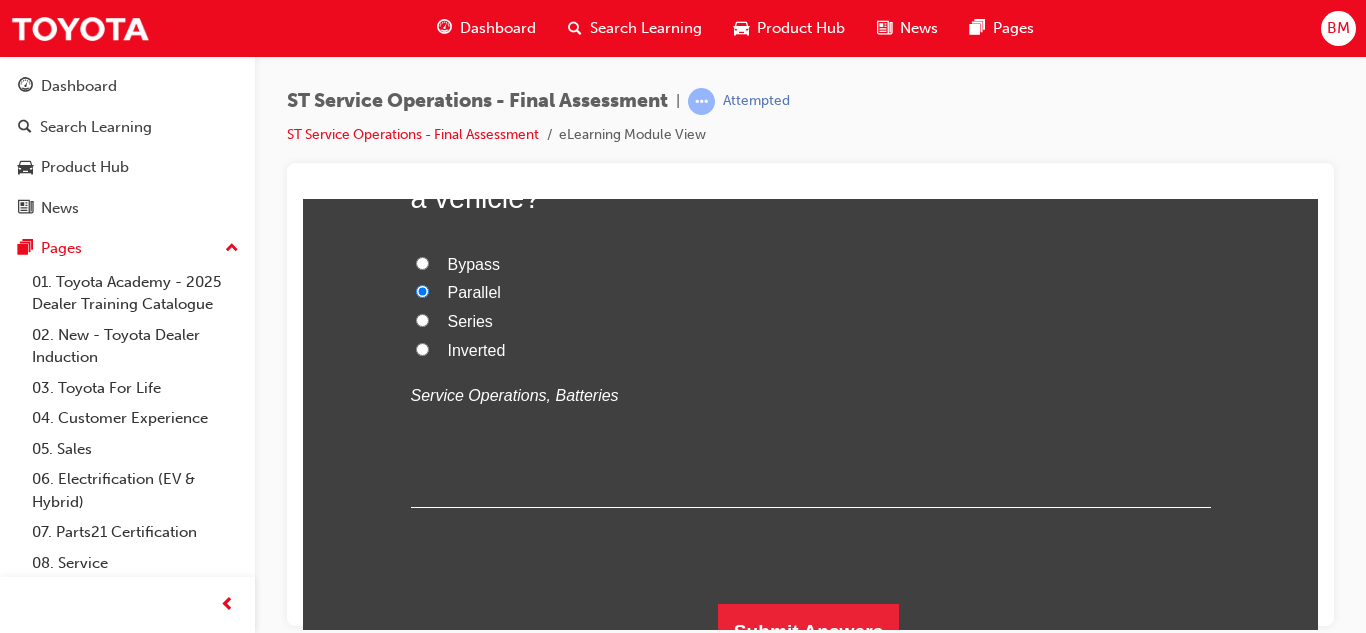 scroll, scrollTop: 10902, scrollLeft: 0, axis: vertical 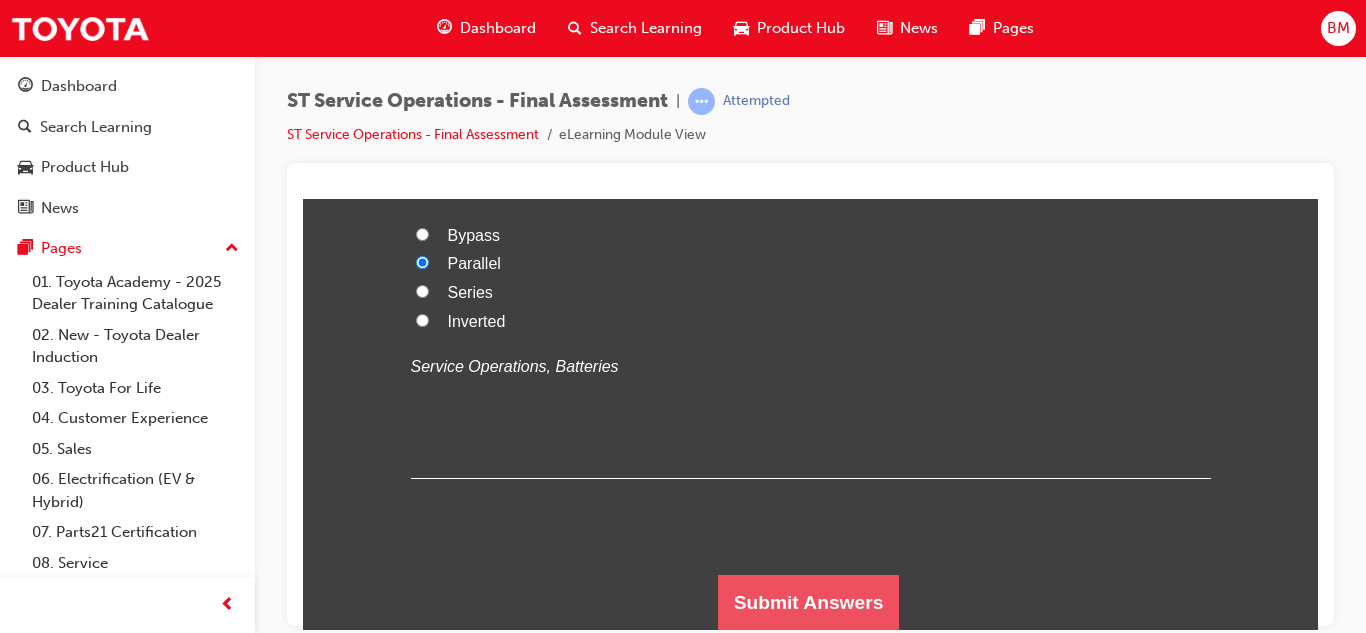 click on "Submit Answers" at bounding box center [809, 602] 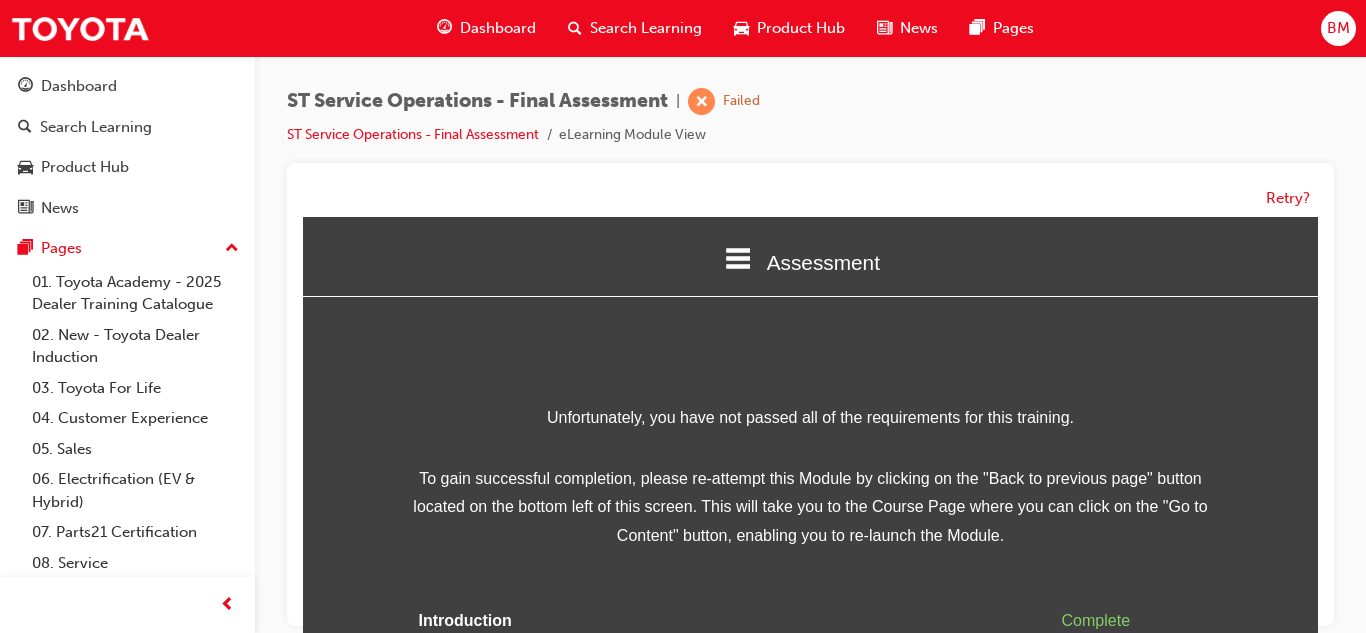 scroll, scrollTop: 117, scrollLeft: 0, axis: vertical 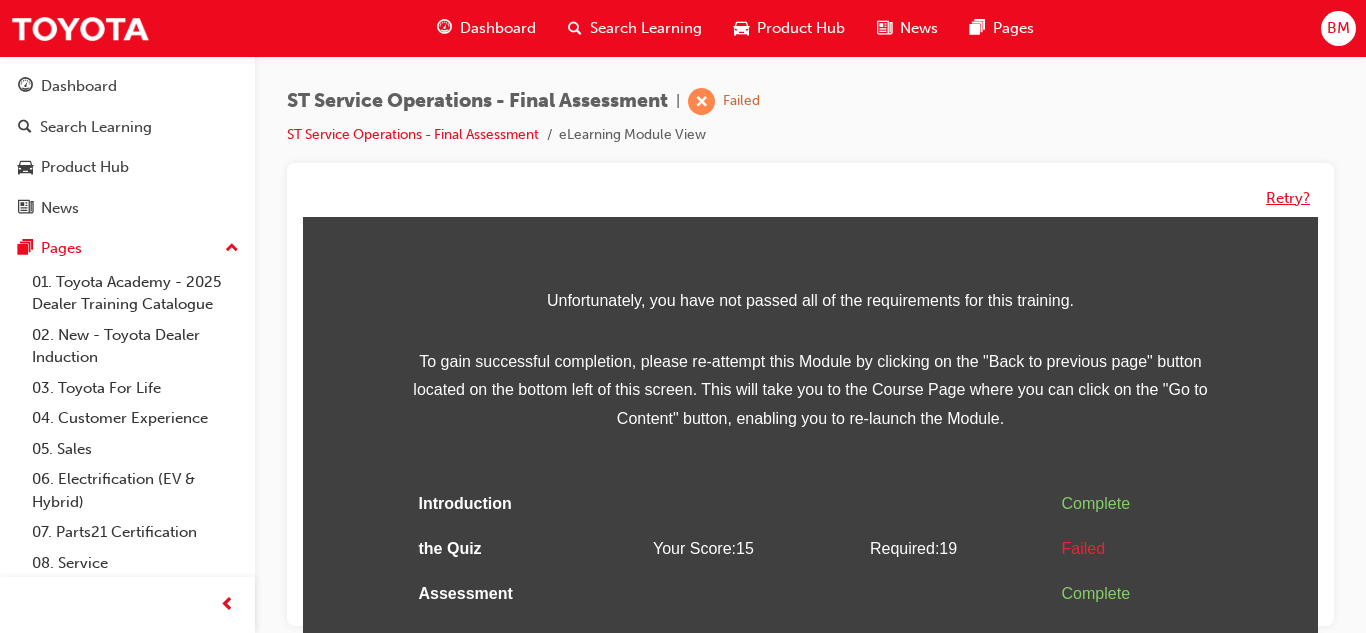 click on "Retry?" at bounding box center [1288, 198] 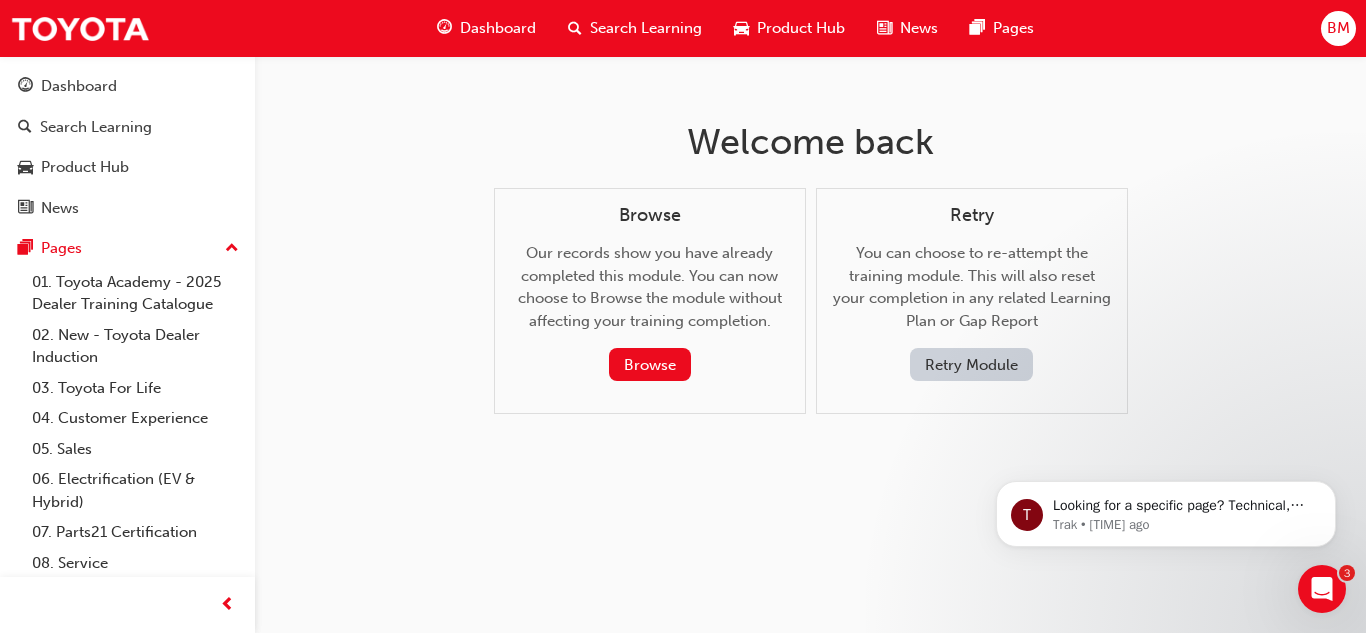 click on "Retry Module" at bounding box center [971, 364] 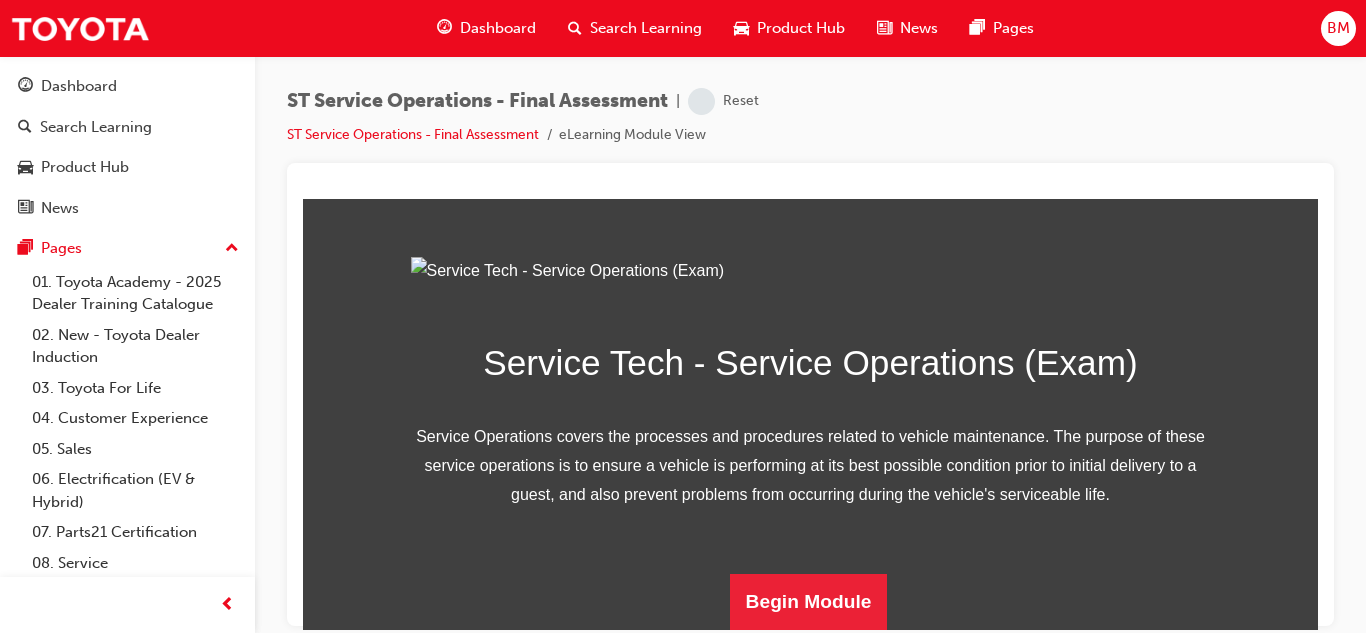 scroll, scrollTop: 349, scrollLeft: 0, axis: vertical 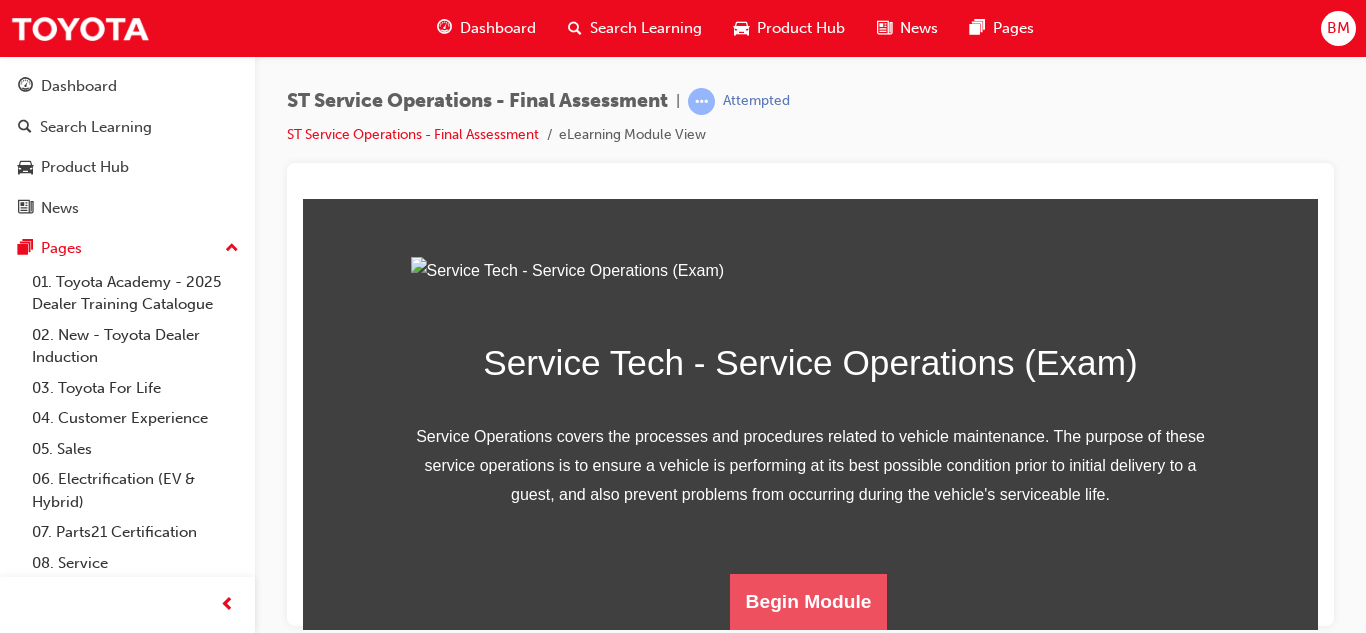 click on "Begin Module" at bounding box center [809, 601] 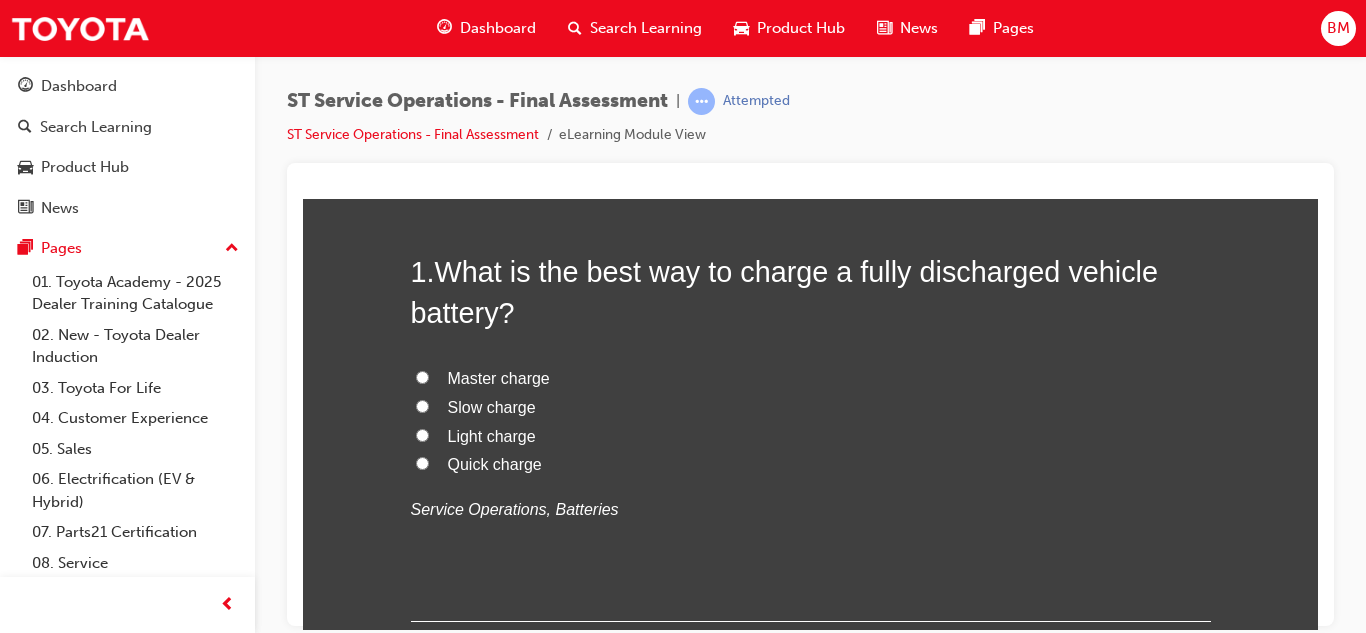 scroll, scrollTop: 162, scrollLeft: 0, axis: vertical 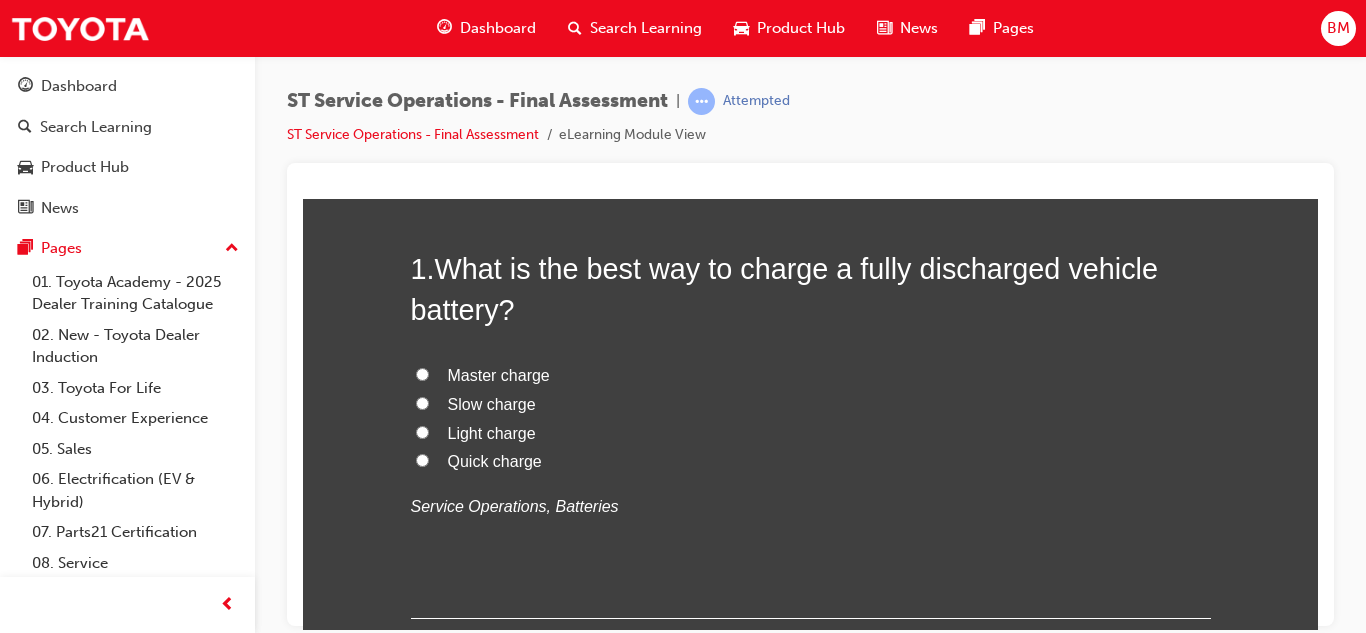 click on "What is the best way to charge a fully discharged vehicle battery?" at bounding box center [785, 288] 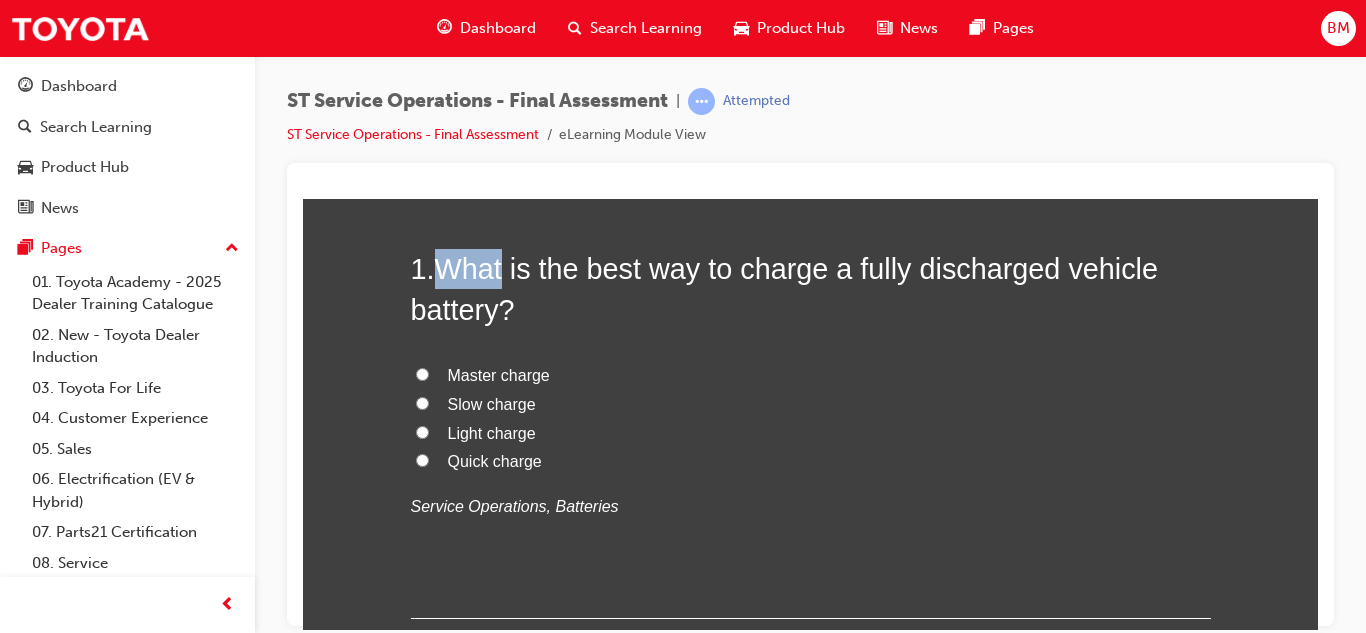 click on "What is the best way to charge a fully discharged vehicle battery?" at bounding box center (785, 288) 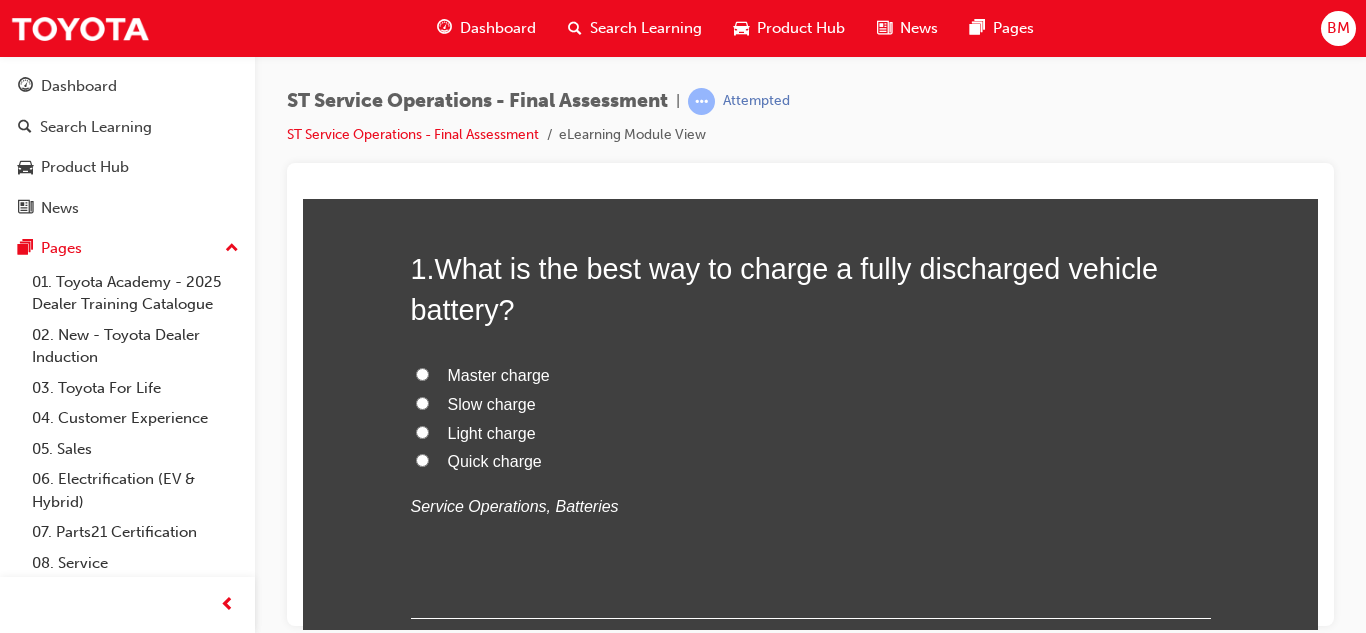 click on "What is the best way to charge a fully discharged vehicle battery?" at bounding box center [785, 288] 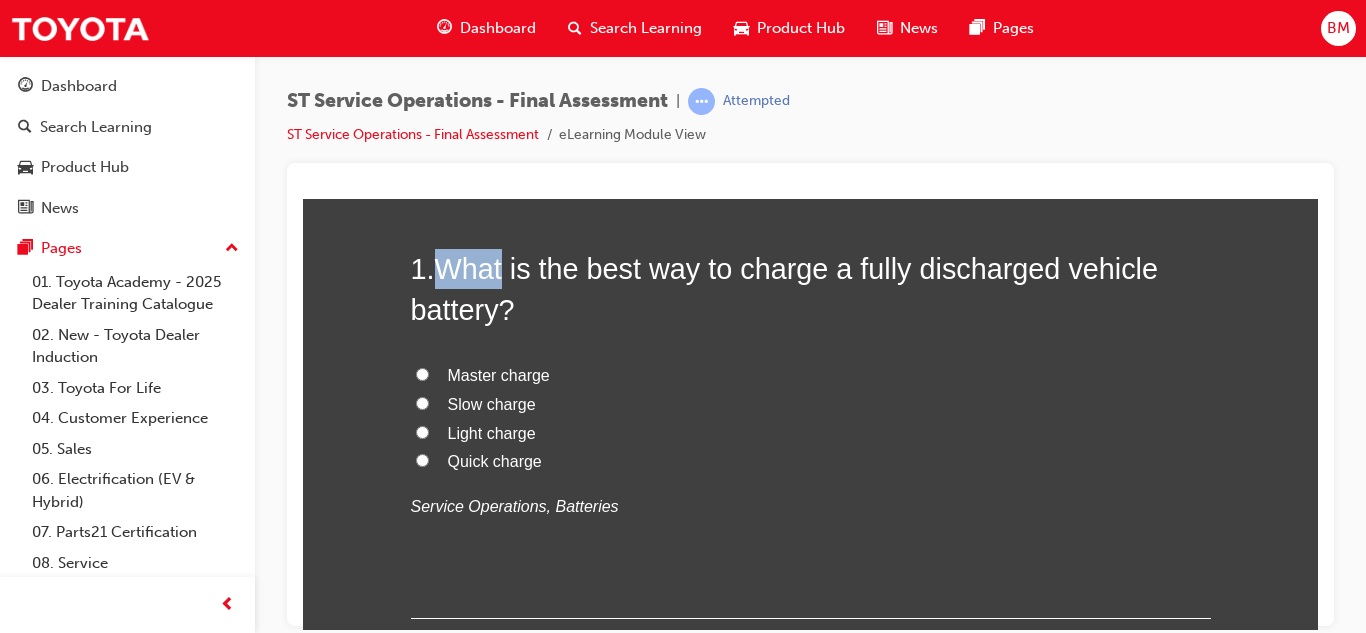 click on "What is the best way to charge a fully discharged vehicle battery?" at bounding box center (785, 288) 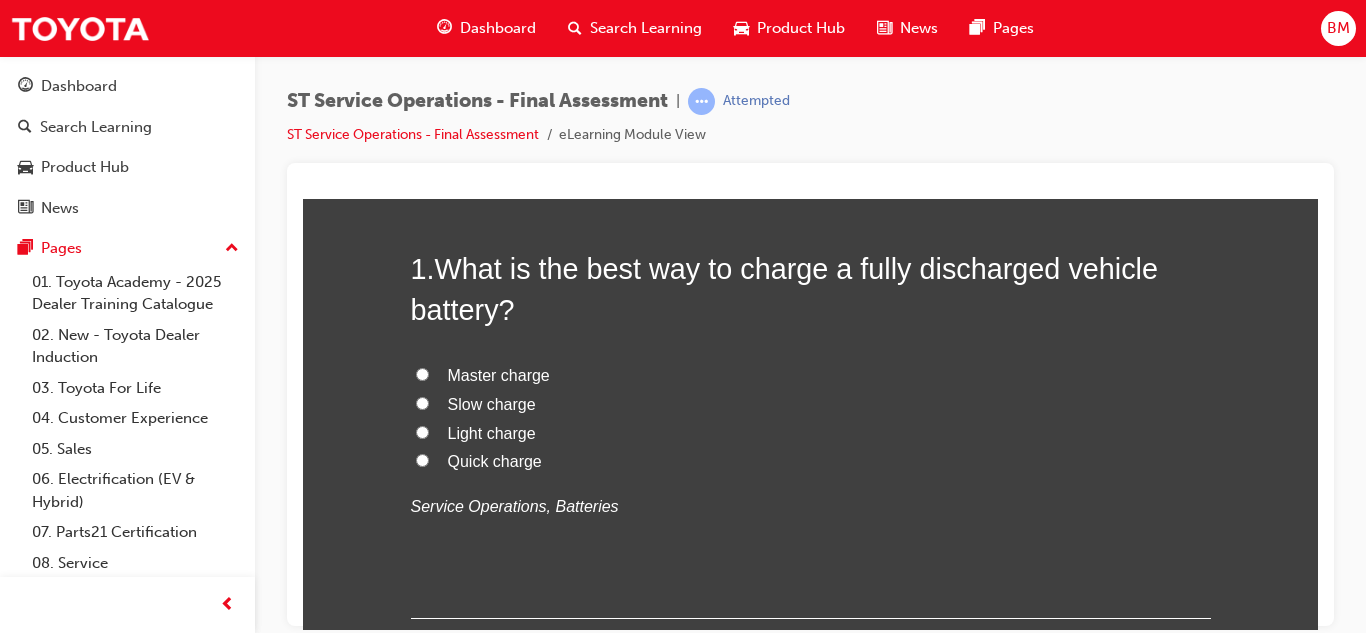 click on "What is the best way to charge a fully discharged vehicle battery?" at bounding box center (785, 288) 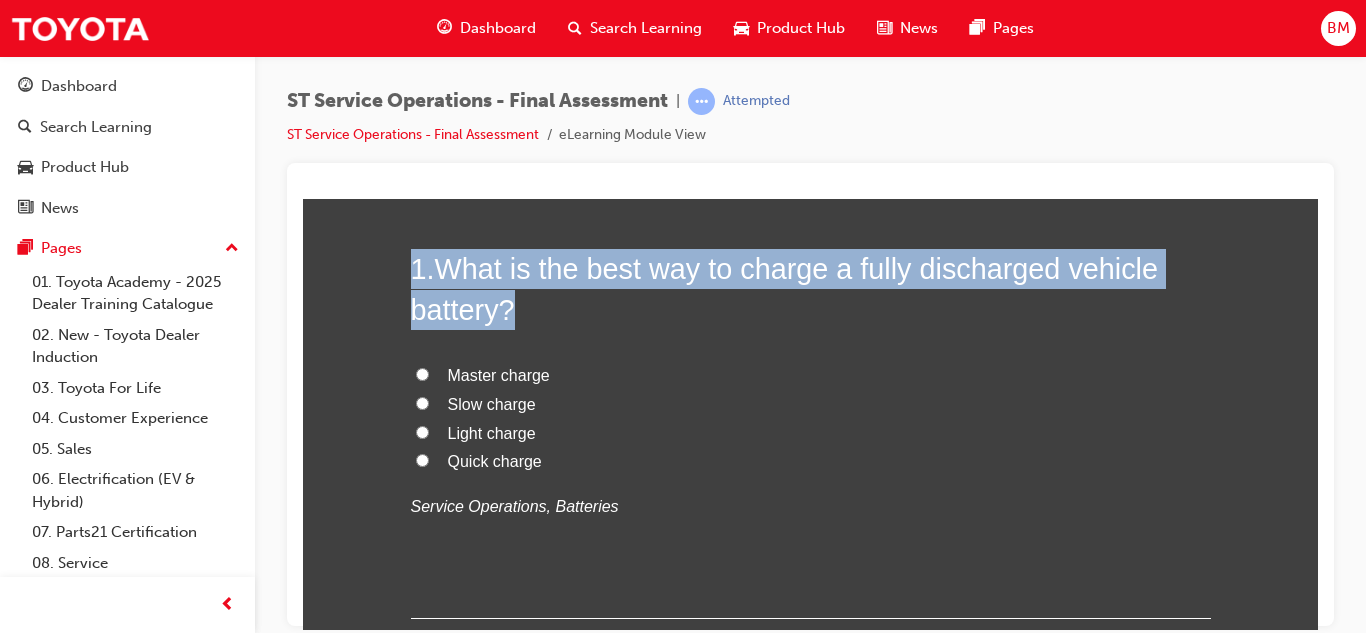 copy on "1 .  What is the best way to charge a fully discharged vehicle battery?" 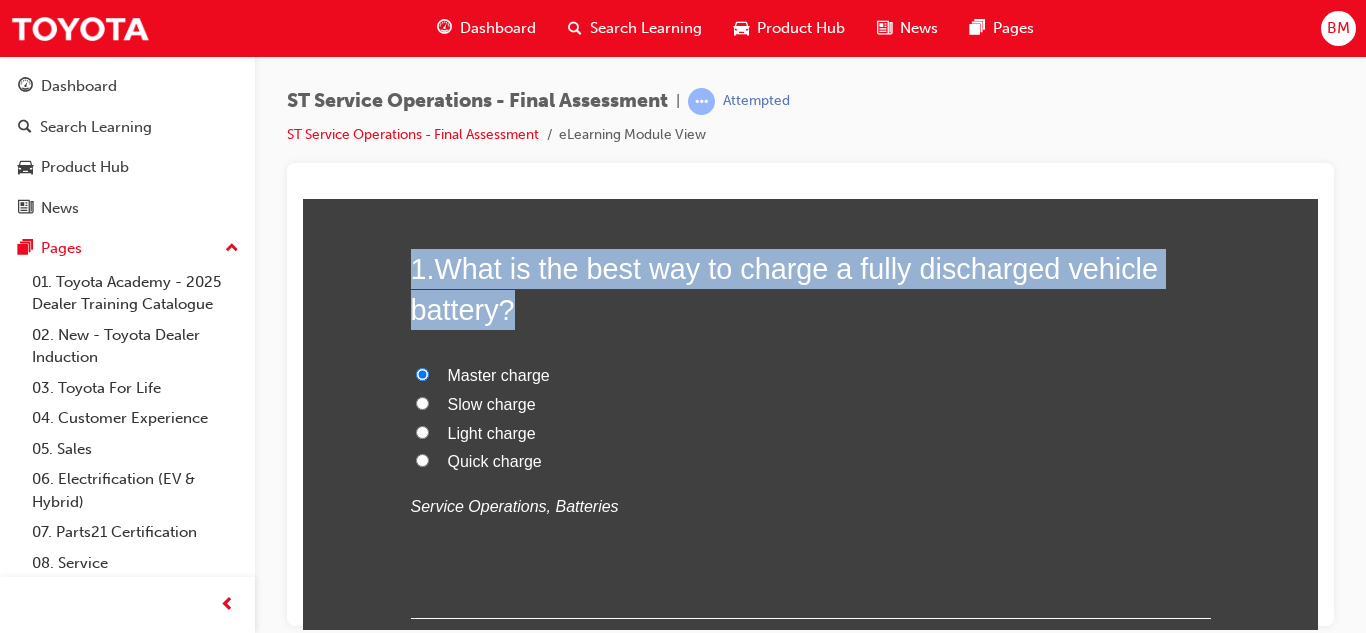 radio on "true" 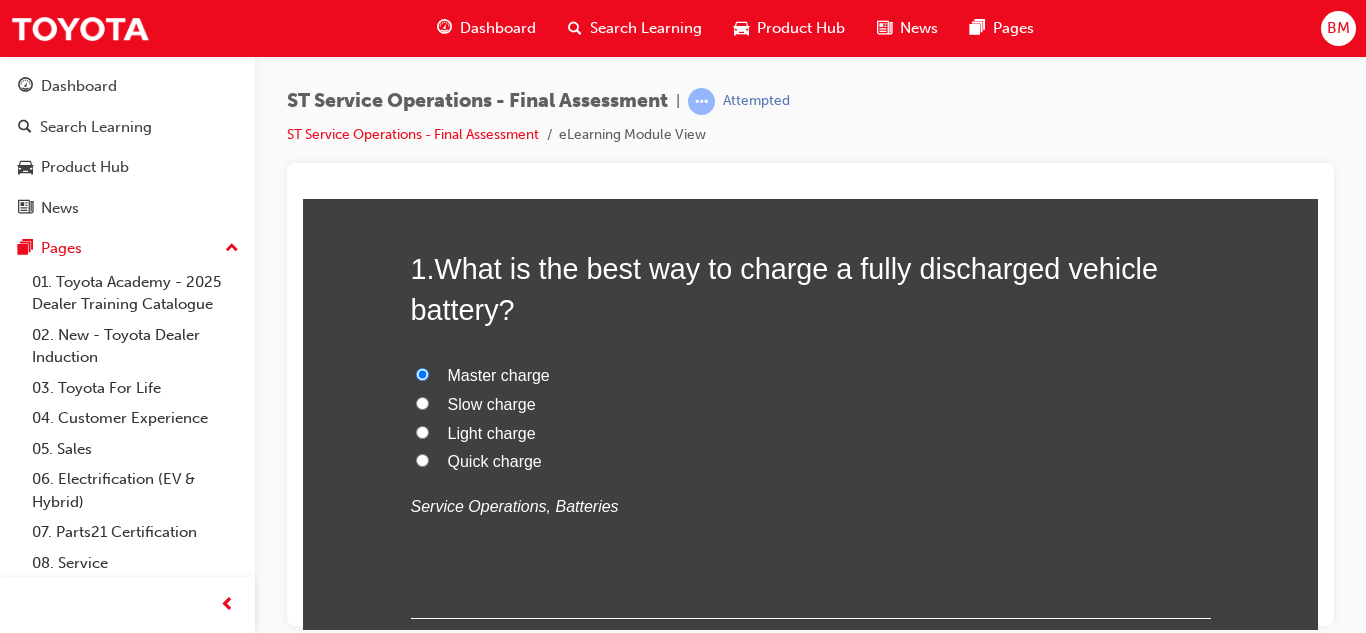 click on "Slow charge" at bounding box center (422, 402) 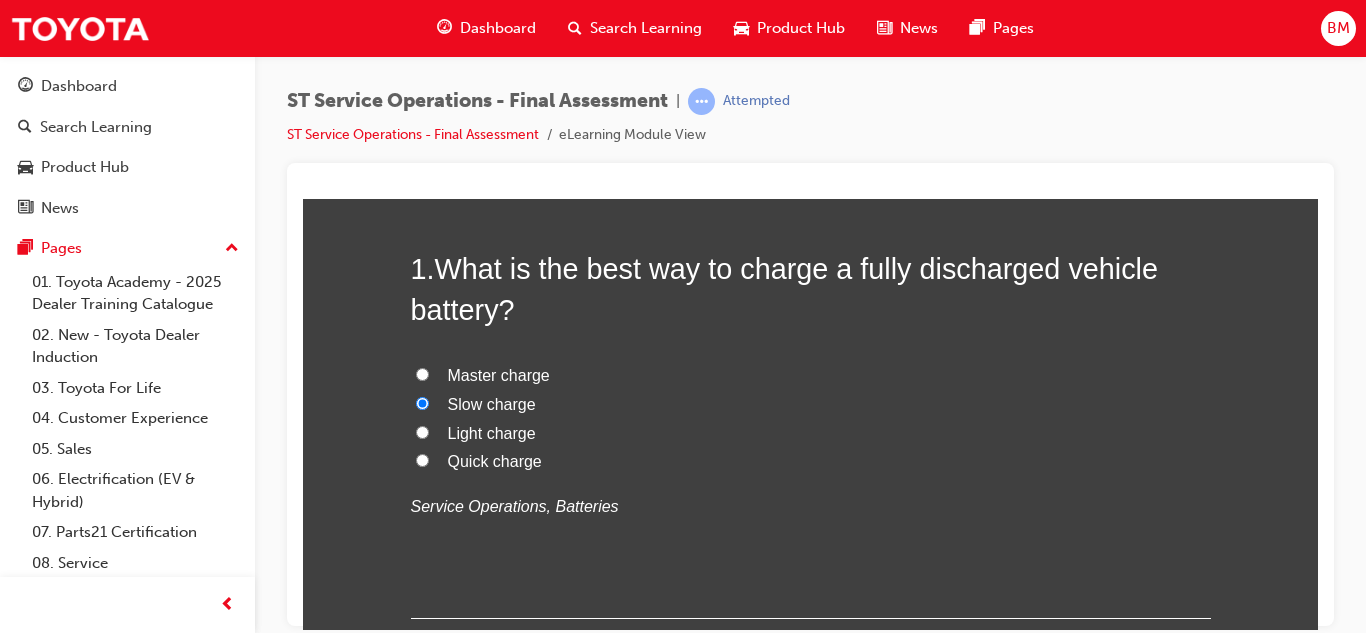 click on "Light charge" at bounding box center [422, 431] 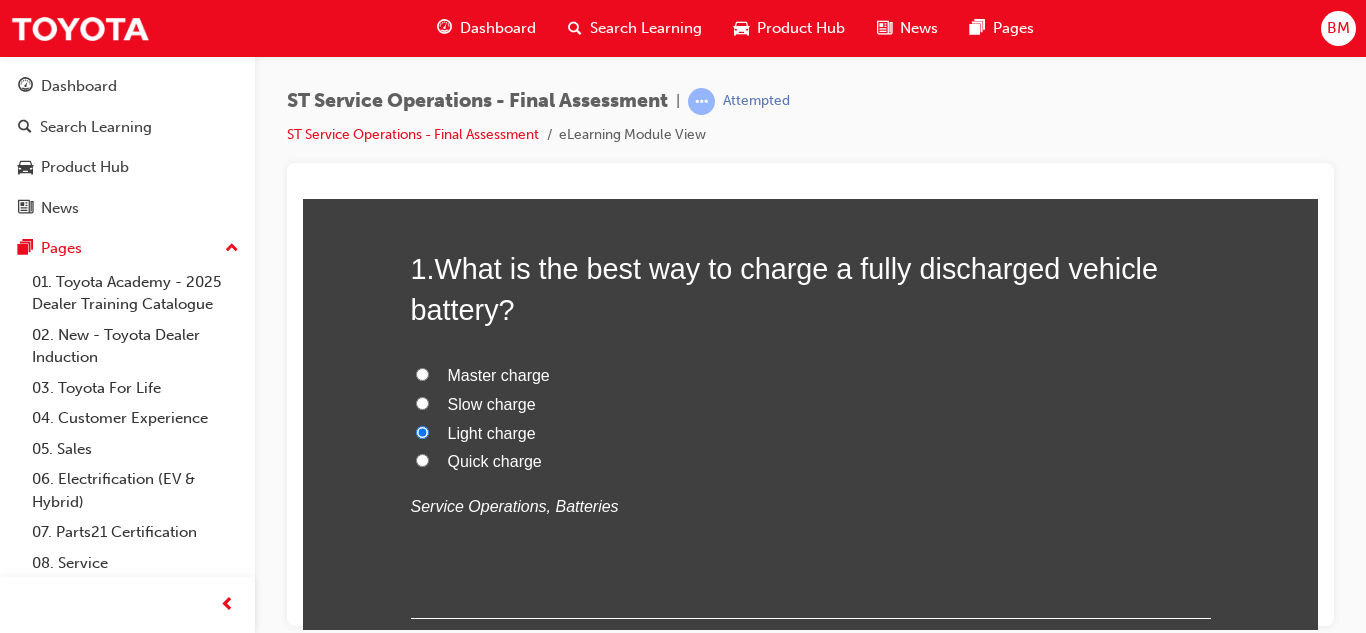 click on "Slow charge" at bounding box center (422, 402) 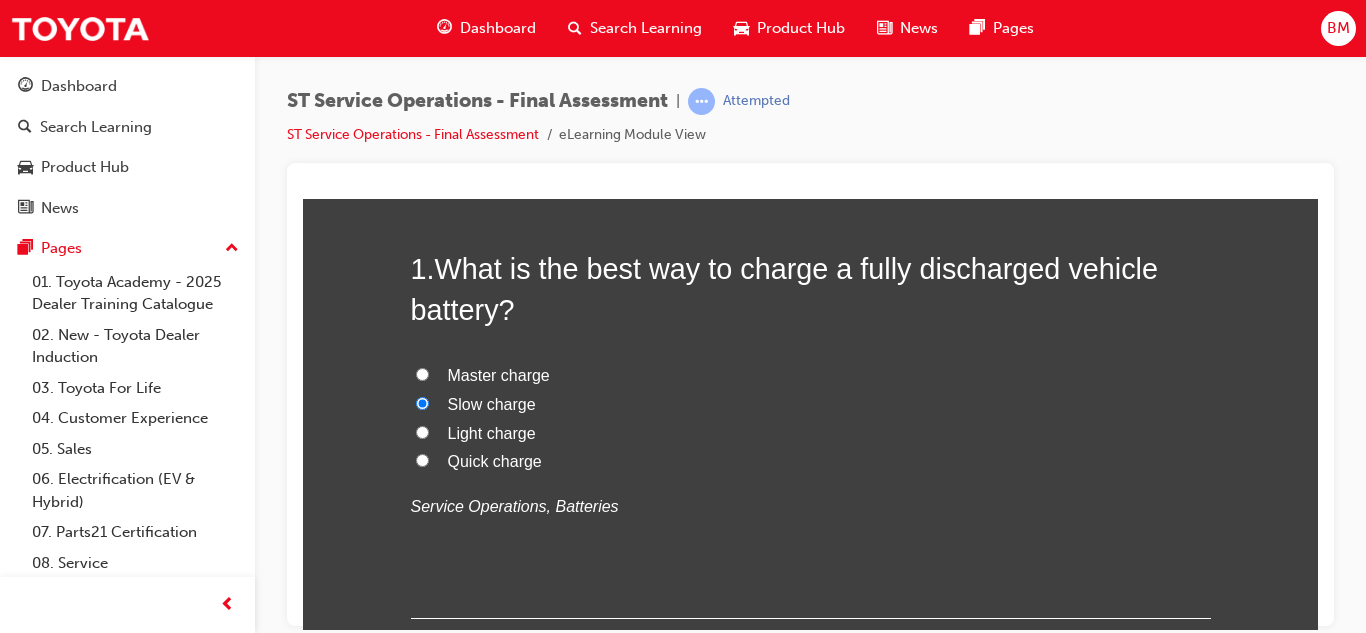 click on "Master charge" at bounding box center [422, 373] 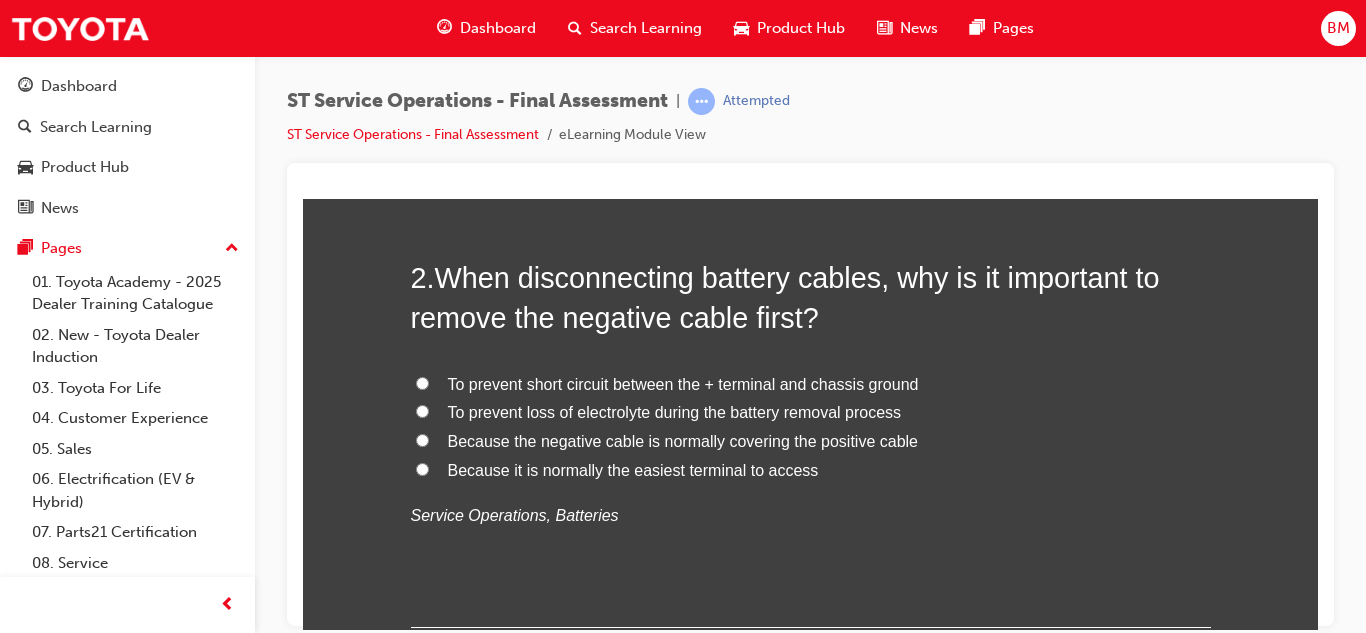 scroll, scrollTop: 617, scrollLeft: 0, axis: vertical 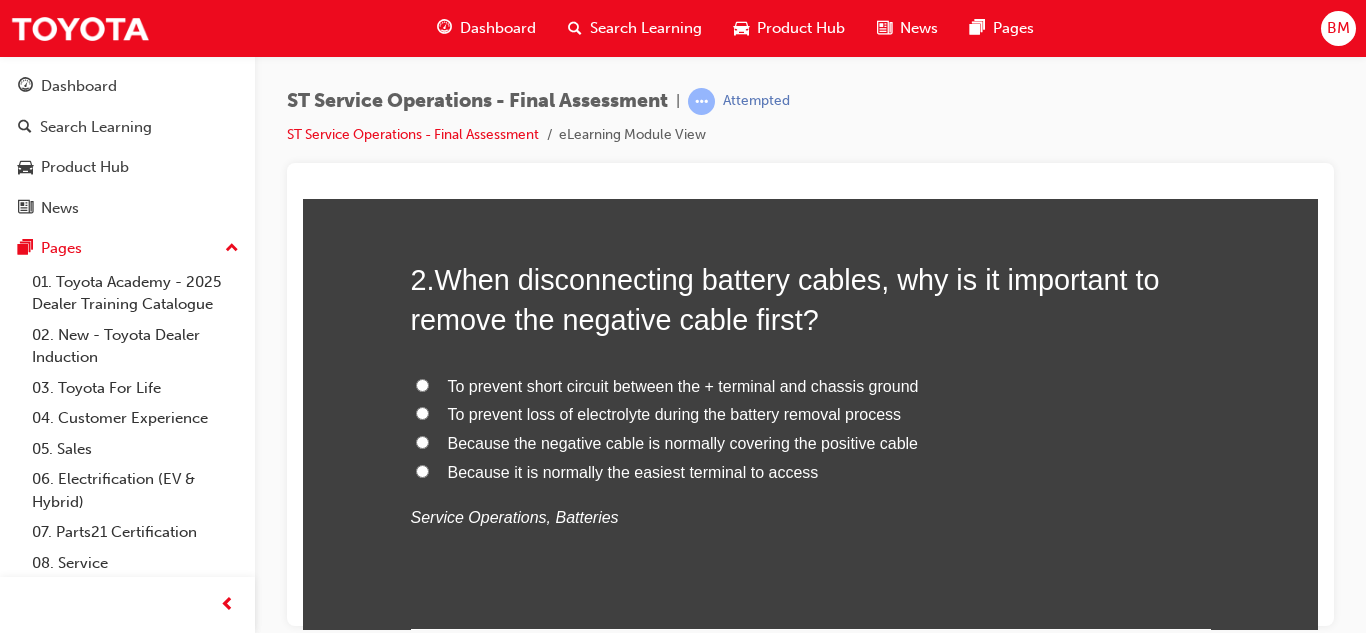click on "To prevent short circuit between the + terminal and chassis ground" at bounding box center [683, 385] 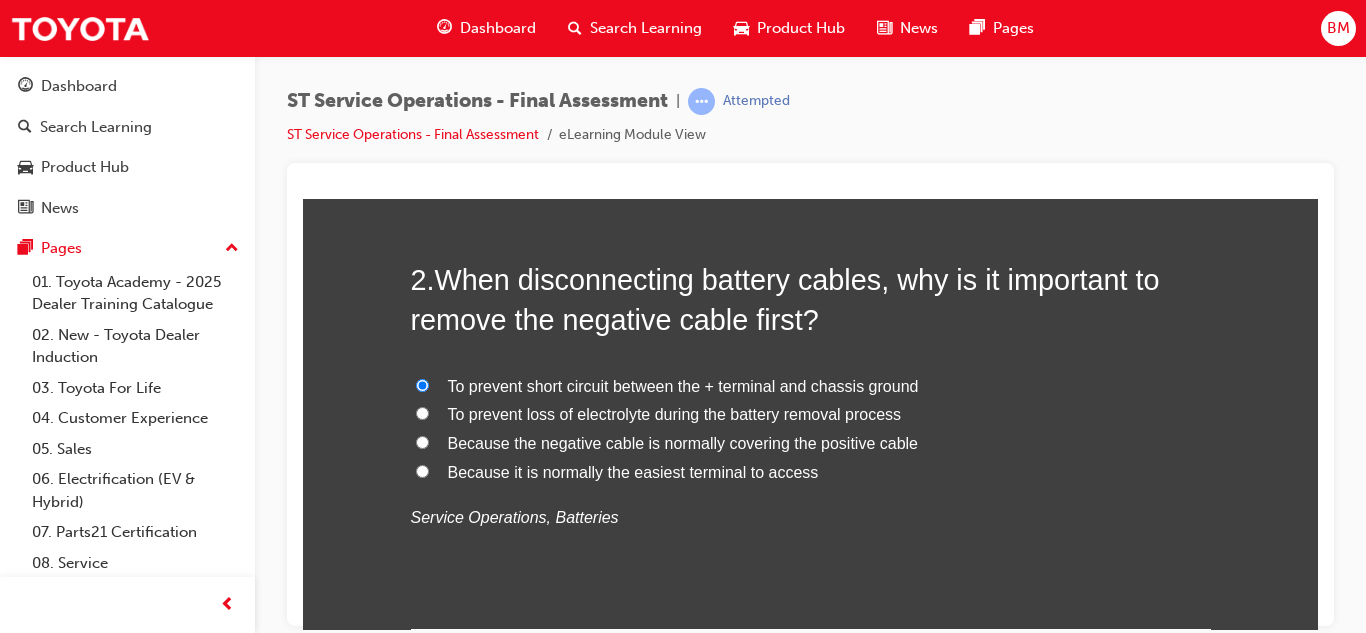 radio on "true" 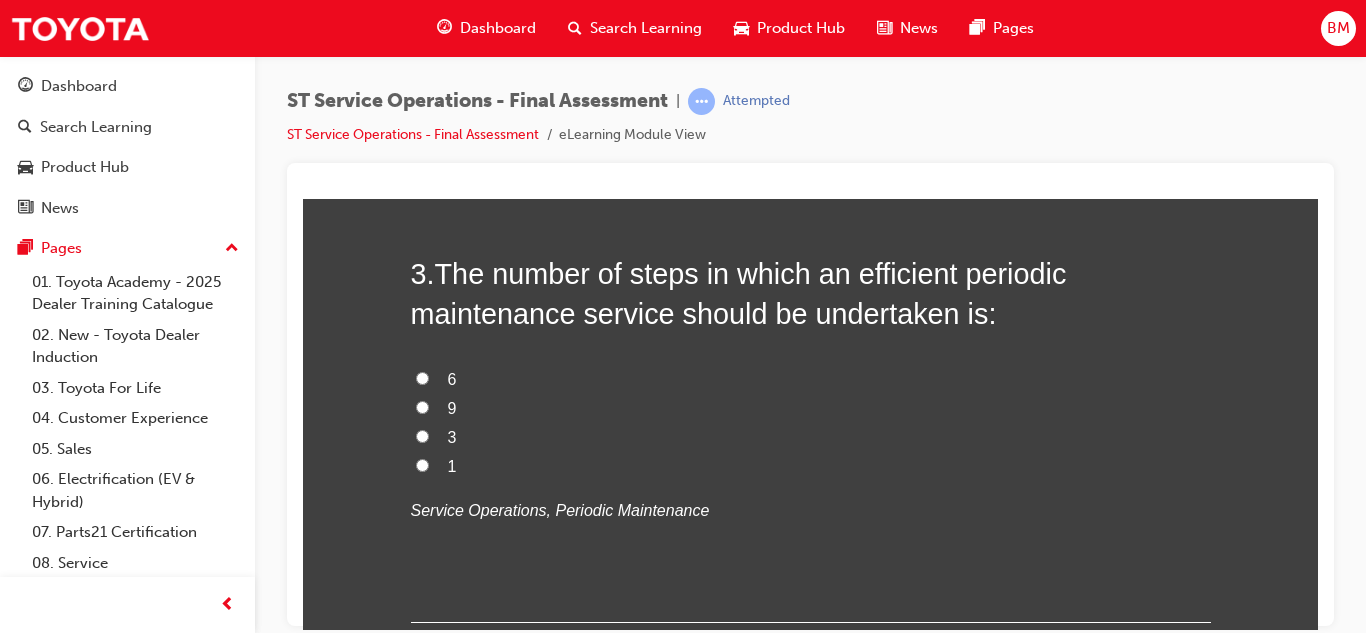 scroll, scrollTop: 1098, scrollLeft: 0, axis: vertical 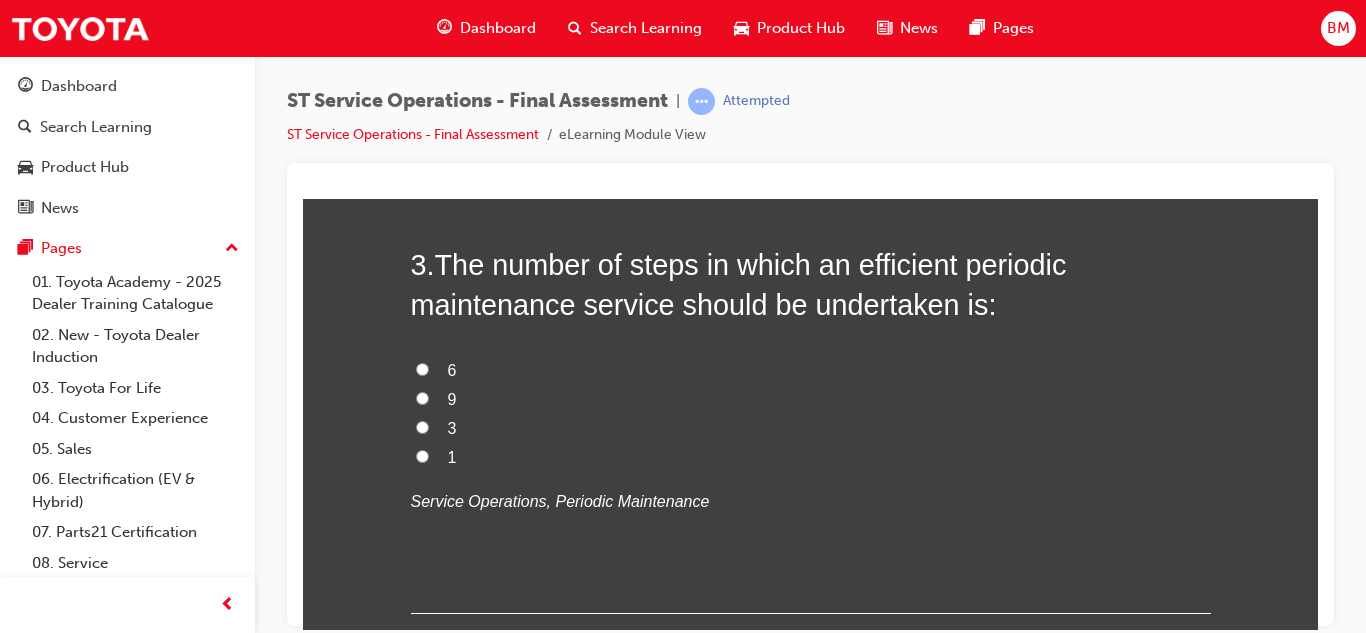 click on "6" at bounding box center (811, 370) 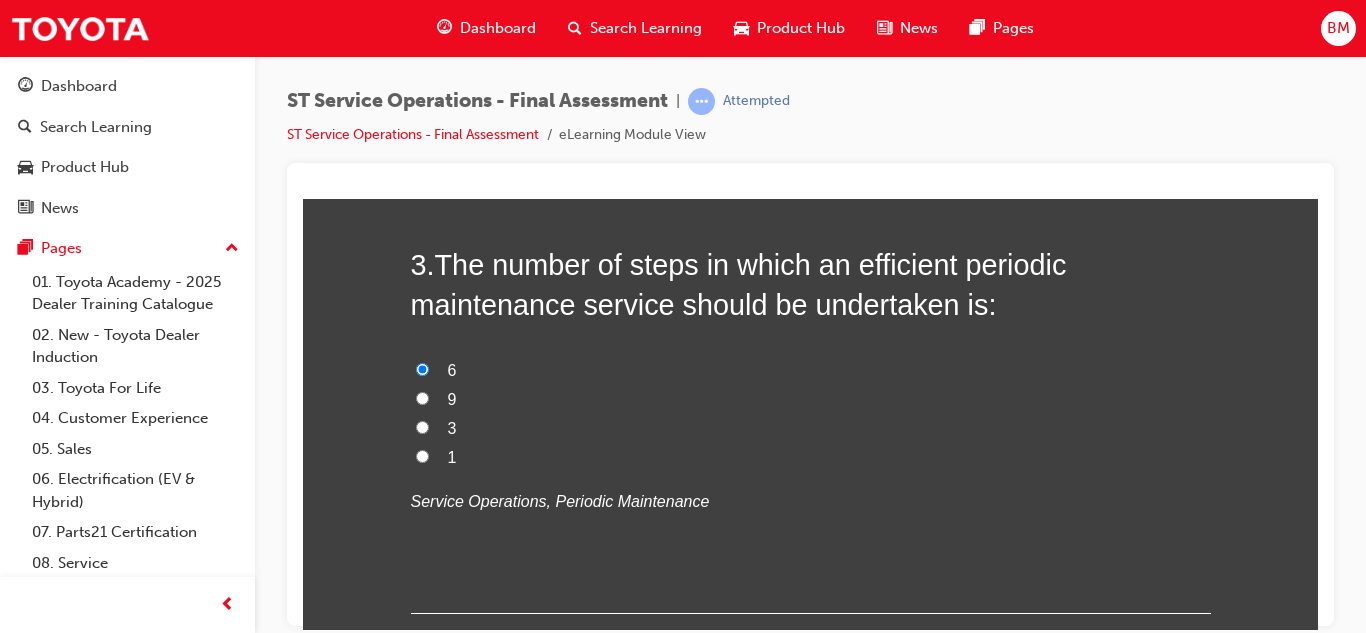 radio on "true" 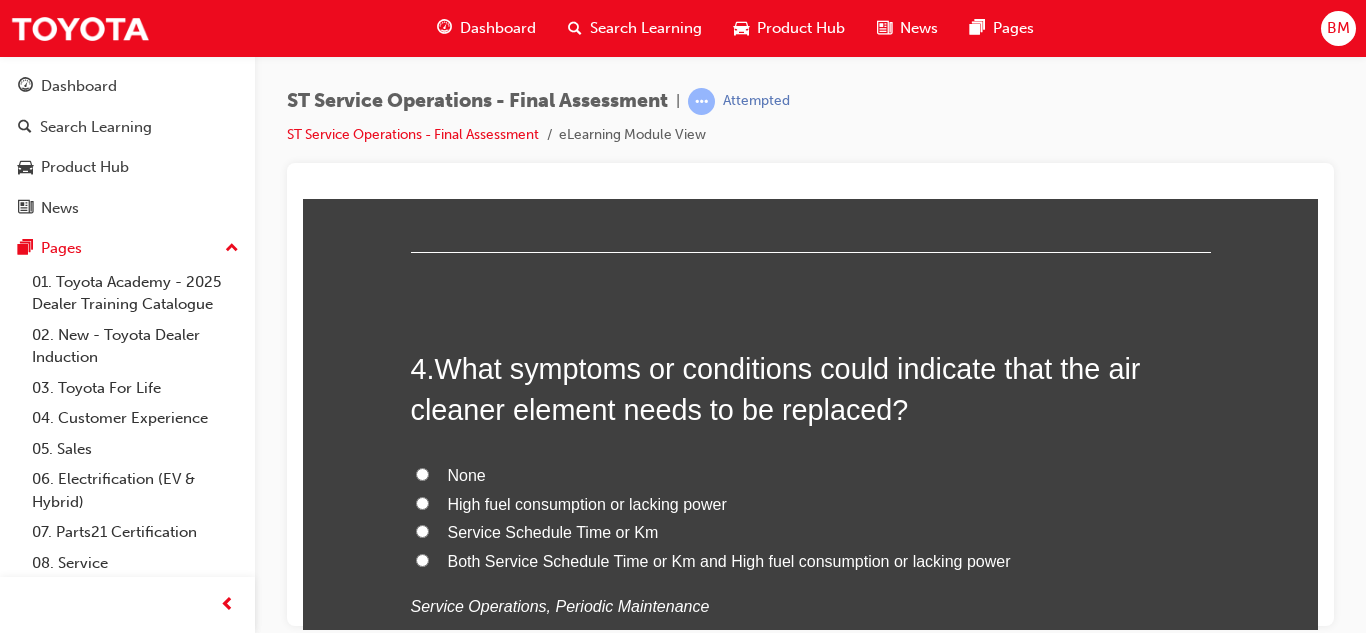 scroll, scrollTop: 1464, scrollLeft: 0, axis: vertical 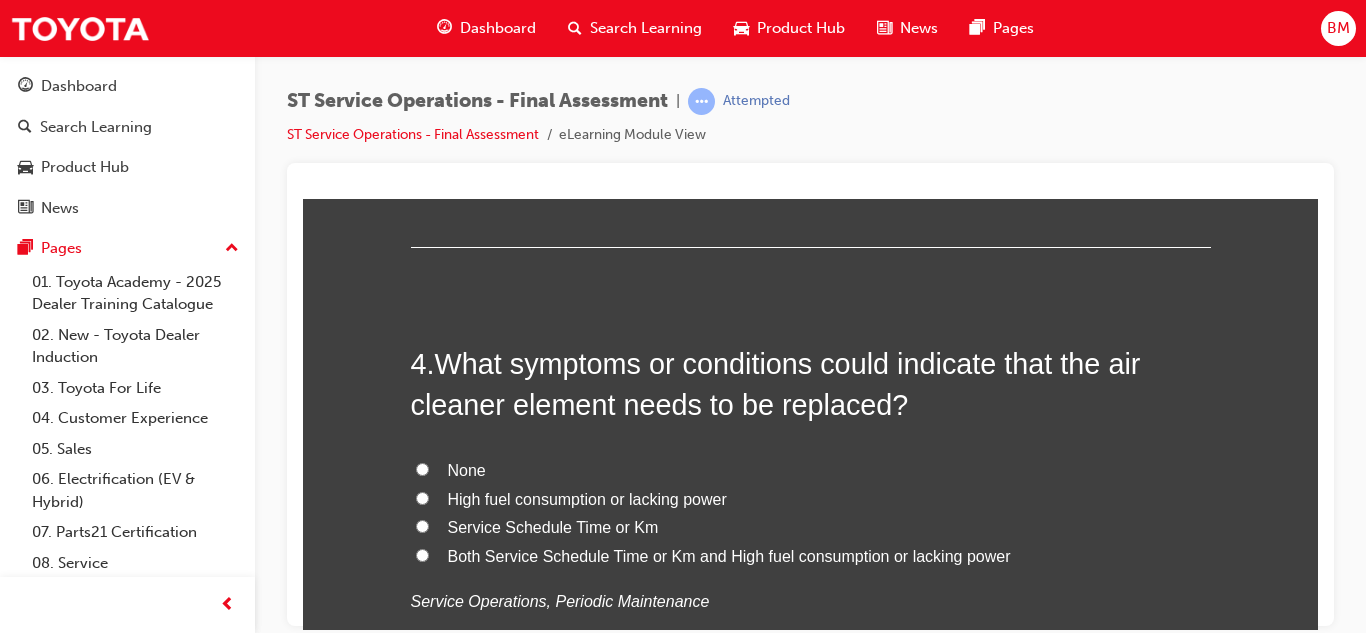 click on "Both Service Schedule Time or Km and High fuel consumption or lacking power" at bounding box center (729, 555) 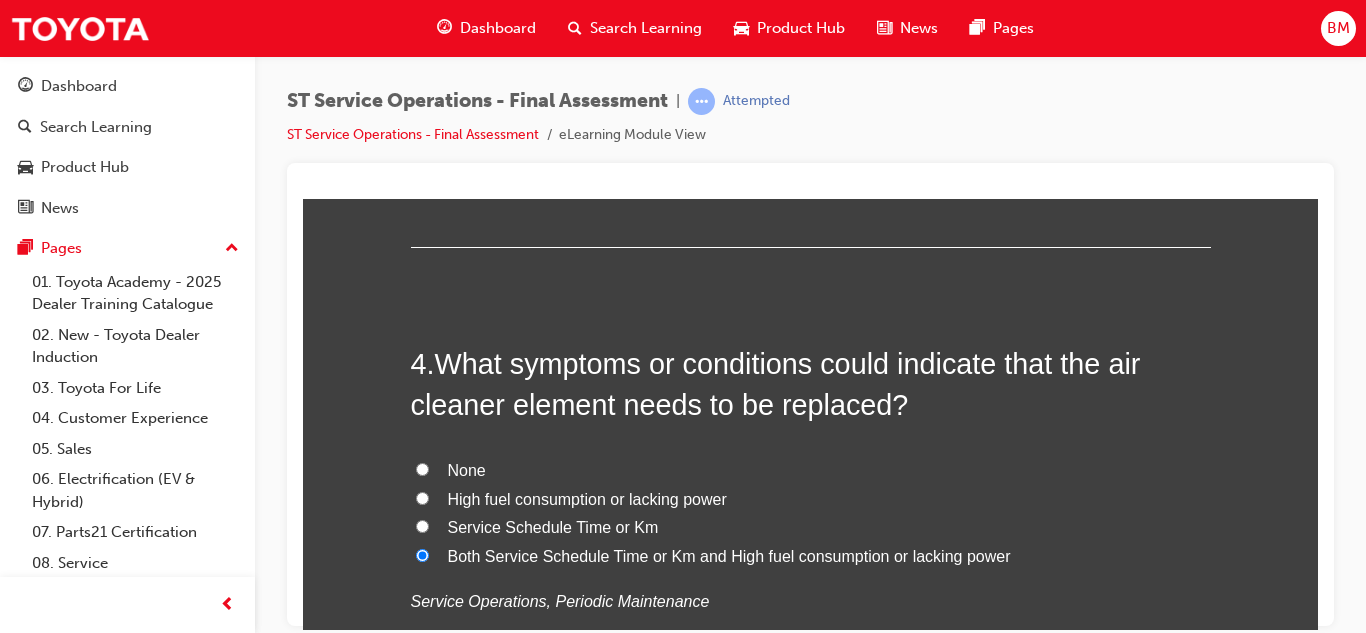 radio on "true" 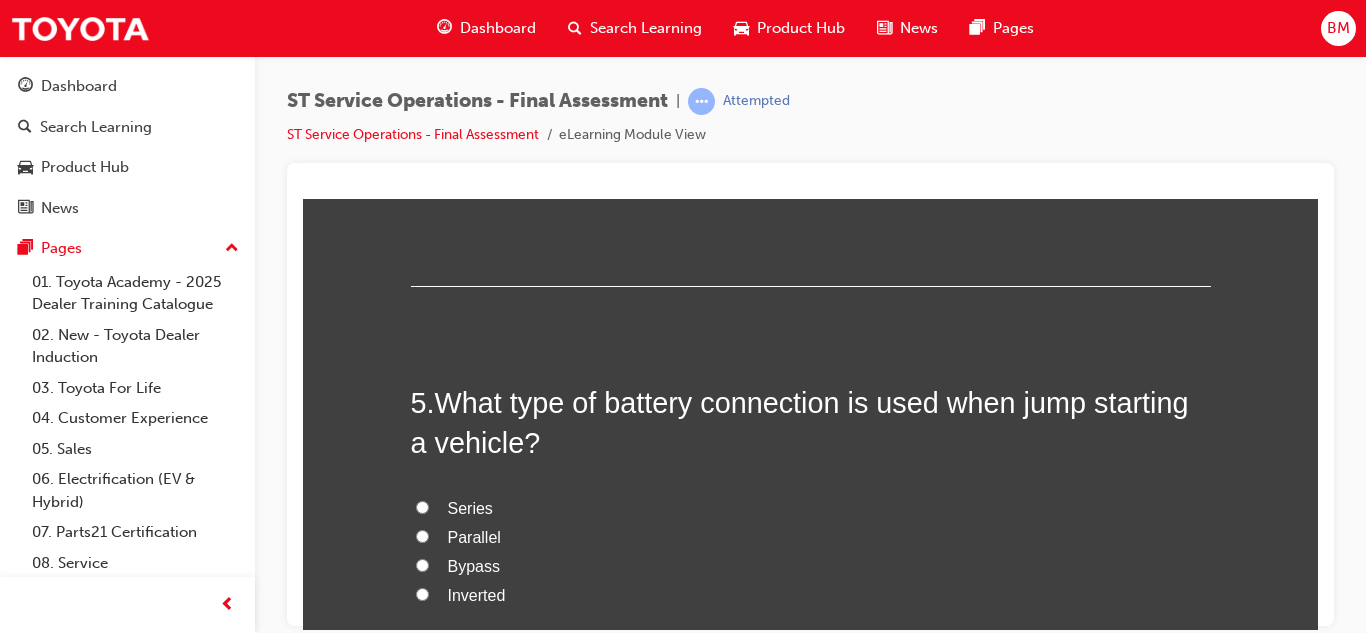 scroll, scrollTop: 1893, scrollLeft: 0, axis: vertical 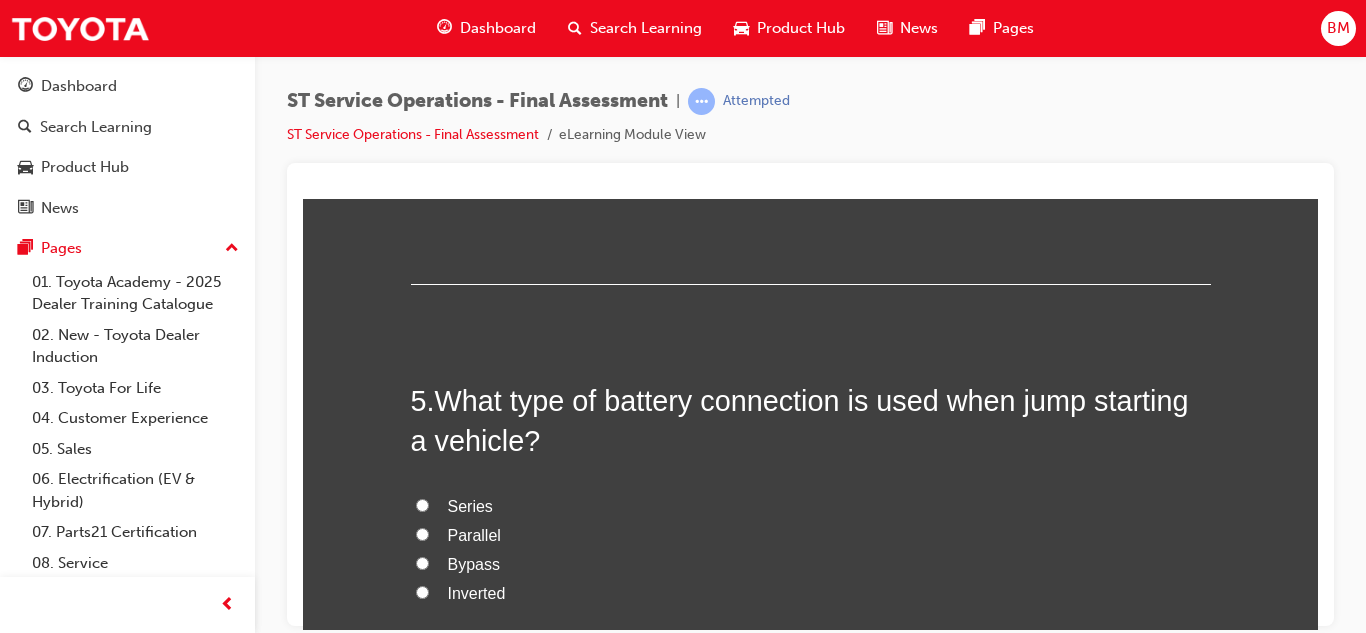 click on "Parallel" at bounding box center (474, 534) 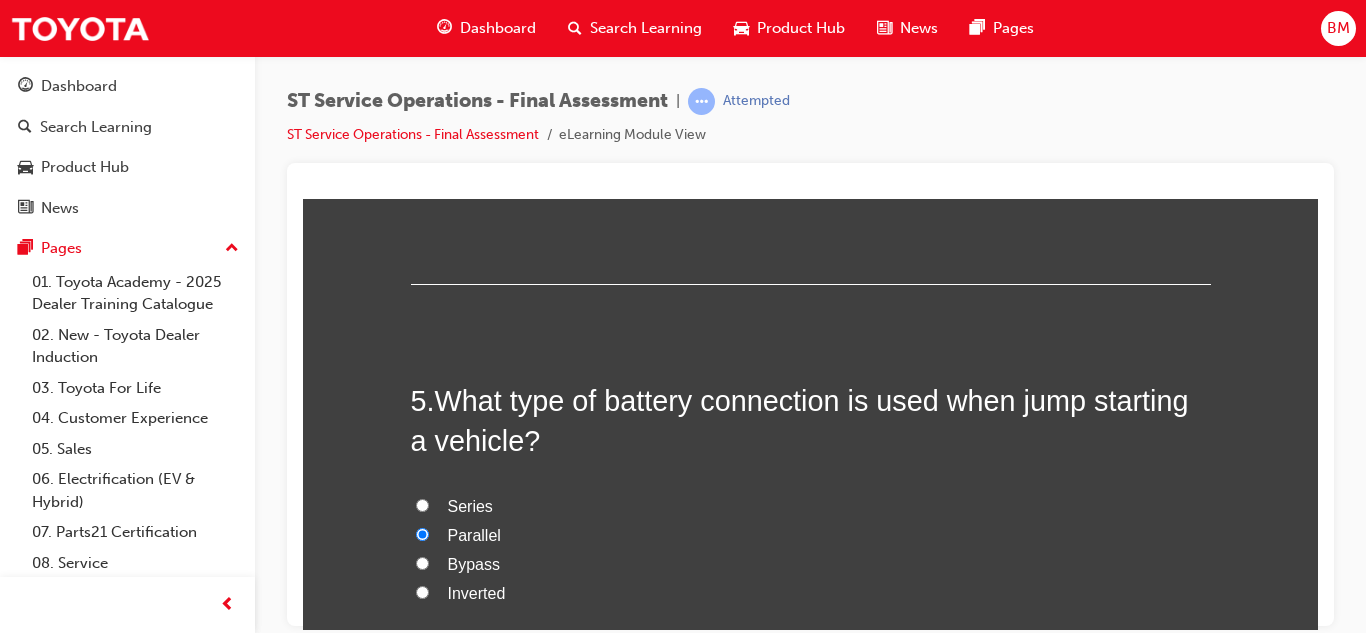radio on "true" 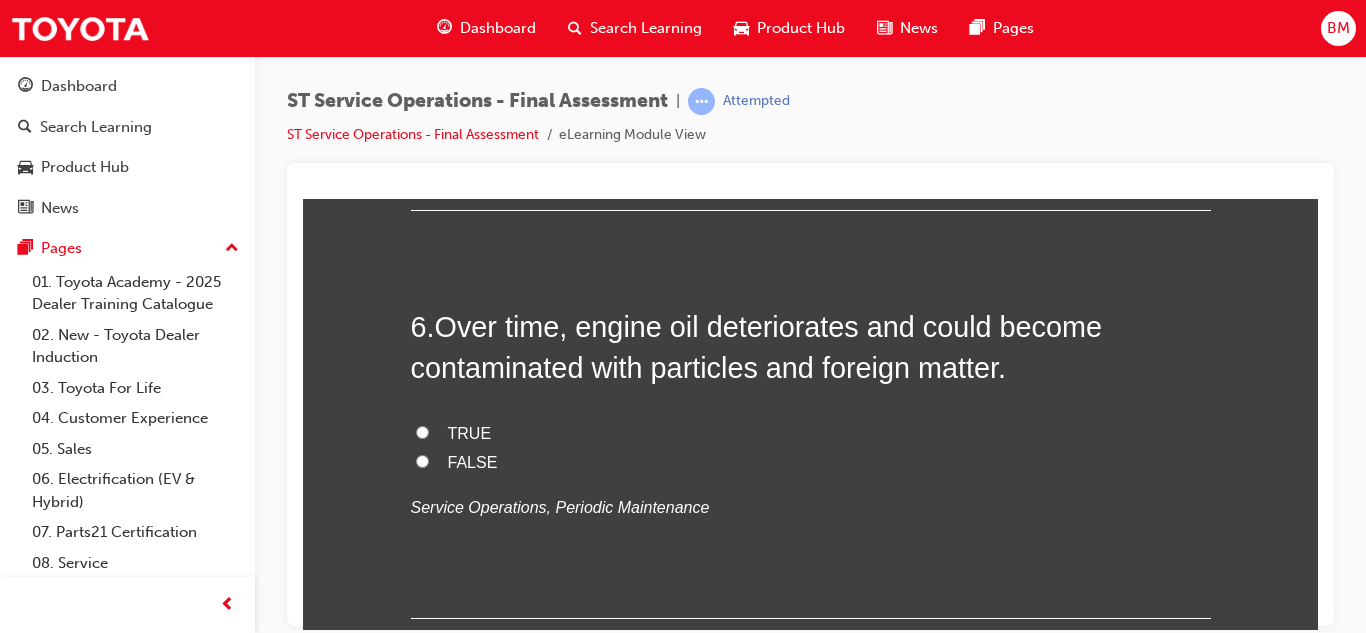 scroll, scrollTop: 2435, scrollLeft: 0, axis: vertical 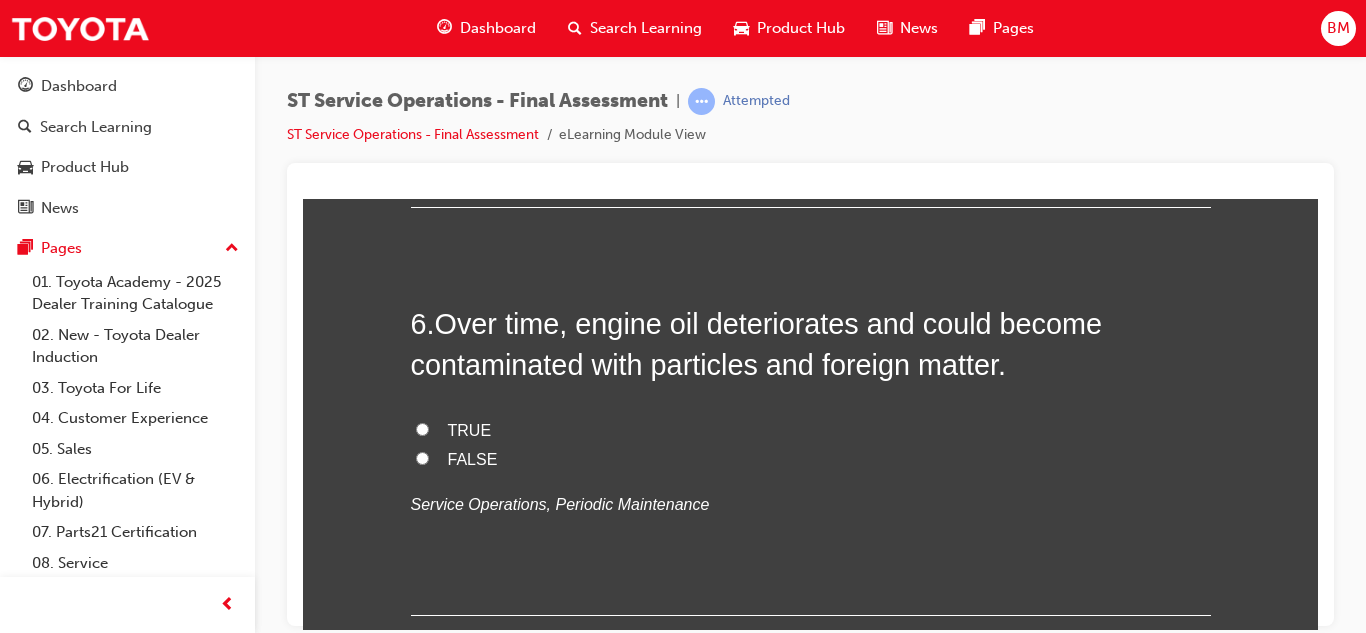 click on "TRUE" at bounding box center [811, 430] 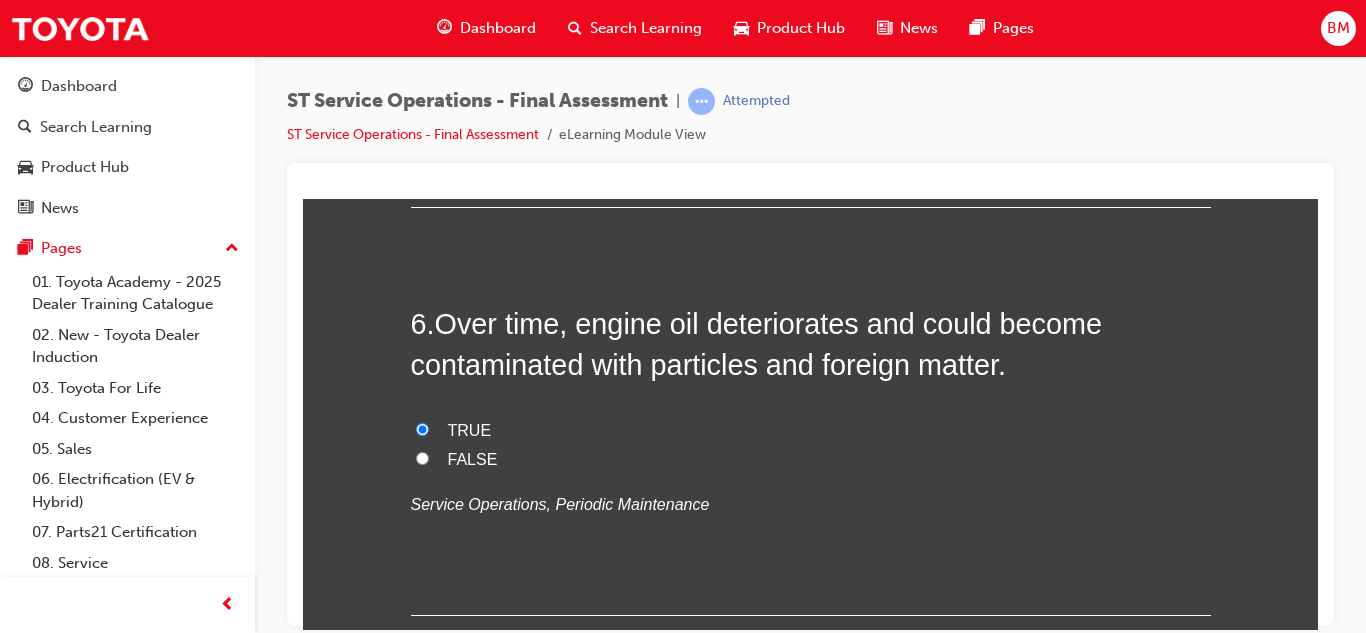 radio on "true" 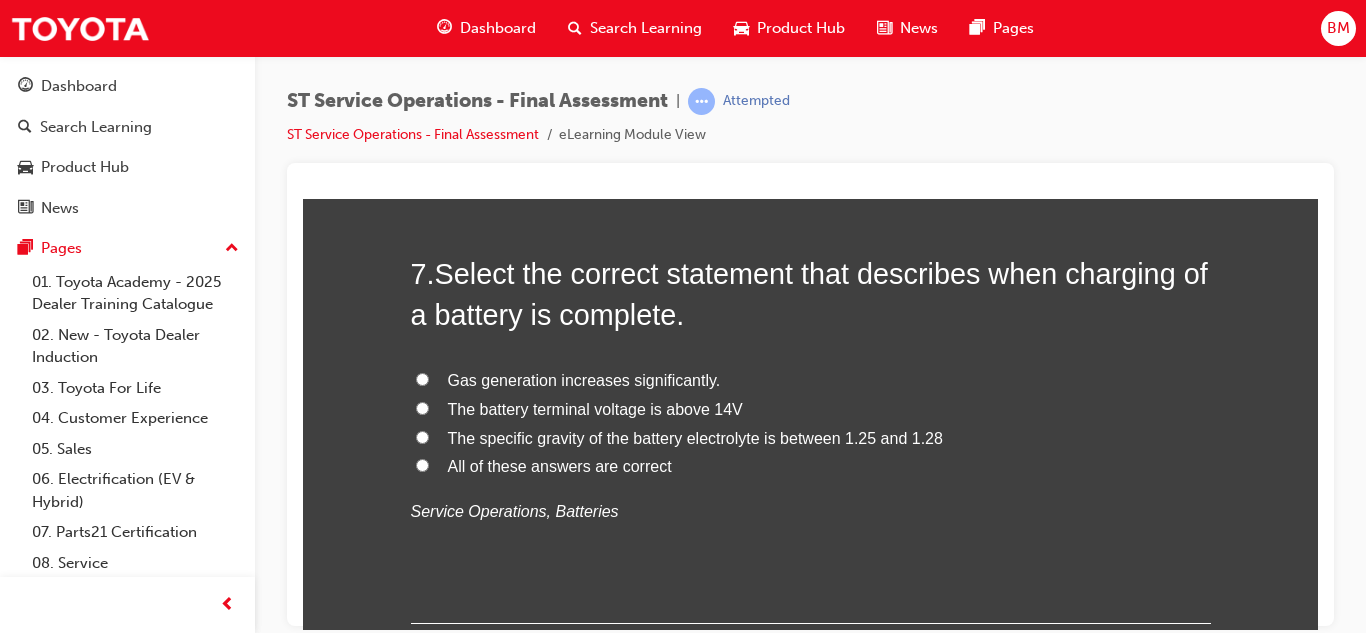 scroll, scrollTop: 2894, scrollLeft: 0, axis: vertical 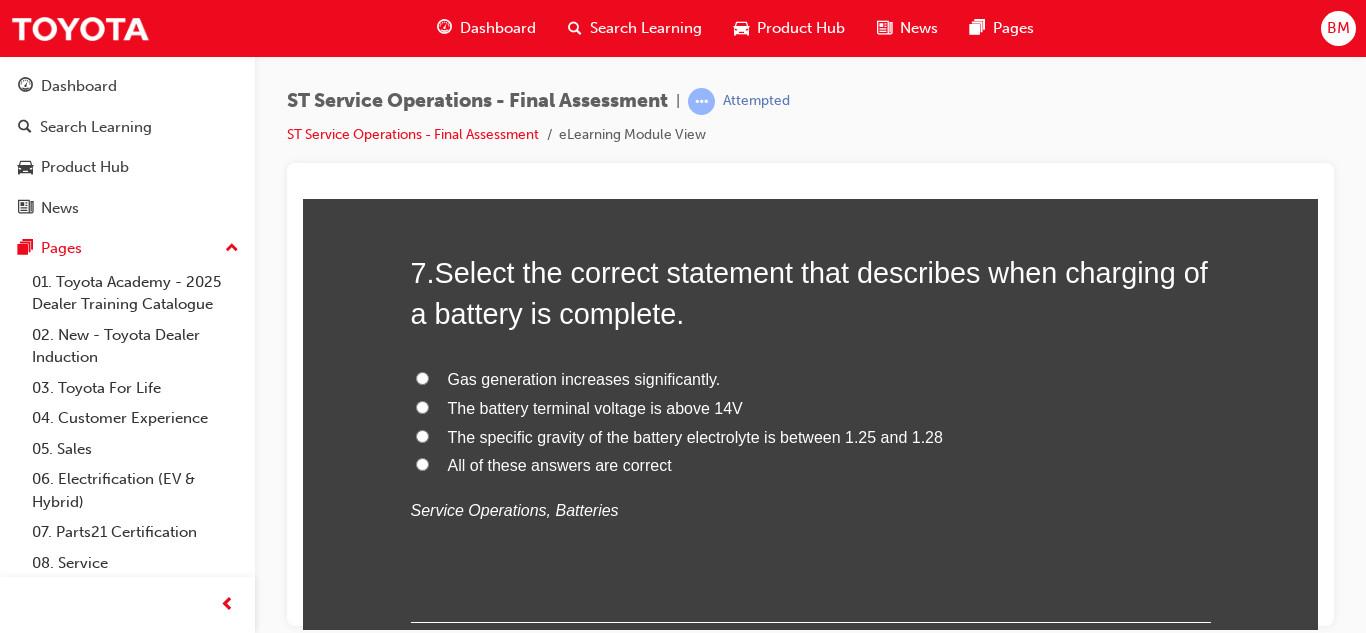 click on "The specific gravity of the battery electrolyte is between 1.25 and 1.28" at bounding box center (695, 436) 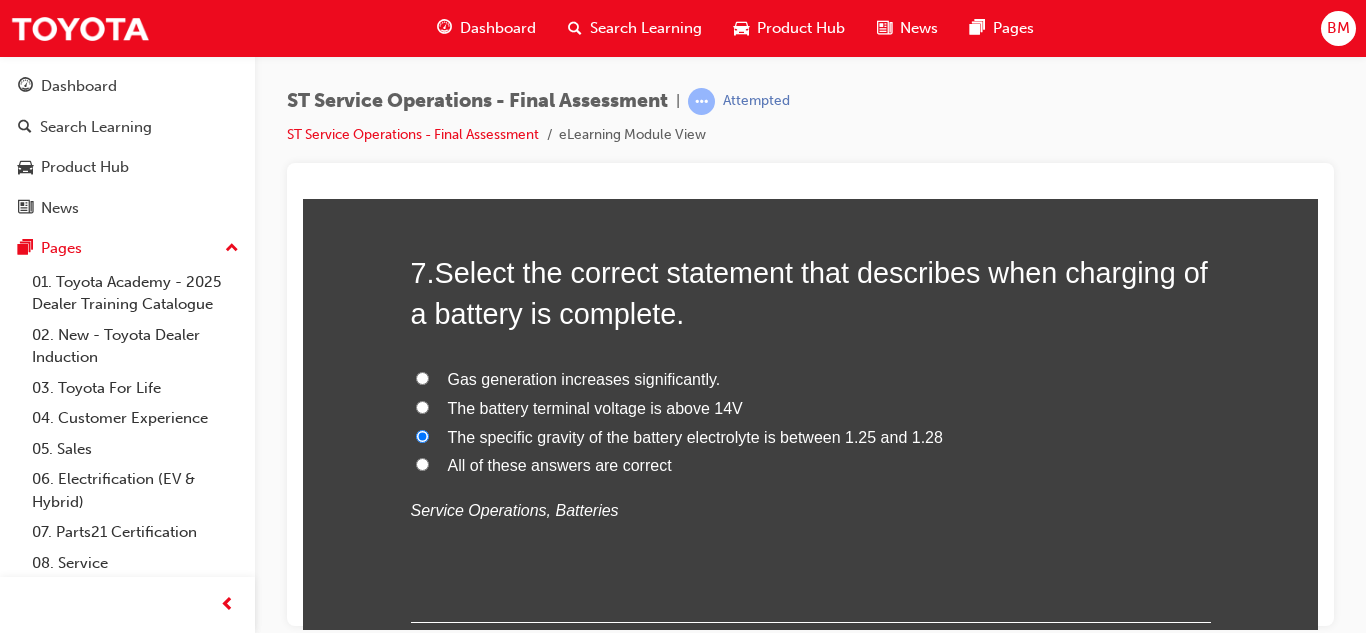 radio on "true" 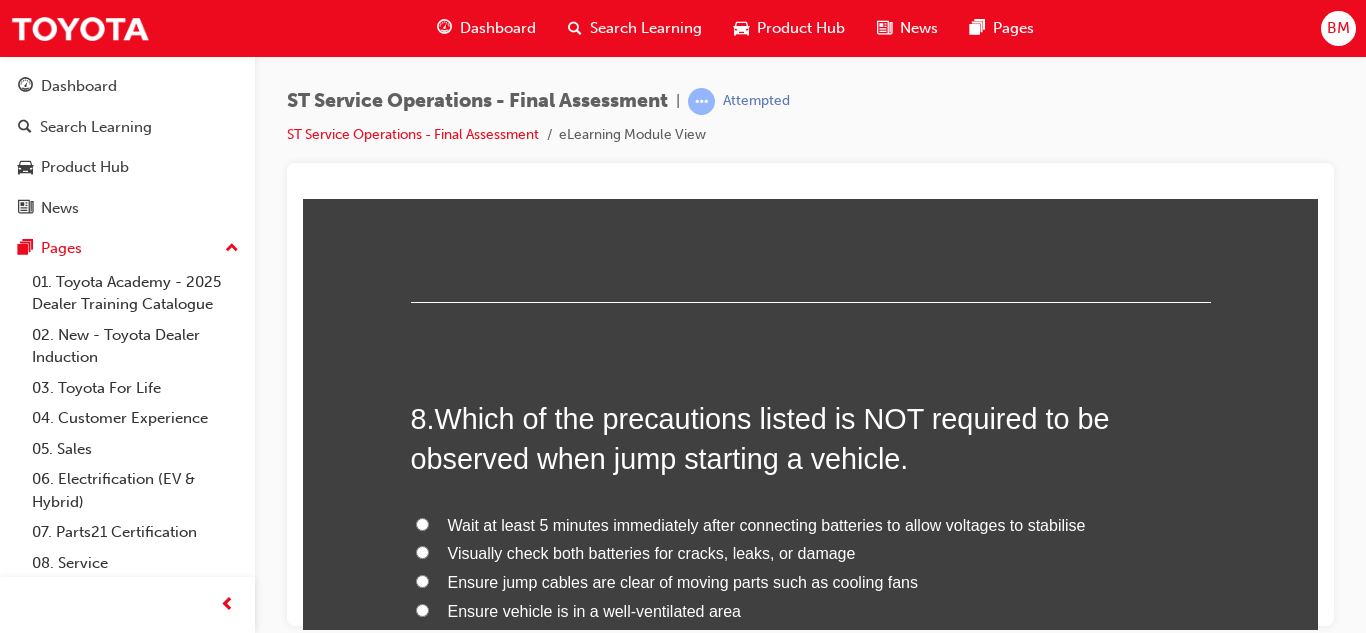 scroll, scrollTop: 3235, scrollLeft: 0, axis: vertical 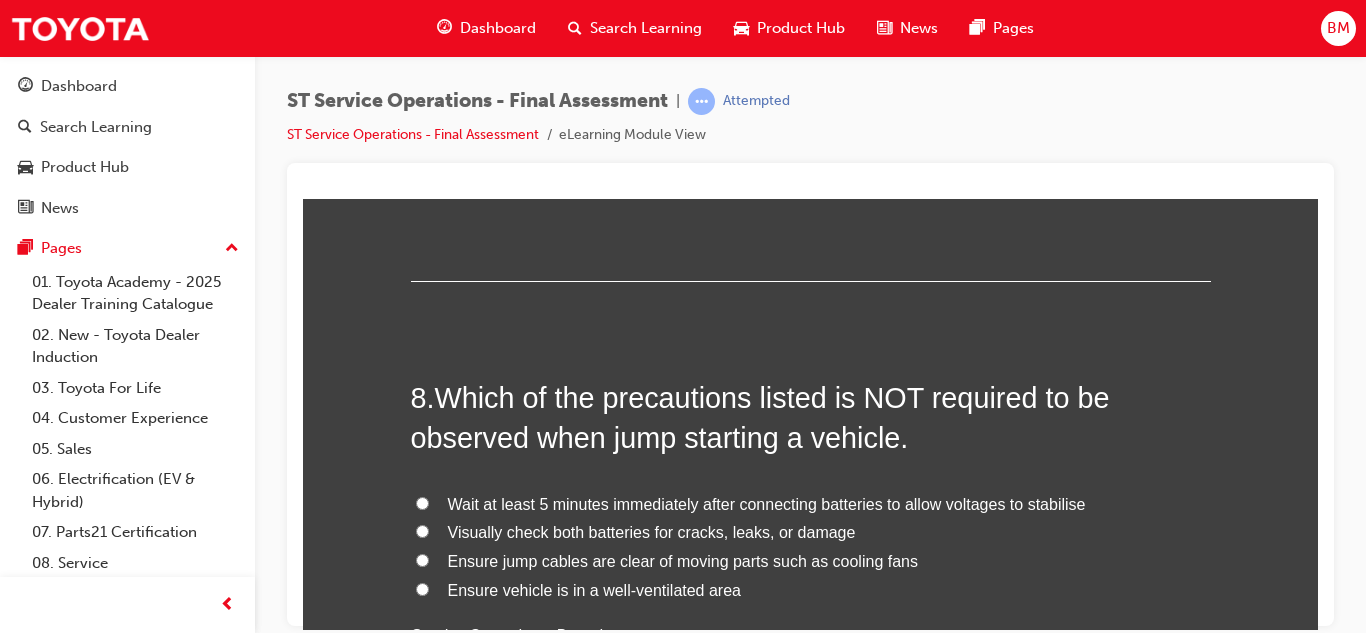 click on "Wait at least 5 minutes immediately after connecting batteries to allow voltages to stabilise" at bounding box center (767, 503) 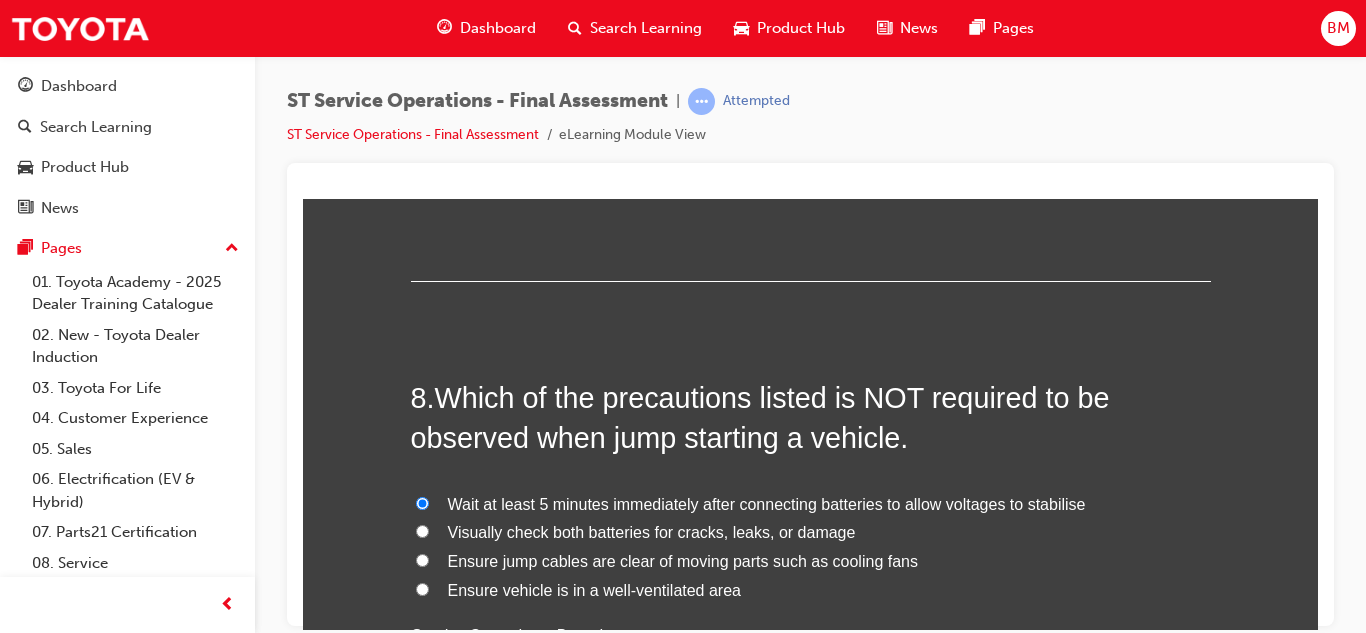 radio on "true" 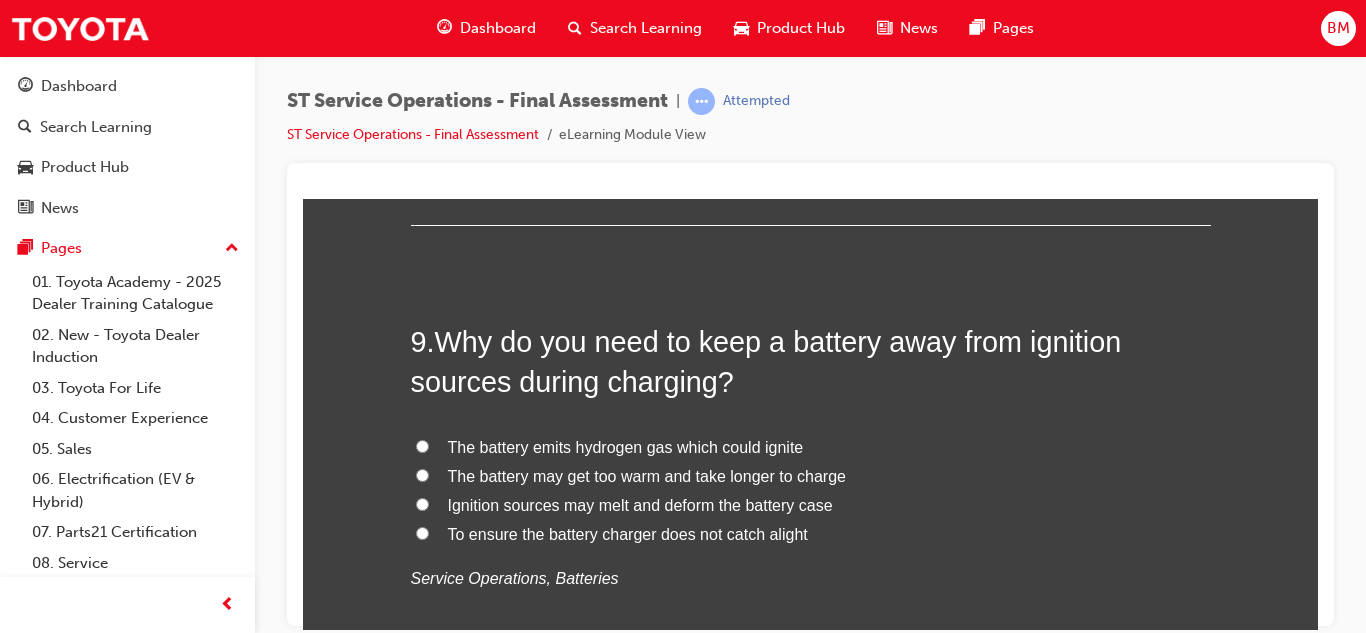 scroll, scrollTop: 3762, scrollLeft: 0, axis: vertical 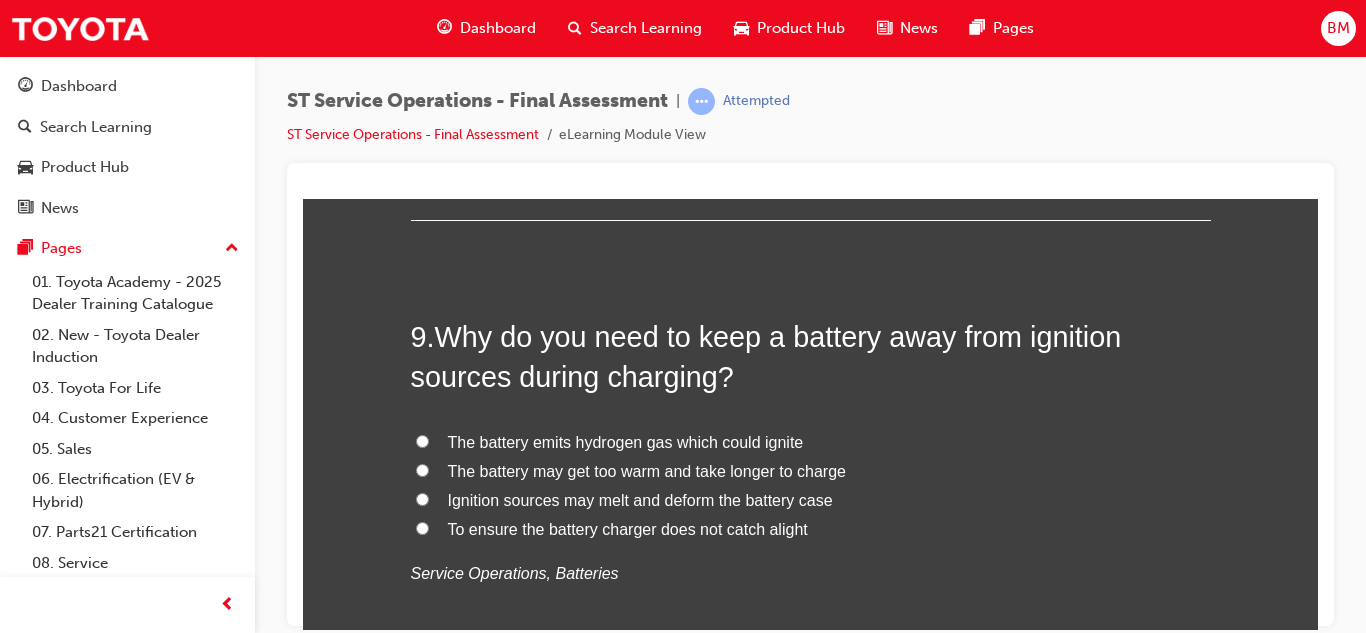 click on "The battery emits hydrogen gas which could ignite" at bounding box center [626, 441] 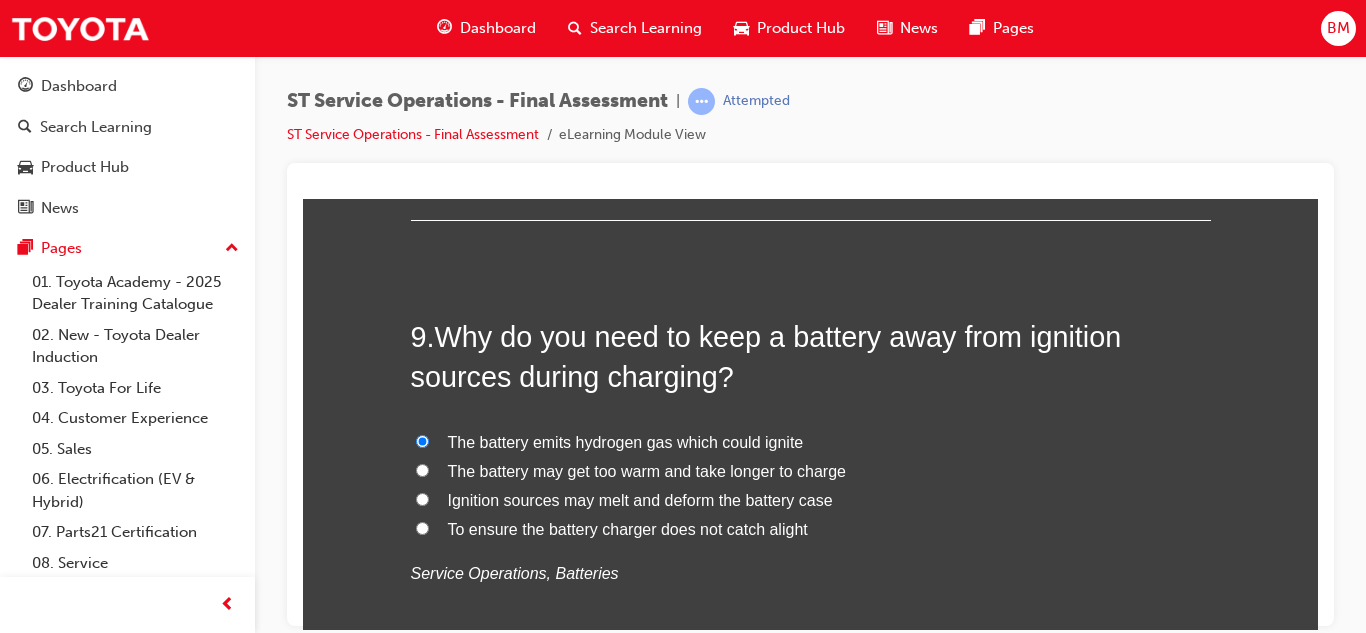 radio on "true" 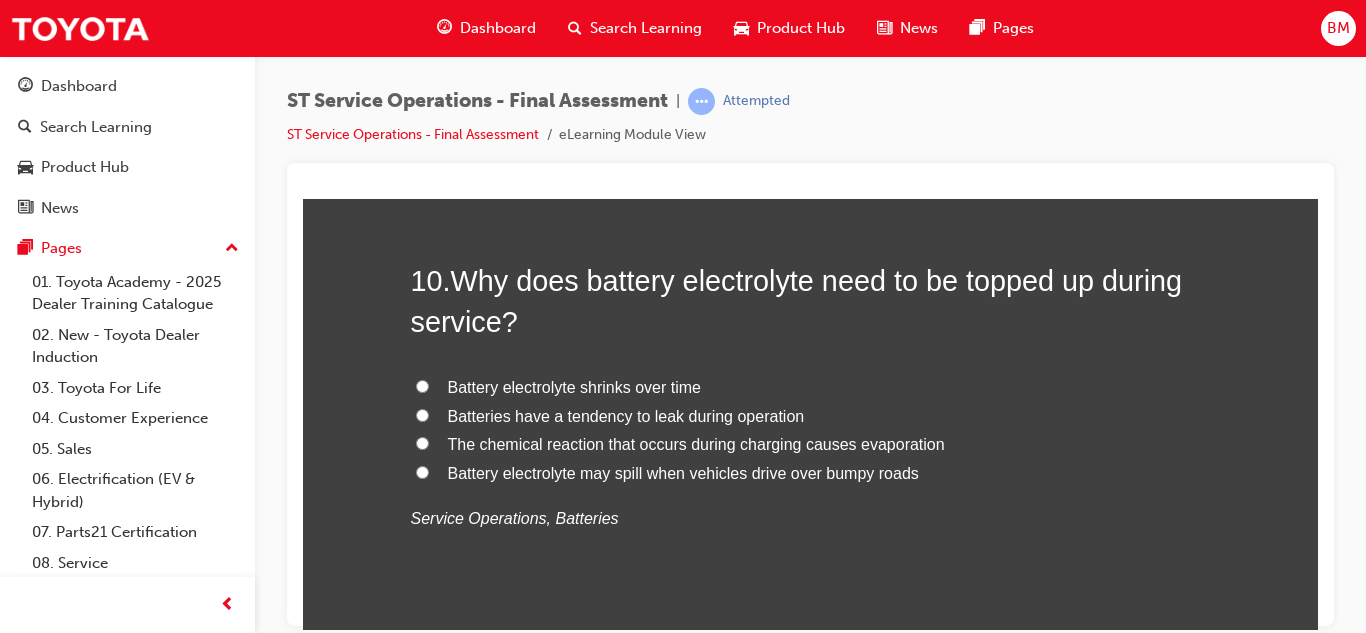 scroll, scrollTop: 4288, scrollLeft: 0, axis: vertical 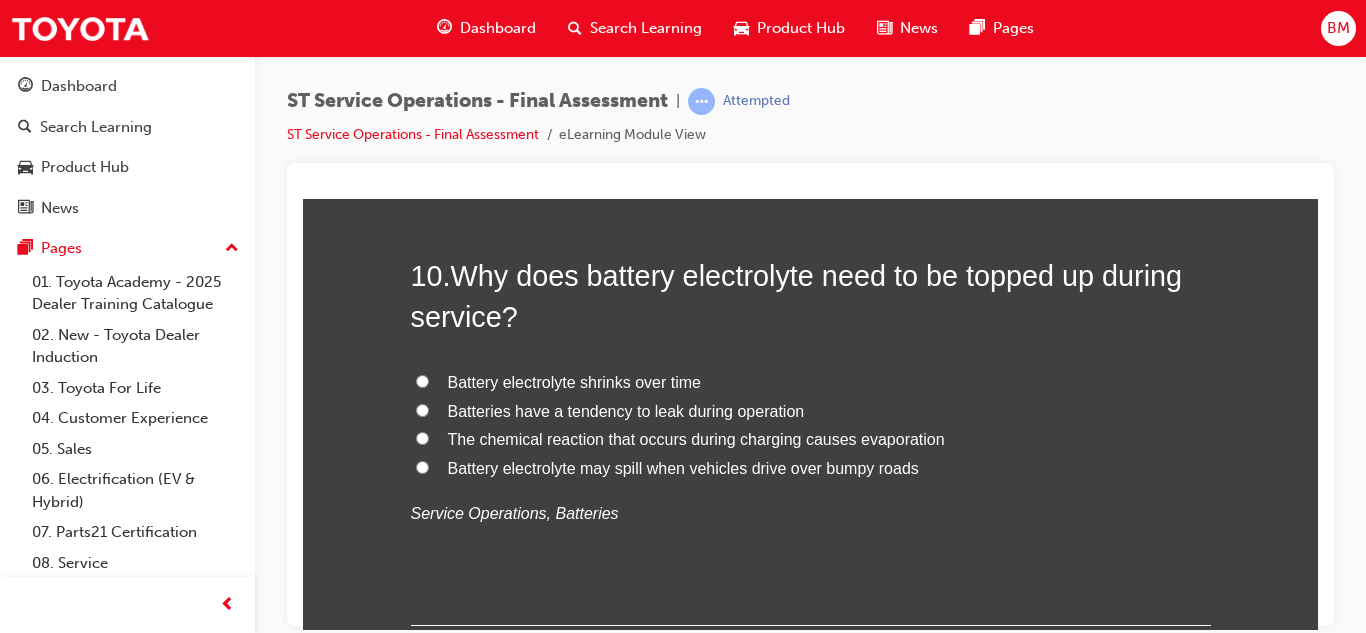 click on "The chemical reaction that occurs during charging causes evaporation" at bounding box center (696, 438) 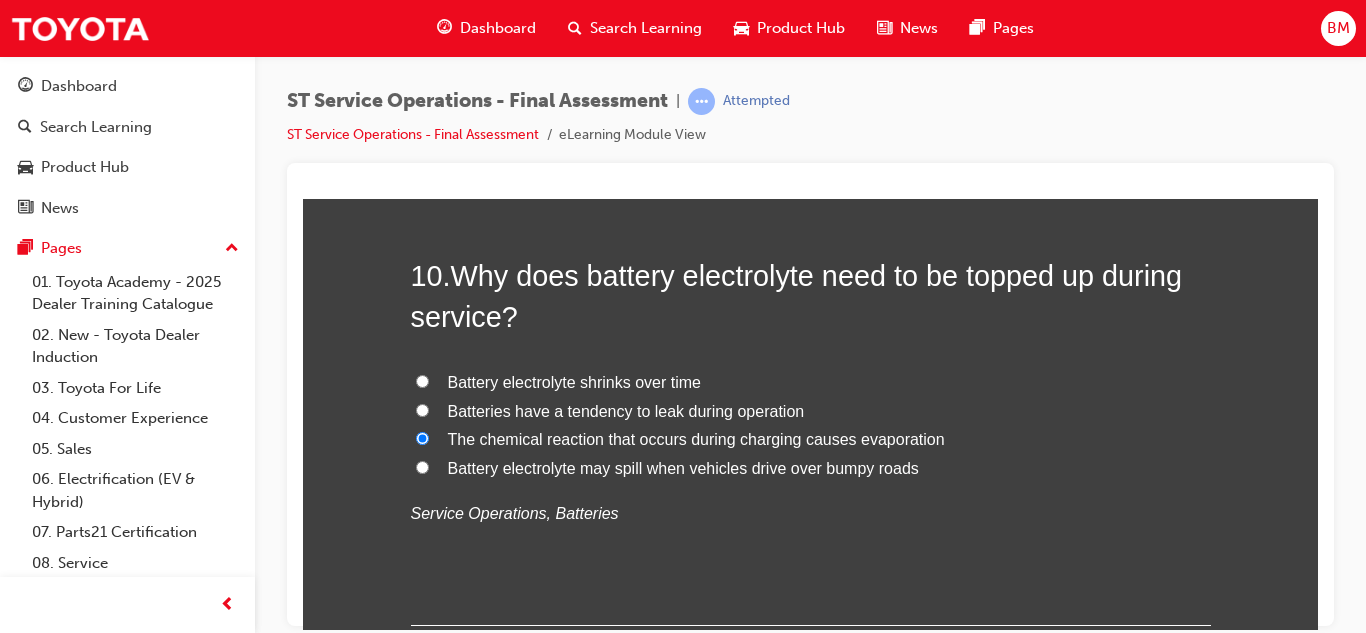 radio on "true" 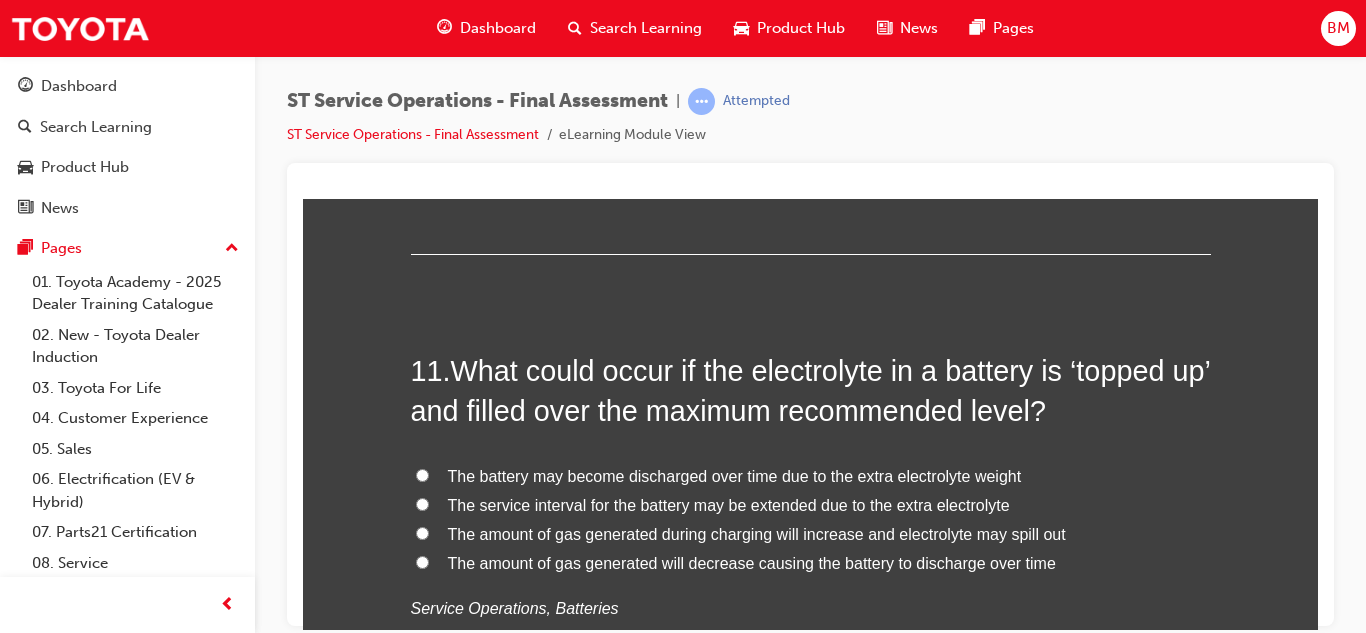 scroll, scrollTop: 4661, scrollLeft: 0, axis: vertical 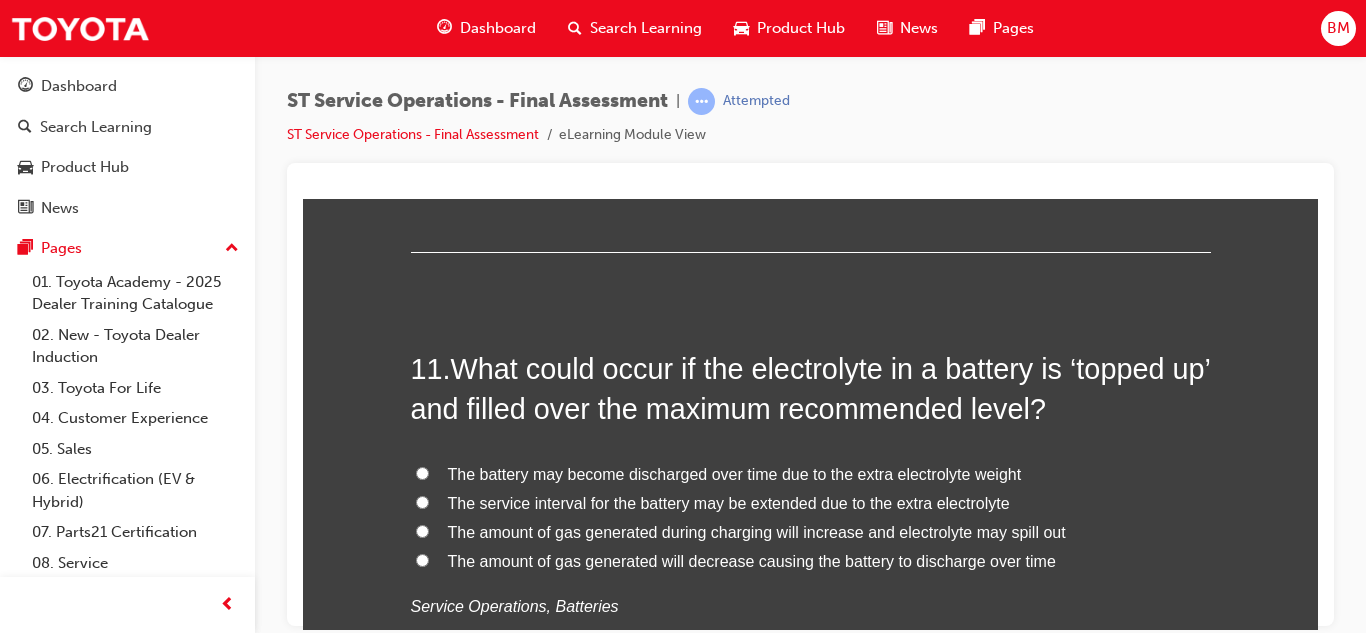 click on "The service interval for the battery may be extended due to the extra electrolyte" at bounding box center [729, 502] 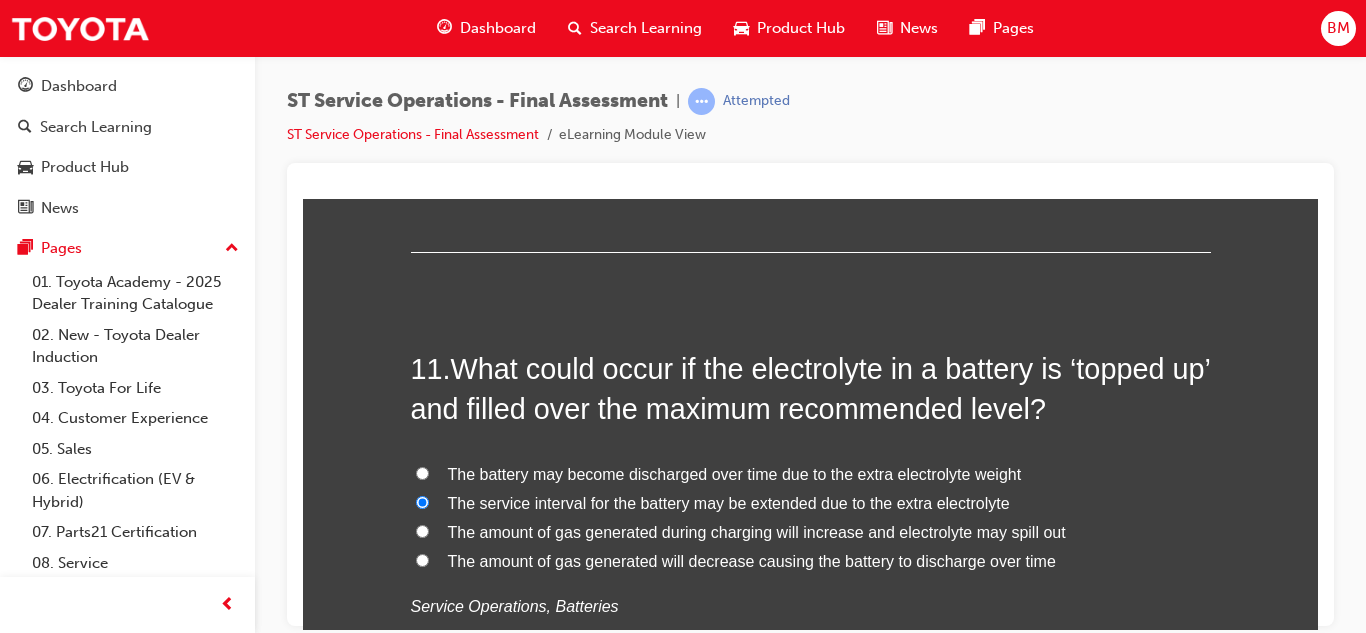 radio on "true" 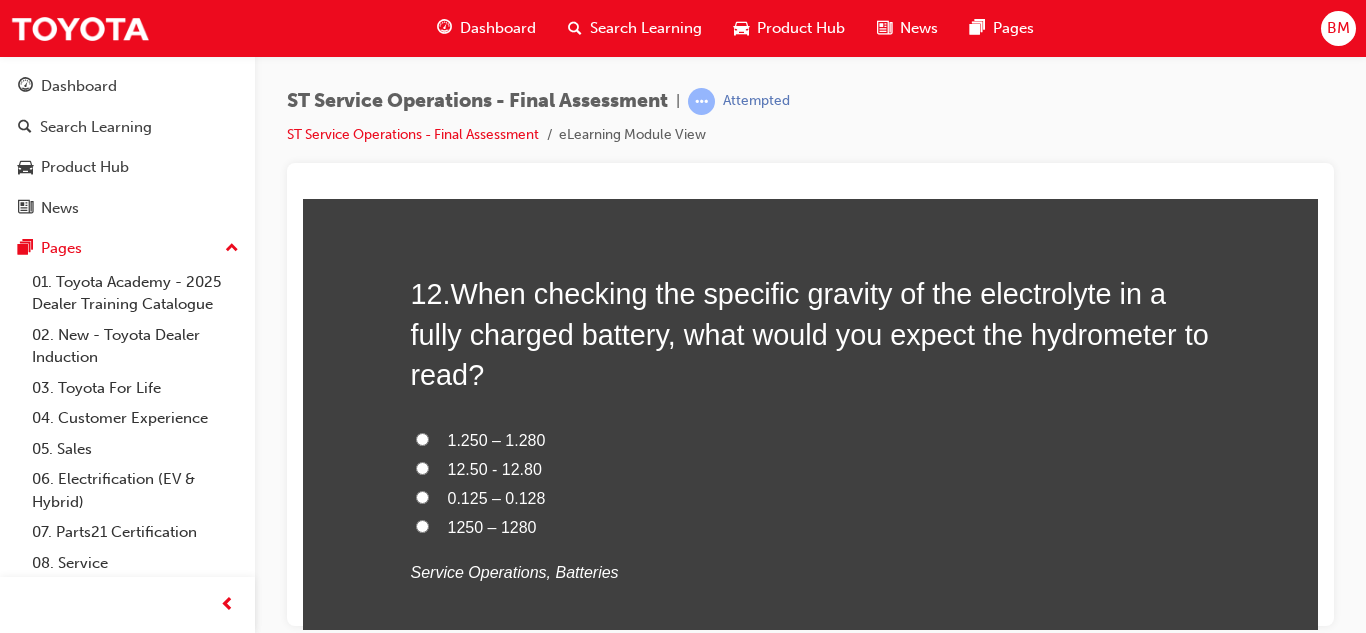 scroll, scrollTop: 5202, scrollLeft: 0, axis: vertical 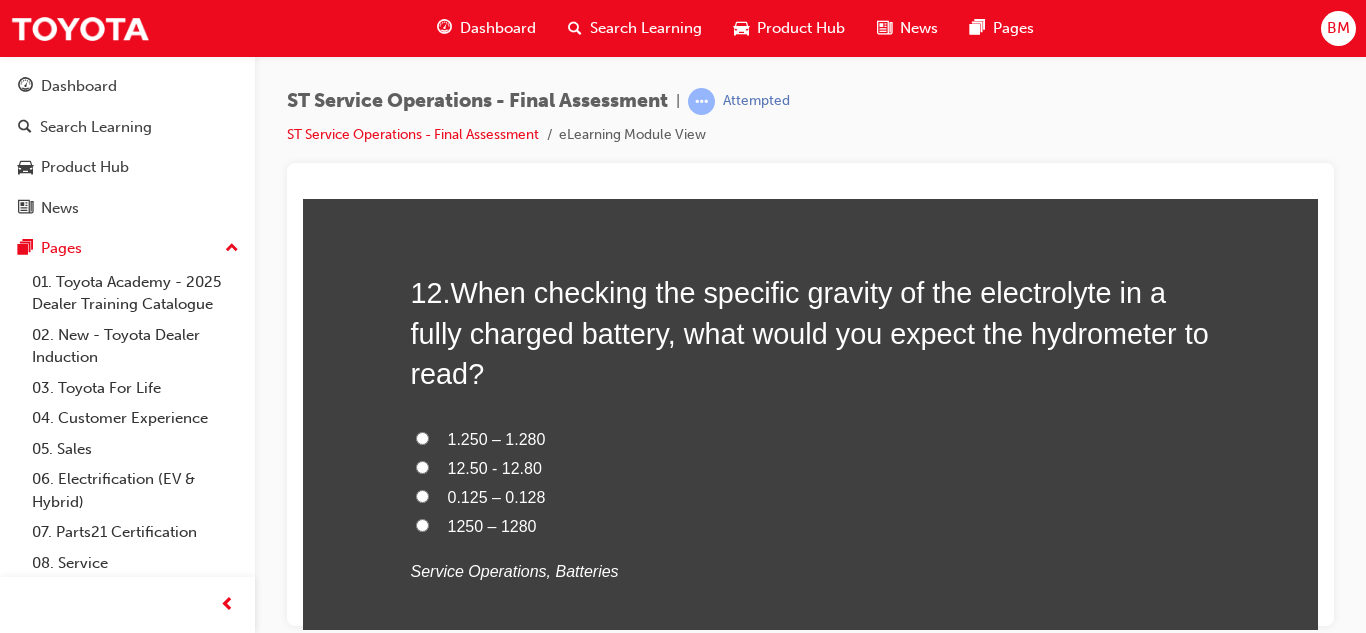 click on "12.50 - 12.80" at bounding box center [495, 467] 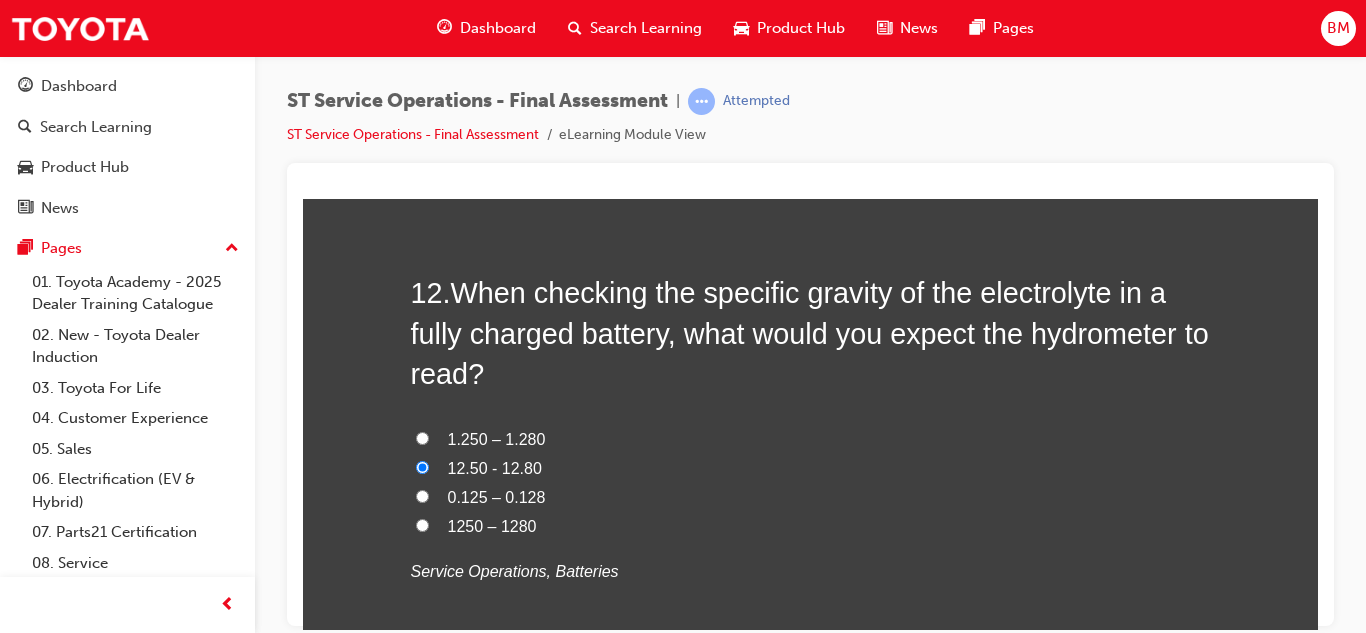 radio on "true" 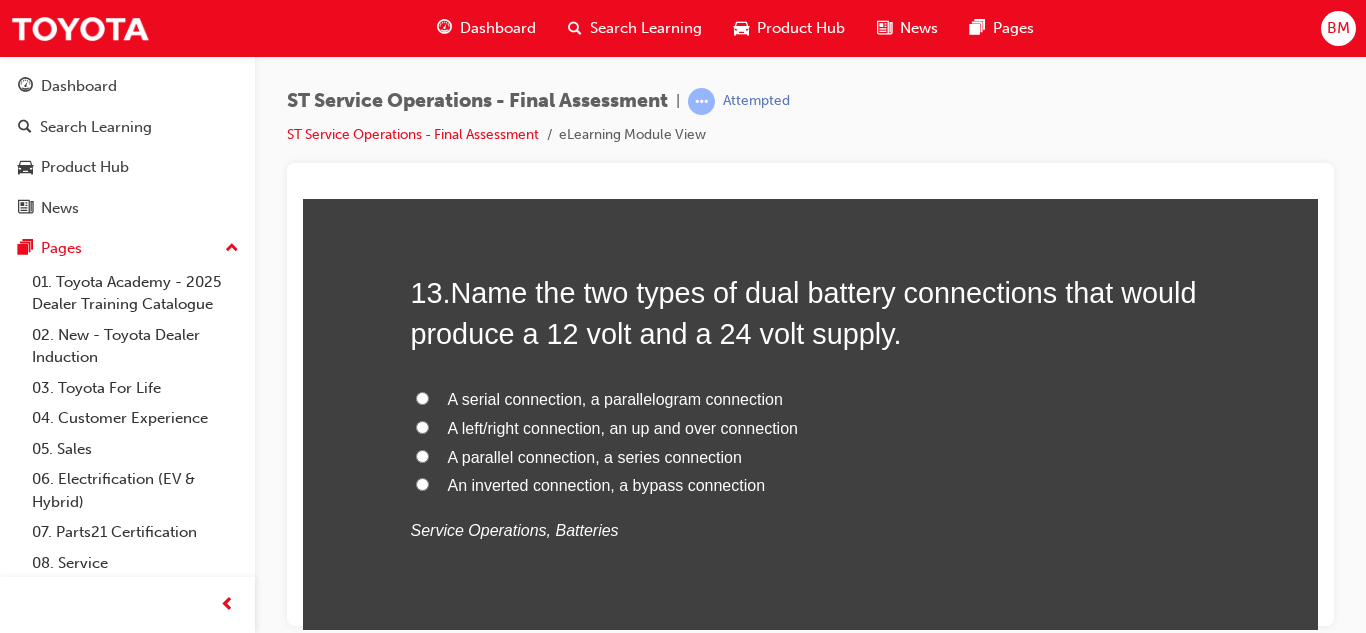 scroll, scrollTop: 5730, scrollLeft: 0, axis: vertical 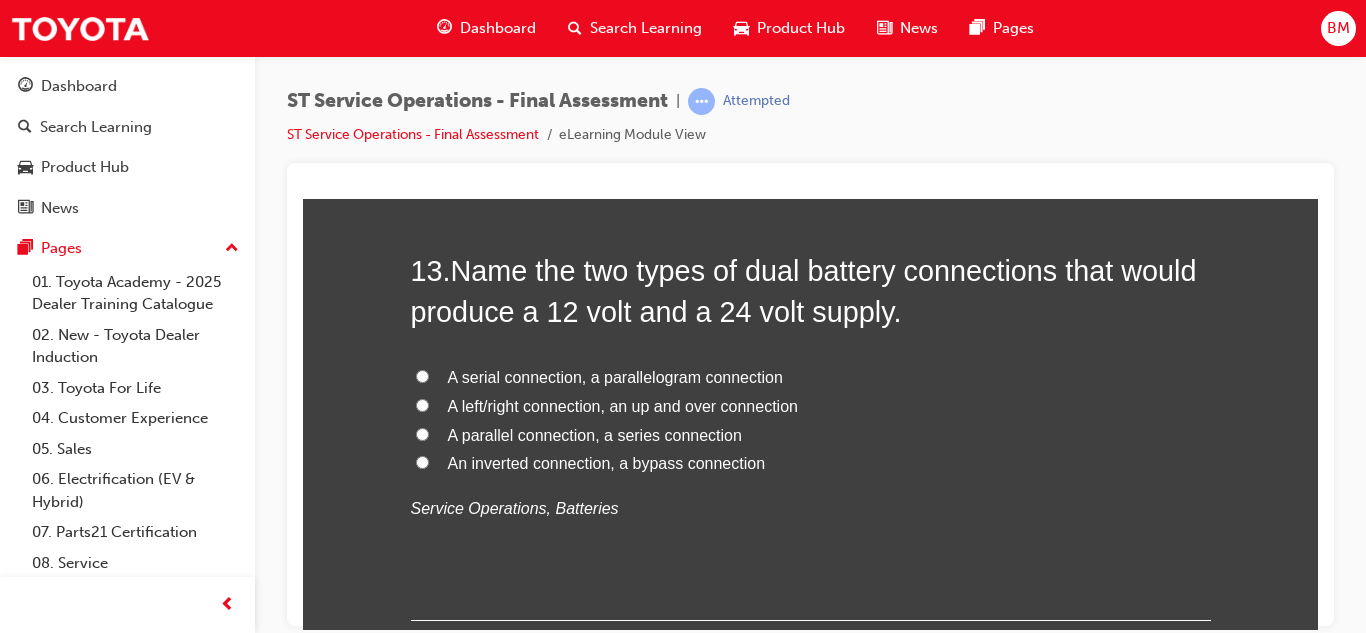 click on "A parallel connection, a series connection" at bounding box center (595, 434) 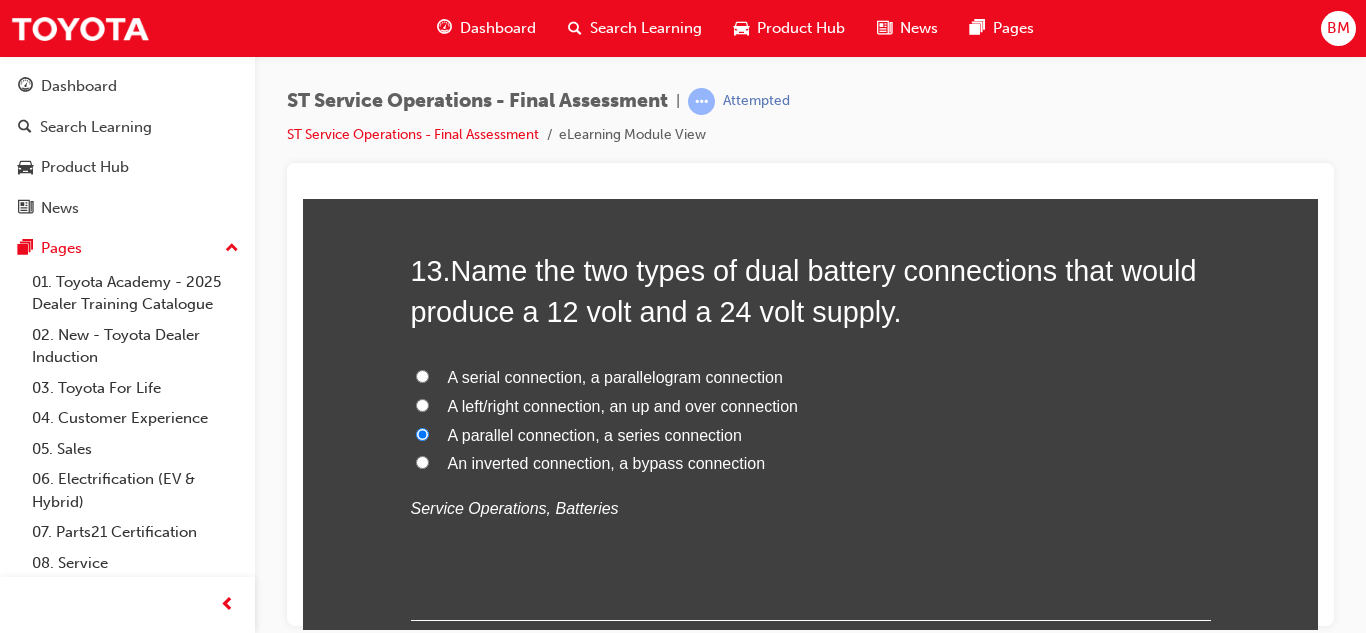 radio on "true" 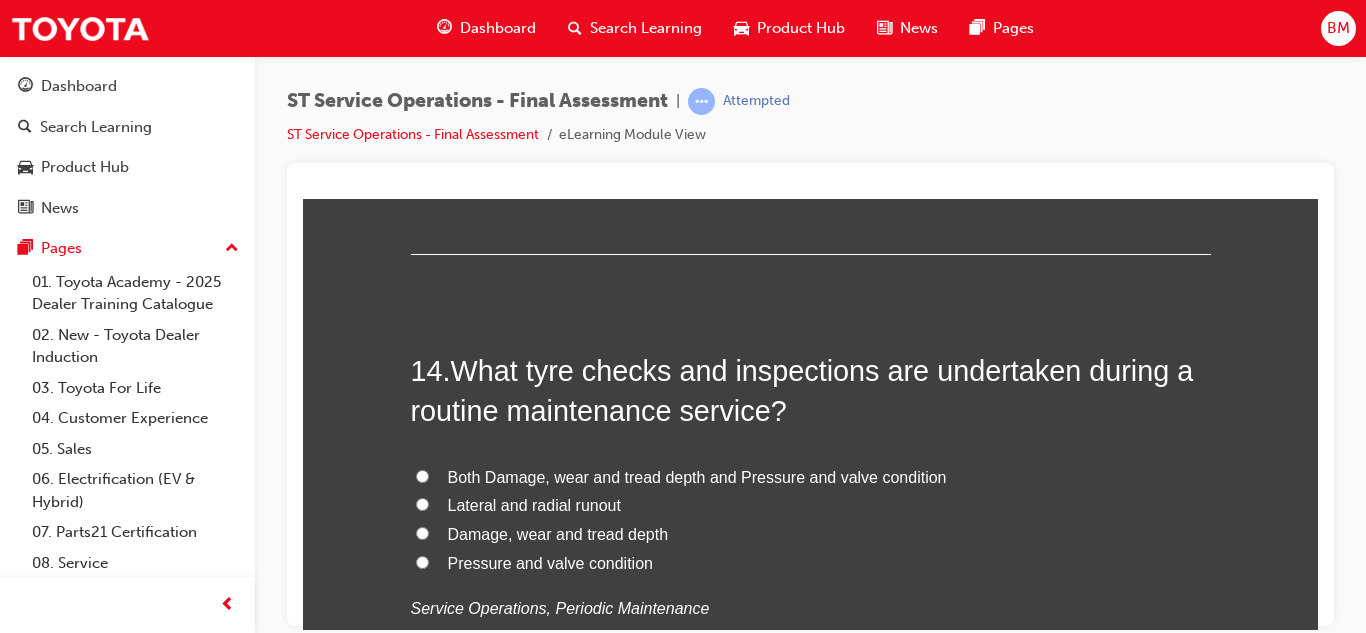 scroll, scrollTop: 6108, scrollLeft: 0, axis: vertical 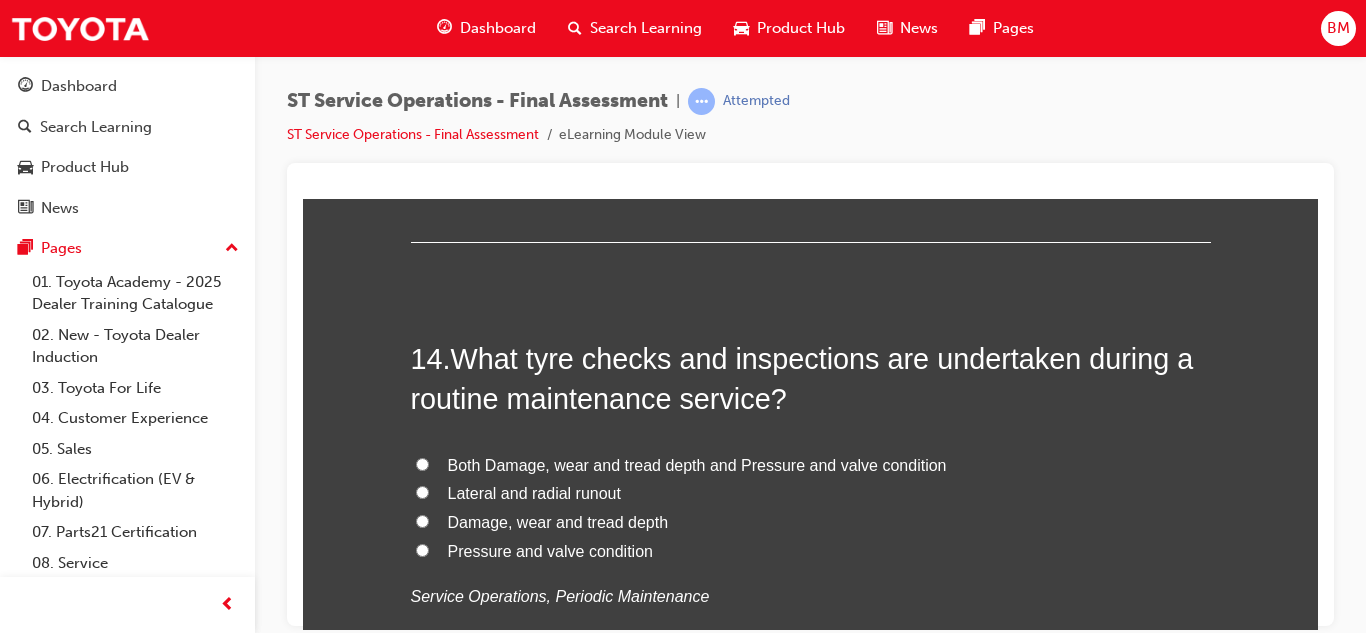 click on "Both Damage, wear and tread depth and Pressure and valve condition" at bounding box center (697, 464) 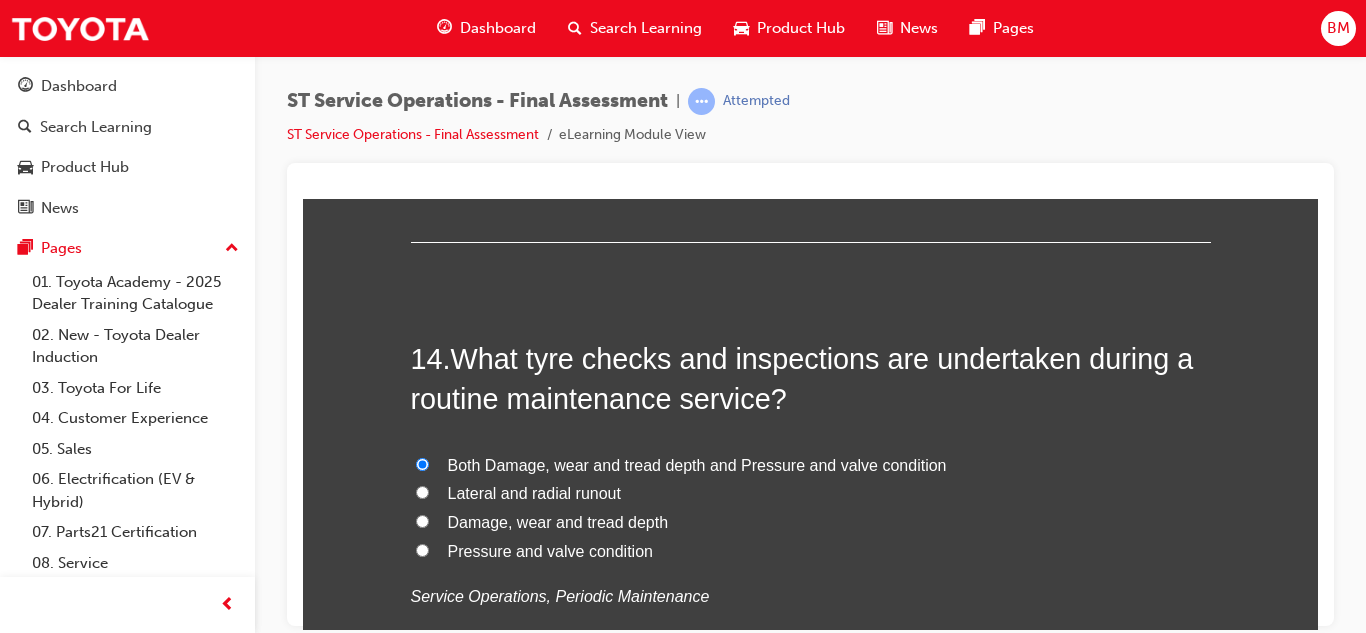 radio on "true" 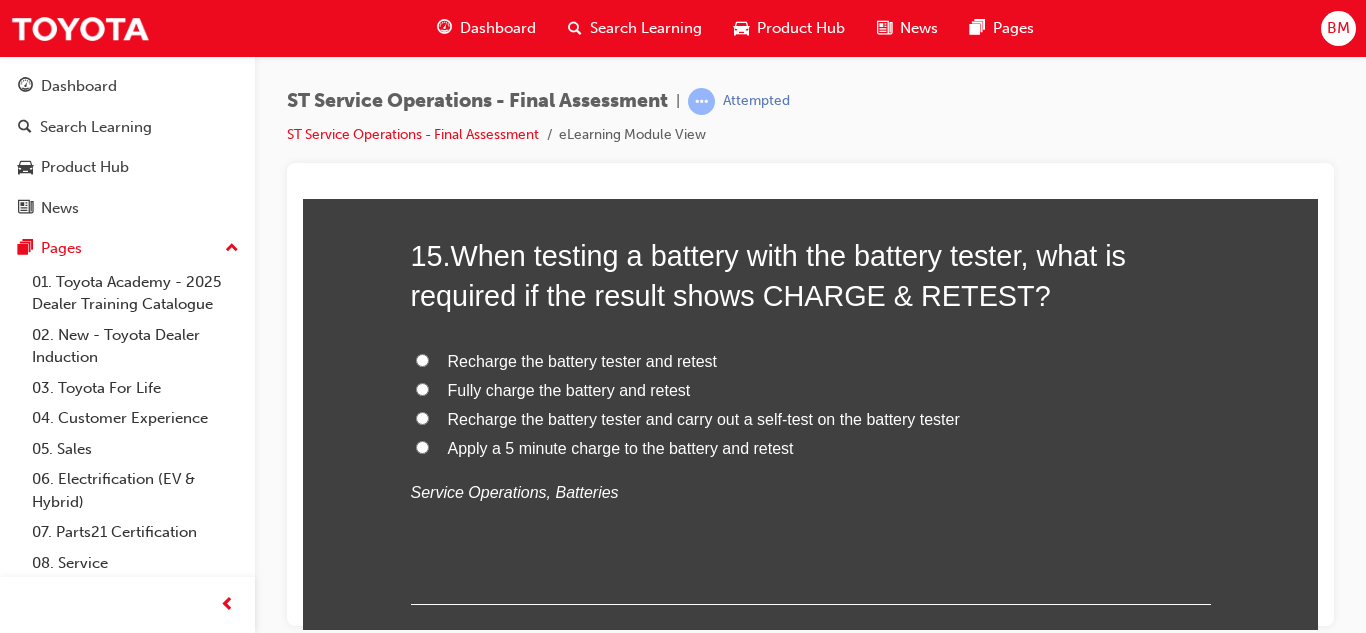 scroll, scrollTop: 6668, scrollLeft: 0, axis: vertical 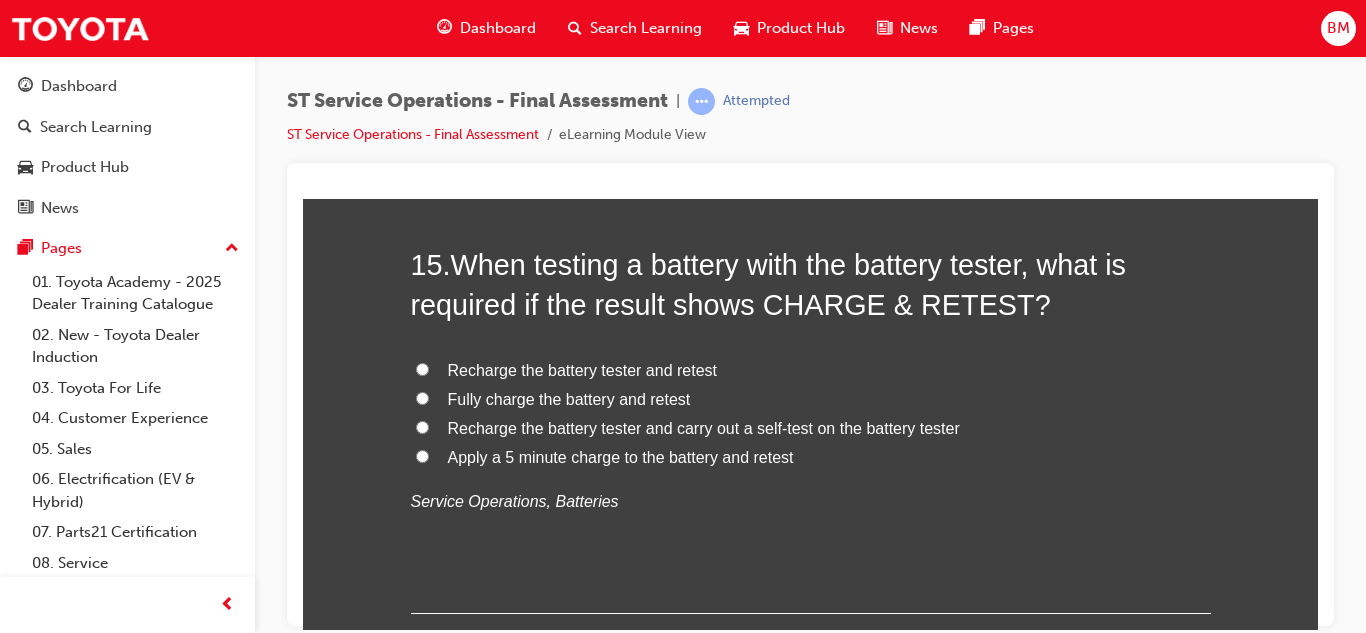 click on "Recharge the battery tester and carry out a self-test on the battery tester" at bounding box center (704, 427) 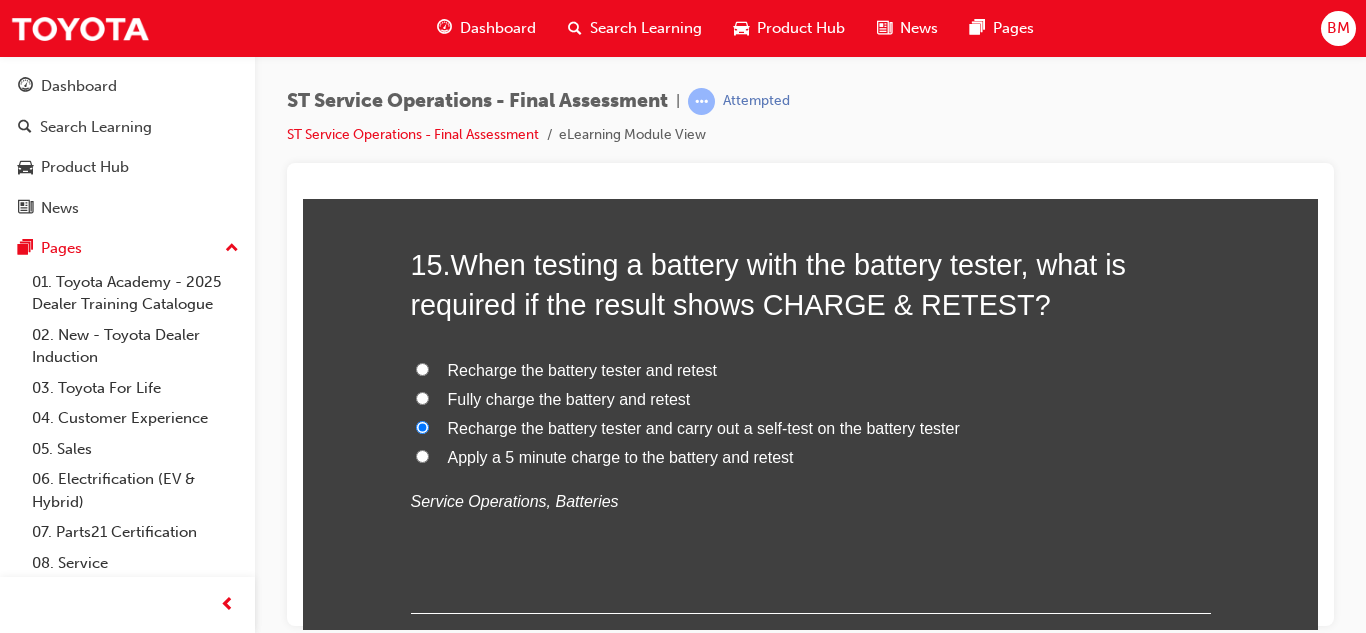 radio on "true" 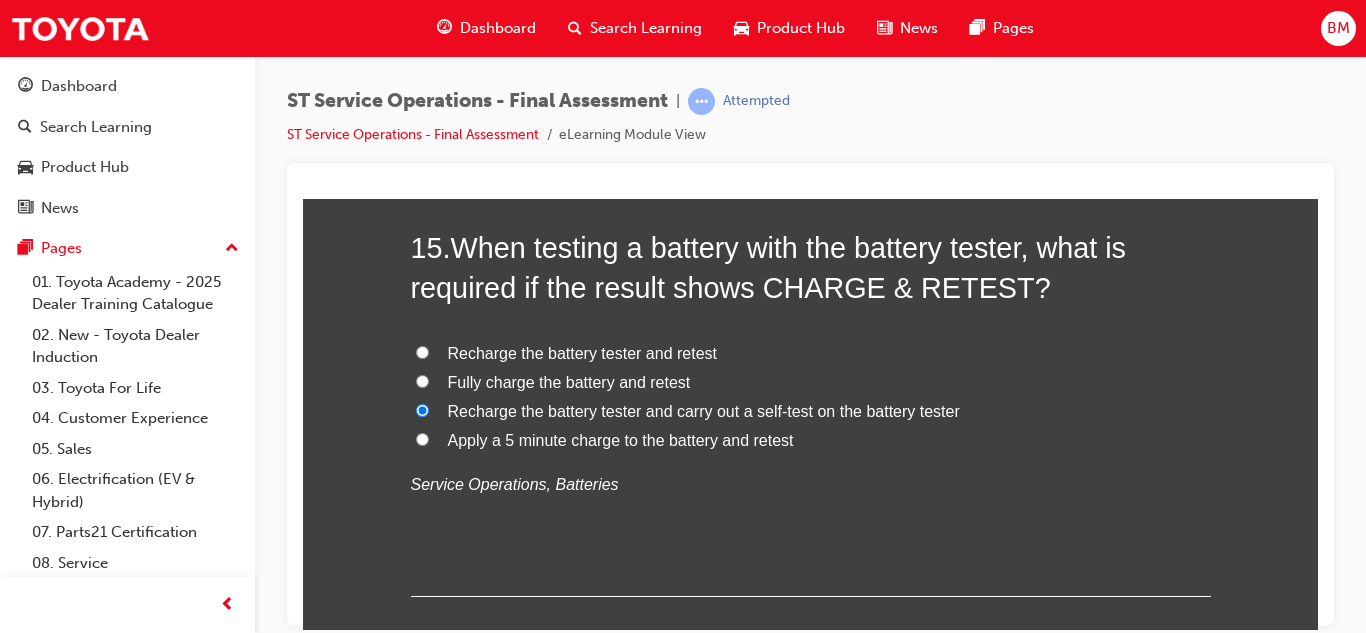 scroll, scrollTop: 6682, scrollLeft: 0, axis: vertical 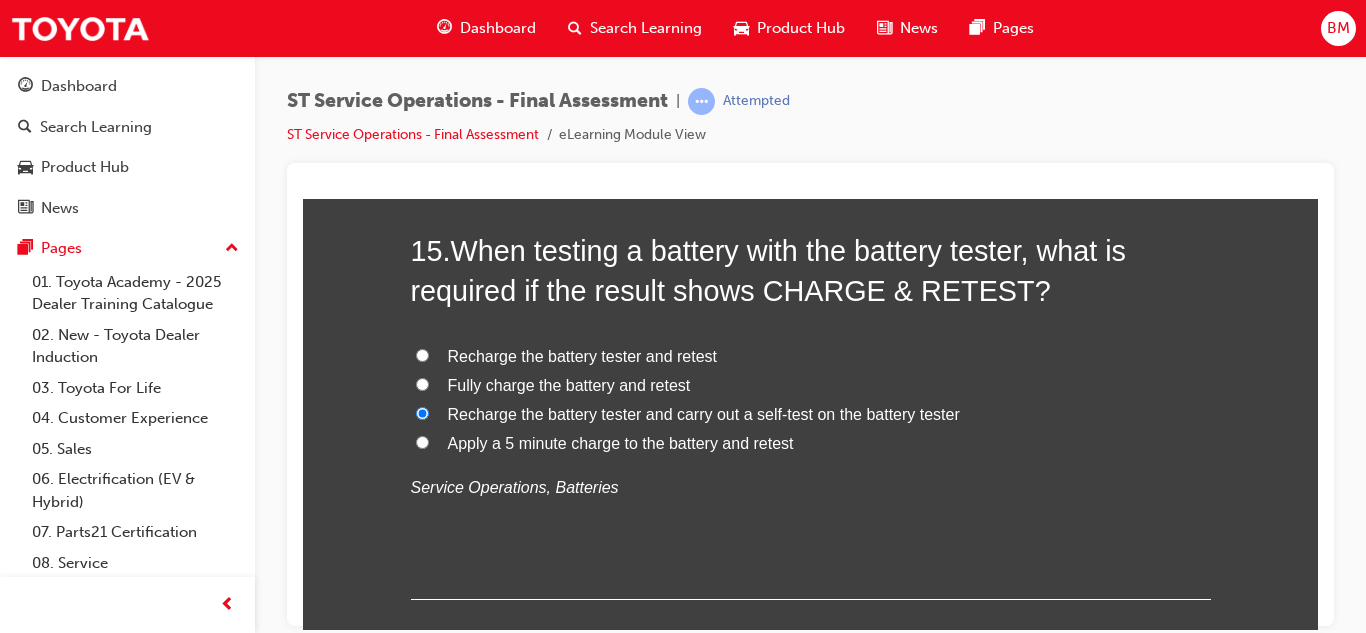 click on "Apply a 5 minute charge to the battery and retest" at bounding box center (621, 442) 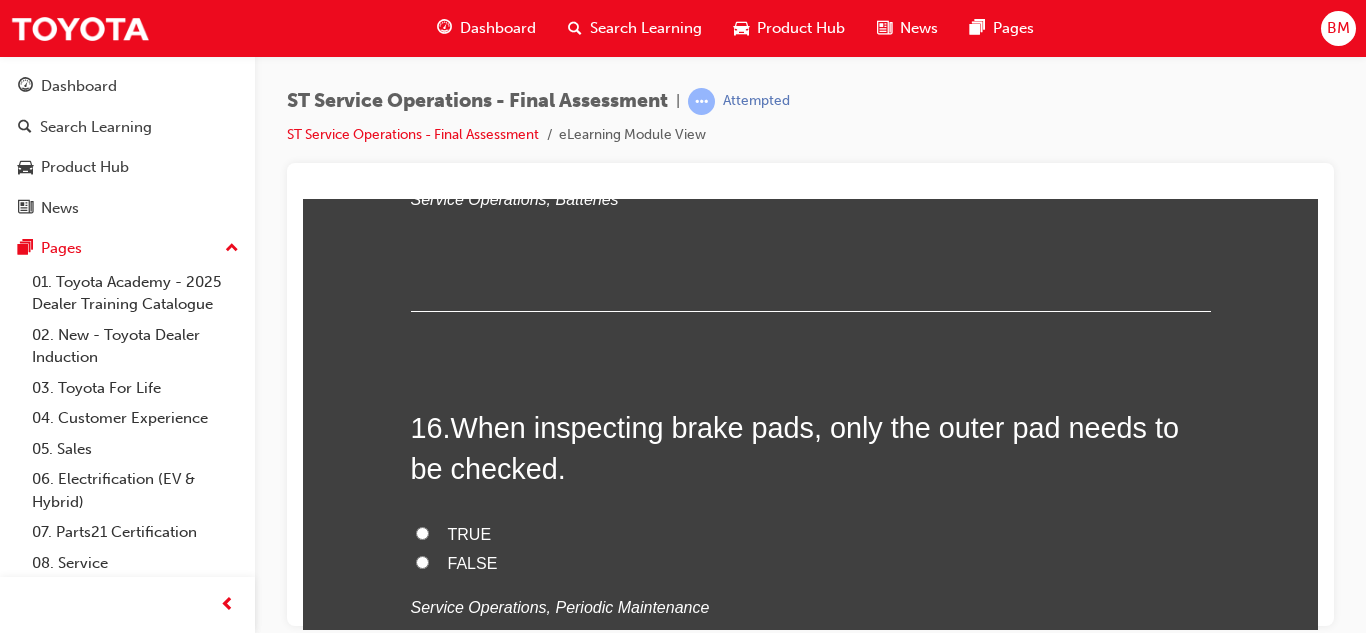 scroll, scrollTop: 6976, scrollLeft: 0, axis: vertical 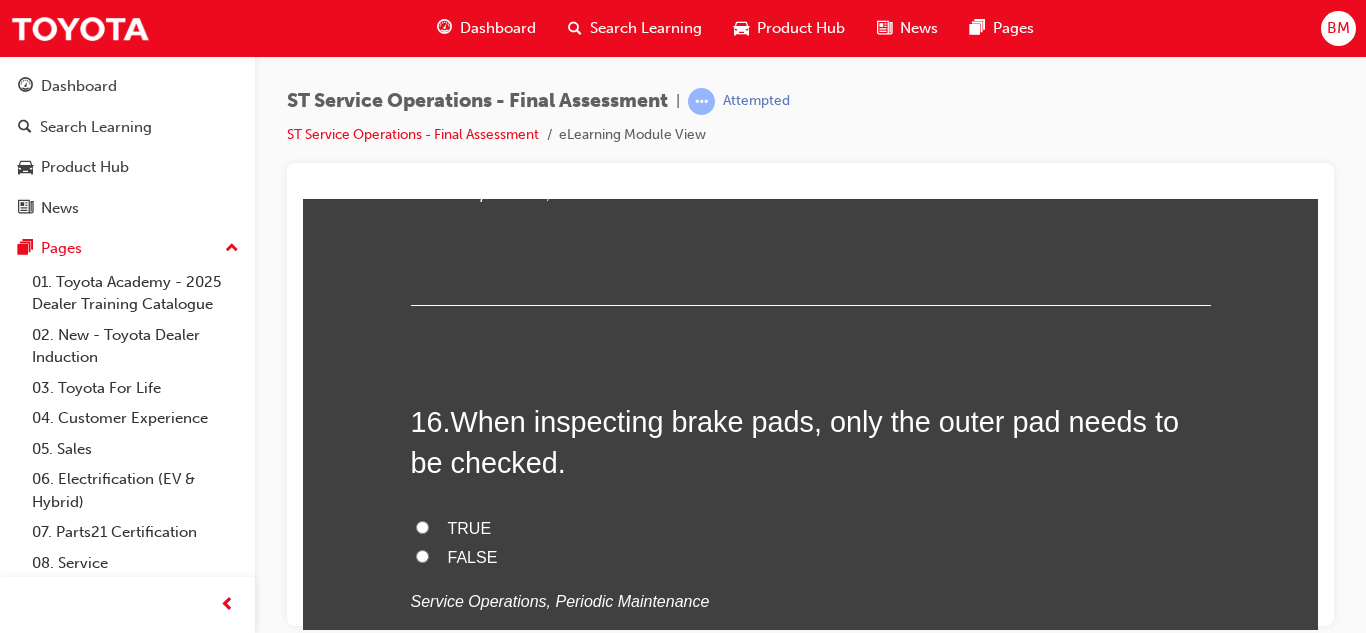 click on "FALSE" at bounding box center [473, 556] 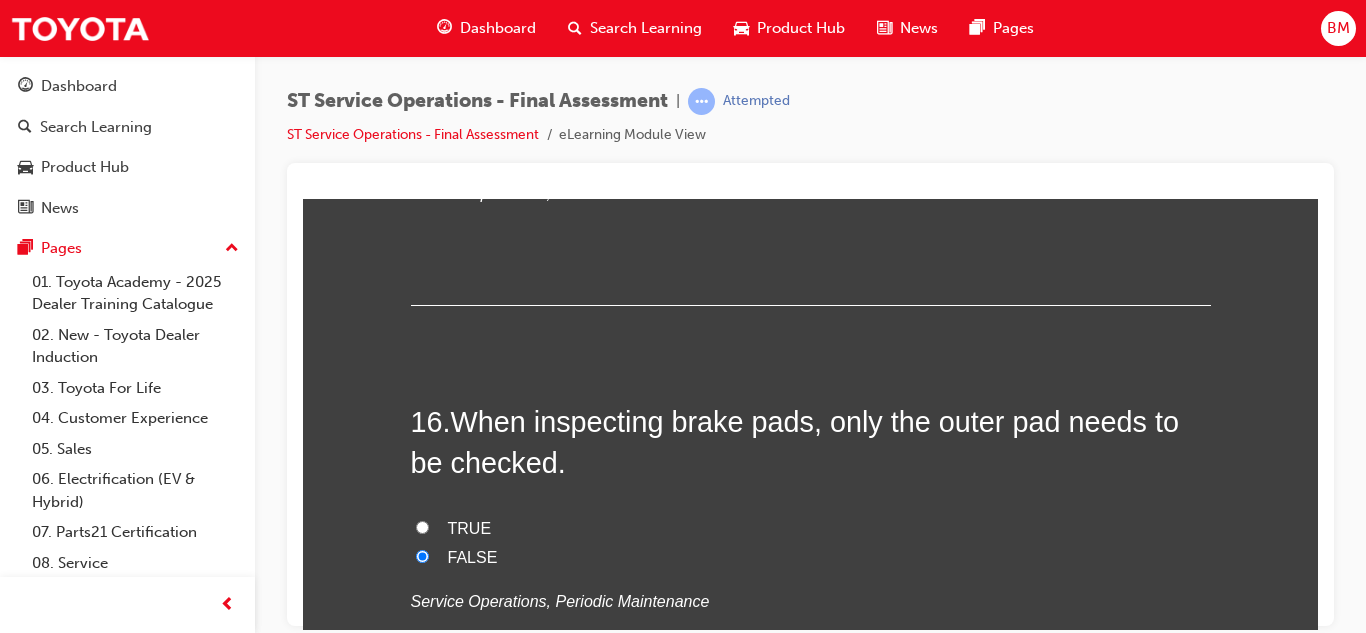 radio on "true" 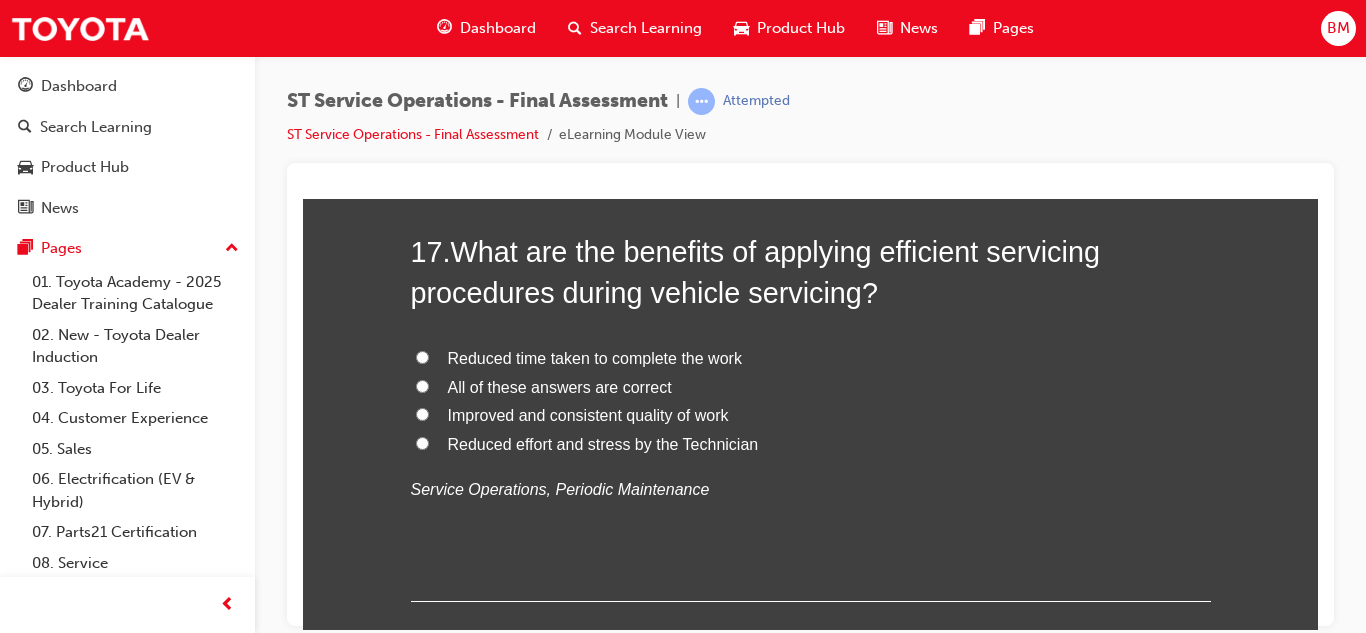 scroll, scrollTop: 7555, scrollLeft: 0, axis: vertical 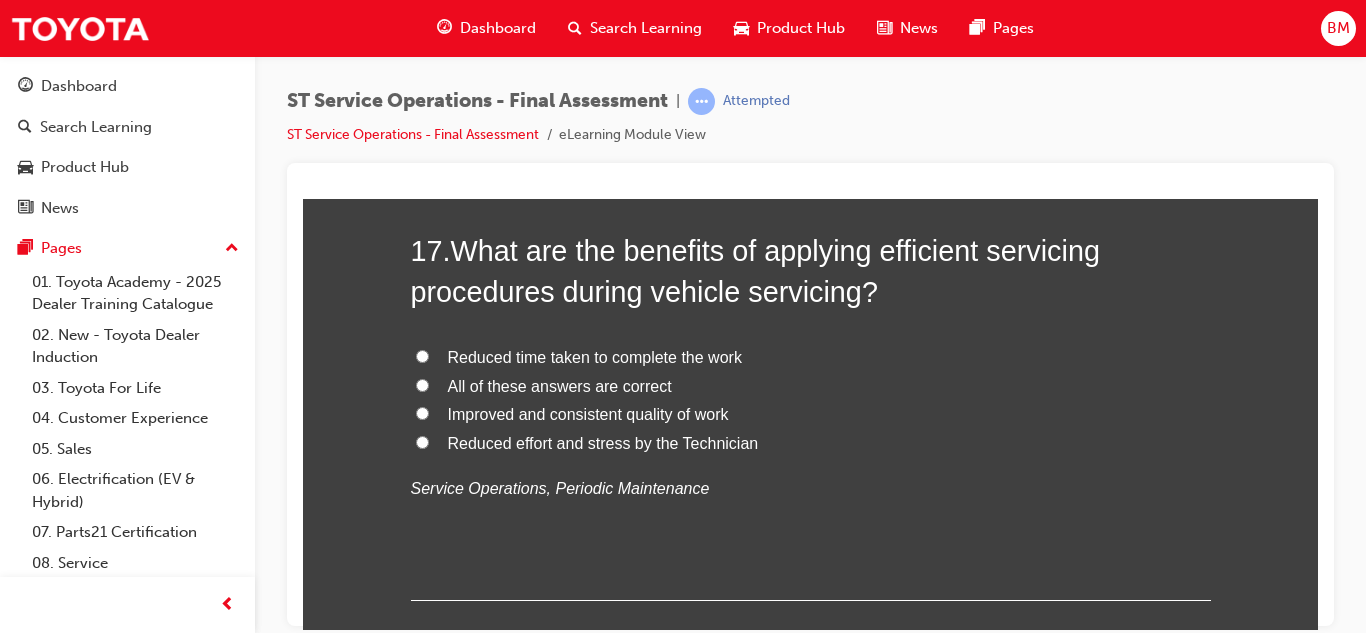 click on "All of these answers are correct" at bounding box center [560, 385] 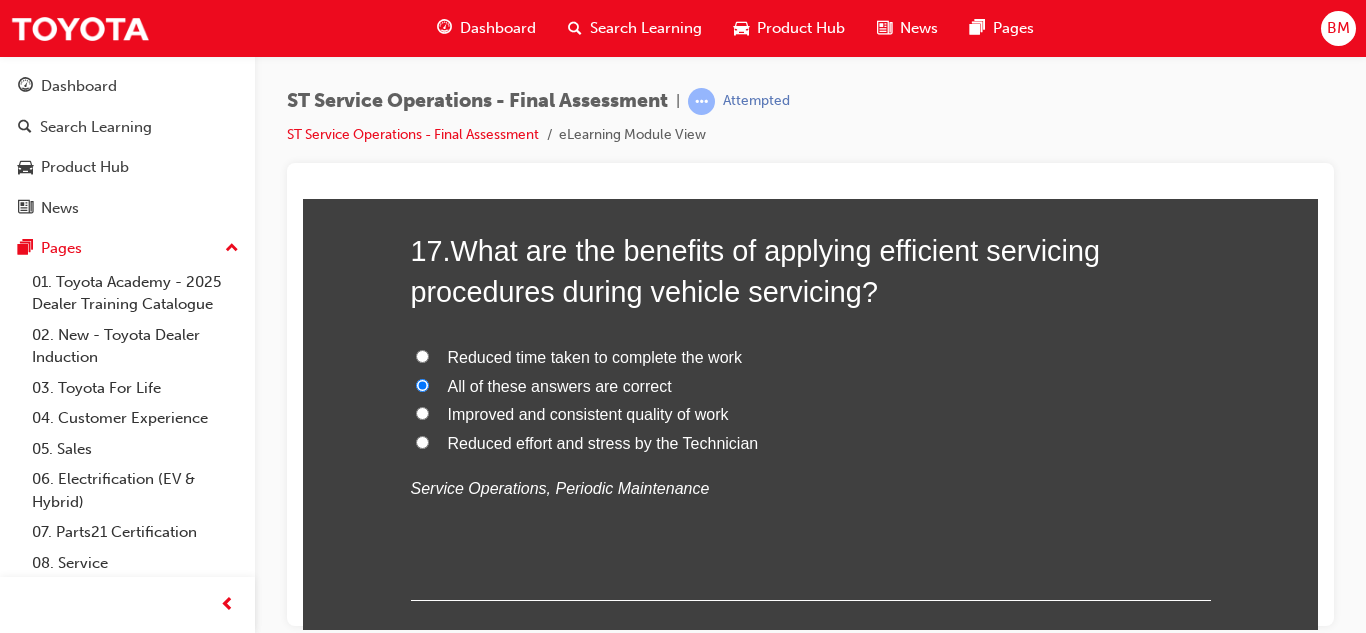 radio on "true" 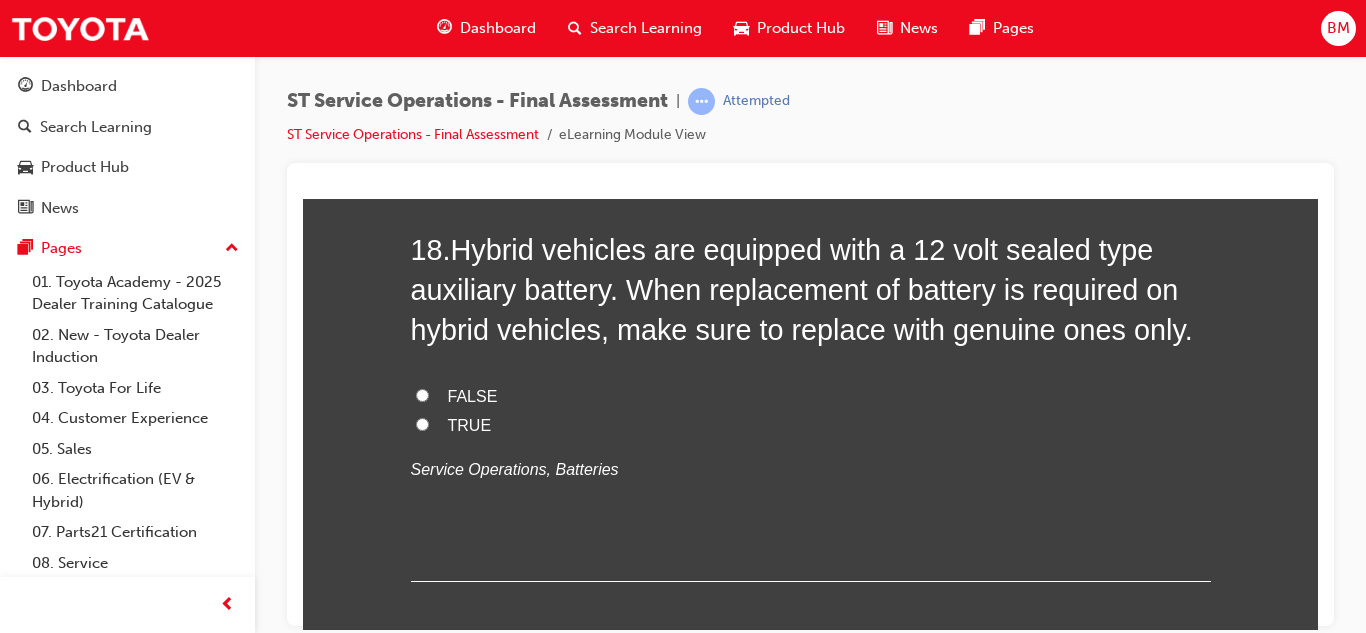 scroll, scrollTop: 8019, scrollLeft: 0, axis: vertical 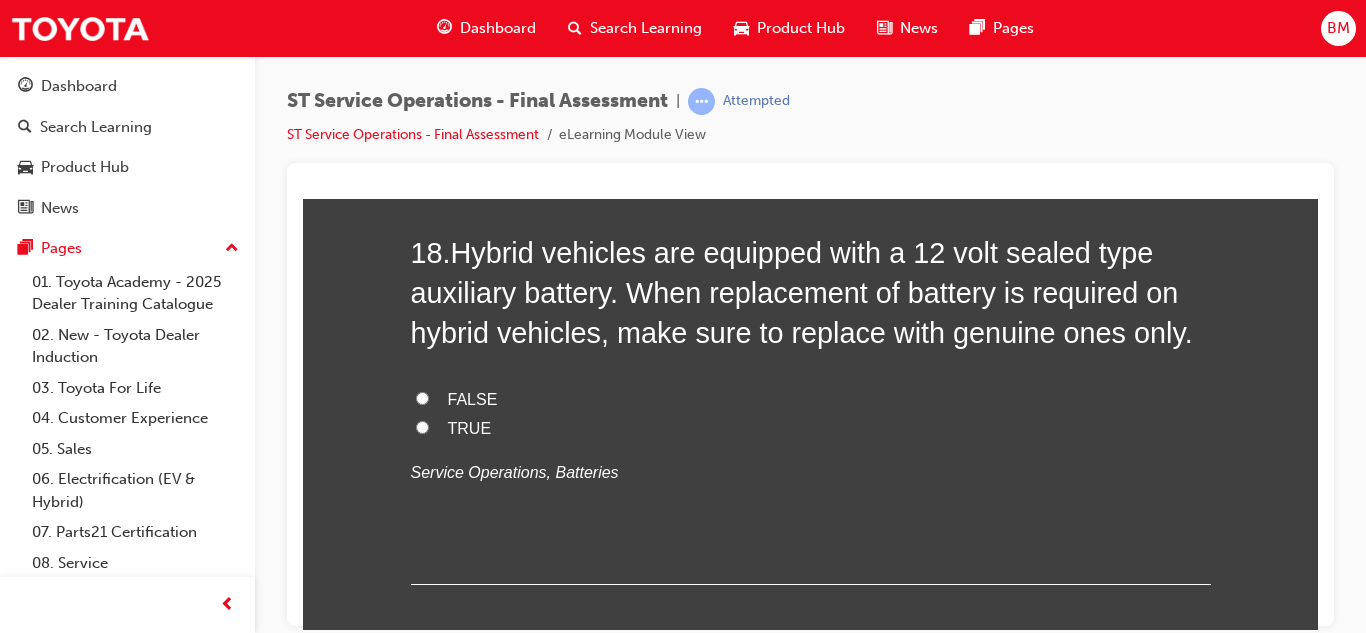 click on "TRUE" at bounding box center [470, 427] 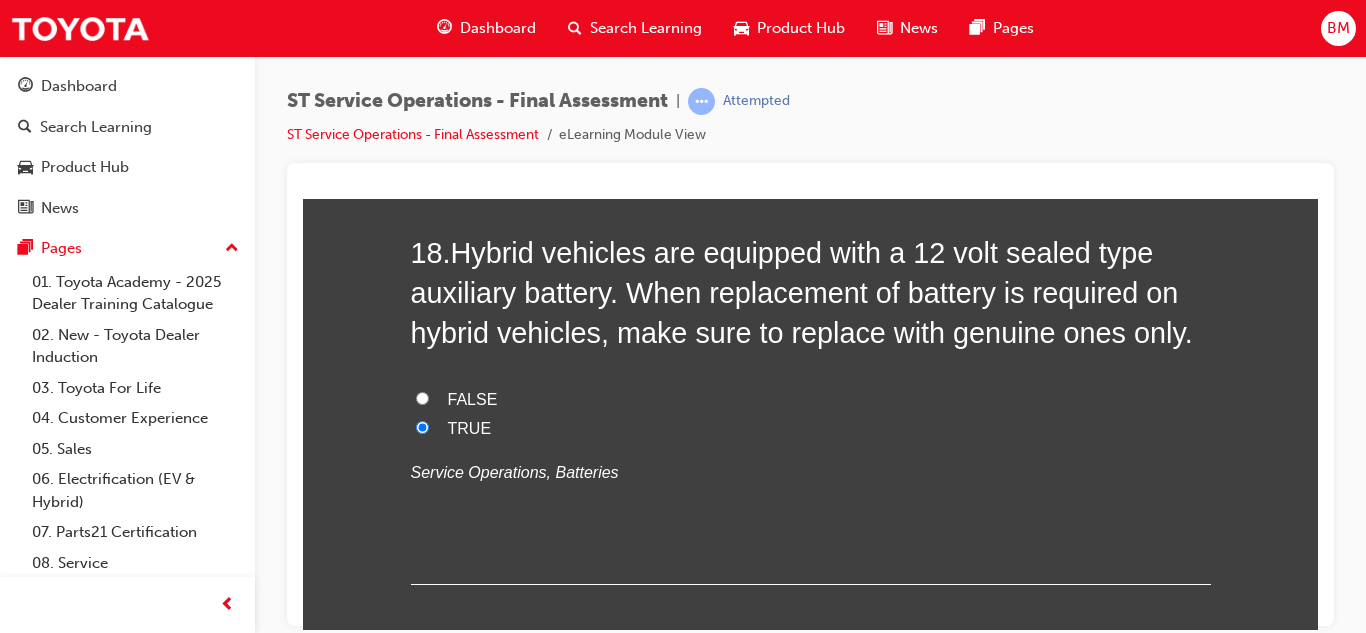radio on "true" 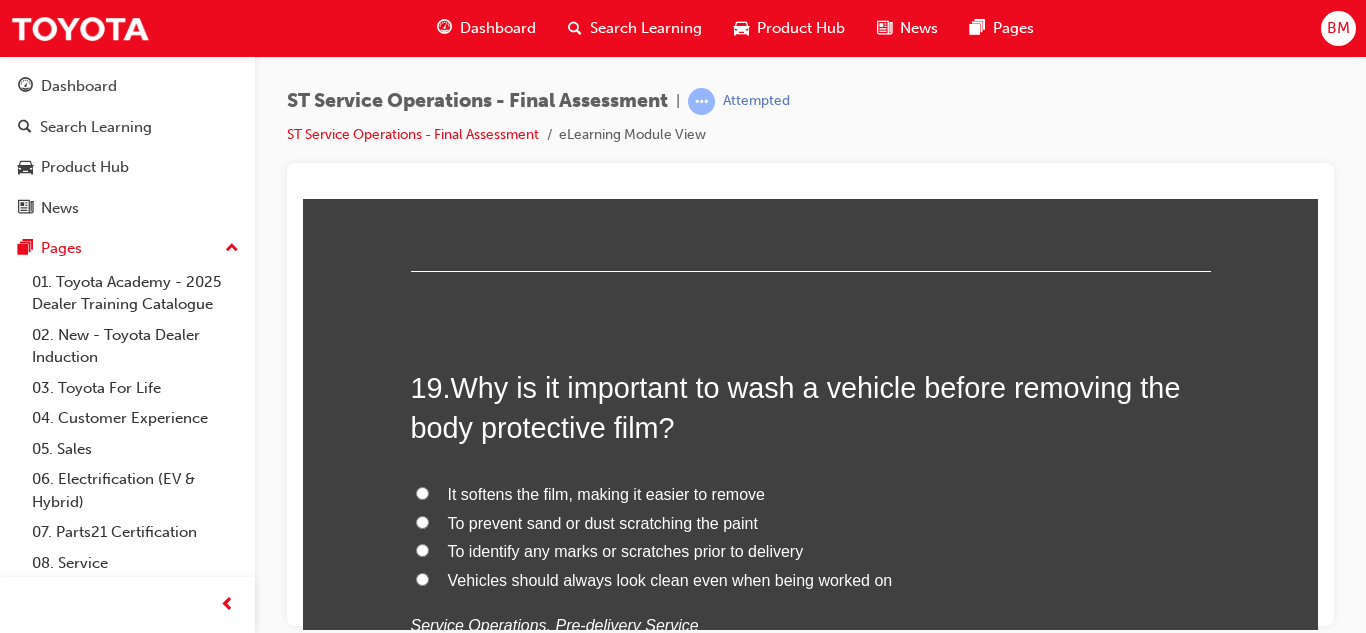 scroll, scrollTop: 8335, scrollLeft: 0, axis: vertical 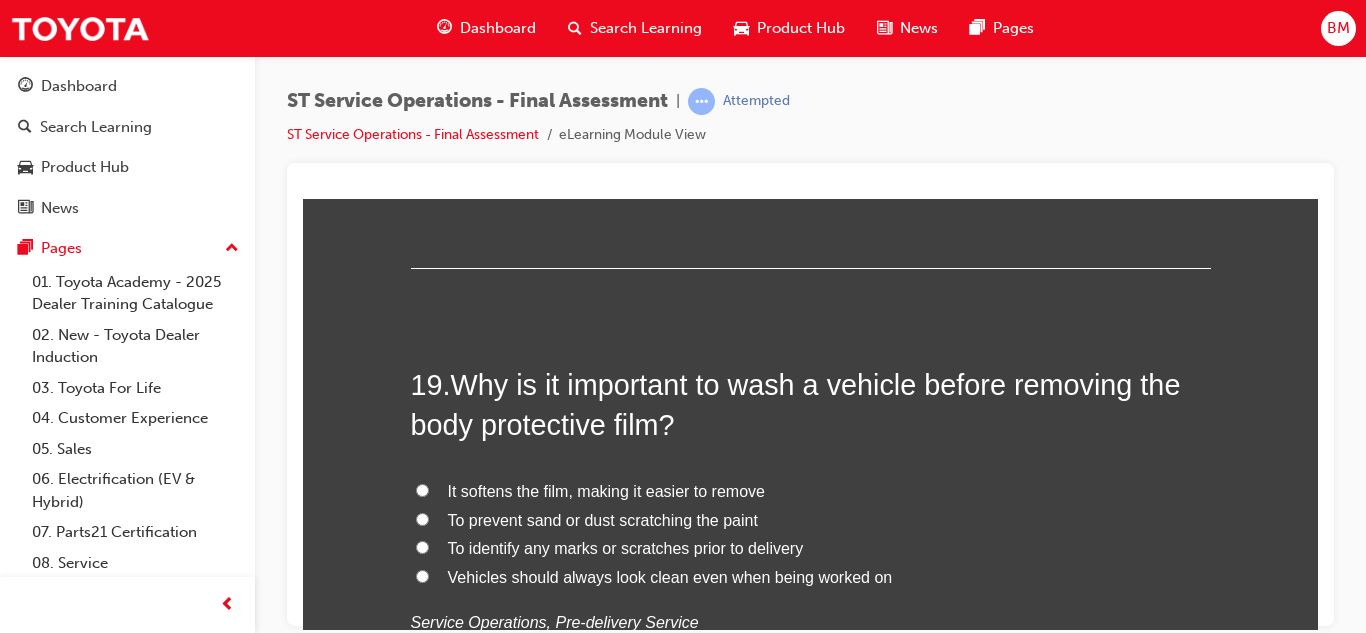 click on "To prevent sand or dust scratching the paint" at bounding box center [603, 519] 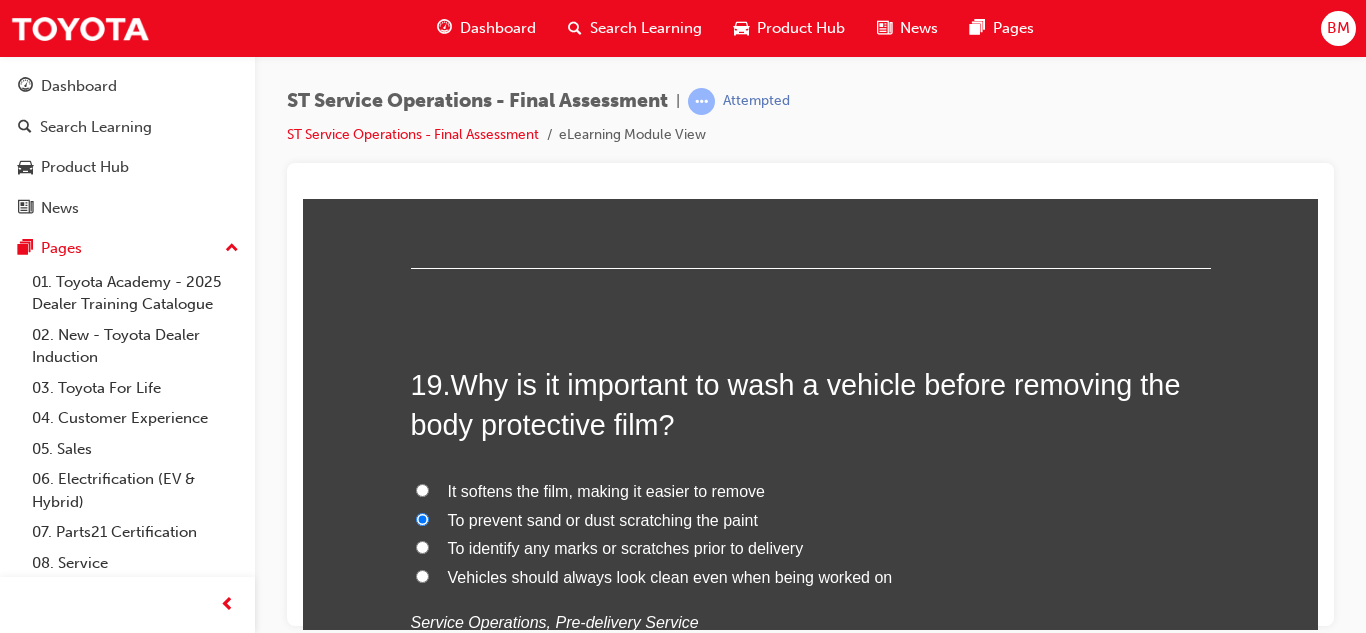radio on "true" 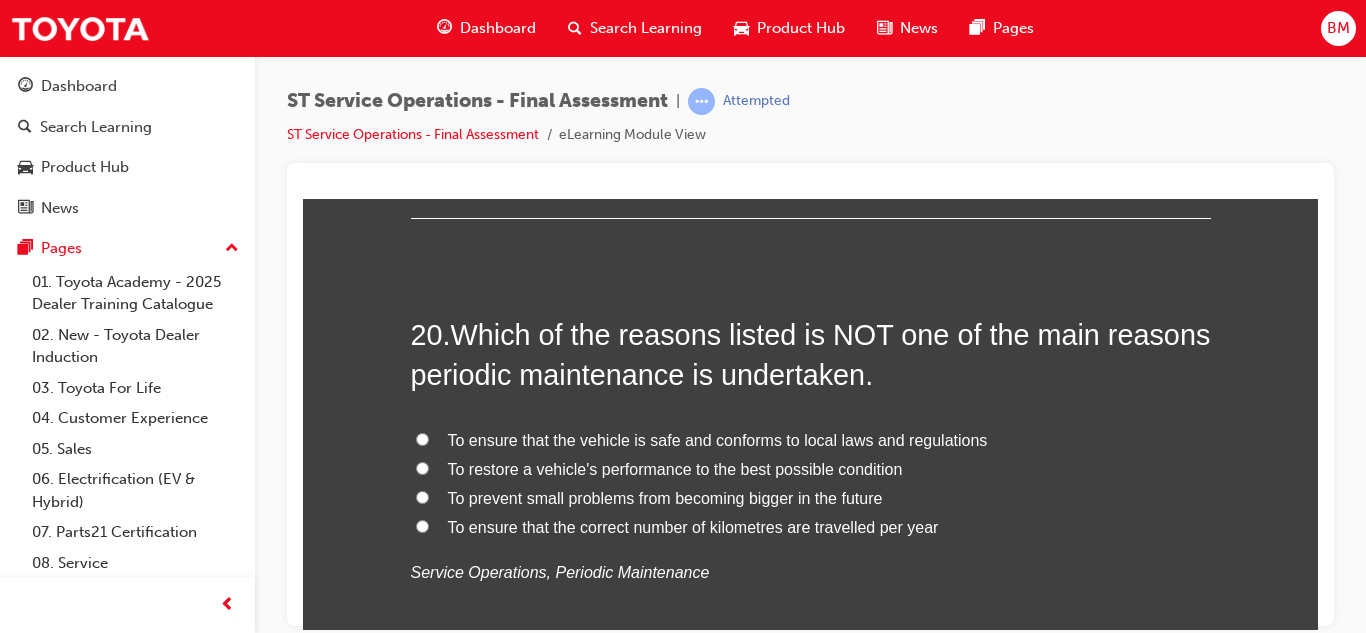 scroll, scrollTop: 8856, scrollLeft: 0, axis: vertical 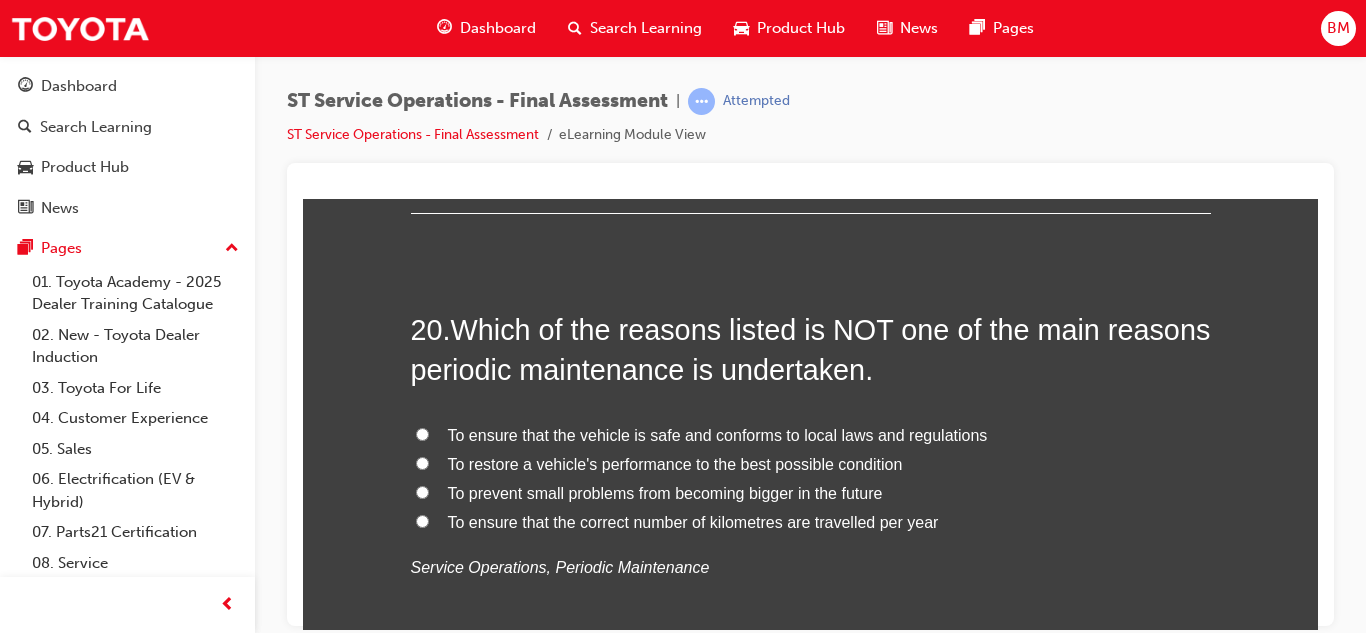 click on "To ensure that the correct number of kilometres are travelled per year" at bounding box center (811, 522) 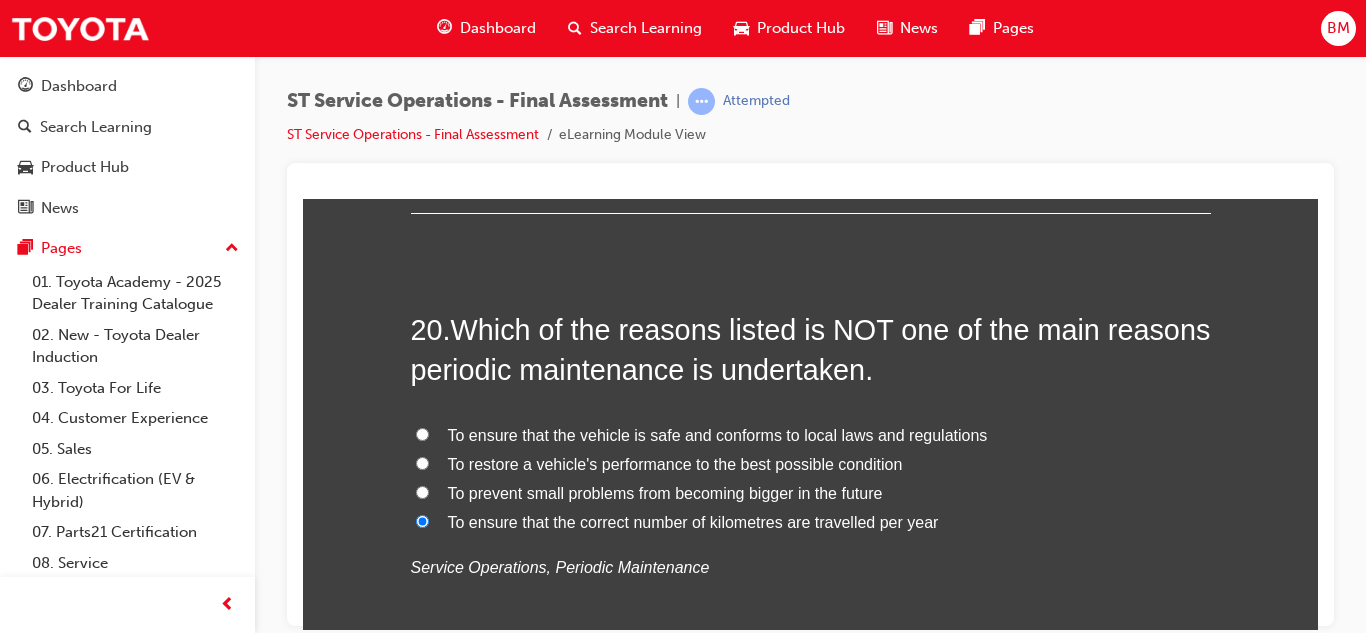 radio on "true" 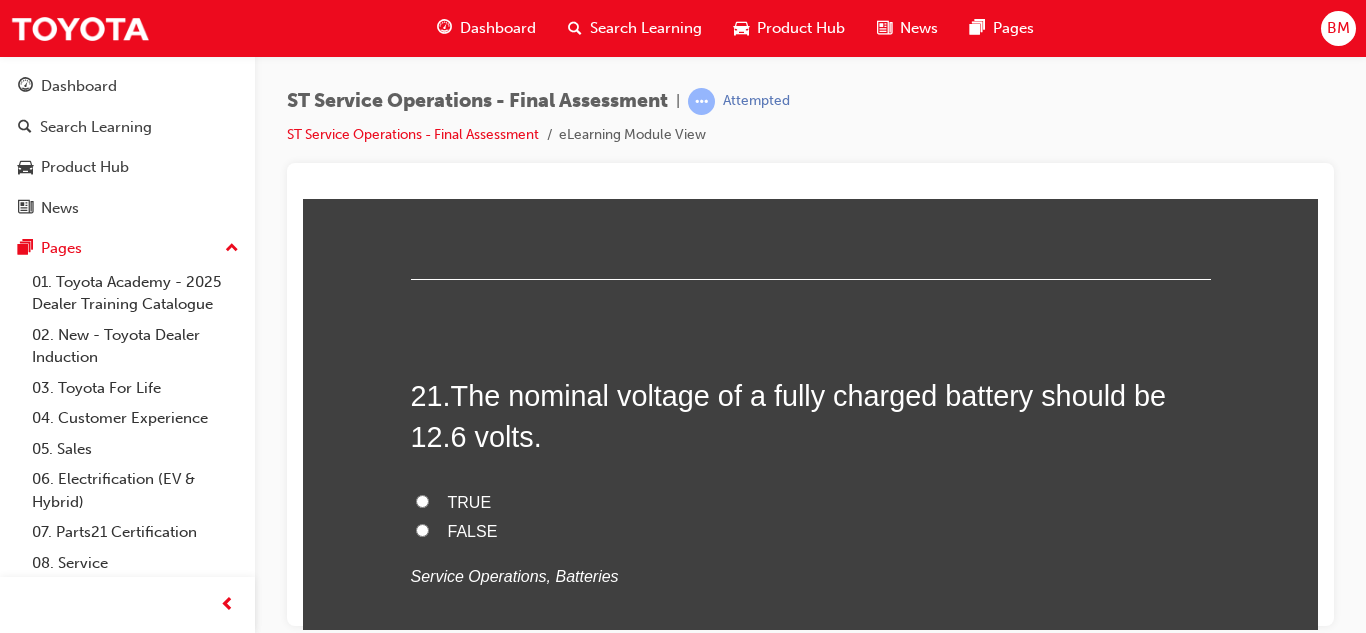 scroll, scrollTop: 9256, scrollLeft: 0, axis: vertical 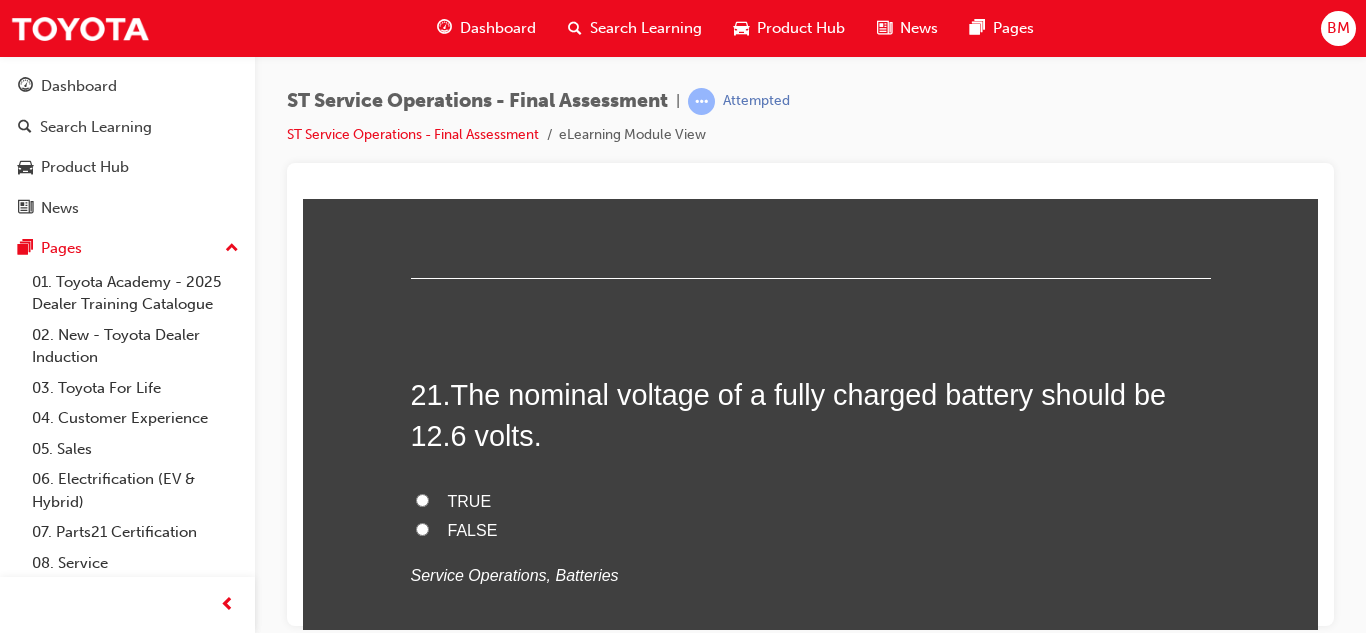 click on "TRUE" at bounding box center (470, 500) 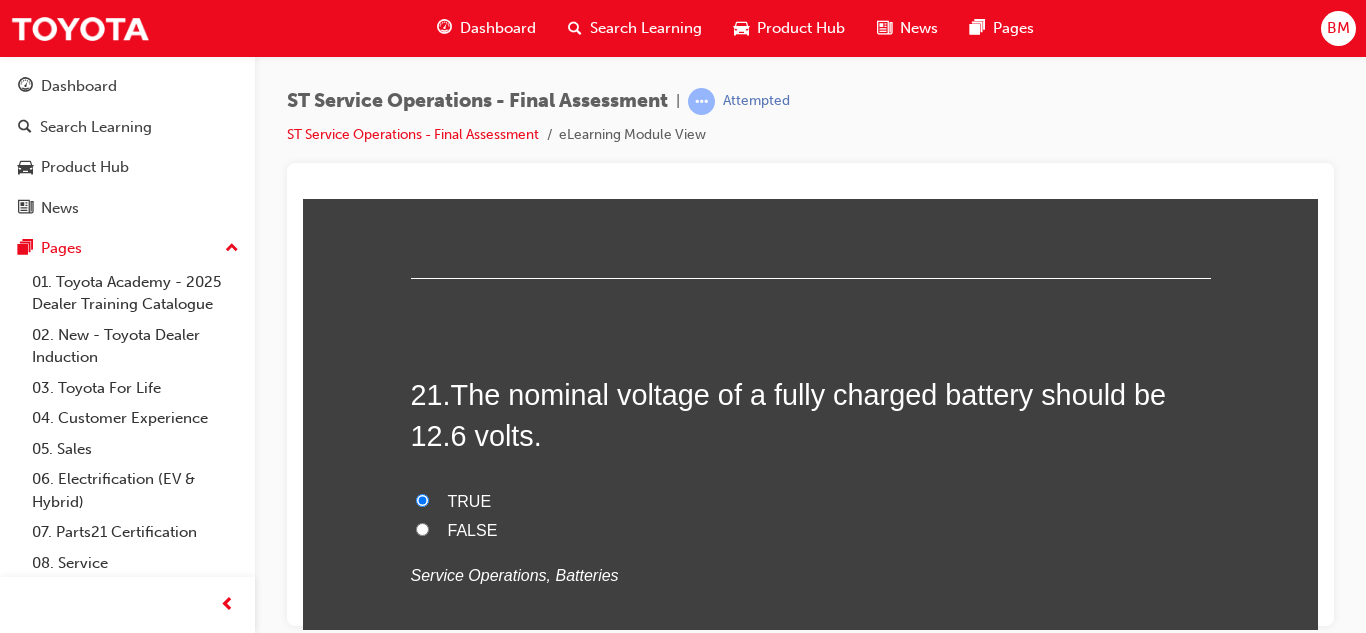 radio on "true" 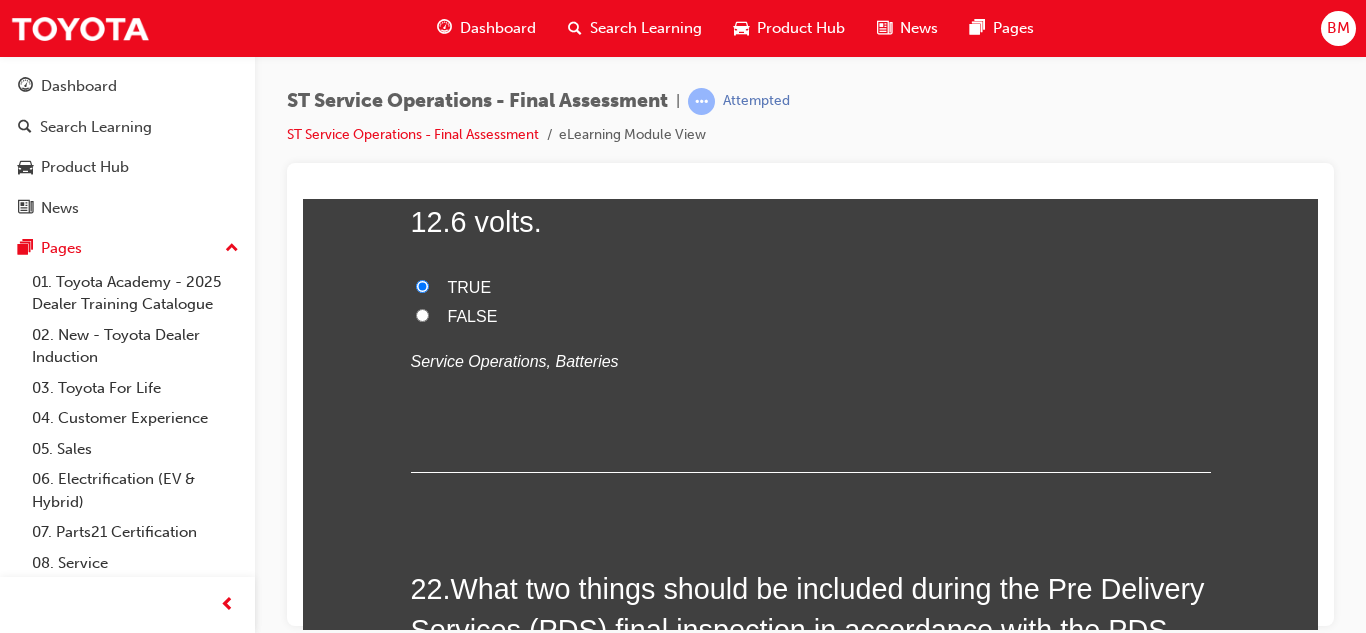 scroll, scrollTop: 9490, scrollLeft: 0, axis: vertical 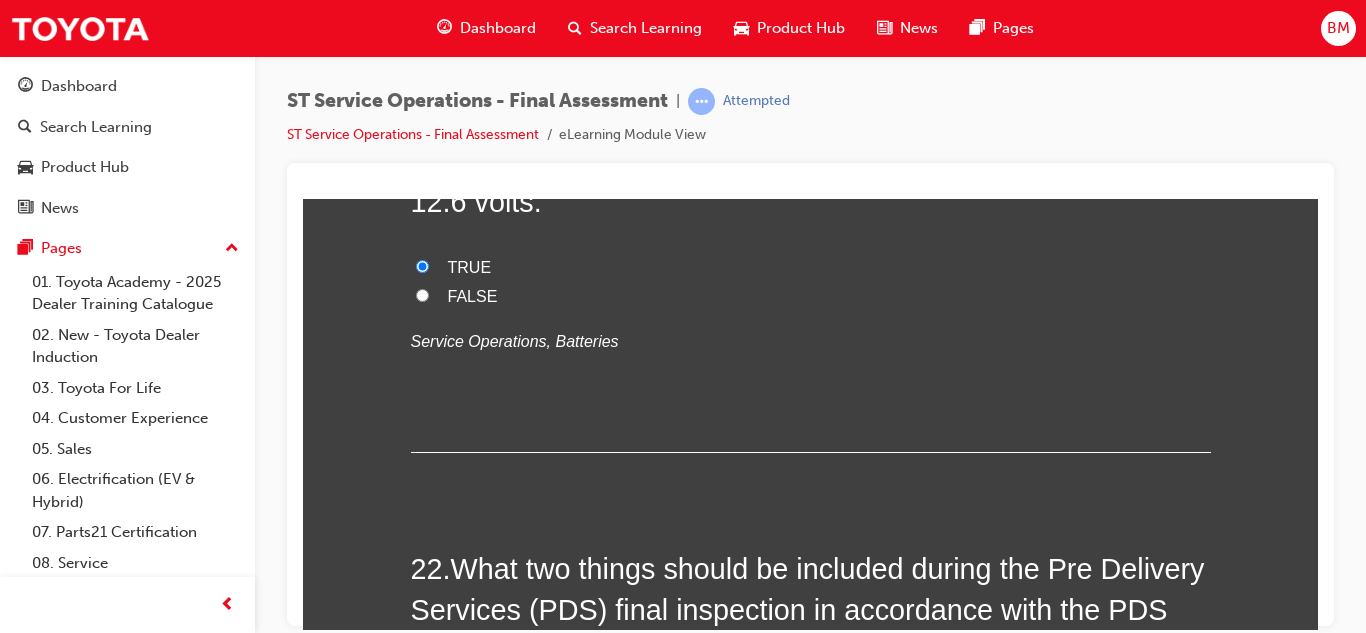 click on "1 .  What is the best way to charge a fully discharged vehicle battery? Master charge Slow charge Light charge Quick charge
Service Operations, Batteries 2 .  When disconnecting battery cables, why is it important to remove the negative cable first? To prevent short circuit between the + terminal and chassis ground To prevent loss of electrolyte during the battery removal process Because the negative cable is normally covering the positive cable Because it is normally the easiest terminal to access
Service Operations, Batteries 3 .  The number of steps in which an efficient periodic maintenance service should be undertaken is: 6 9 3 1
Service Operations, Periodic Maintenance 4 .  What symptoms or conditions could indicate that the air cleaner element needs to be replaced? None High fuel consumption or lacking power Service Schedule Time or Km Both Service Schedule Time or Km and High fuel consumption or lacking power
Service Operations, Periodic Maintenance 5 .  Series Parallel Bypass Inverted" at bounding box center [811, -3596] 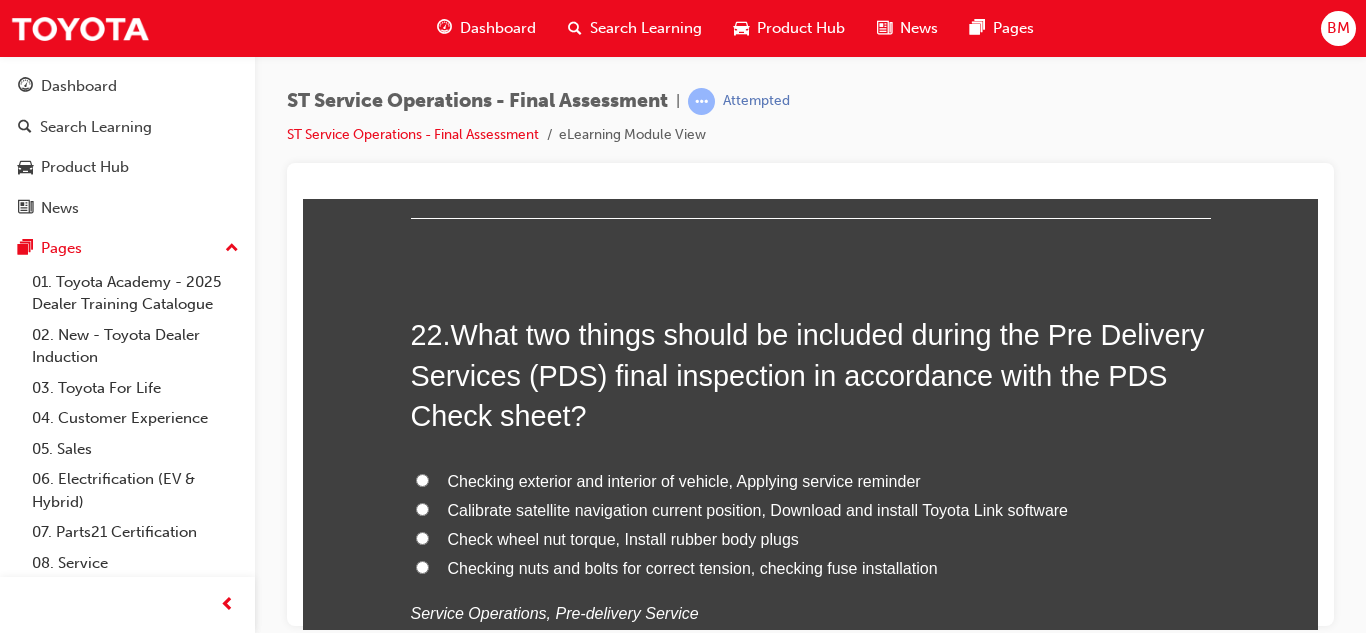 scroll, scrollTop: 9753, scrollLeft: 0, axis: vertical 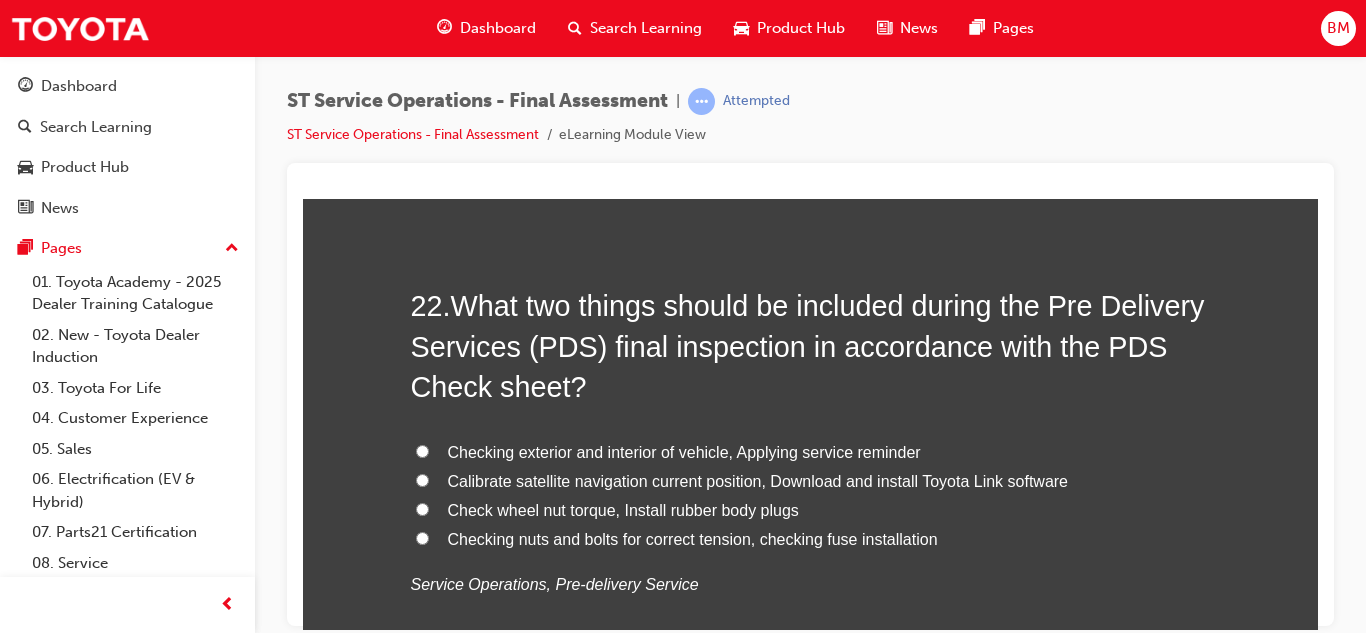 click on "Checking nuts and bolts for correct tension, checking fuse installation" at bounding box center [693, 538] 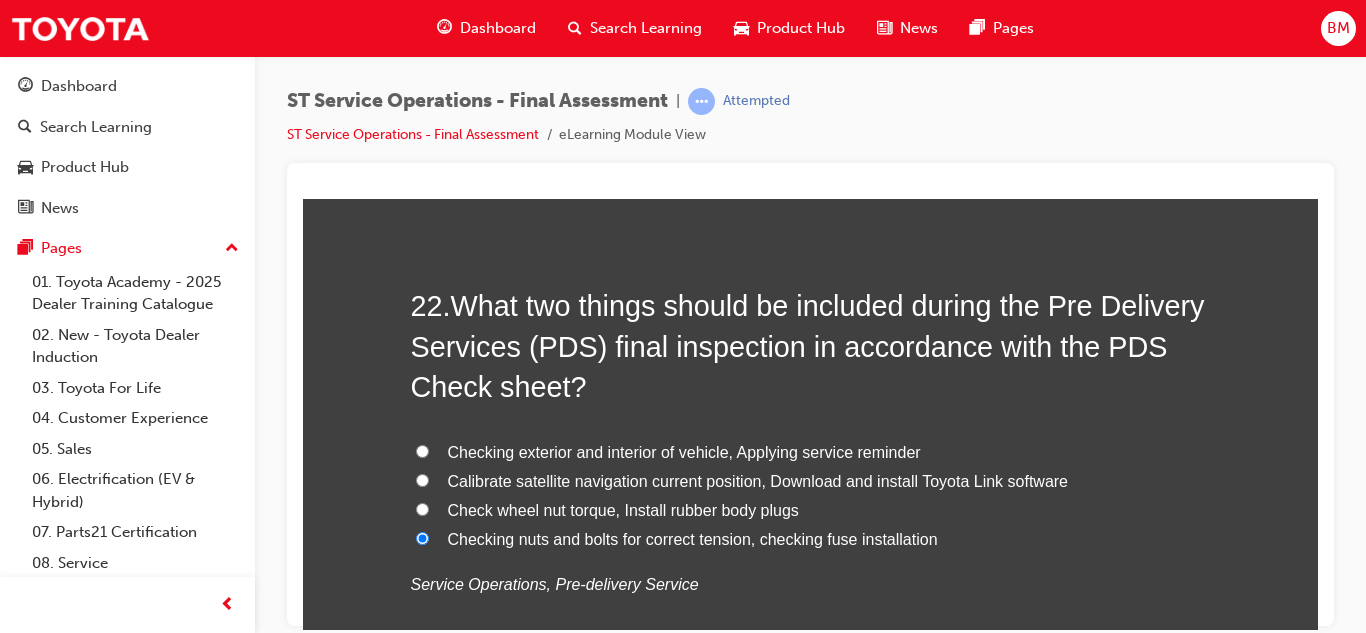 radio on "true" 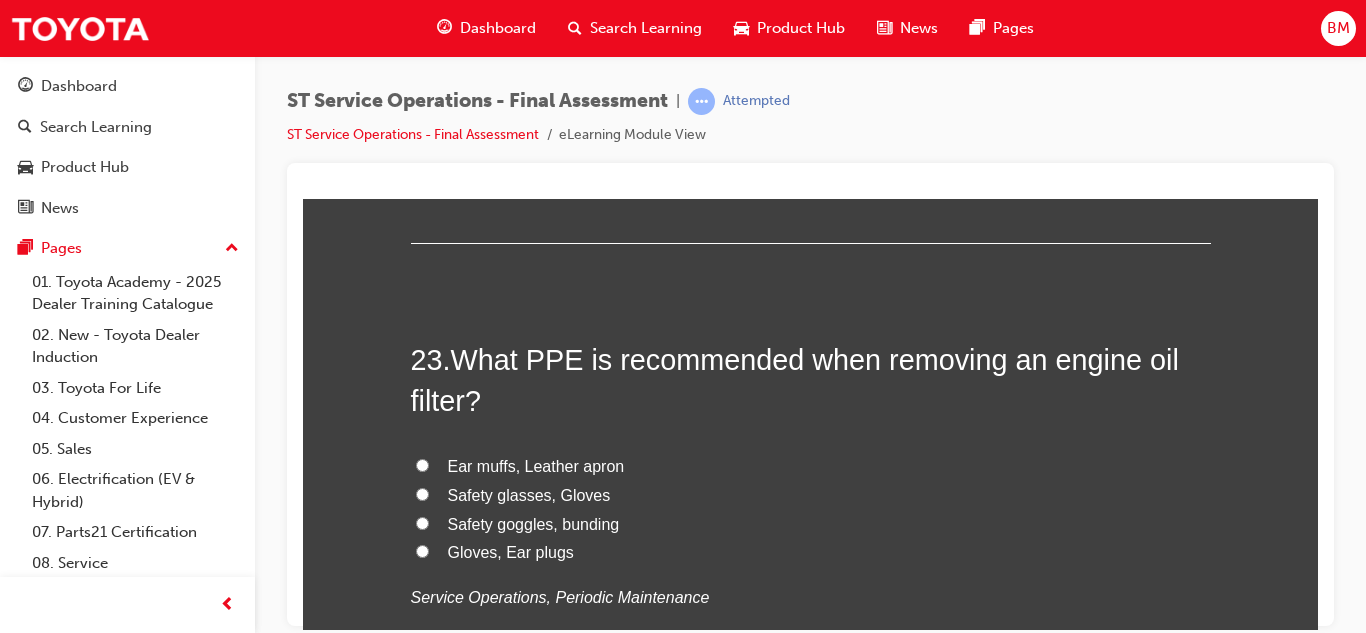 scroll, scrollTop: 10206, scrollLeft: 0, axis: vertical 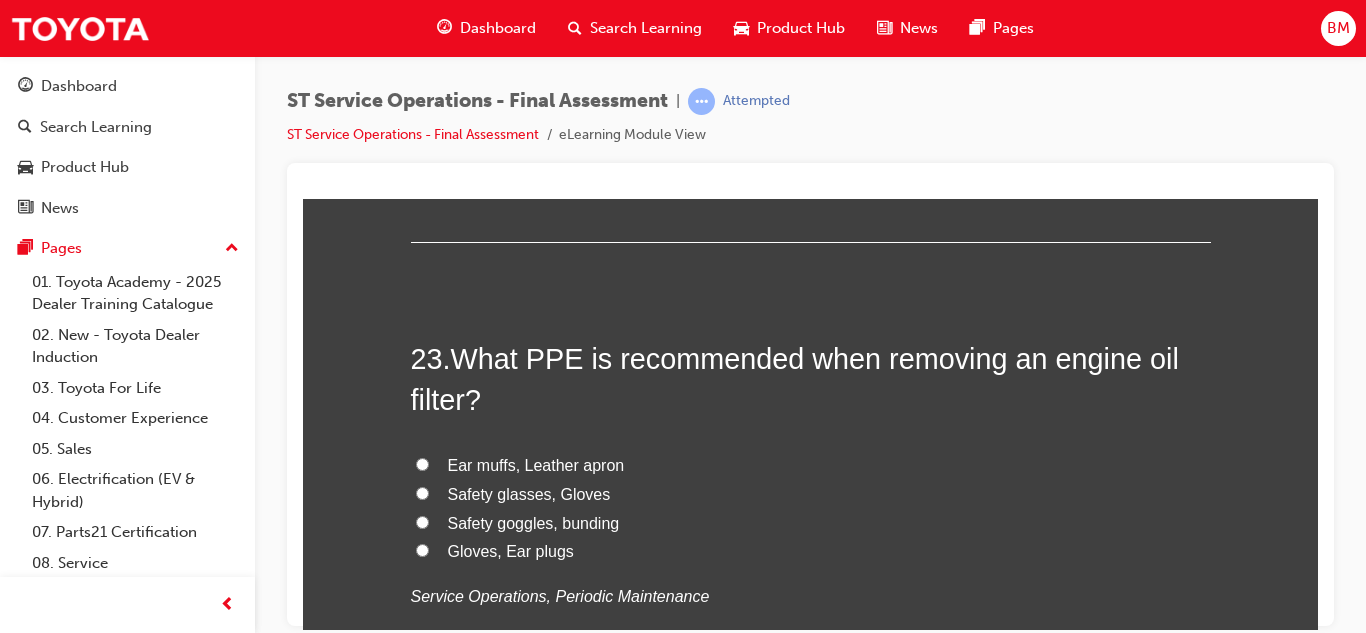 click on "Safety glasses, Gloves" at bounding box center [811, 494] 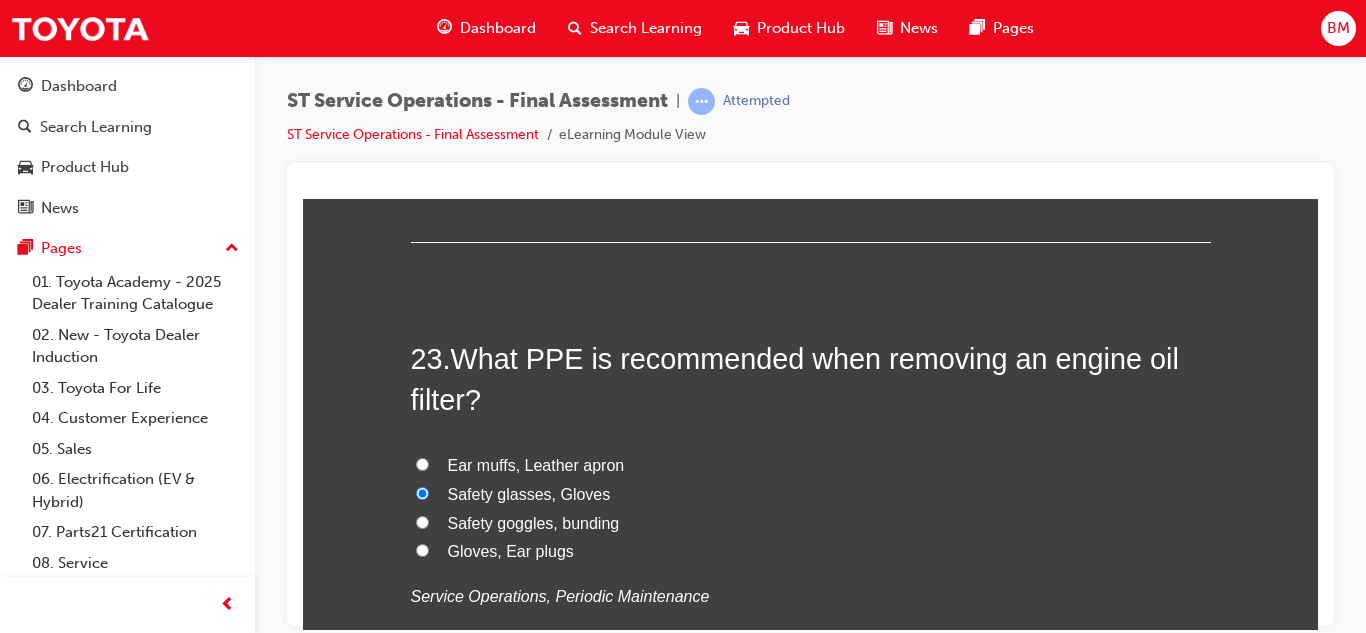 radio on "true" 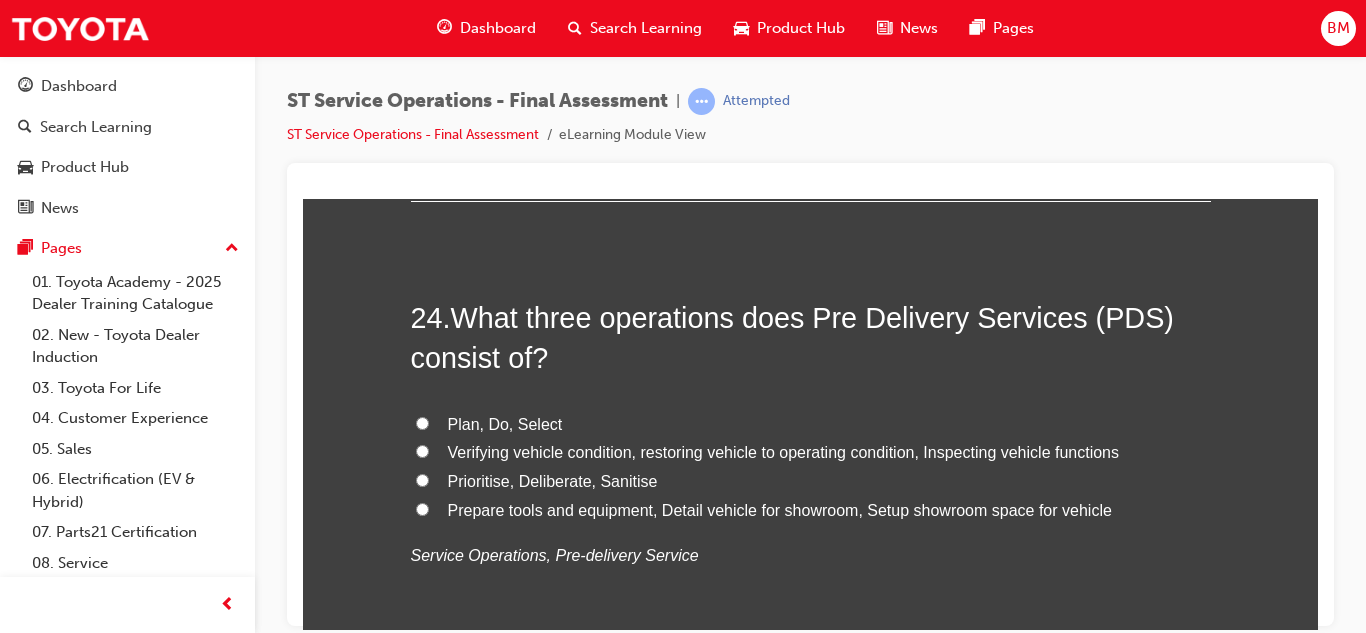 scroll, scrollTop: 10716, scrollLeft: 0, axis: vertical 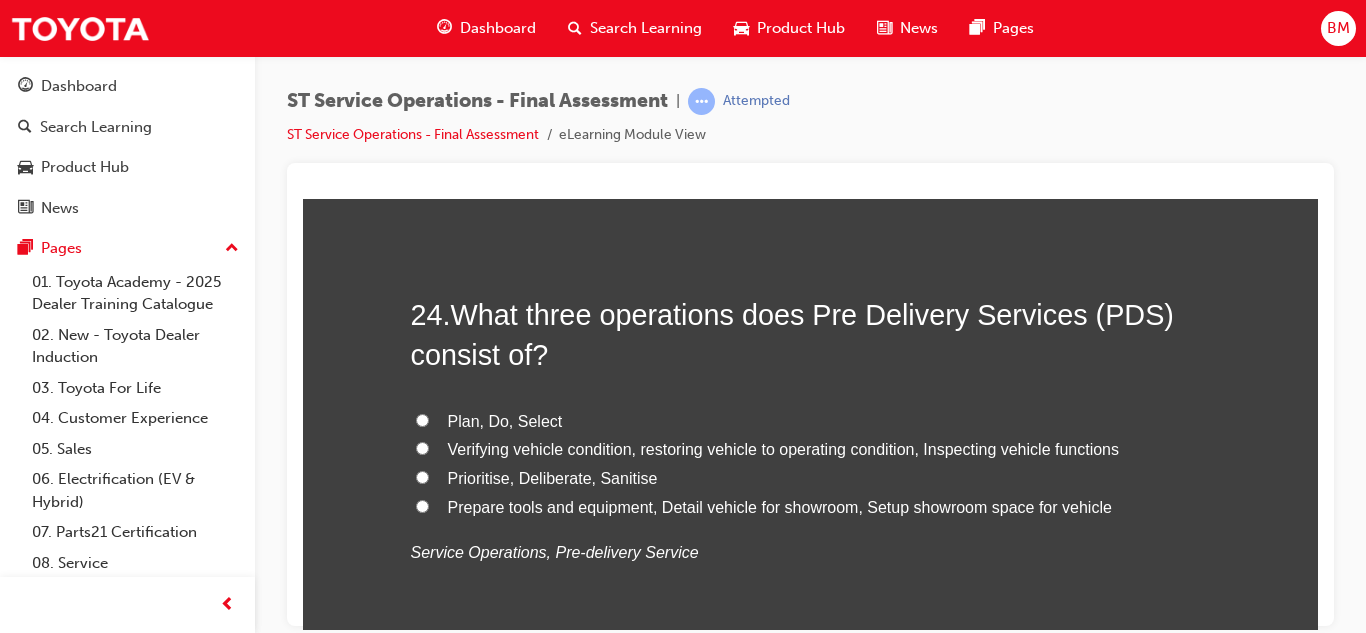 click on "Verifying vehicle condition, restoring vehicle to operating condition, Inspecting vehicle functions" at bounding box center [784, 448] 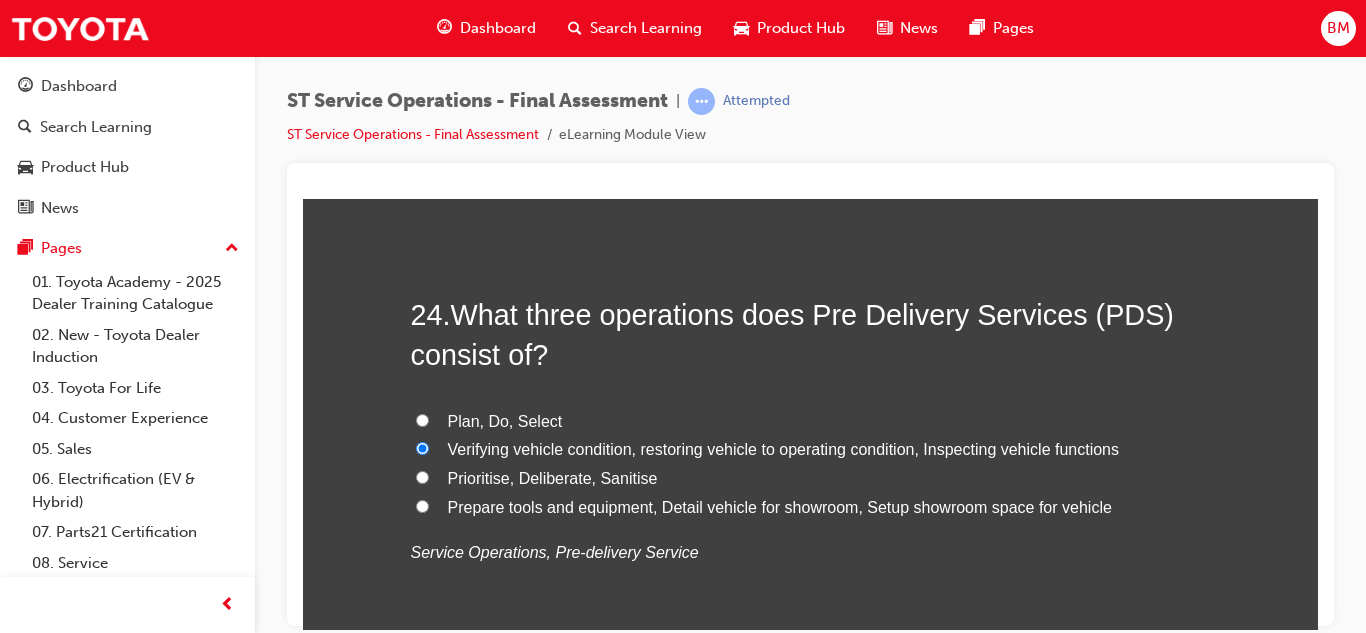 radio on "true" 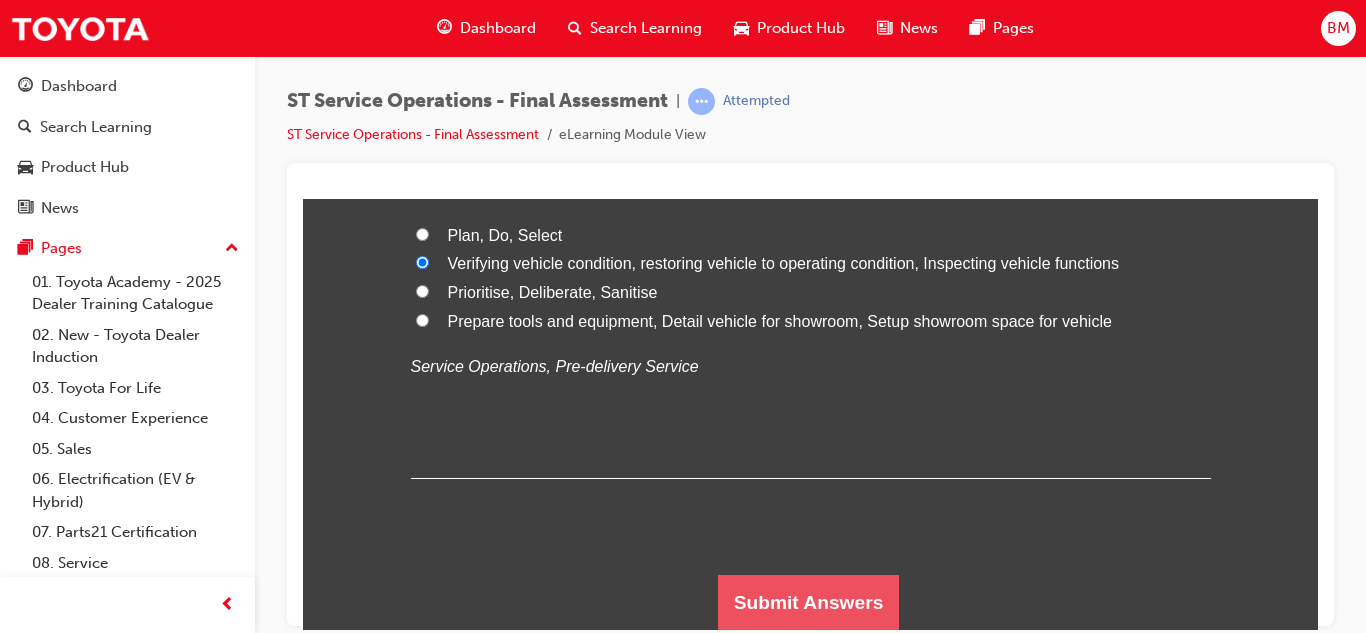 click on "Submit Answers" at bounding box center [809, 602] 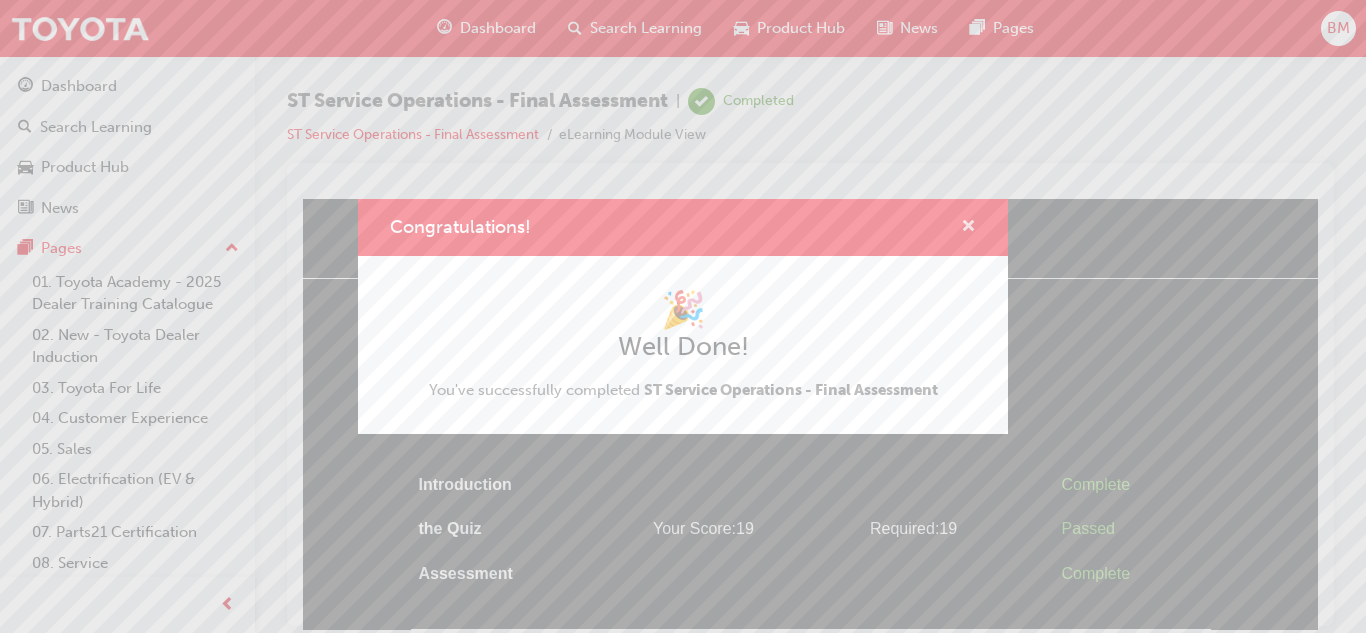 click at bounding box center (968, 228) 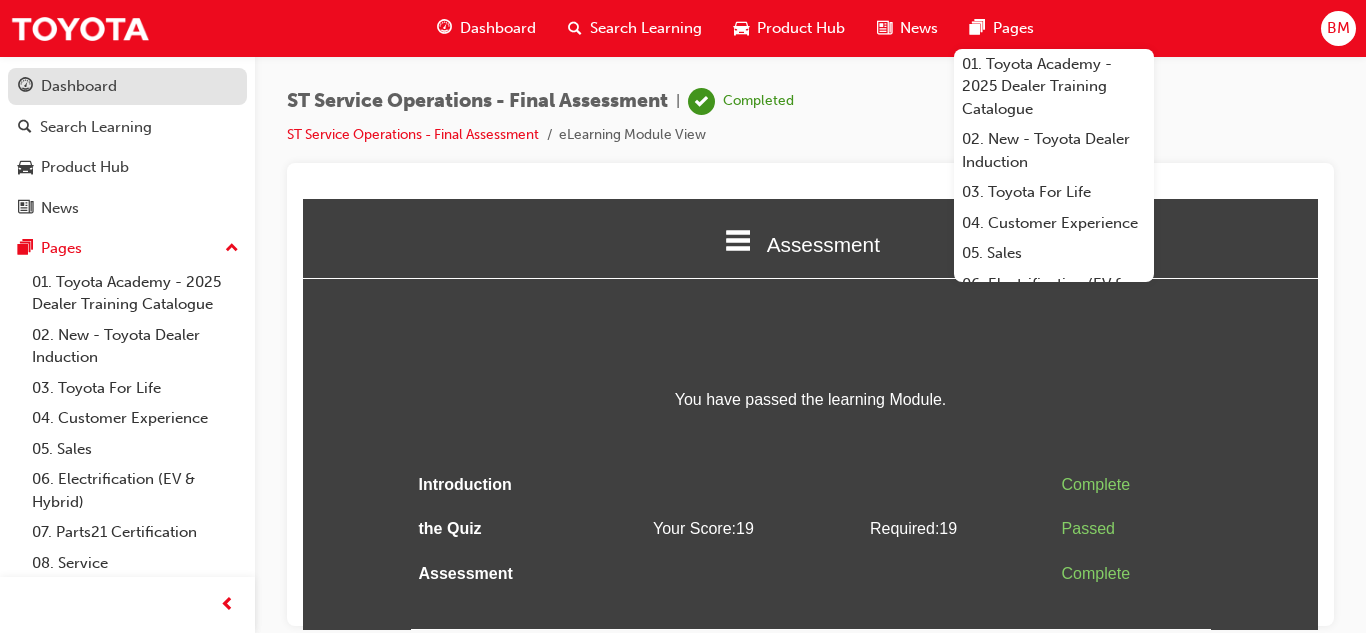 click on "Dashboard" at bounding box center [127, 86] 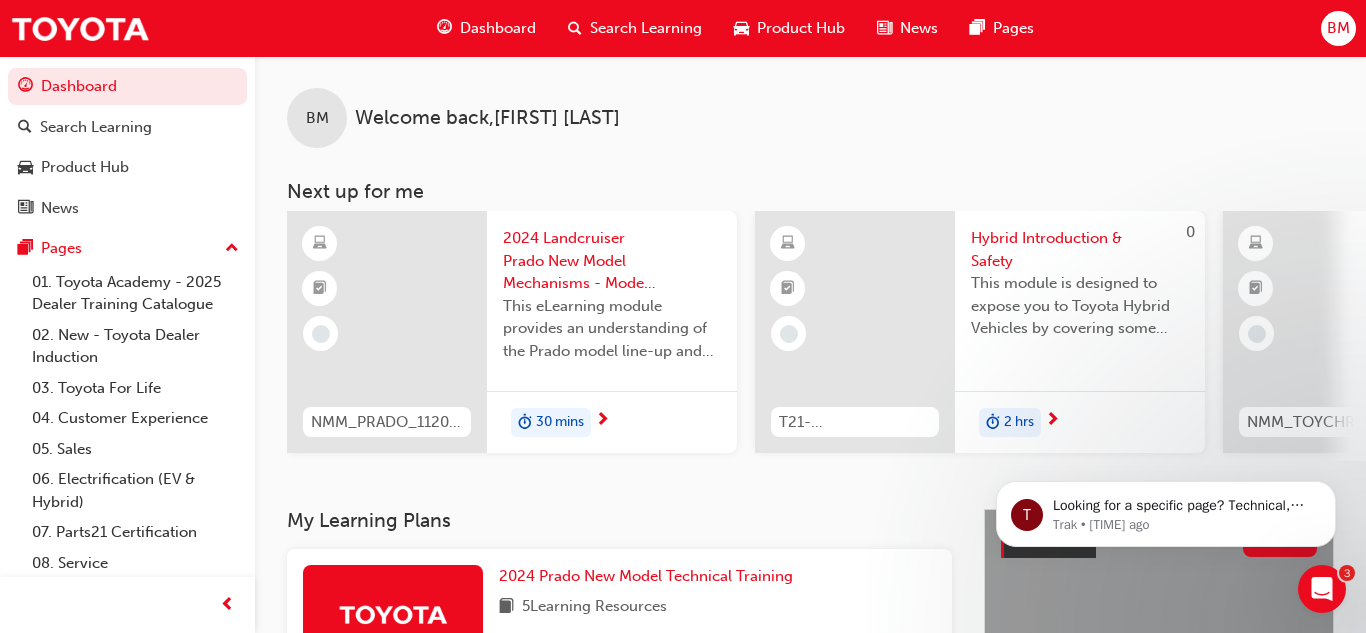 scroll, scrollTop: 0, scrollLeft: 98, axis: horizontal 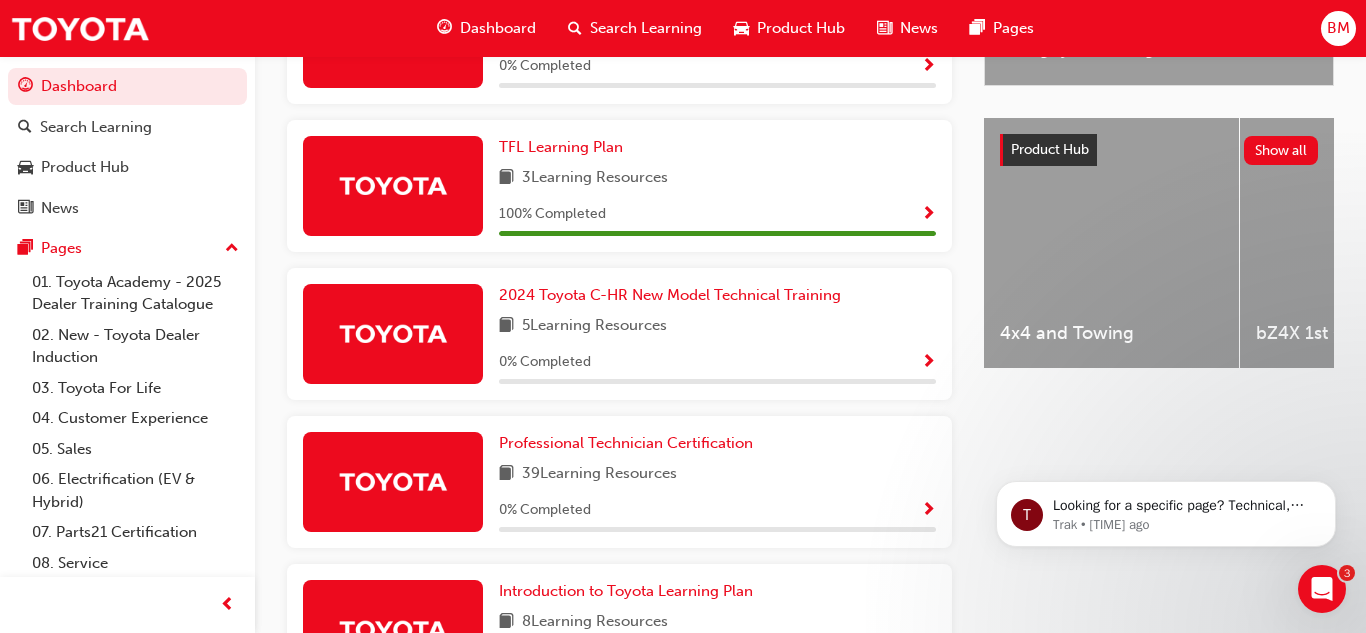click on "DT Specialist Diagnosis Technician Certification 16  Learning Resources 0 % Completed" at bounding box center (619, 46) 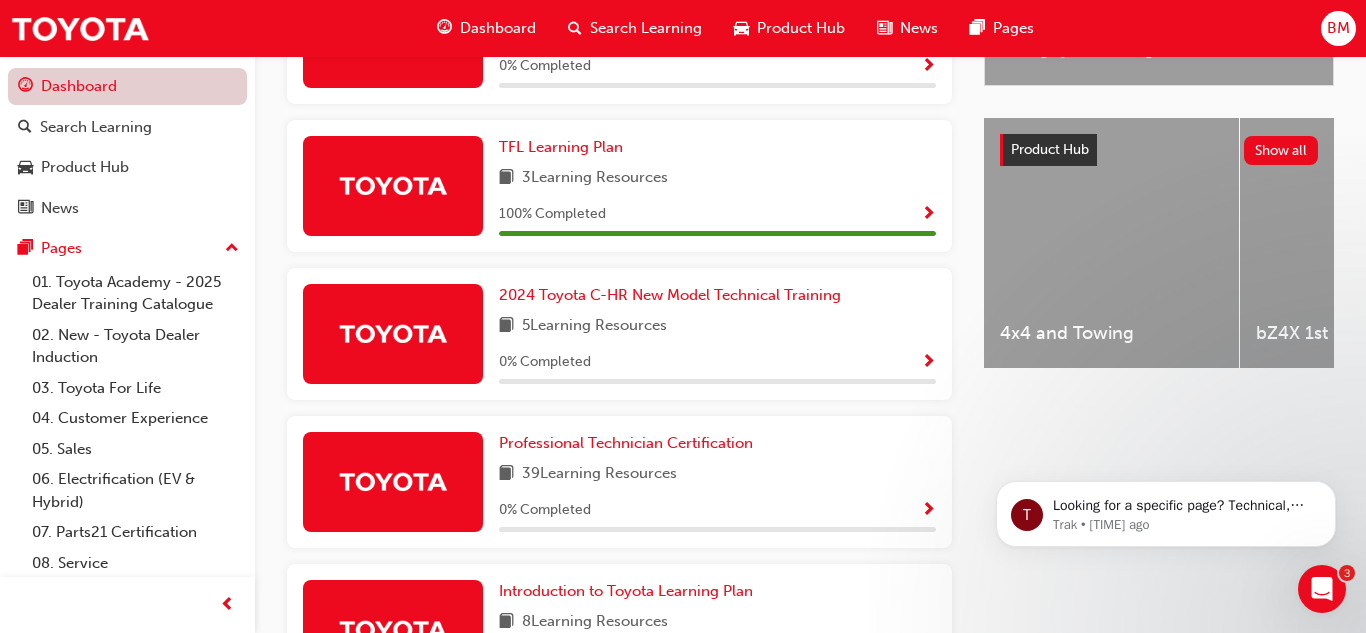 click on "Dashboard" at bounding box center (127, 86) 